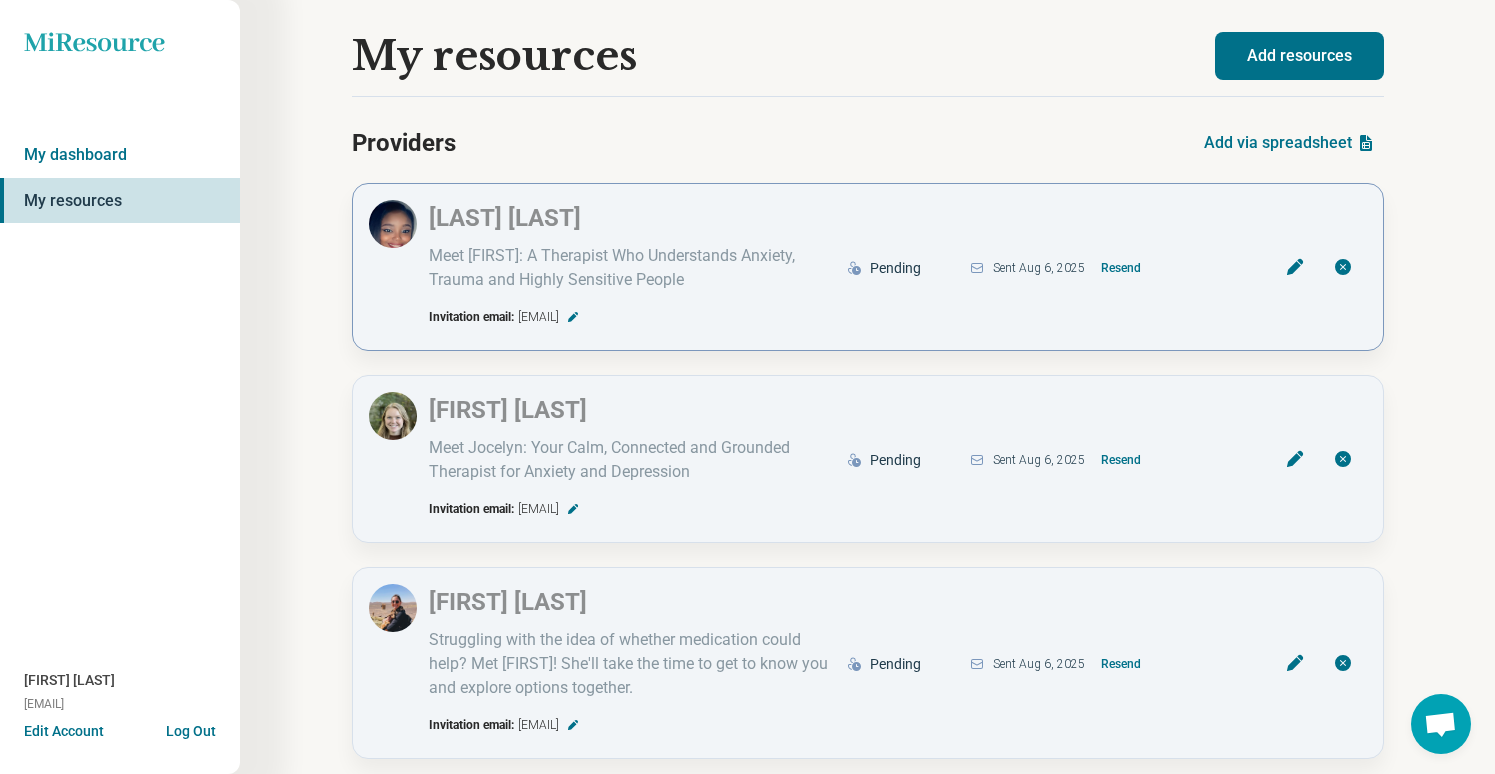 scroll, scrollTop: 0, scrollLeft: 0, axis: both 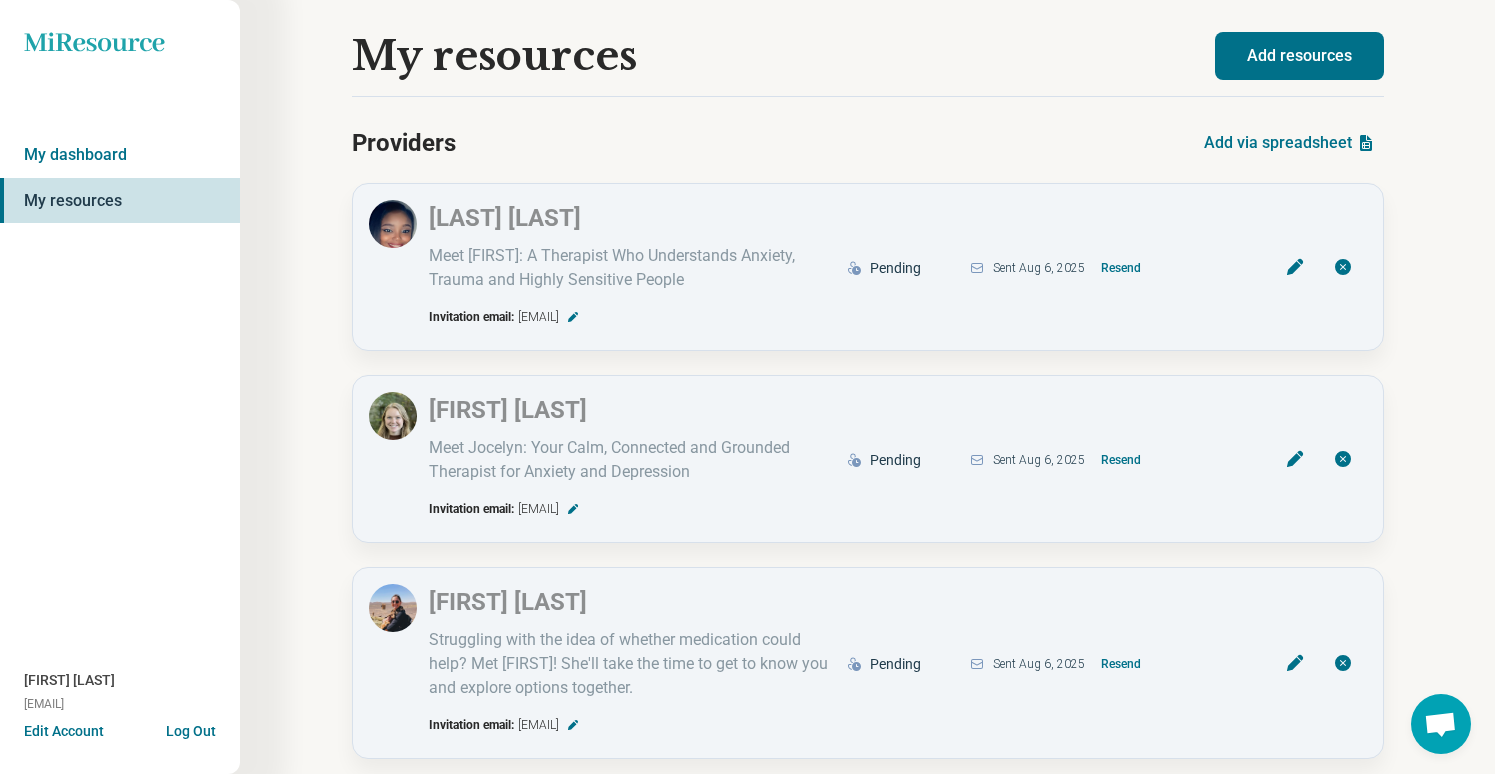 click on "Add resources" at bounding box center (1299, 56) 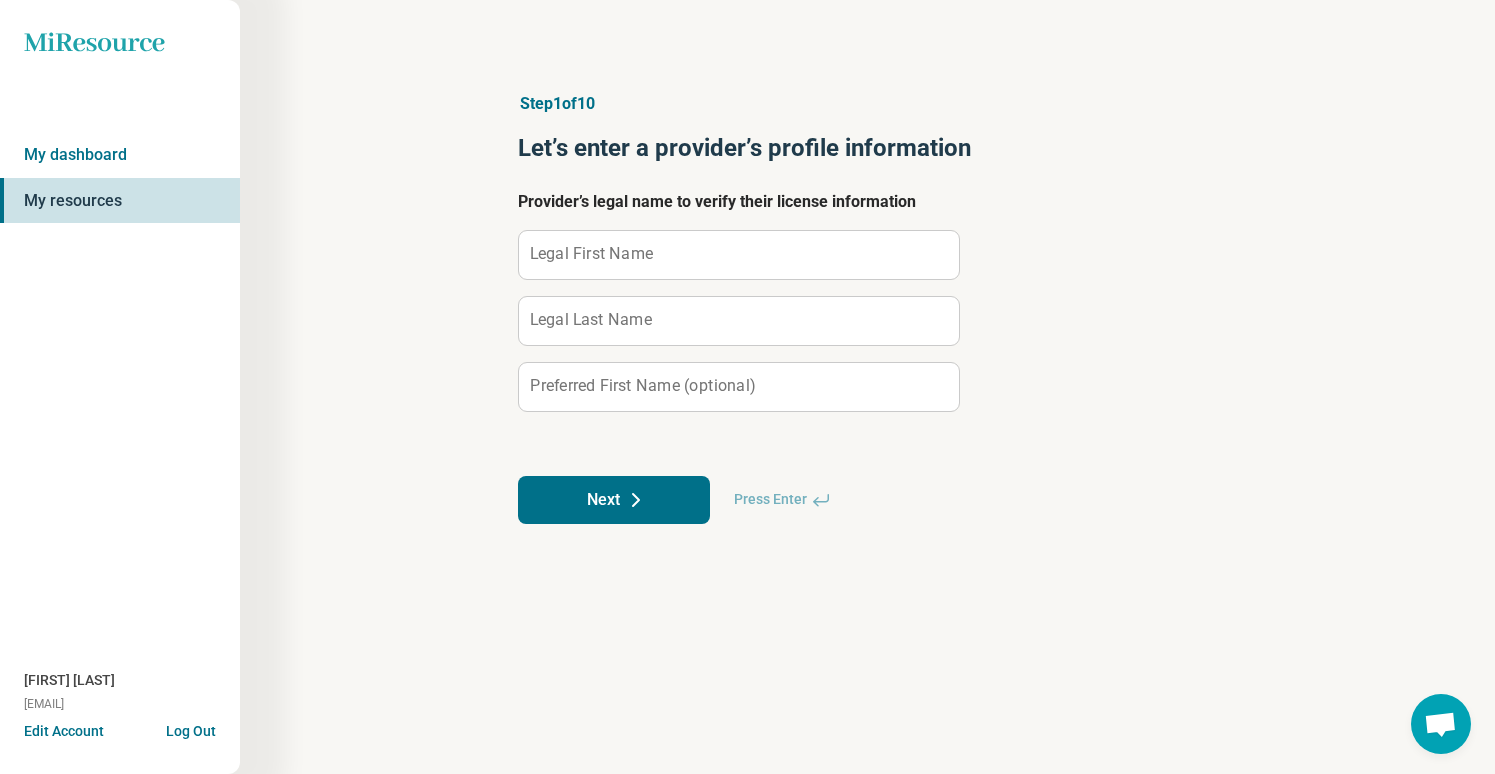 click on "Legal First Name" at bounding box center (591, 254) 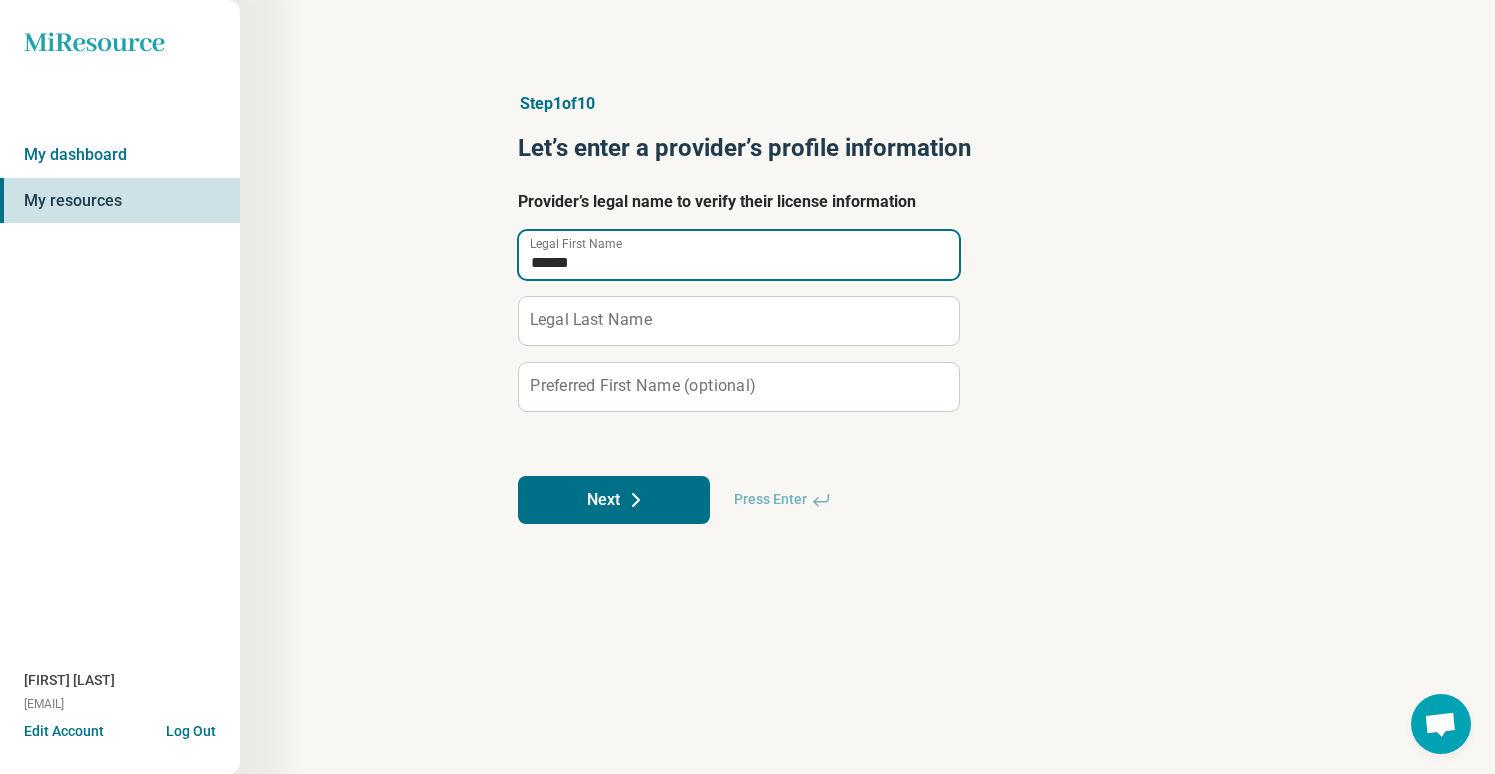 type on "******" 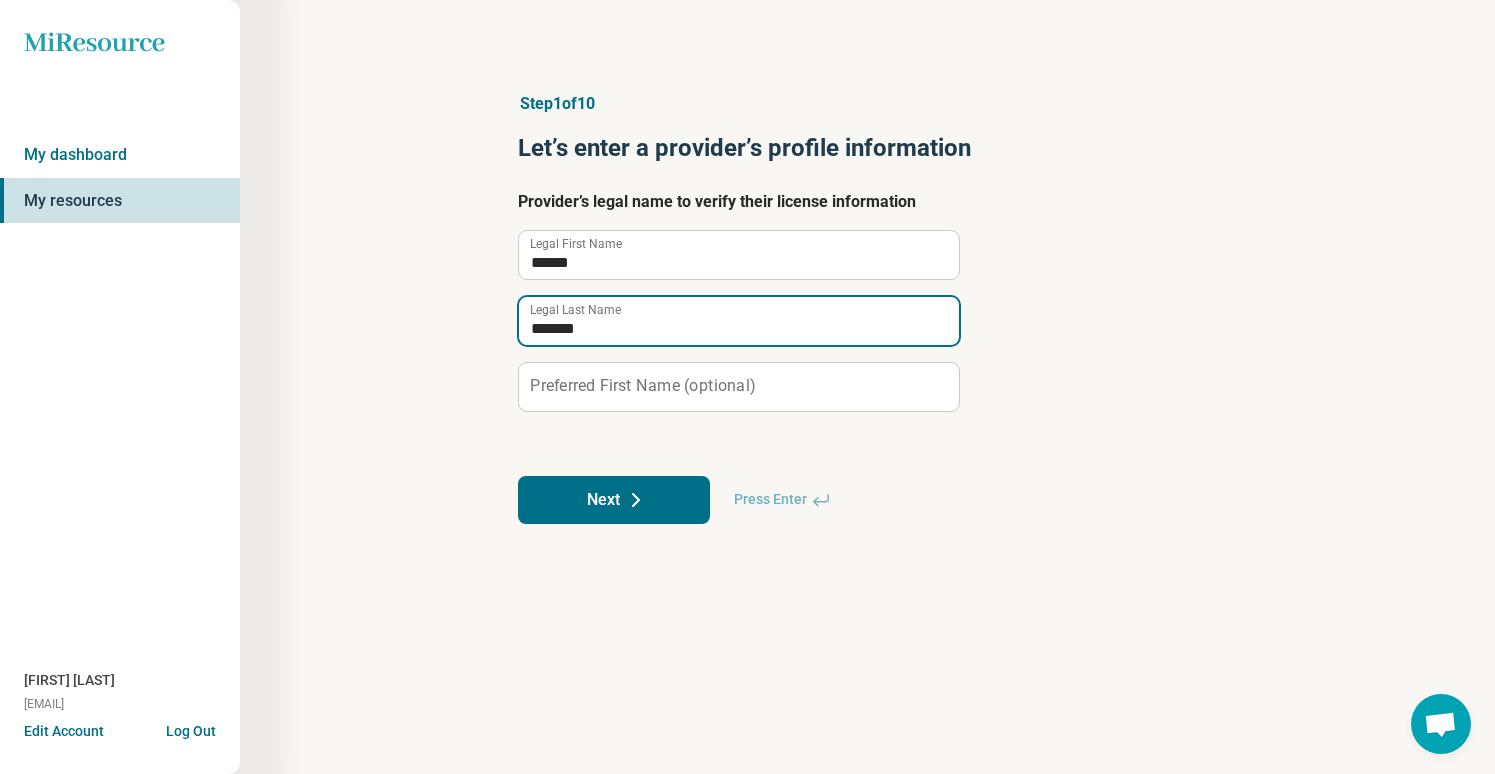 type on "*******" 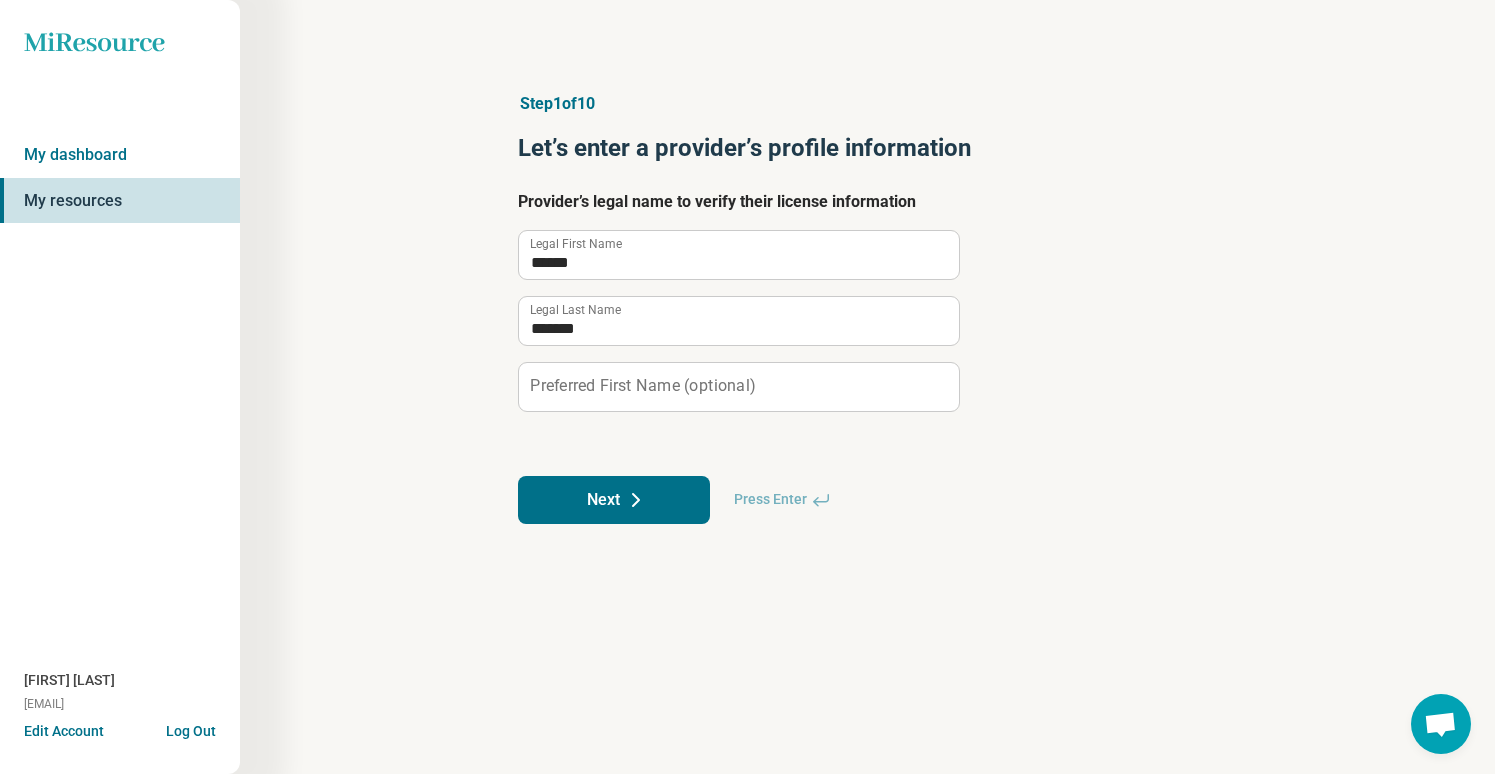 click on "Next" at bounding box center (614, 500) 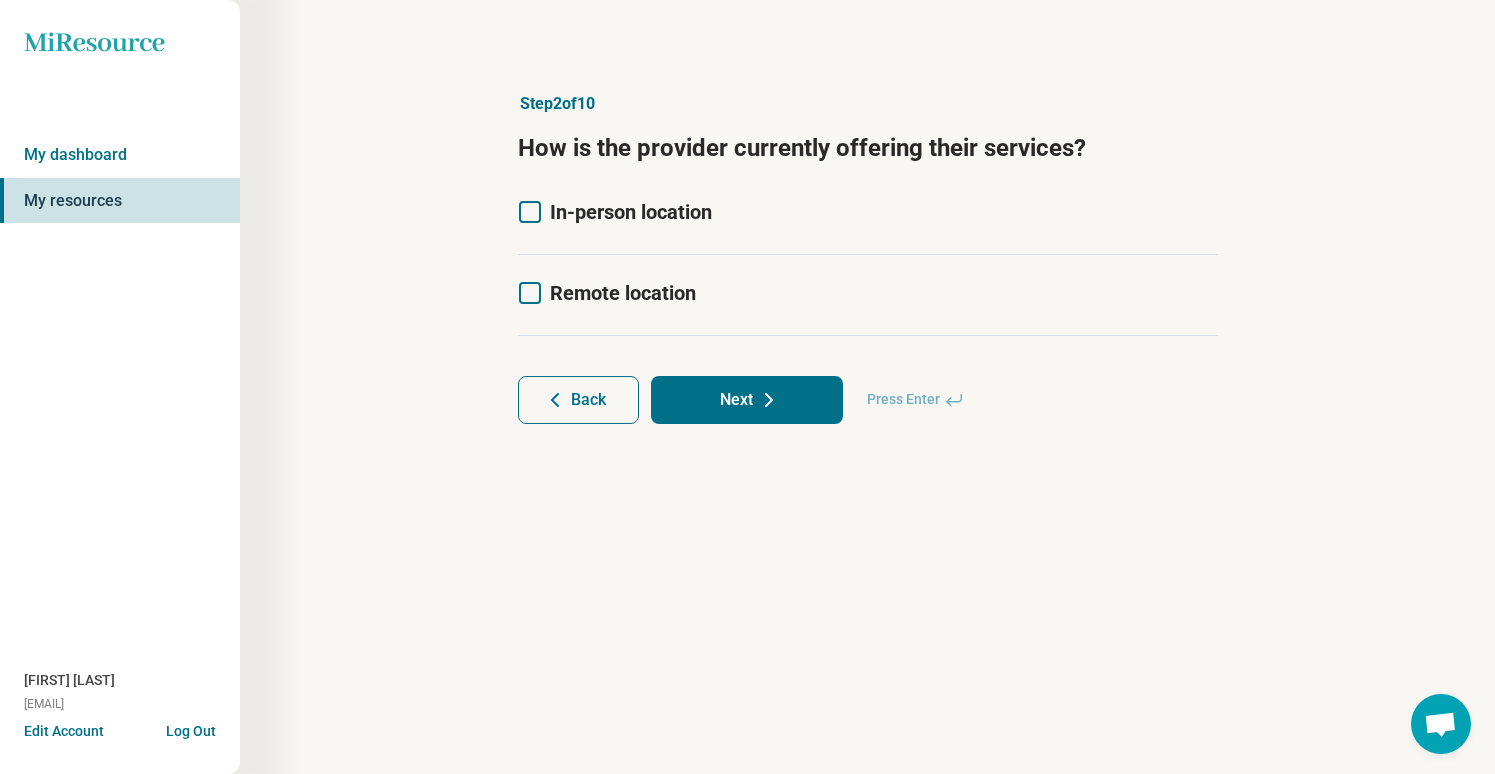 click on "In-person location" at bounding box center [631, 212] 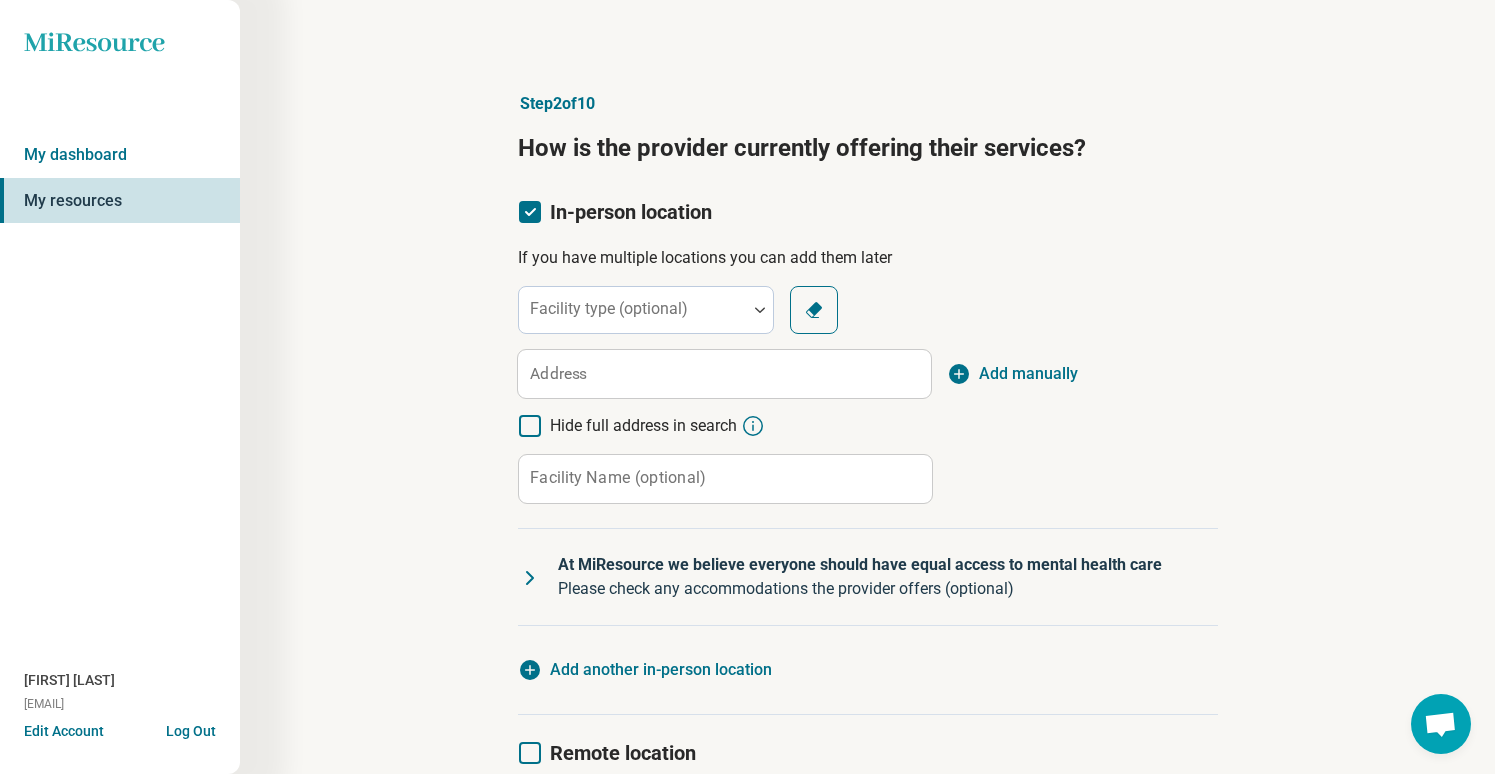 scroll, scrollTop: 13, scrollLeft: 0, axis: vertical 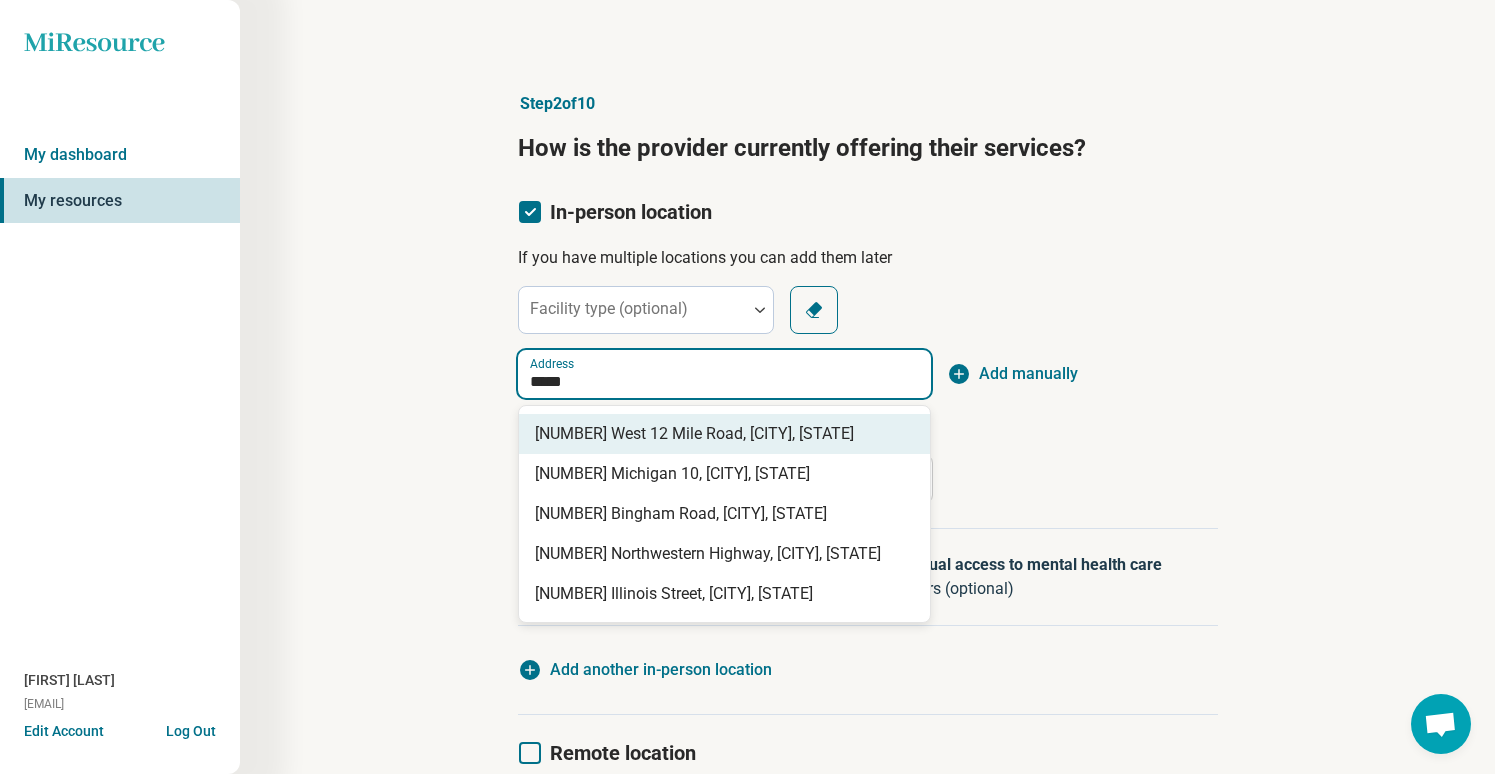 click on "[NUMBER] West 12 Mile Road, [CITY], [STATE]" at bounding box center [728, 434] 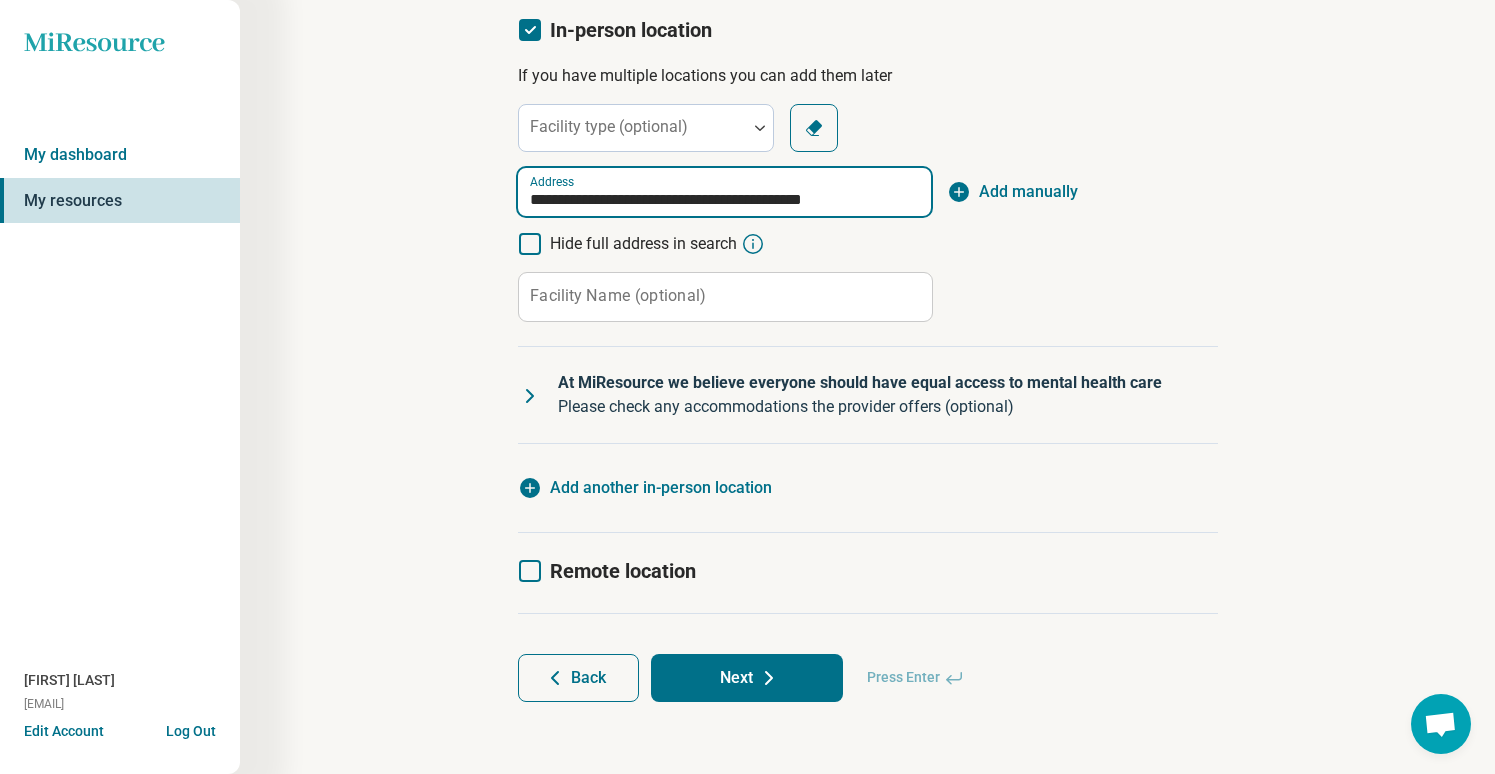 scroll, scrollTop: 181, scrollLeft: 0, axis: vertical 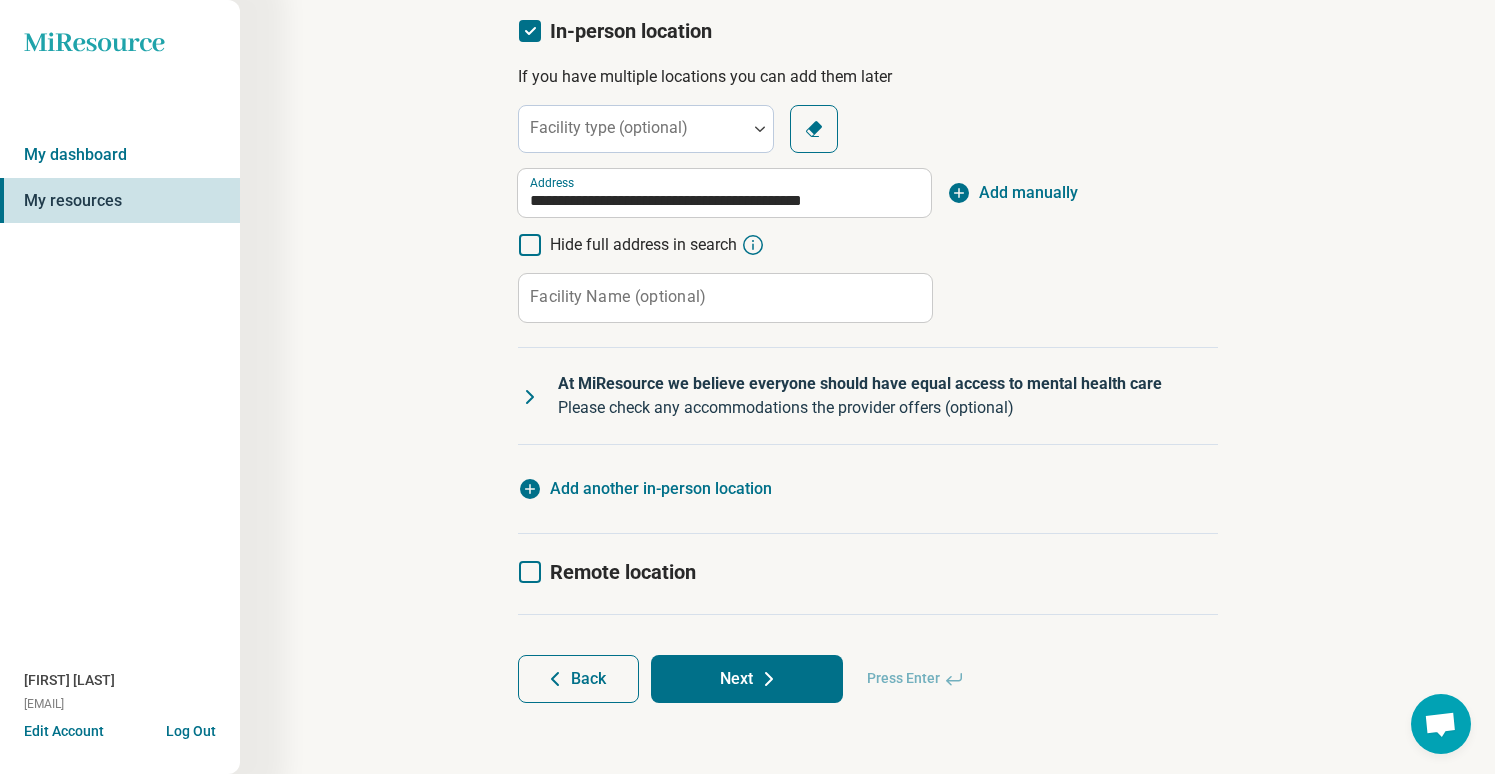 click on "Facility Name (optional)" at bounding box center [618, 297] 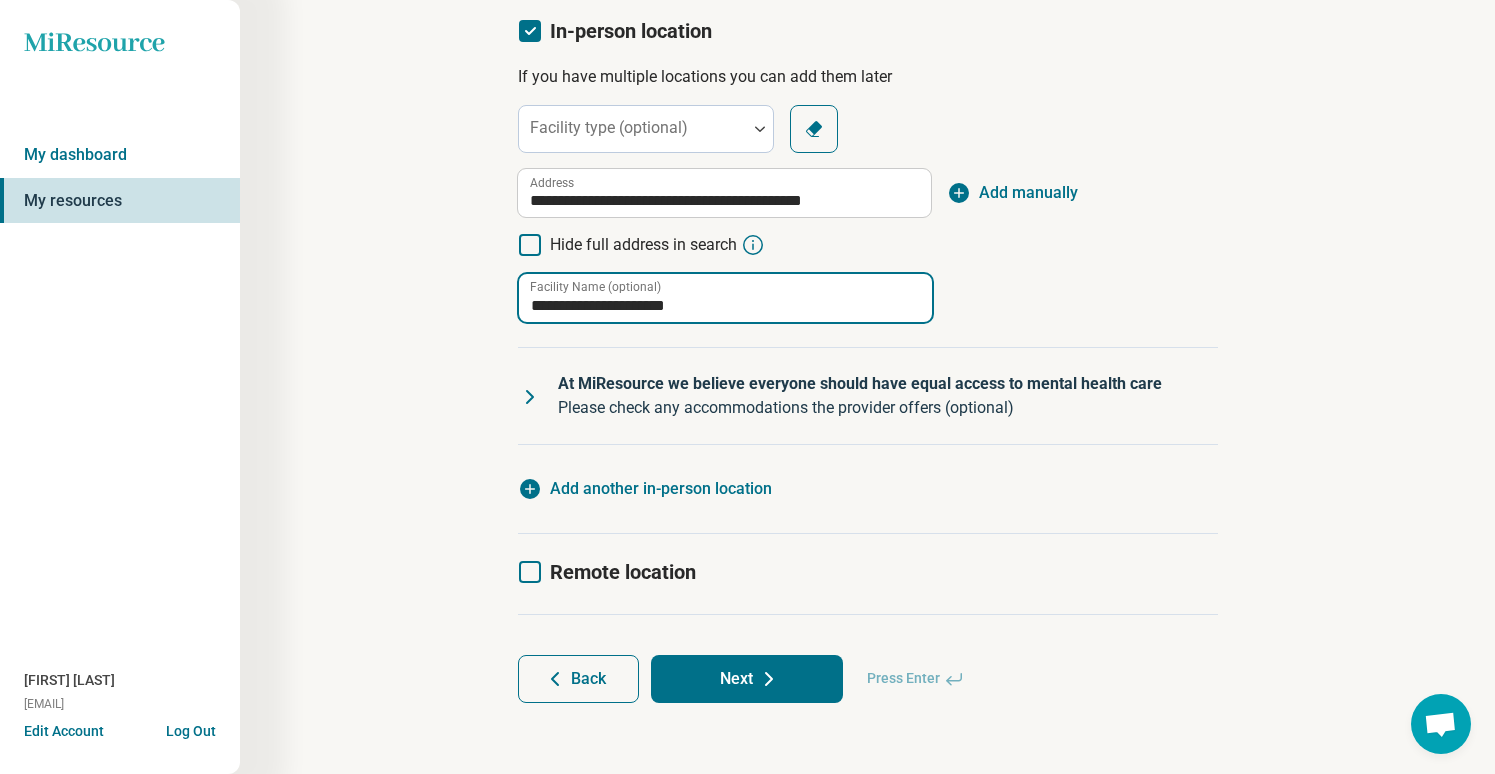 type on "**********" 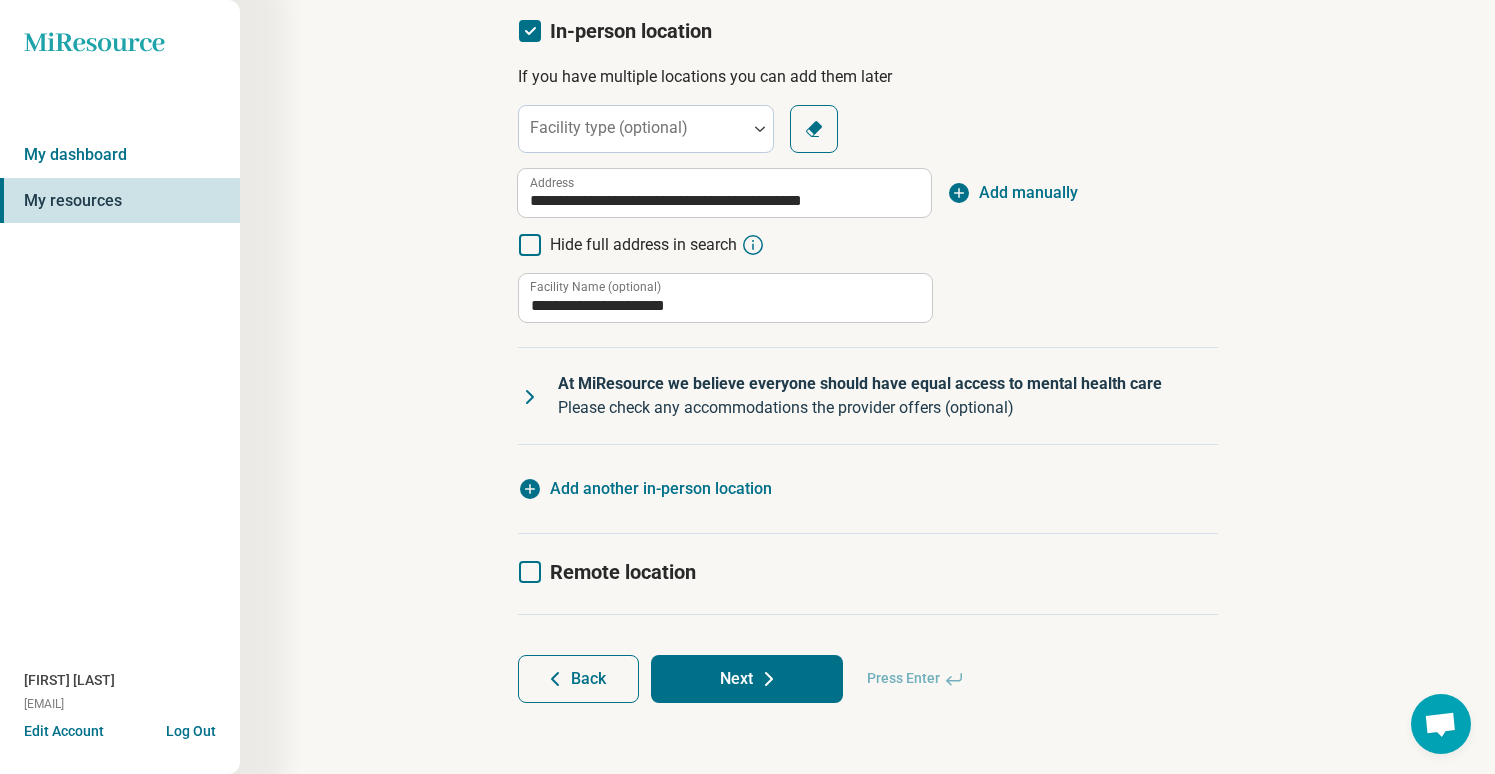 click on "Next" at bounding box center [747, 679] 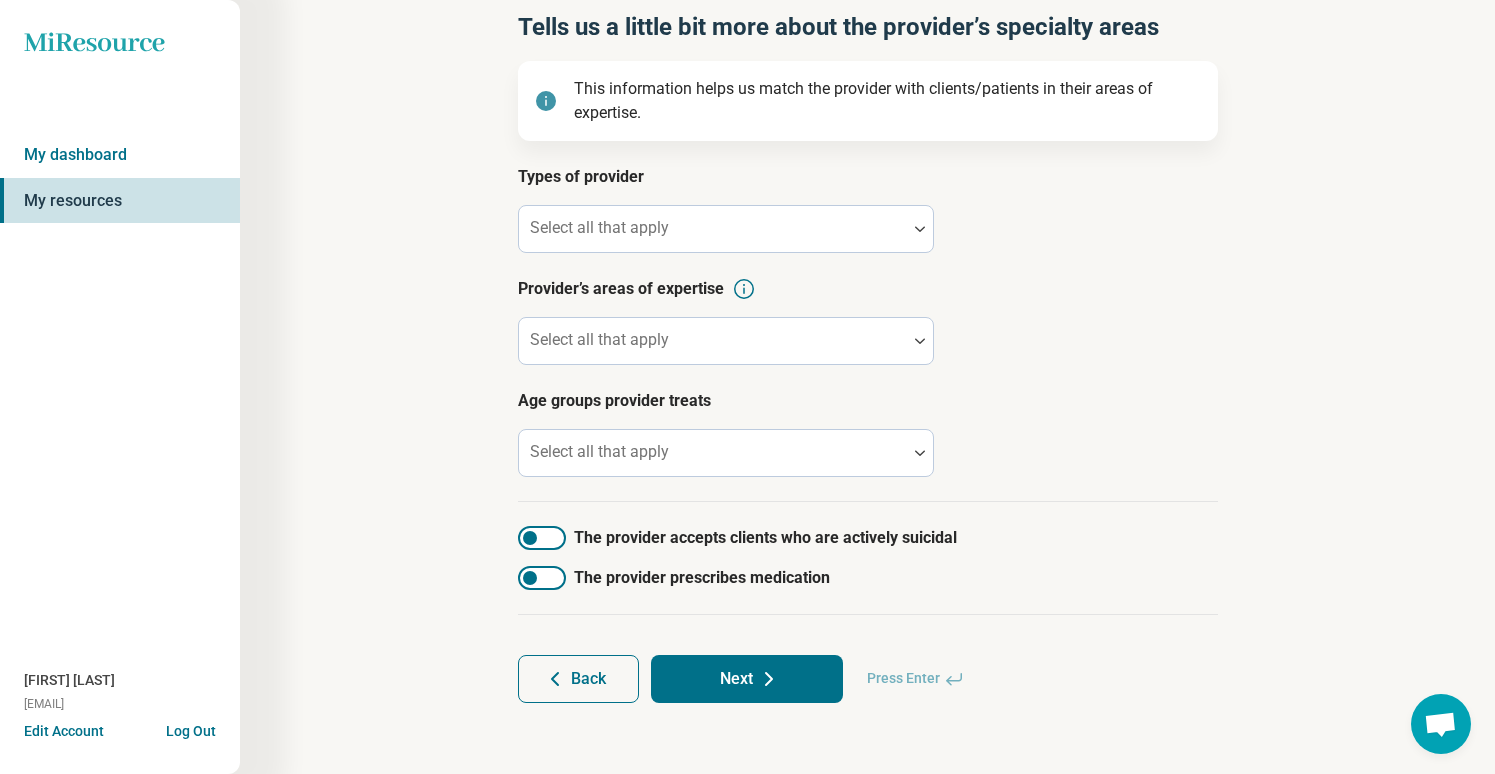 scroll, scrollTop: 0, scrollLeft: 0, axis: both 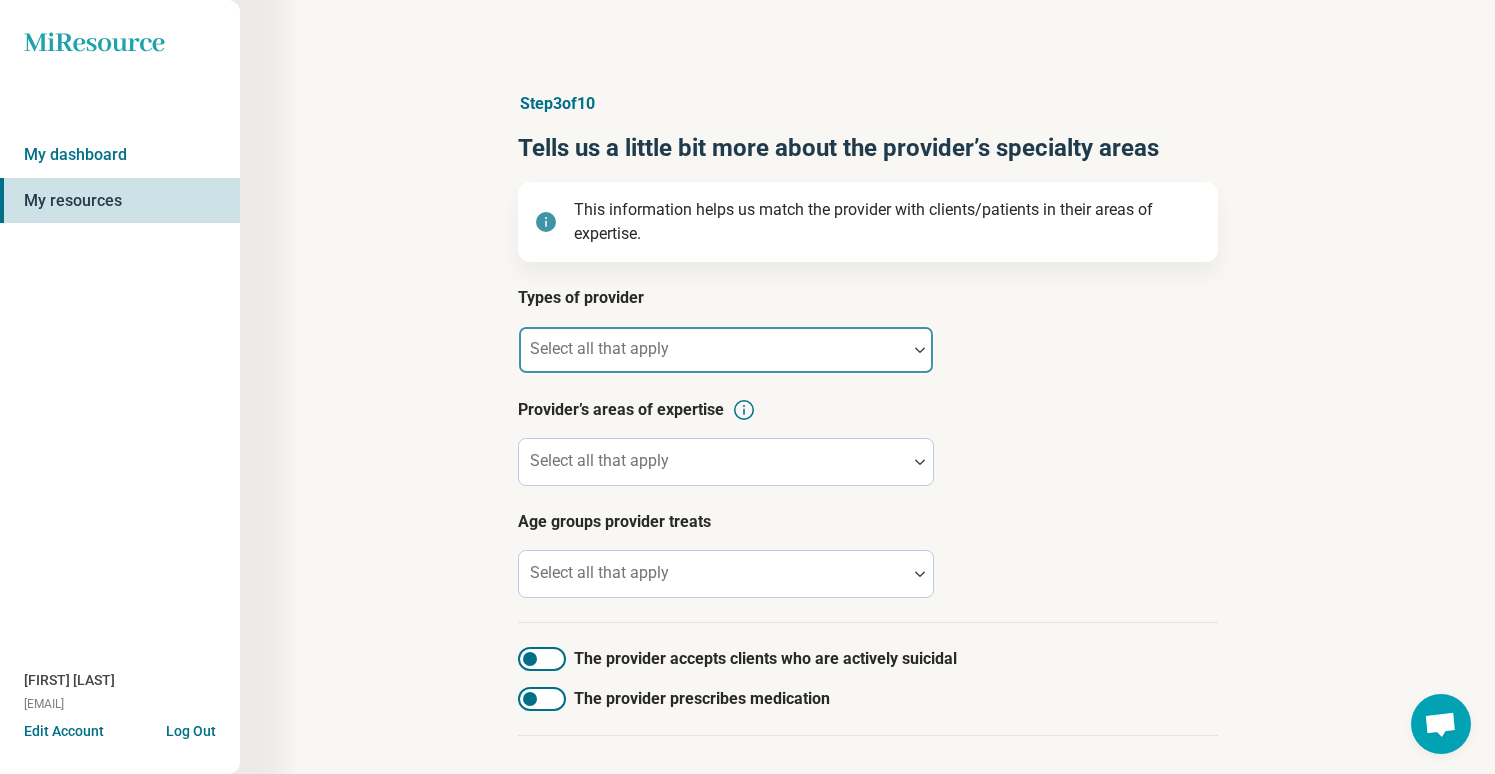click at bounding box center [713, 358] 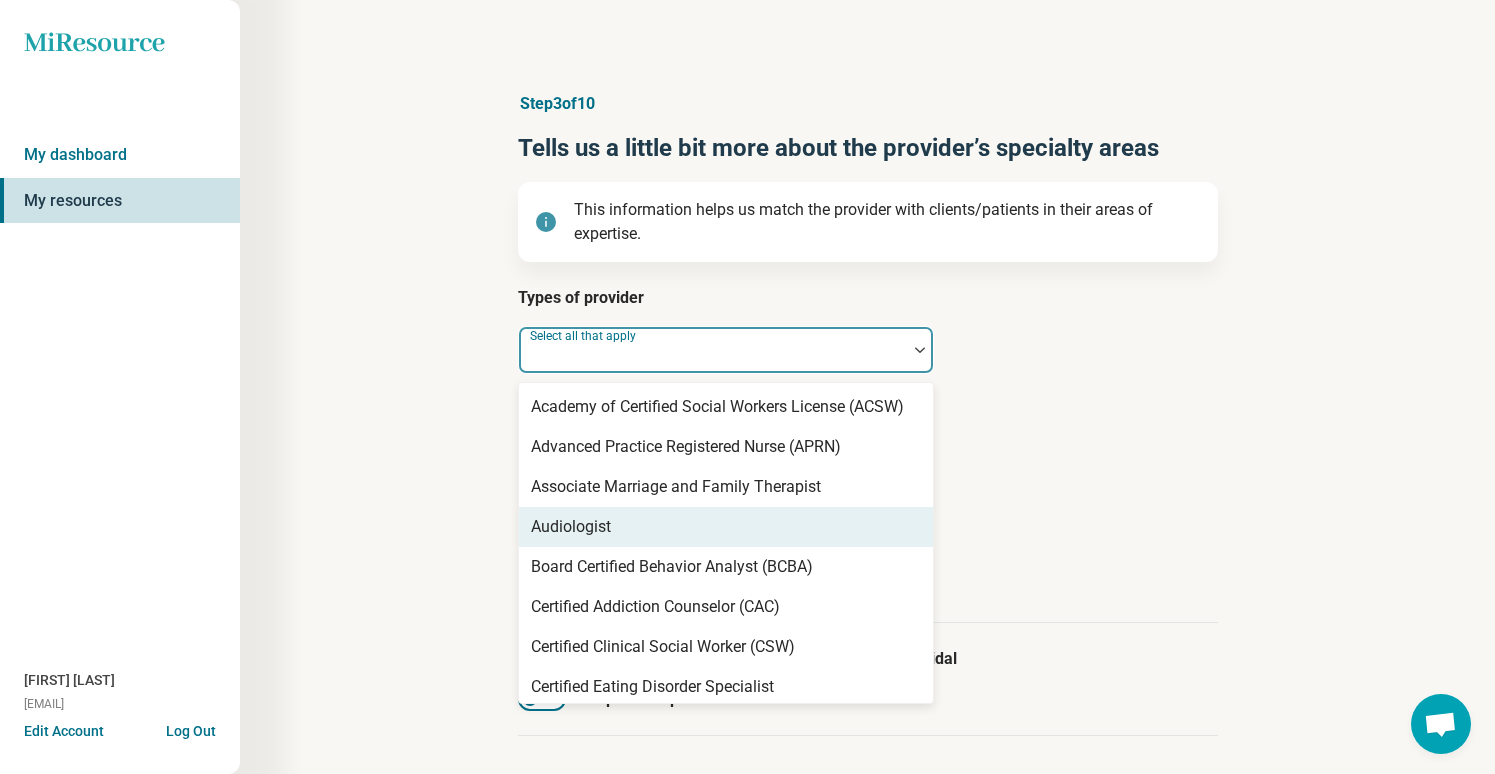 scroll, scrollTop: 24, scrollLeft: 0, axis: vertical 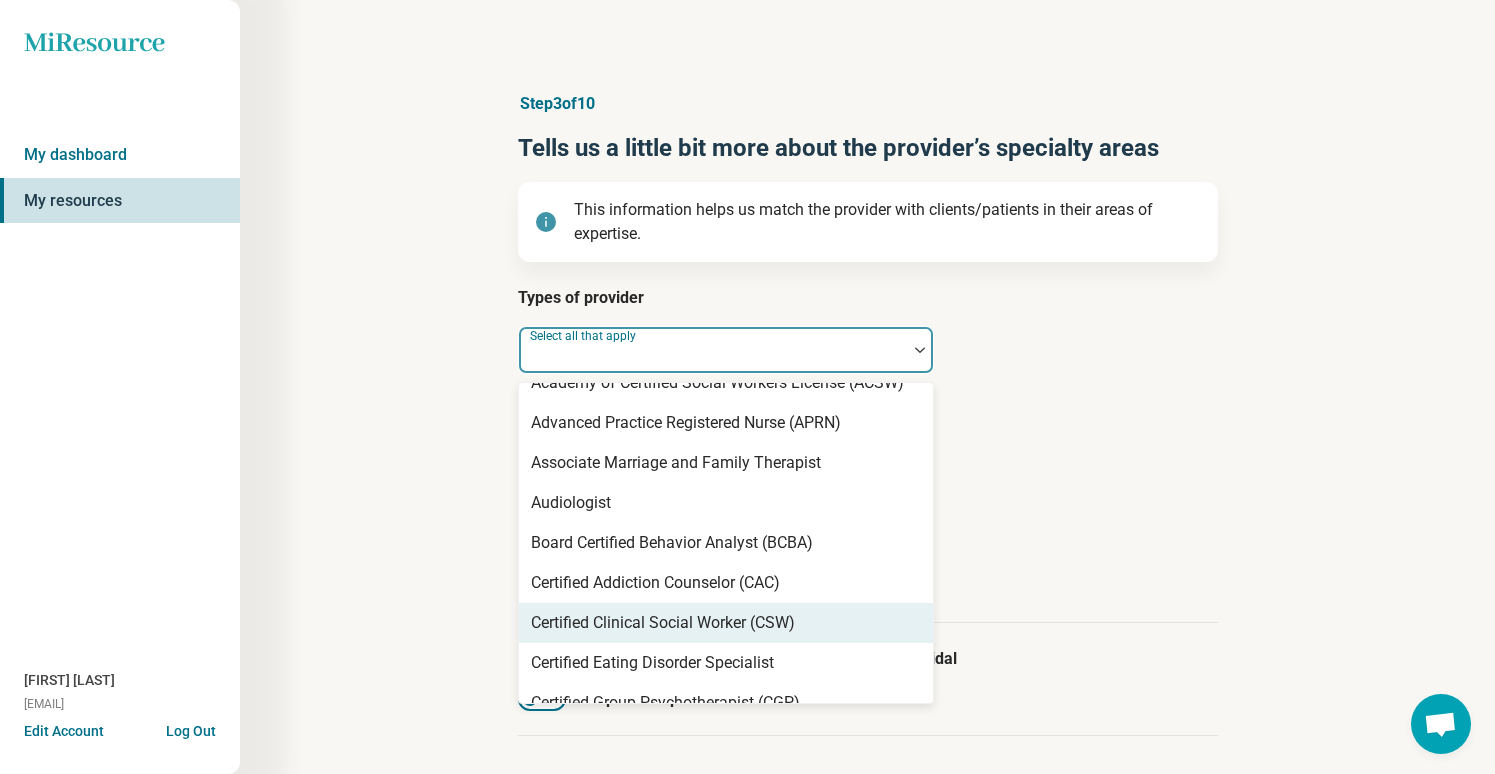 click on "Certified Clinical Social Worker (CSW)" at bounding box center [663, 623] 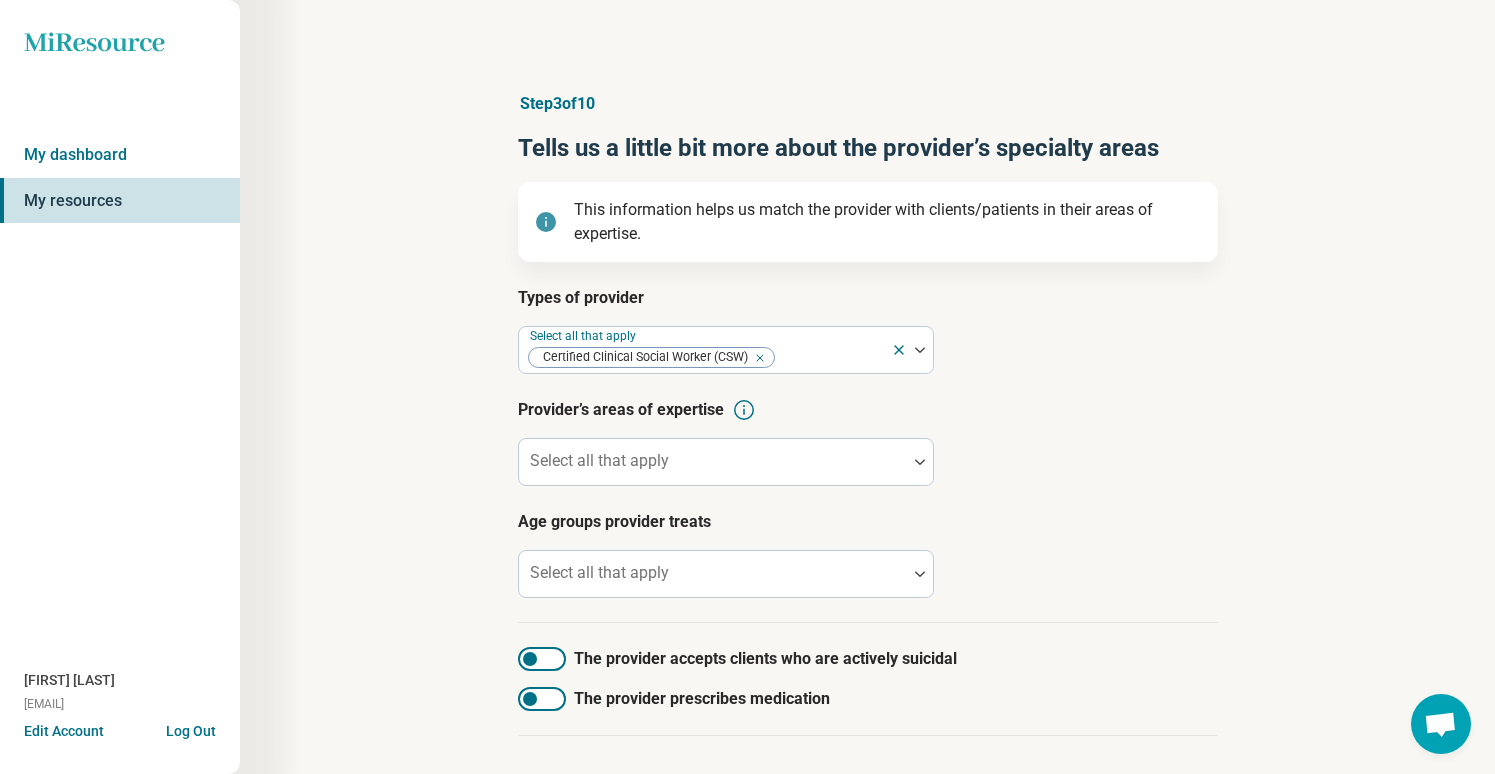 click on "Provider’s areas of expertise" at bounding box center [868, 410] 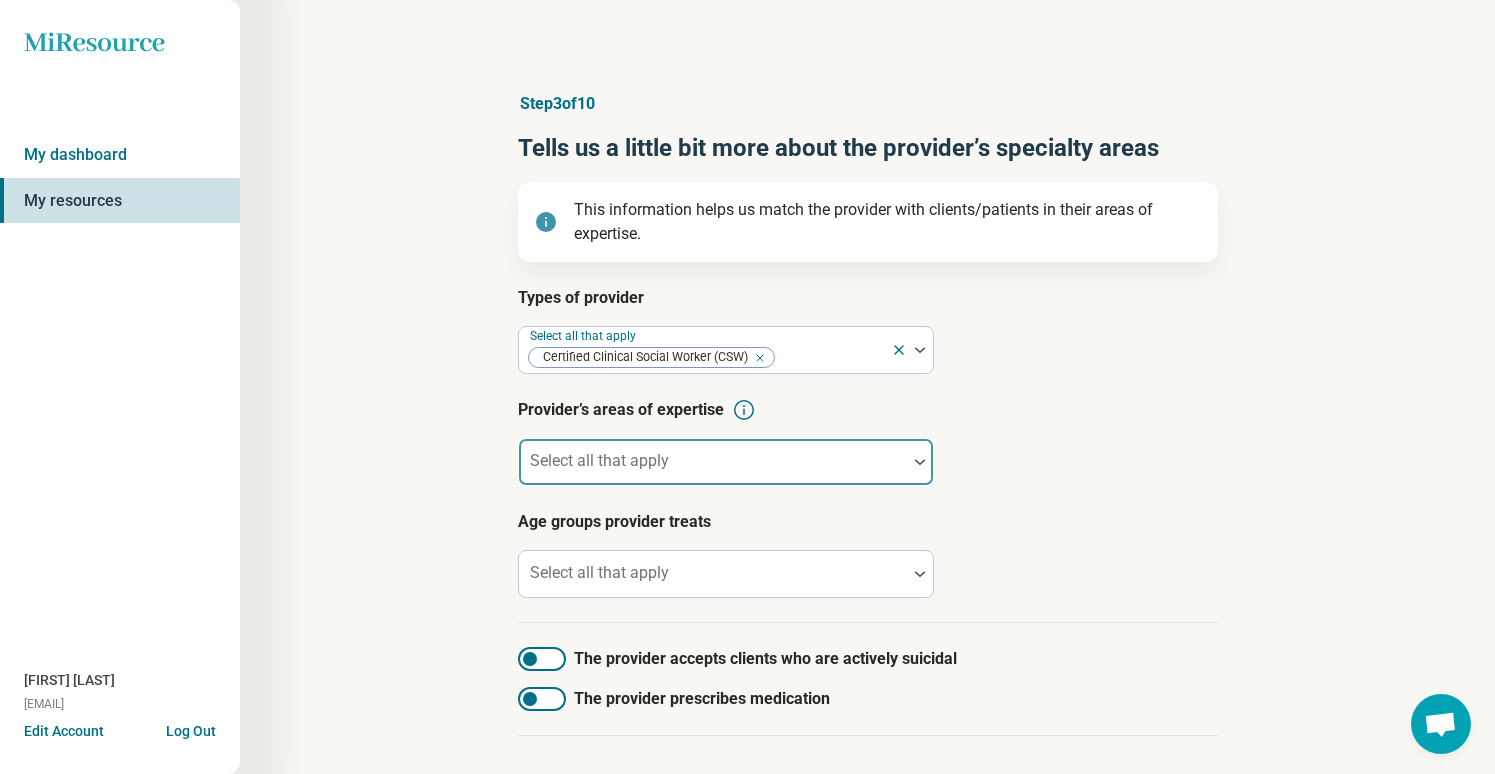 click at bounding box center [713, 470] 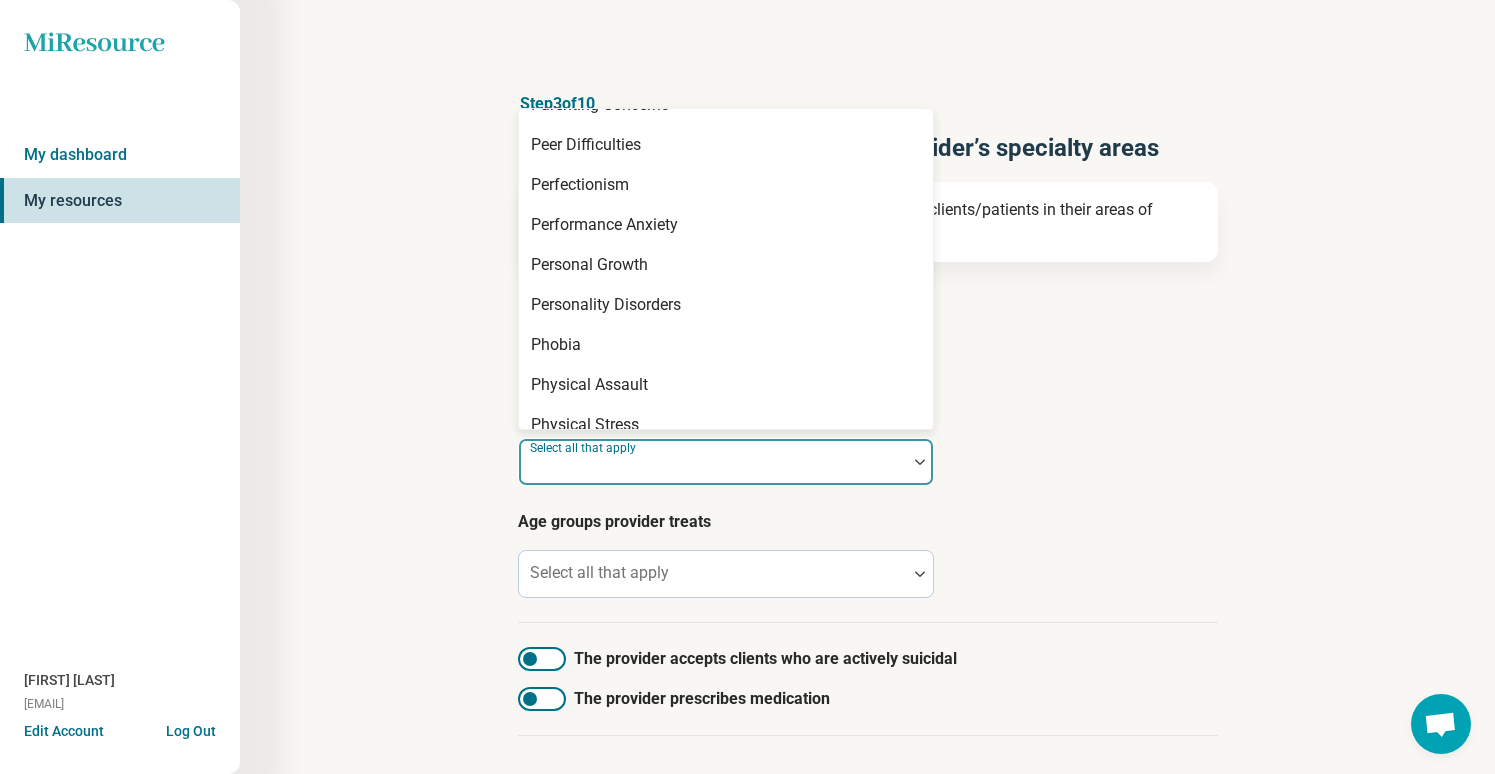 scroll, scrollTop: 3688, scrollLeft: 0, axis: vertical 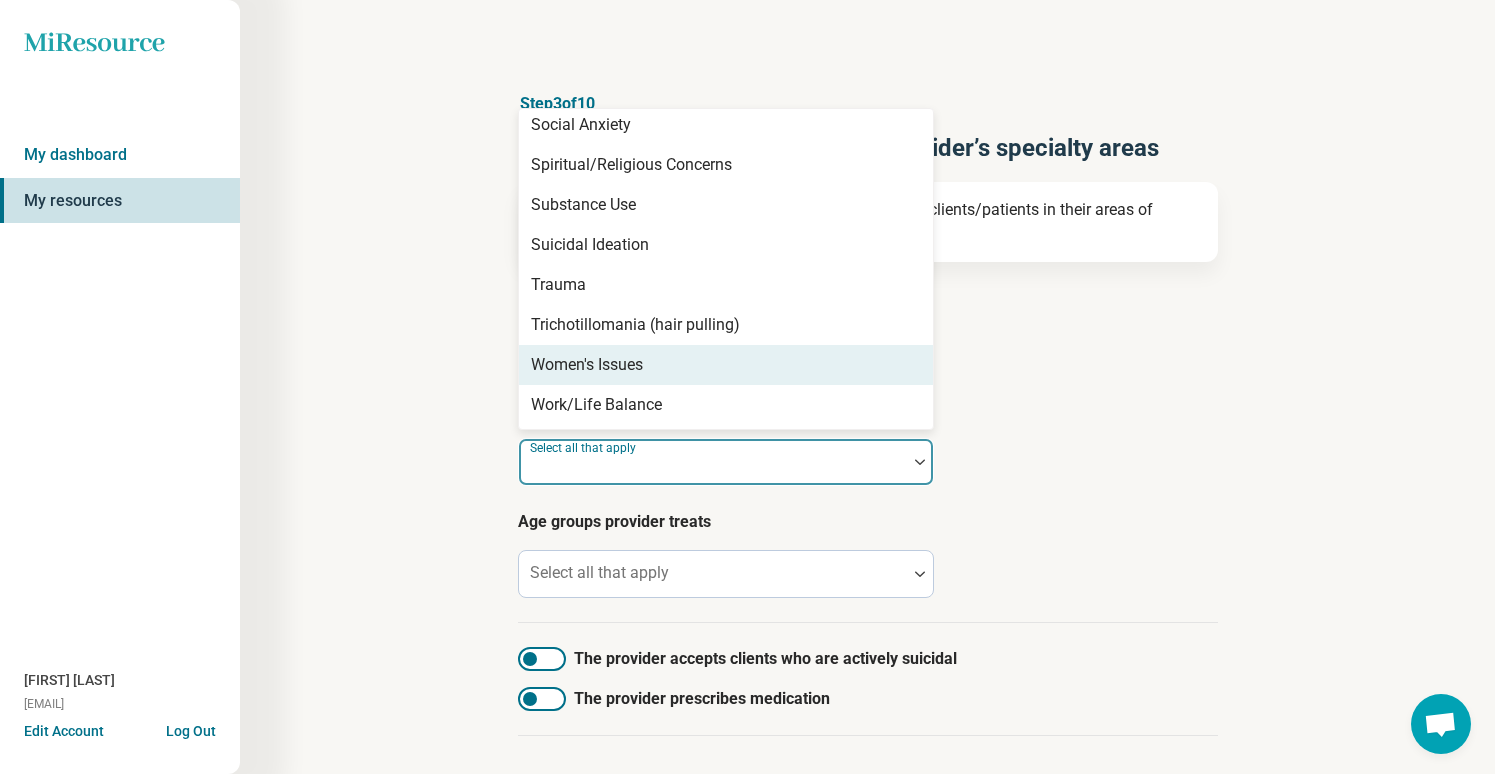 click on "Women's Issues" at bounding box center [726, 365] 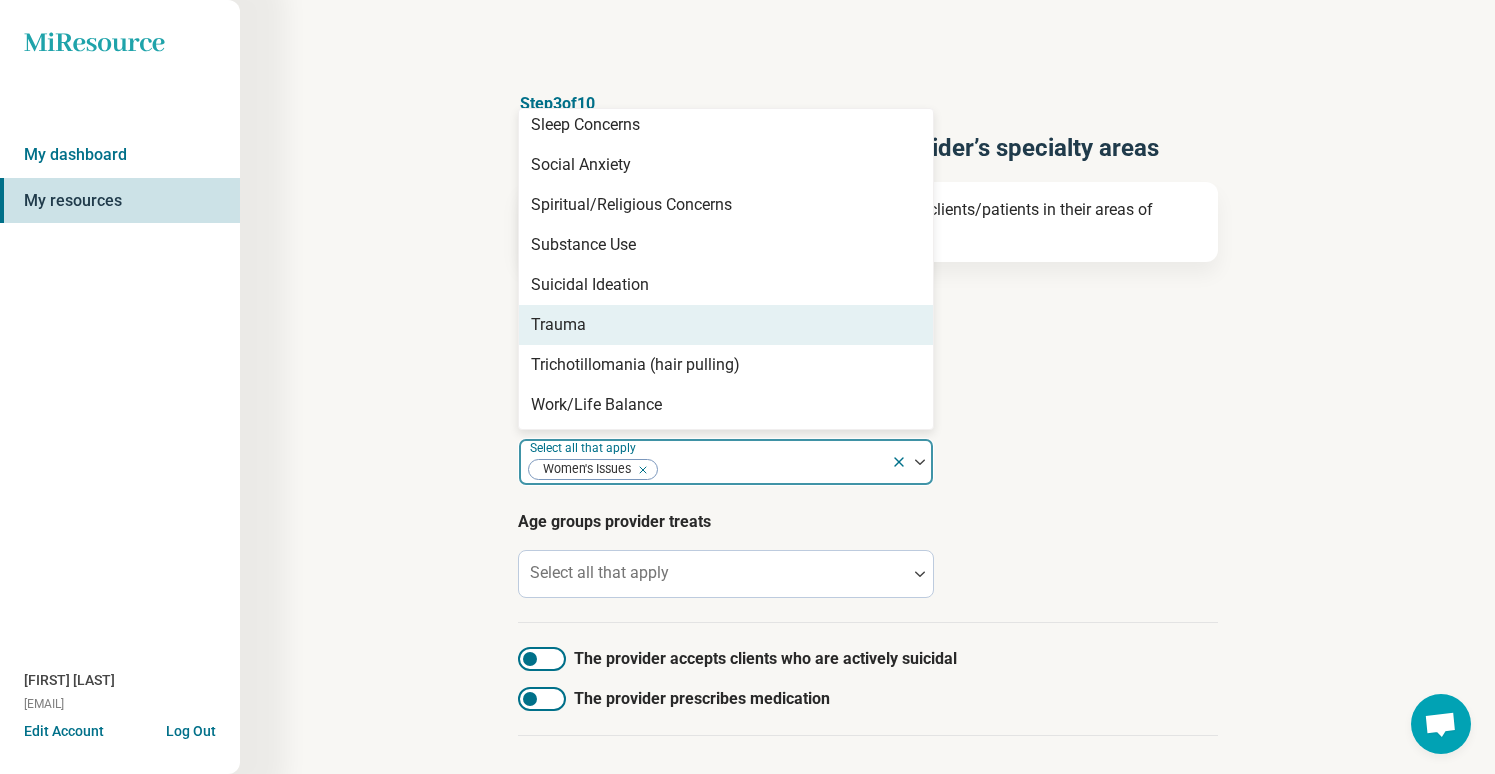click on "Trauma" at bounding box center (726, 325) 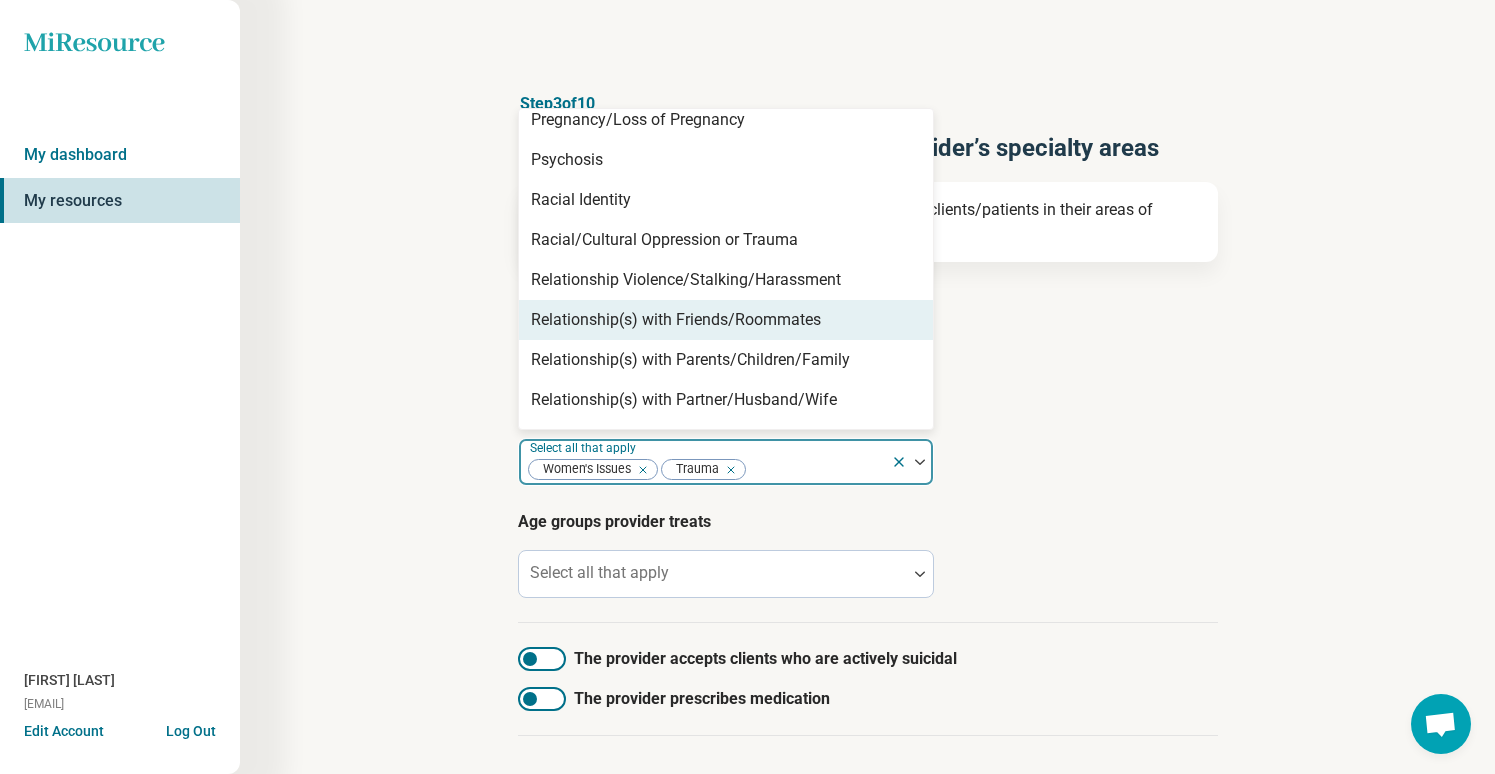 scroll, scrollTop: 2970, scrollLeft: 0, axis: vertical 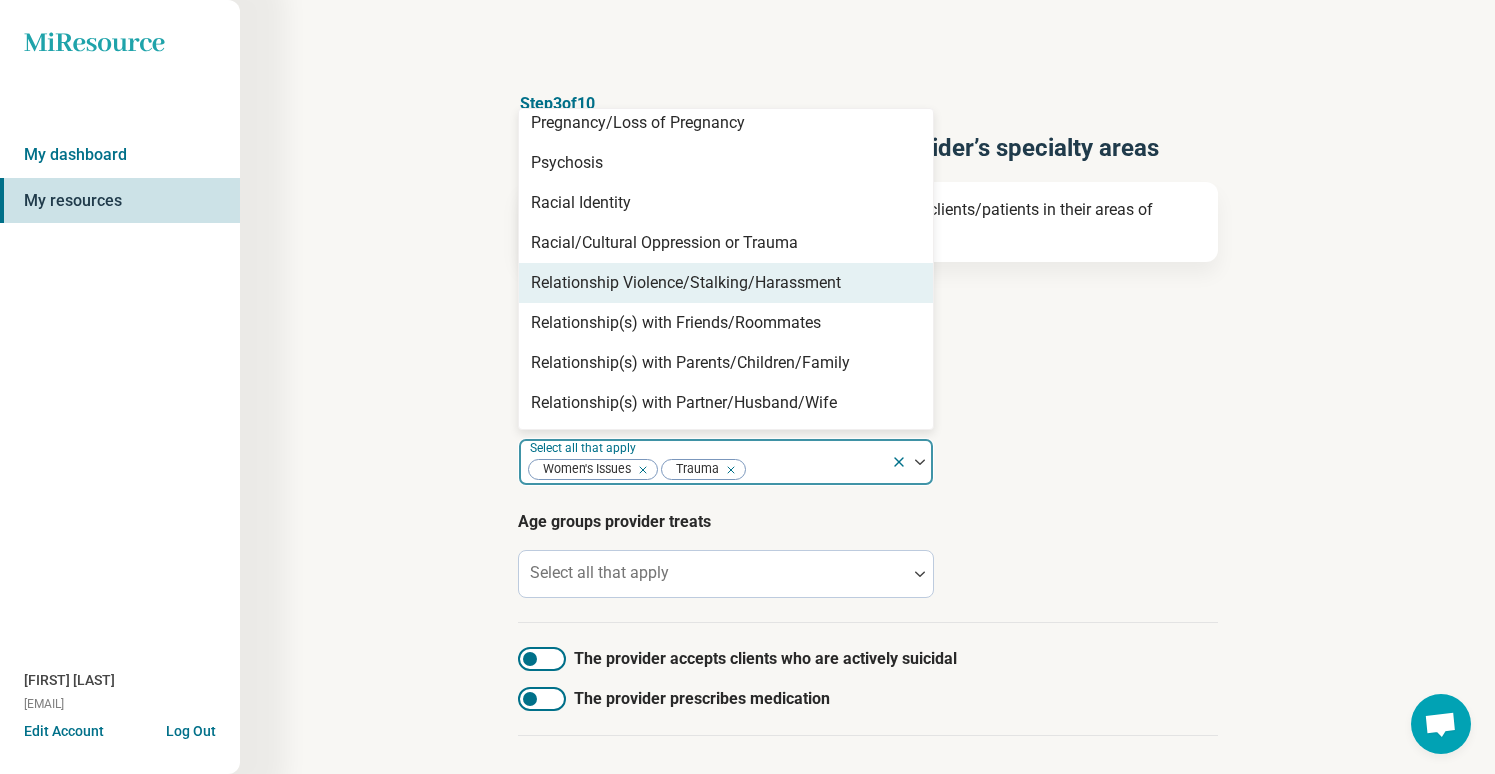 click on "Types of provider Select all that apply Certified Clinical Social Worker (CSW) Provider’s areas of expertise option Trauma, selected. Relationship Violence/Stalking/Harassment, 79 of 98. 98 results available. Use Up and Down to choose options, press Enter to select the currently focused option, press Escape to exit the menu, press Tab to select the option and exit the menu. Select all that apply Women's Issues Trauma Abuse Academic Concerns Adoption Aging Alcohol Use Anger Issues Anorexia Nervosa Antisocial Personality Anxiety Athletic Performance Athletic/Sports performance Attention Deficit Hyperactivity Disorder (ADHD) Autism Avoidant Personality Avoidant/Restrictive Food Intake Disorder Binge-Eating Disorder Bipolar Disorder Body Image Borderline Personality Bulimia Nervosa Bullying Burnout Career Childhood Abuse Chronic Illness/Pain Cognitive Functioning College and School Placement Compulsive Exercise Conflict Resolution Dependent Personality Depression Disability Divorce Drug Use Eating Concerns" at bounding box center [868, 454] 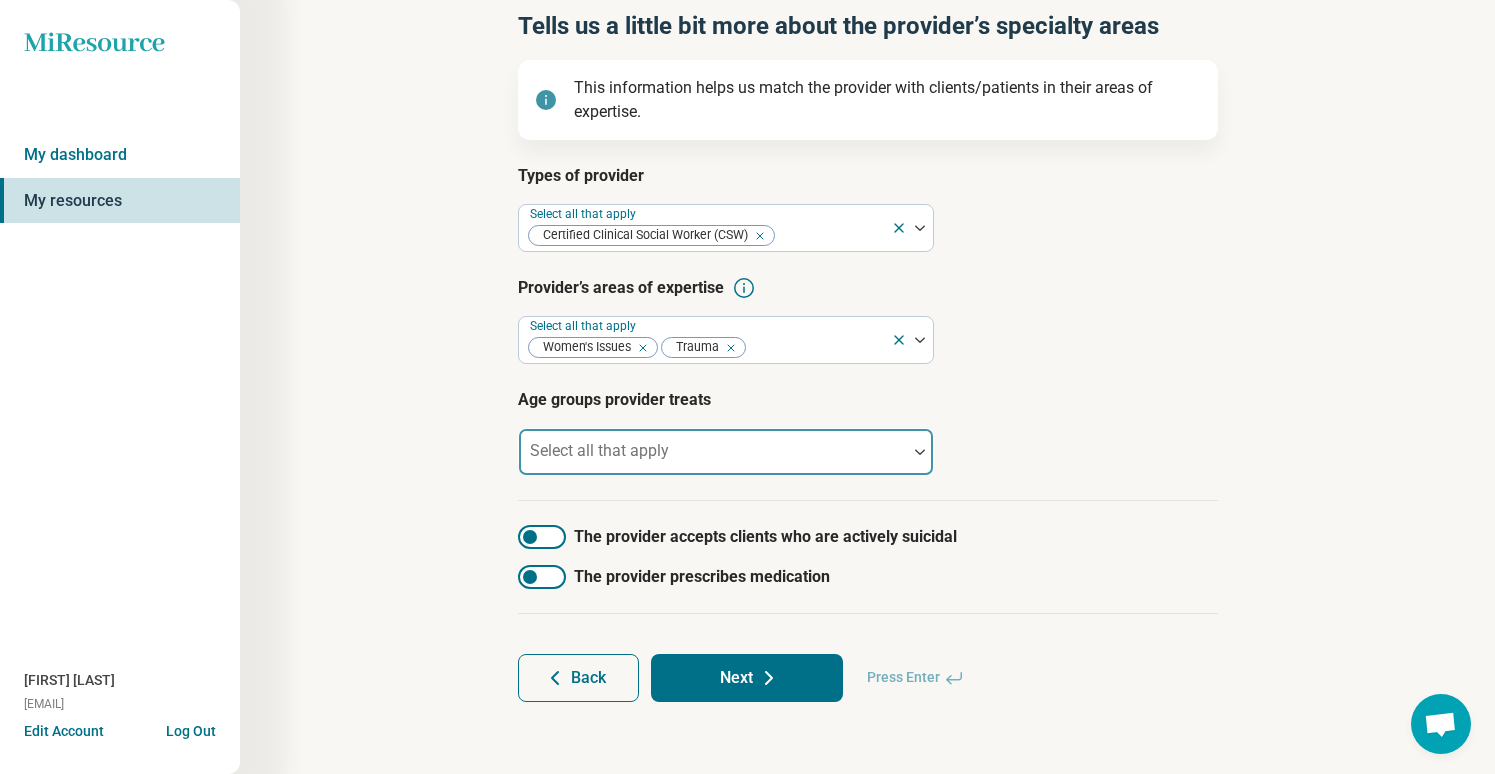 scroll, scrollTop: 121, scrollLeft: 0, axis: vertical 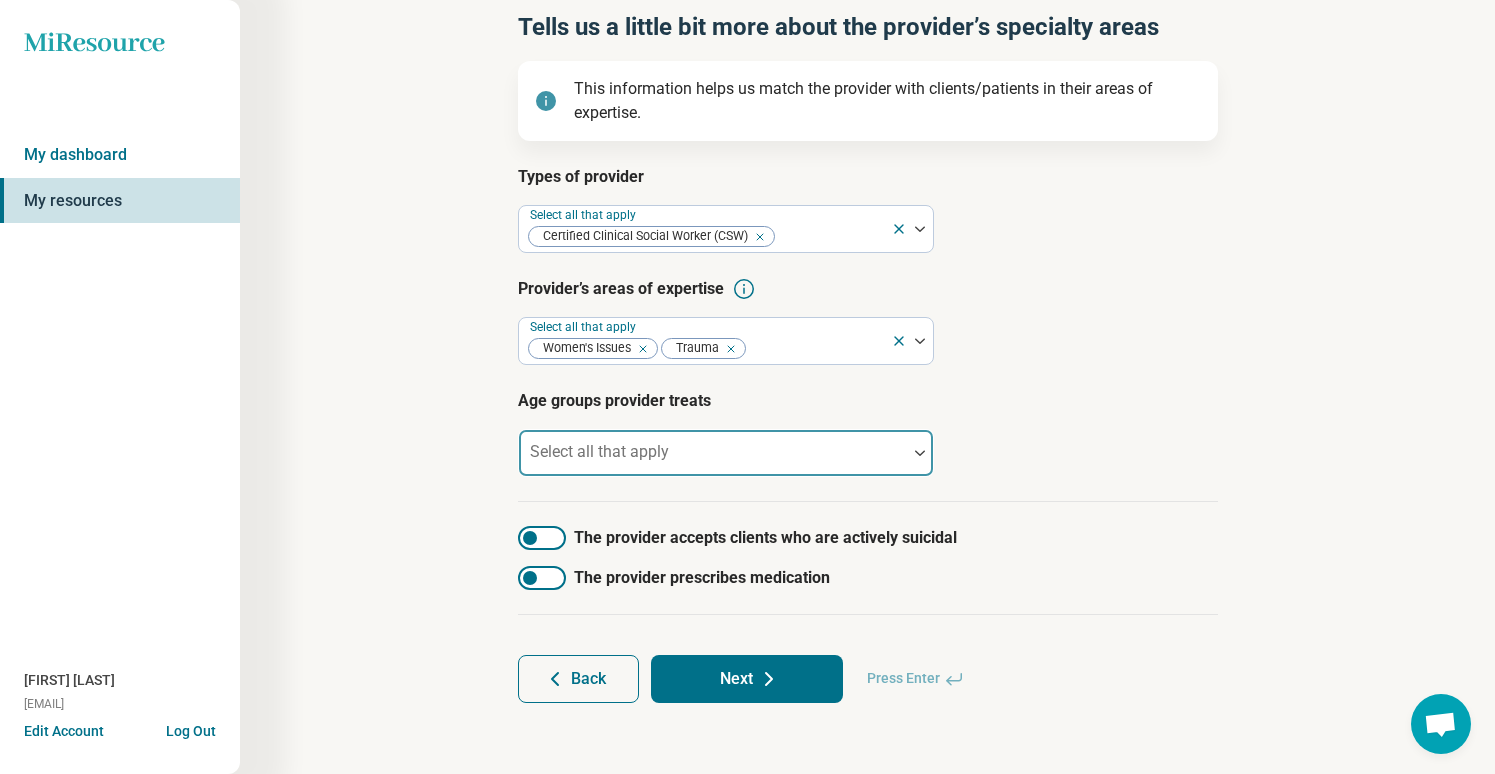 click at bounding box center [713, 461] 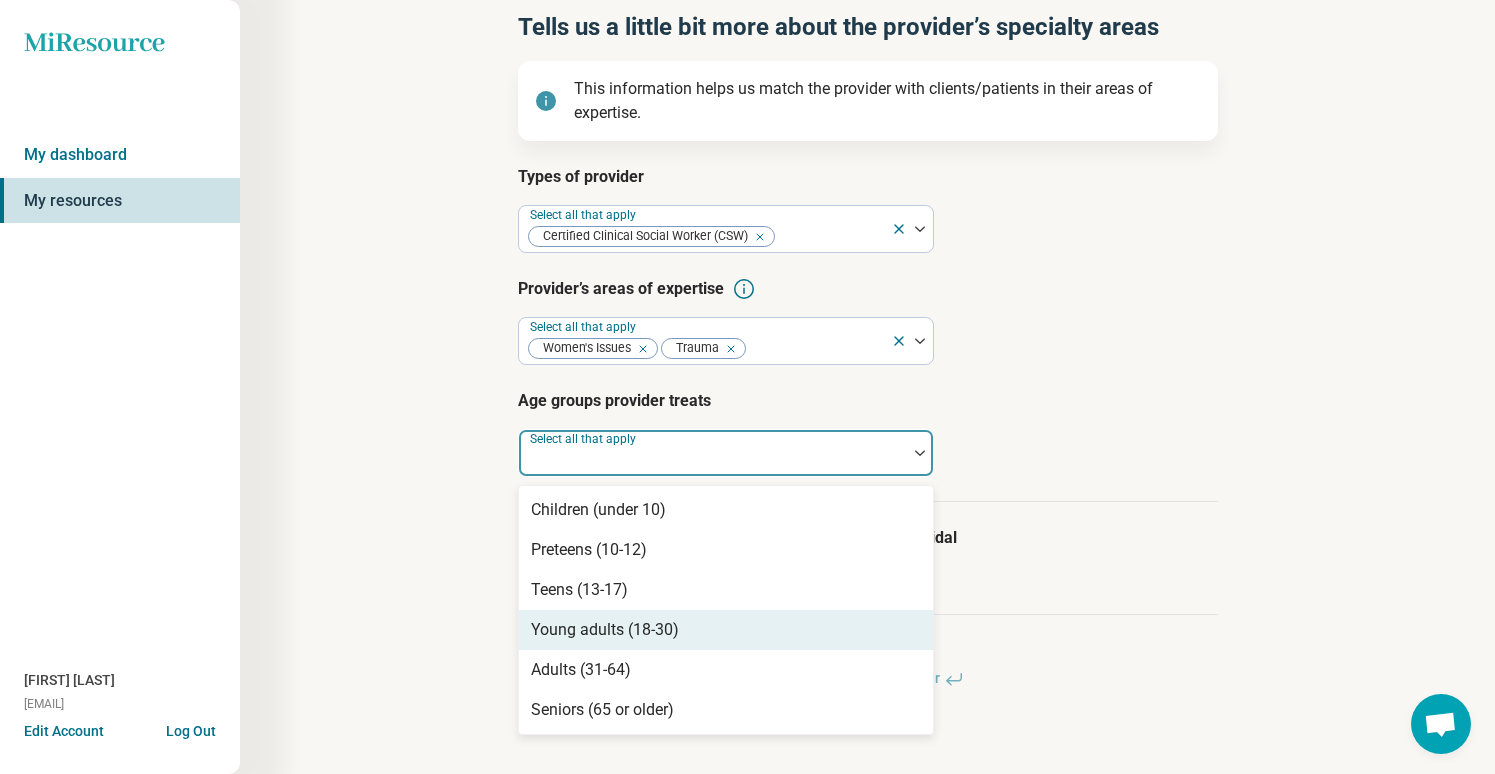 click on "Young adults (18-30)" at bounding box center [726, 630] 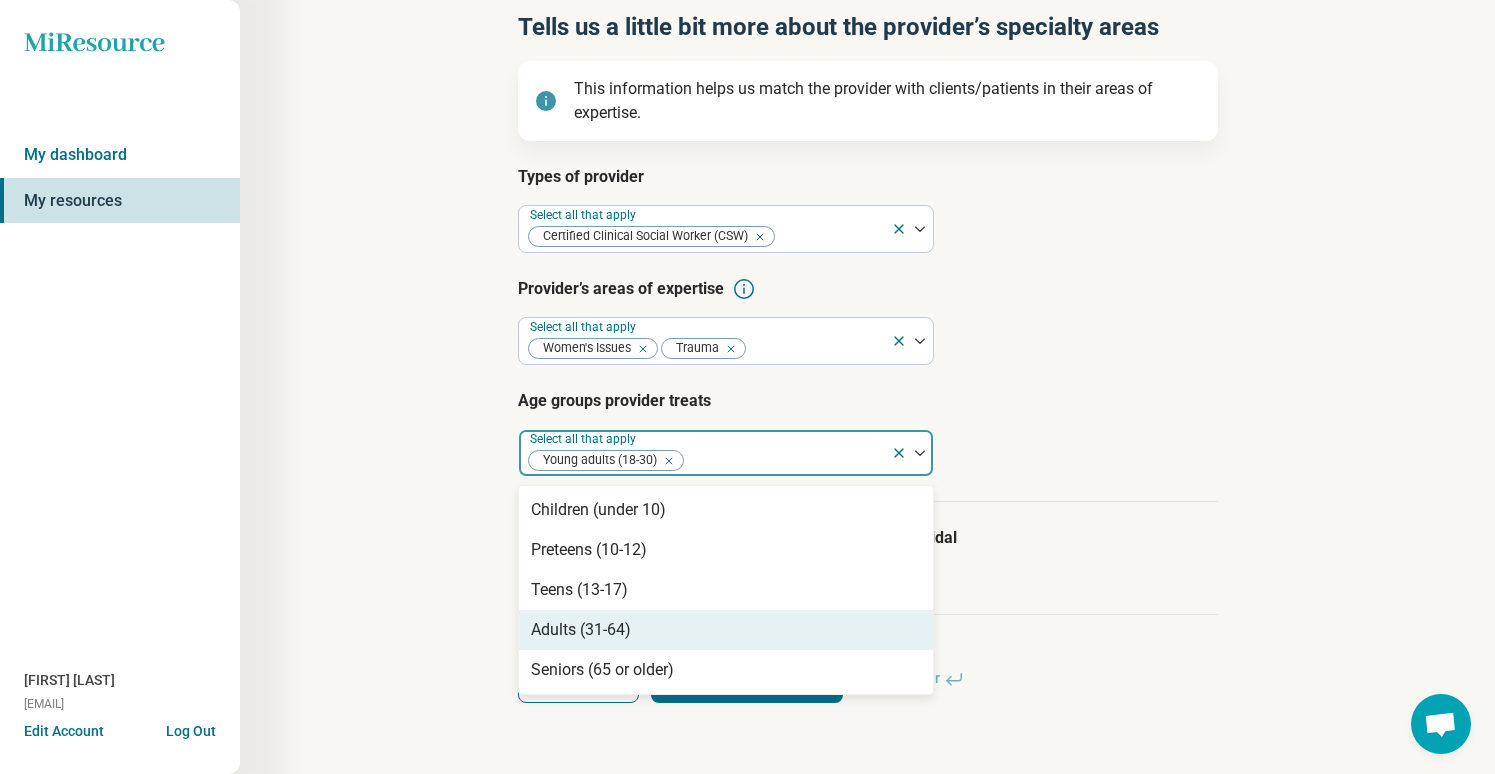 click on "Adults (31-64)" at bounding box center [726, 630] 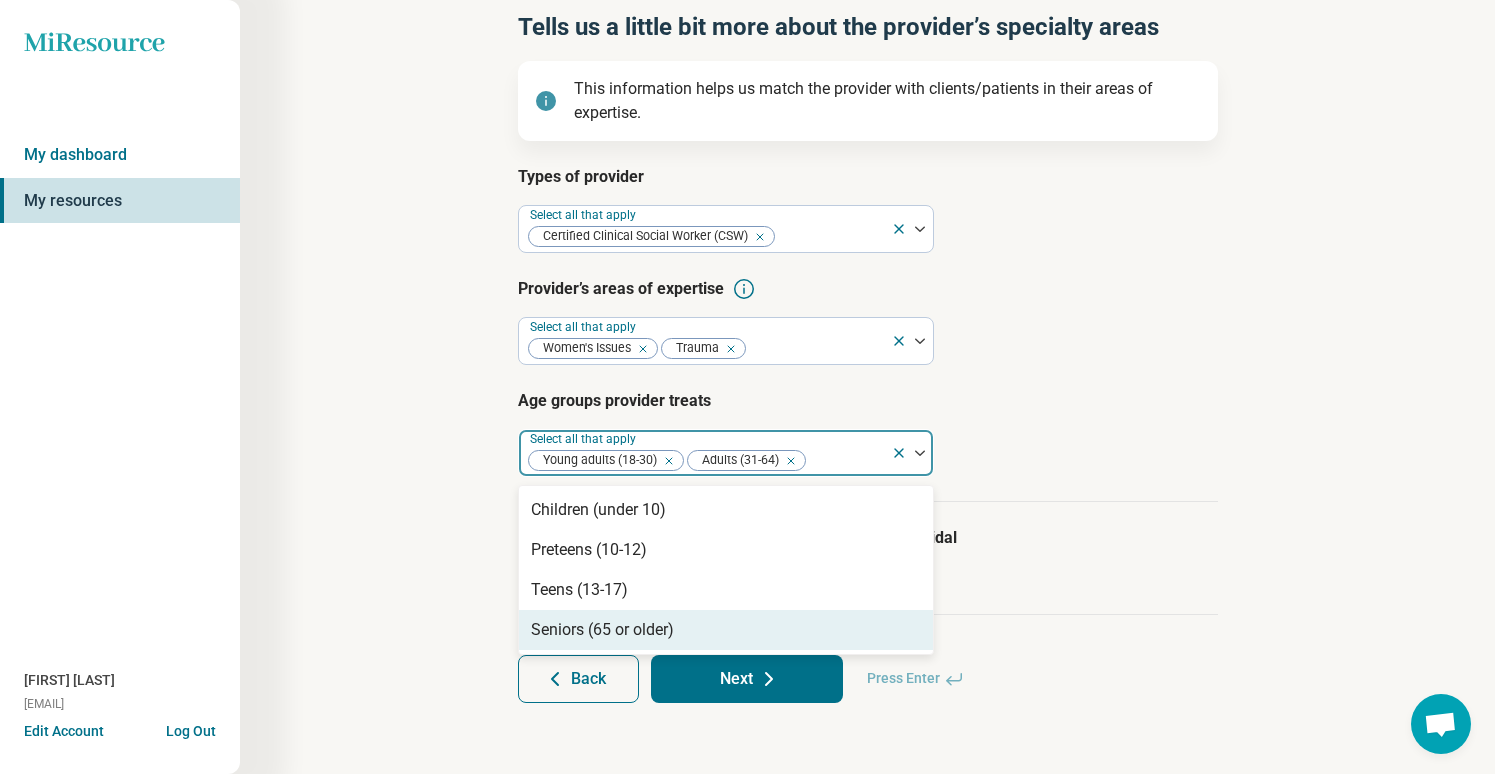 click on "Seniors (65 or older)" at bounding box center (602, 630) 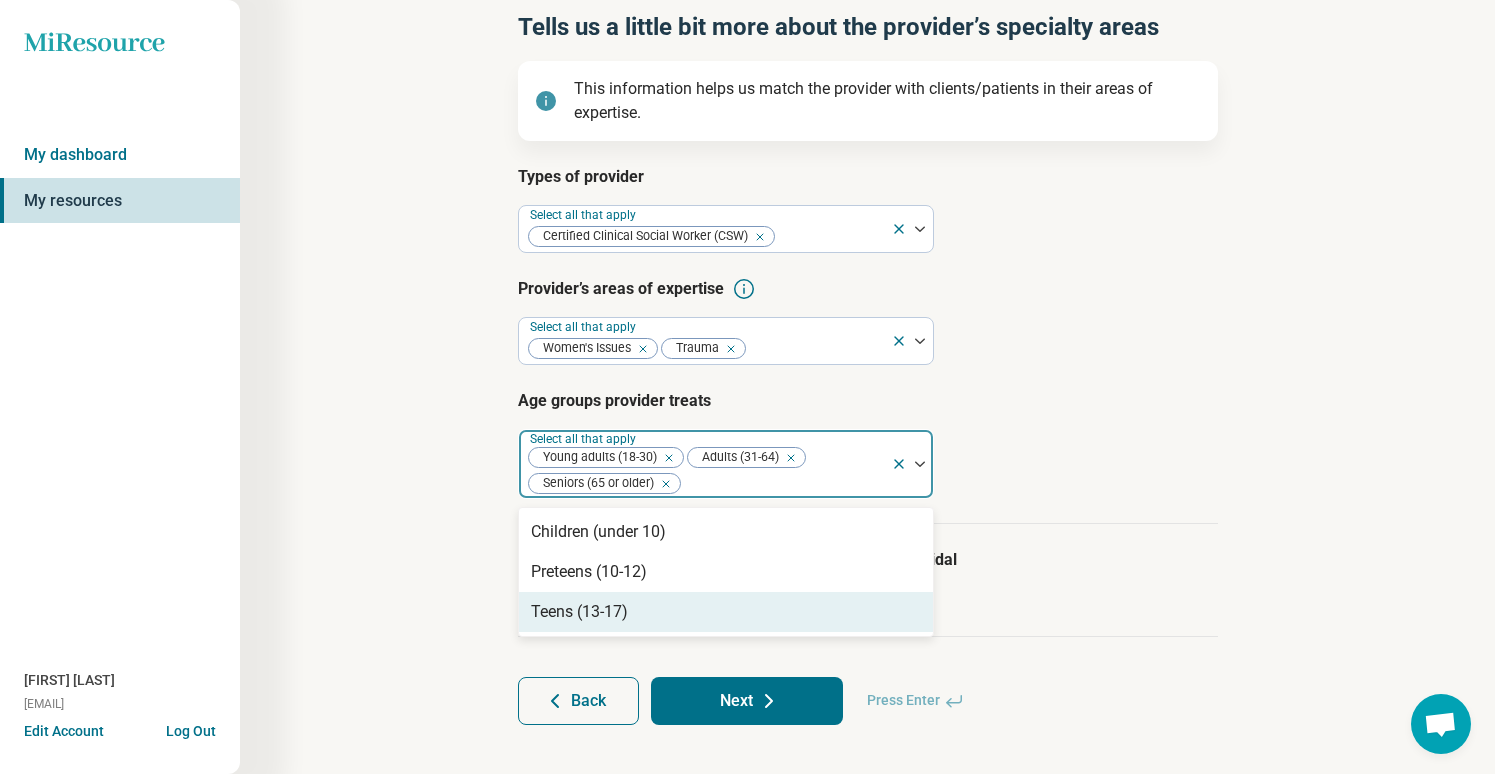 click on "Next" at bounding box center [747, 701] 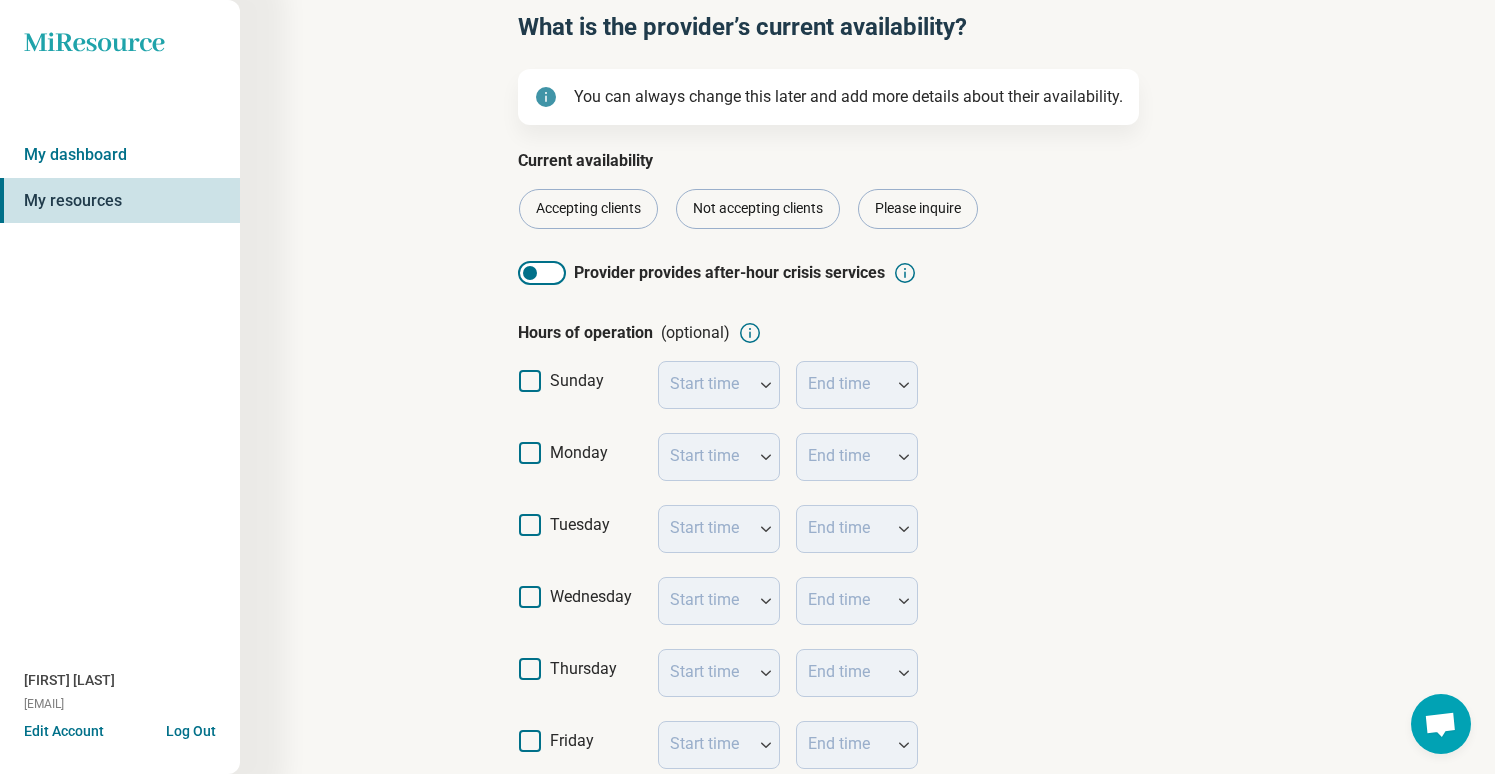 scroll, scrollTop: 0, scrollLeft: 0, axis: both 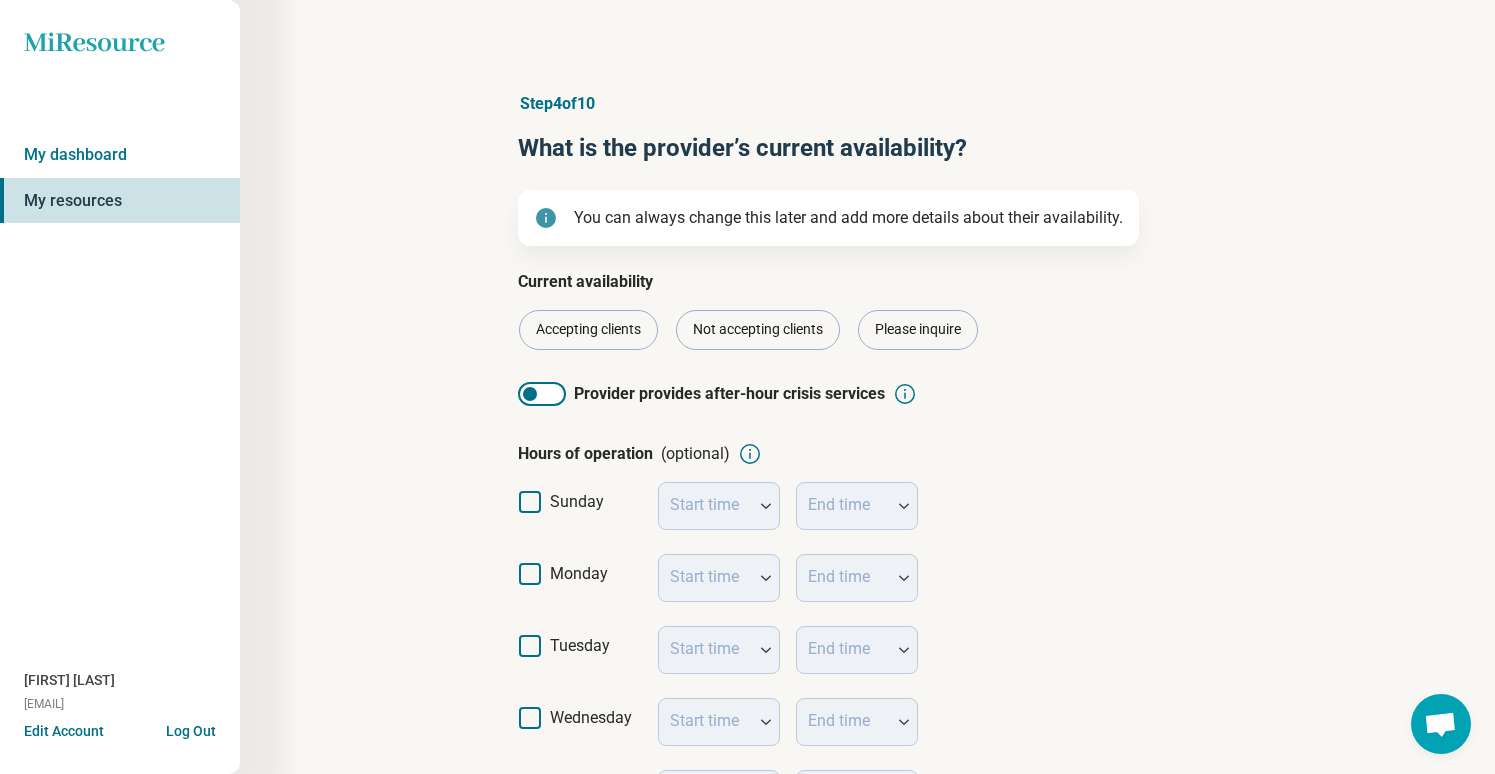 click 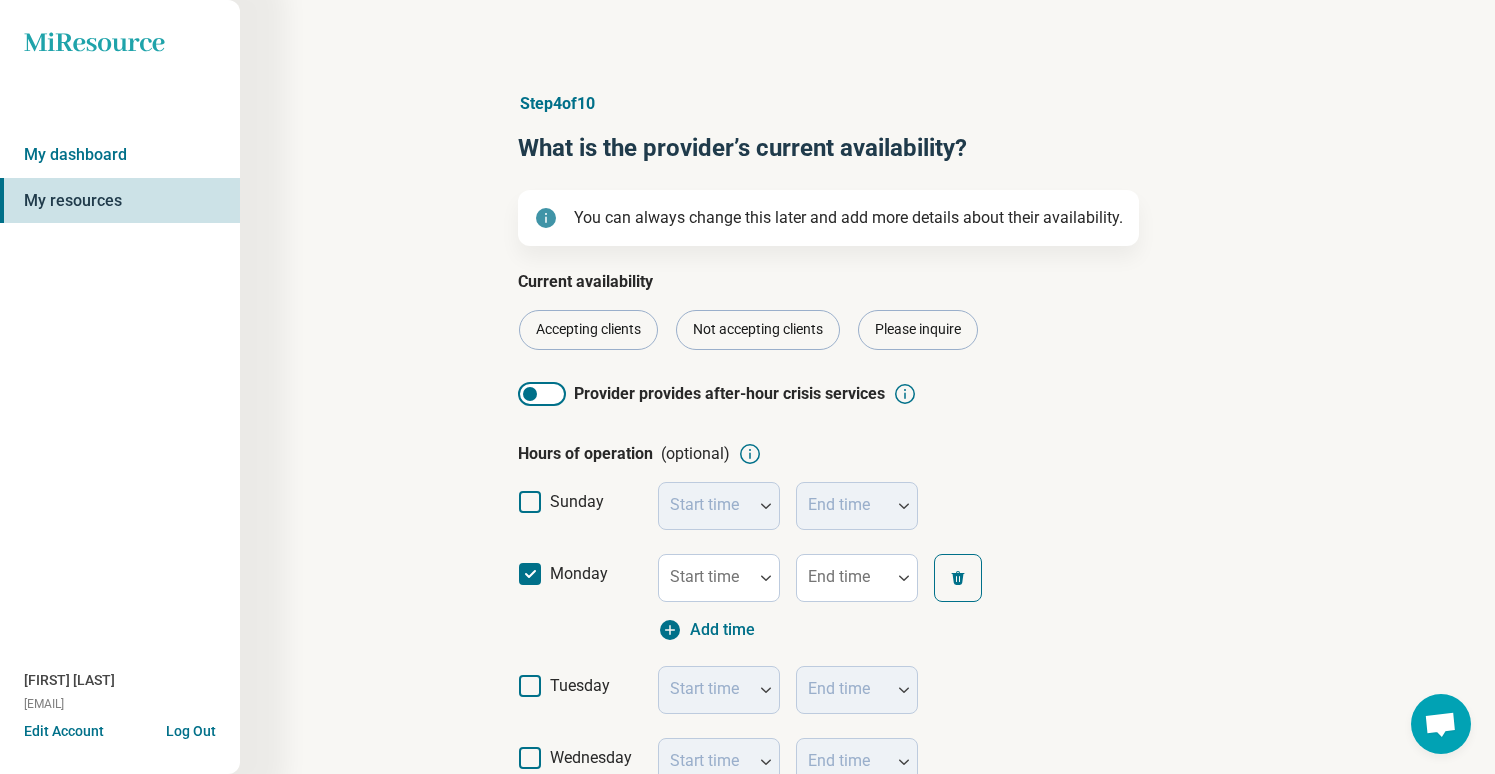 scroll, scrollTop: 13, scrollLeft: 0, axis: vertical 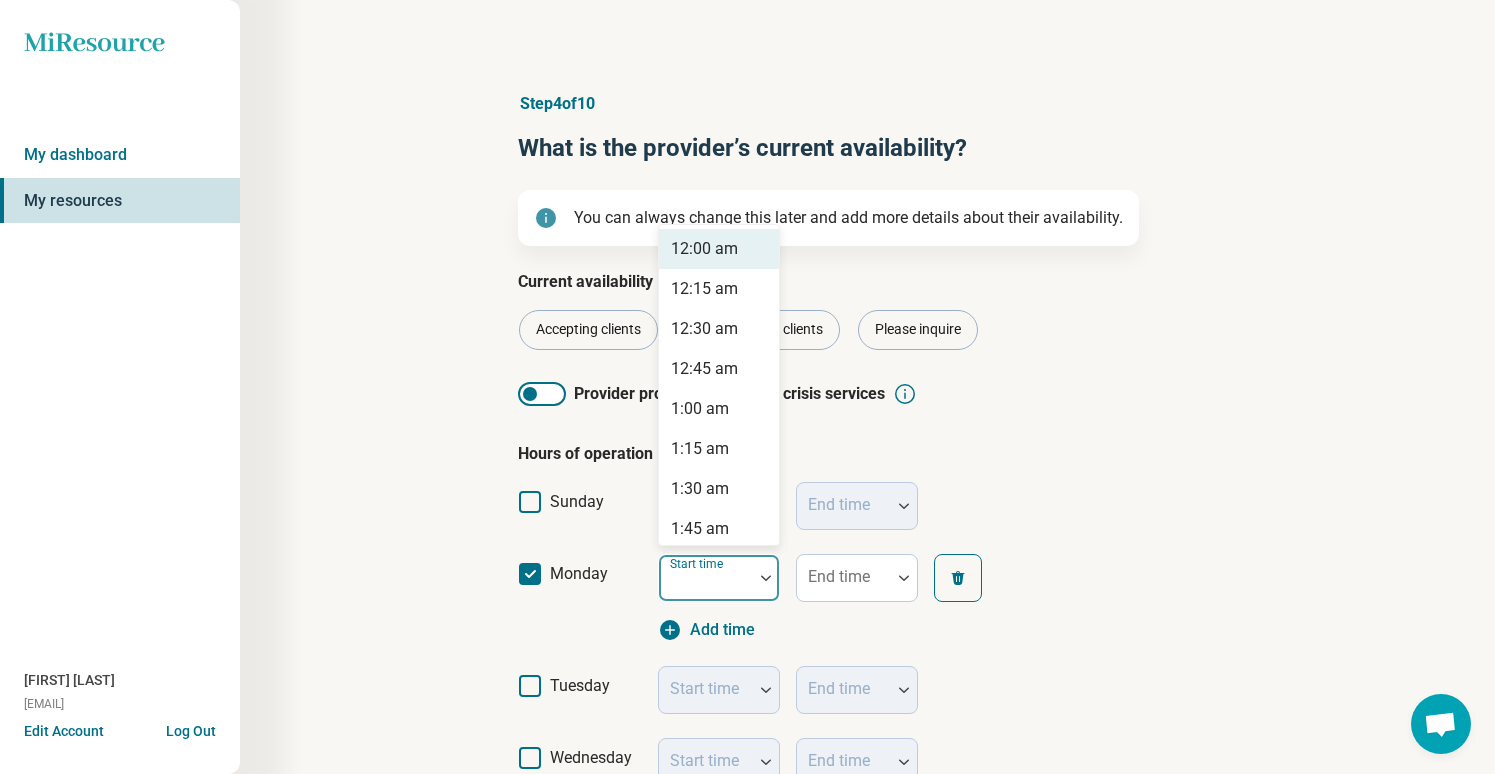 click at bounding box center (706, 586) 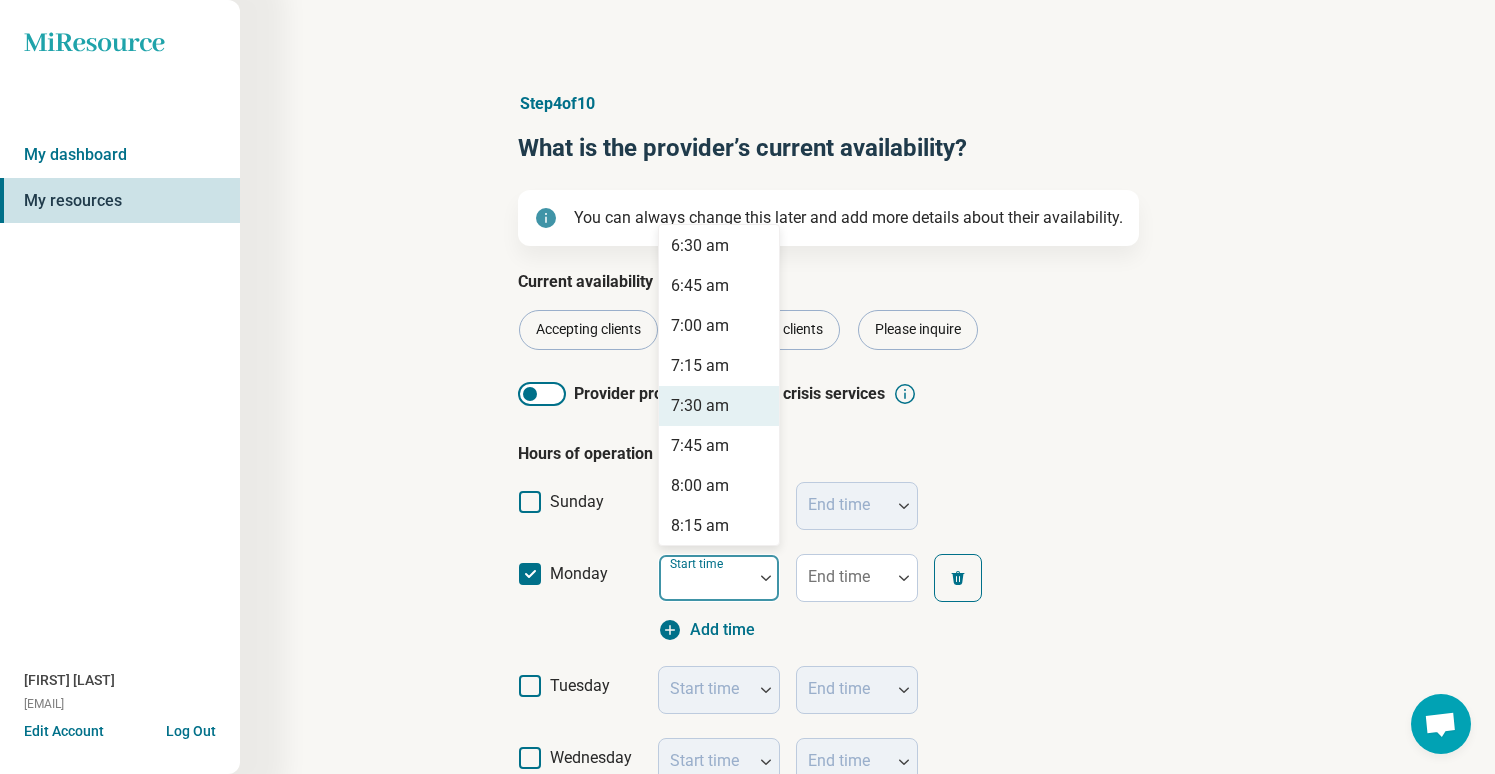 scroll, scrollTop: 1044, scrollLeft: 0, axis: vertical 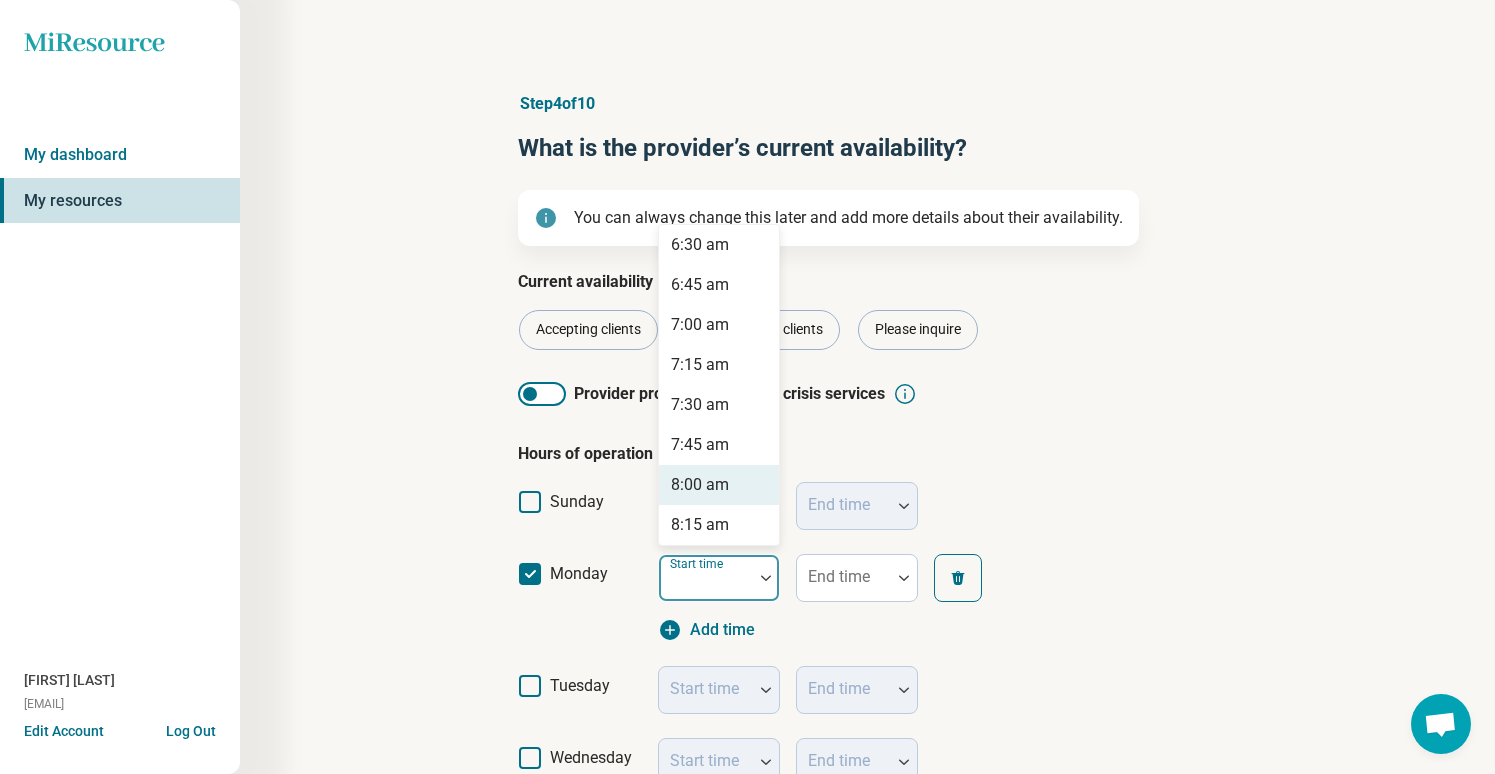 click on "8:00 am" at bounding box center [700, 485] 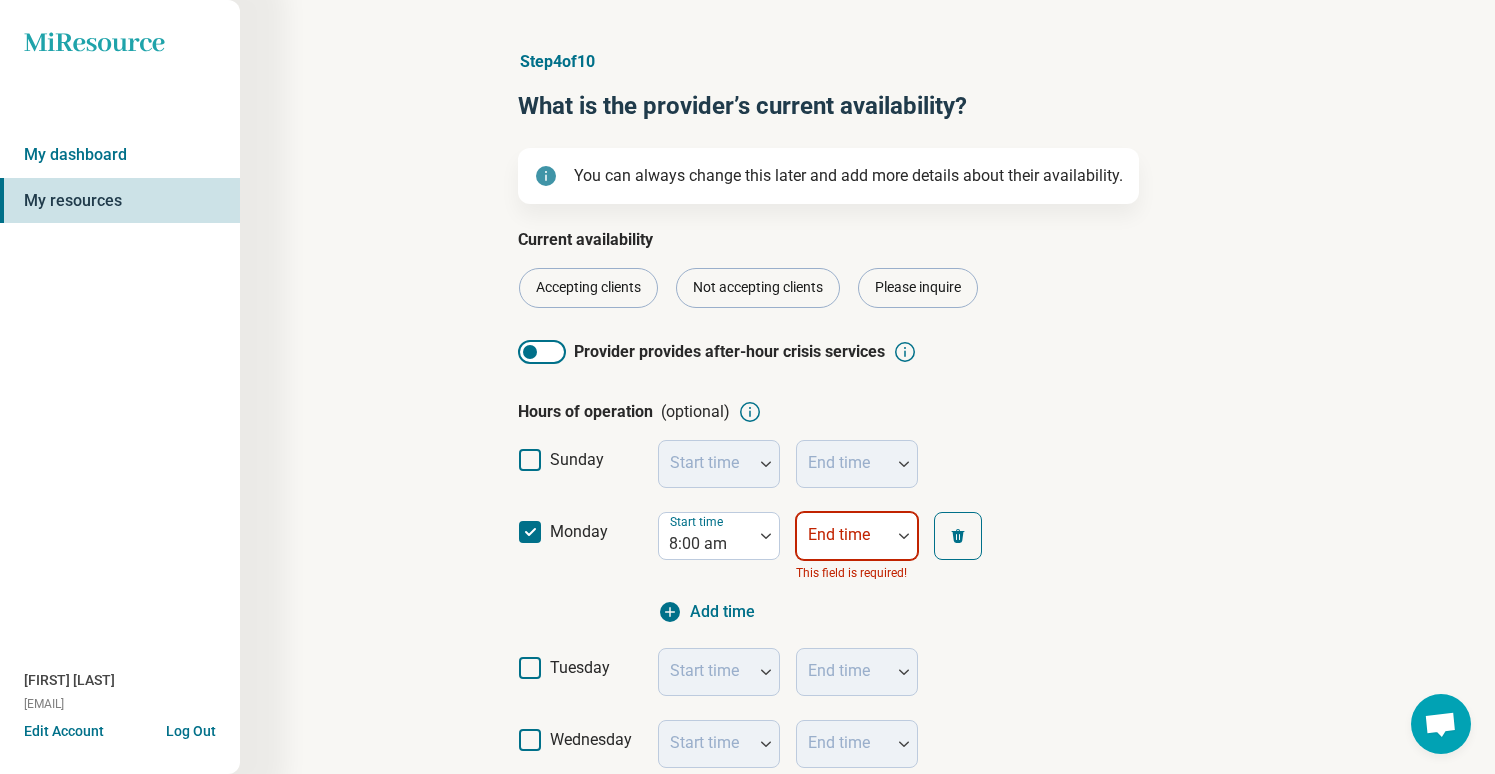click on "Start time 8:00 am End time This field is required! Add time" at bounding box center [838, 568] 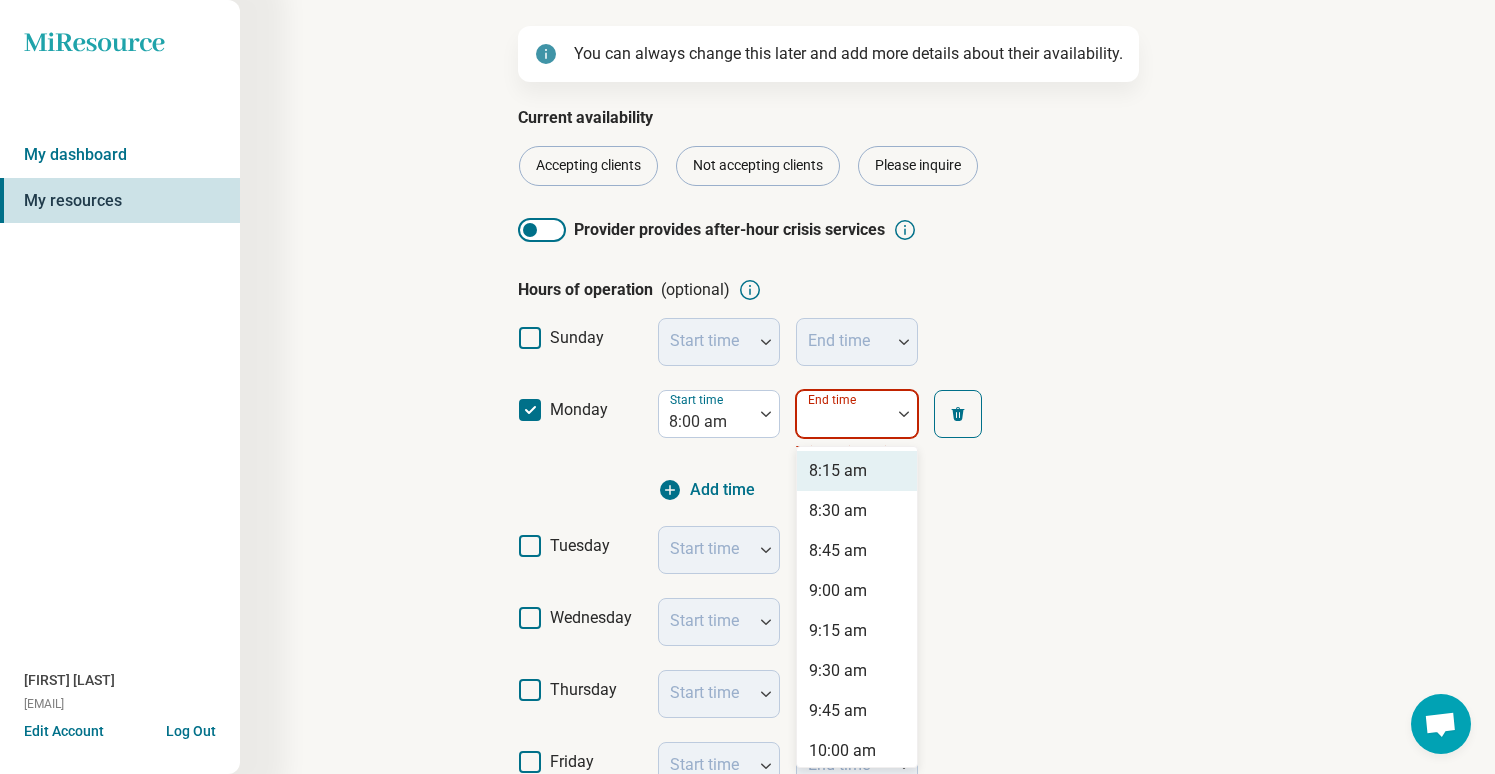 scroll, scrollTop: 165, scrollLeft: 0, axis: vertical 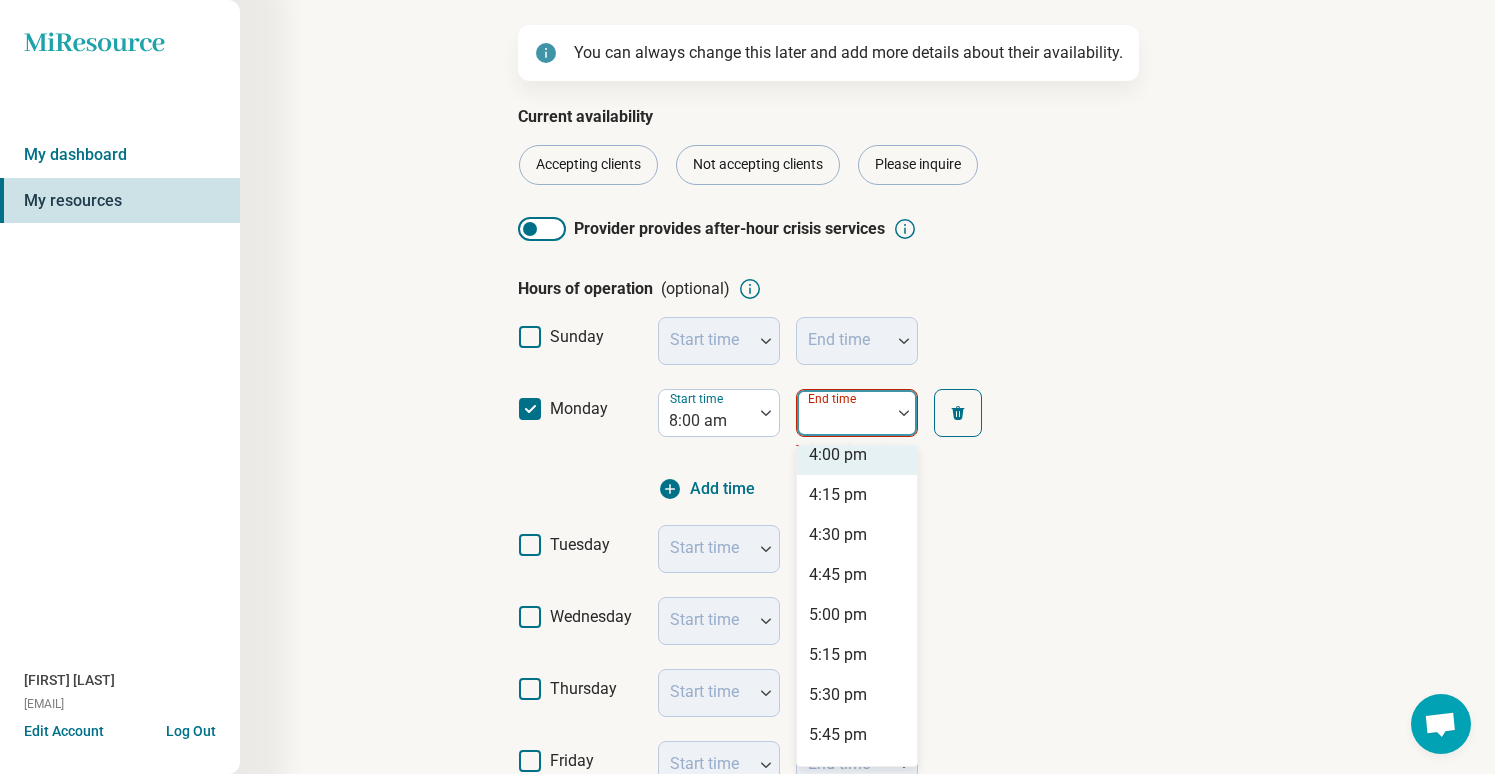 click on "4:00 pm" at bounding box center (838, 455) 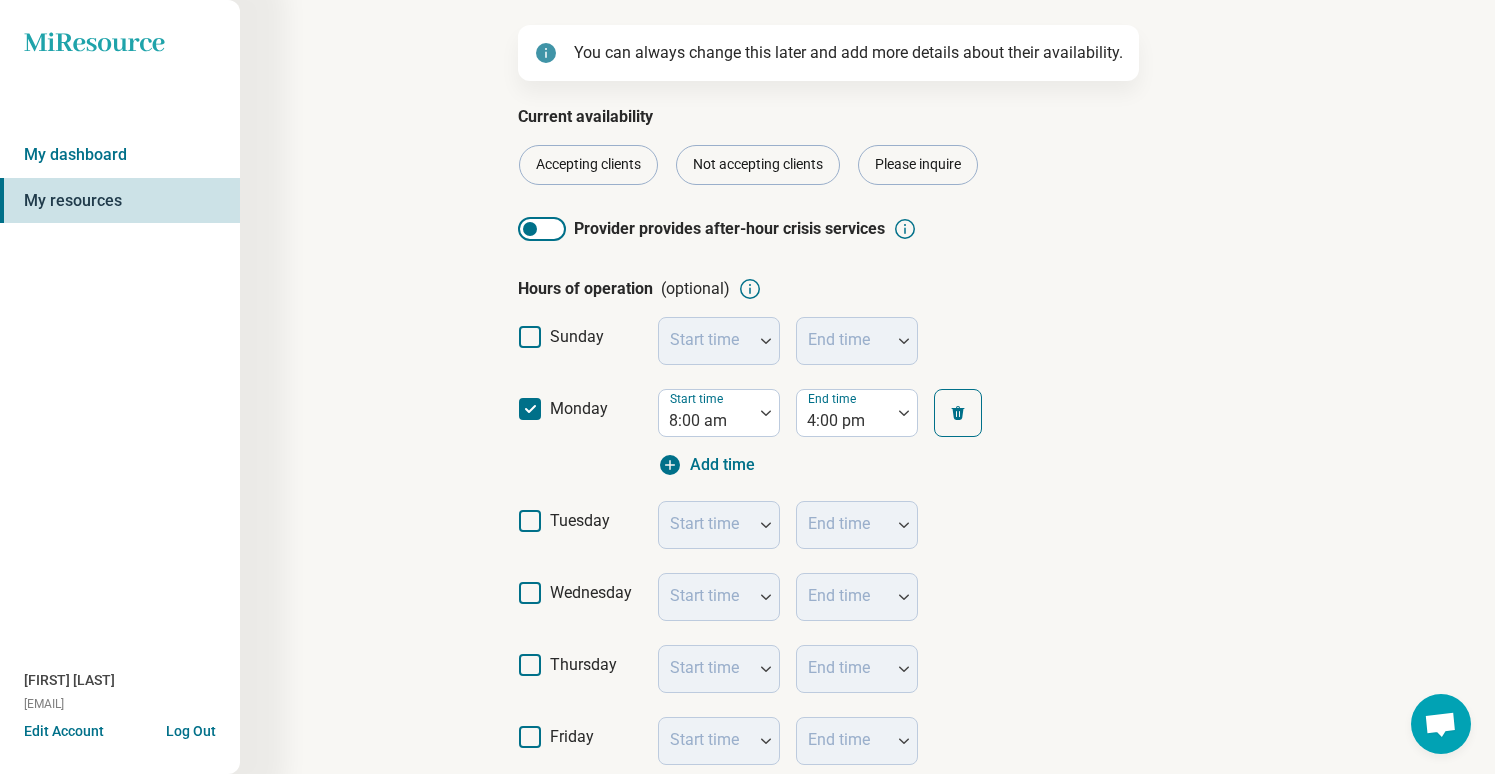 click 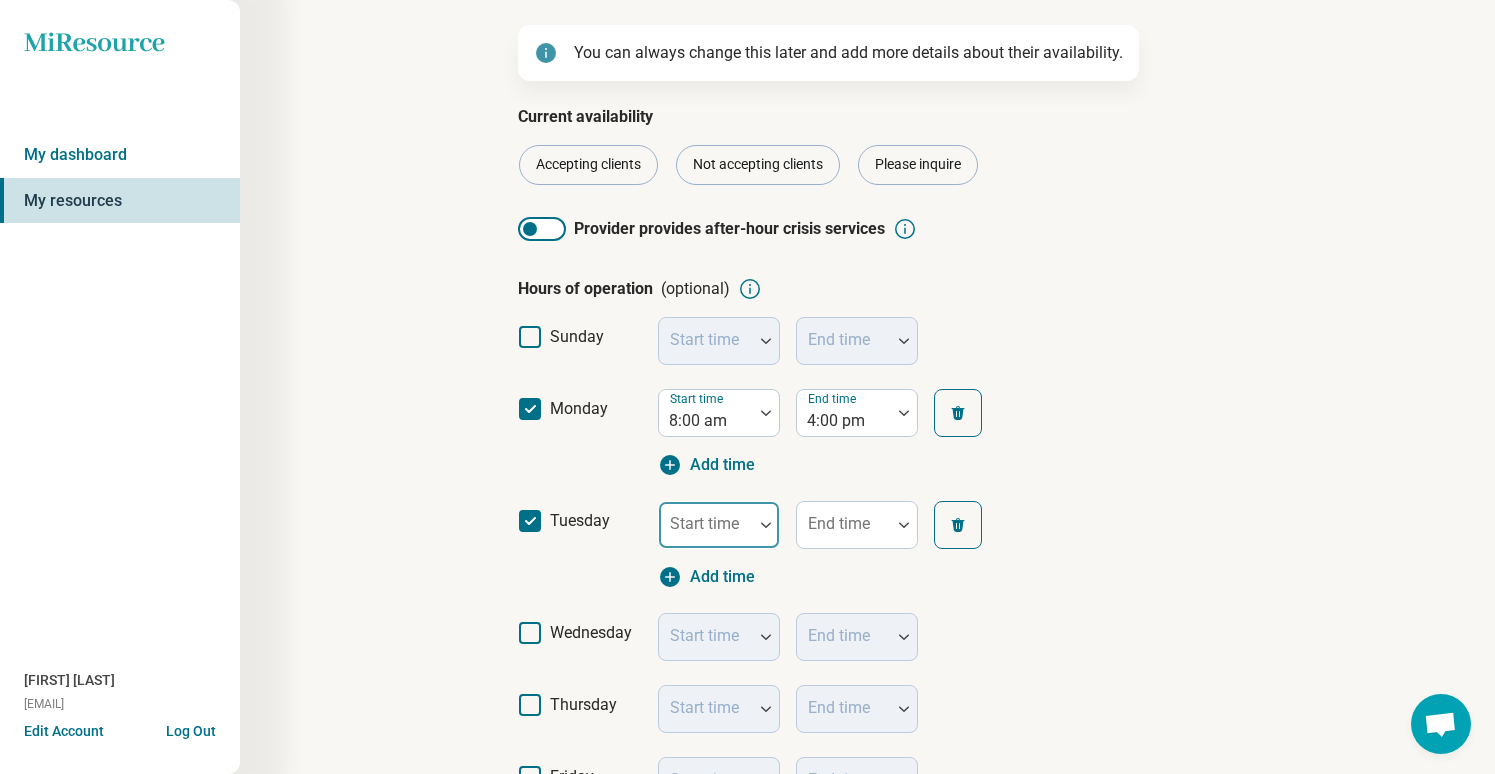click at bounding box center [706, 533] 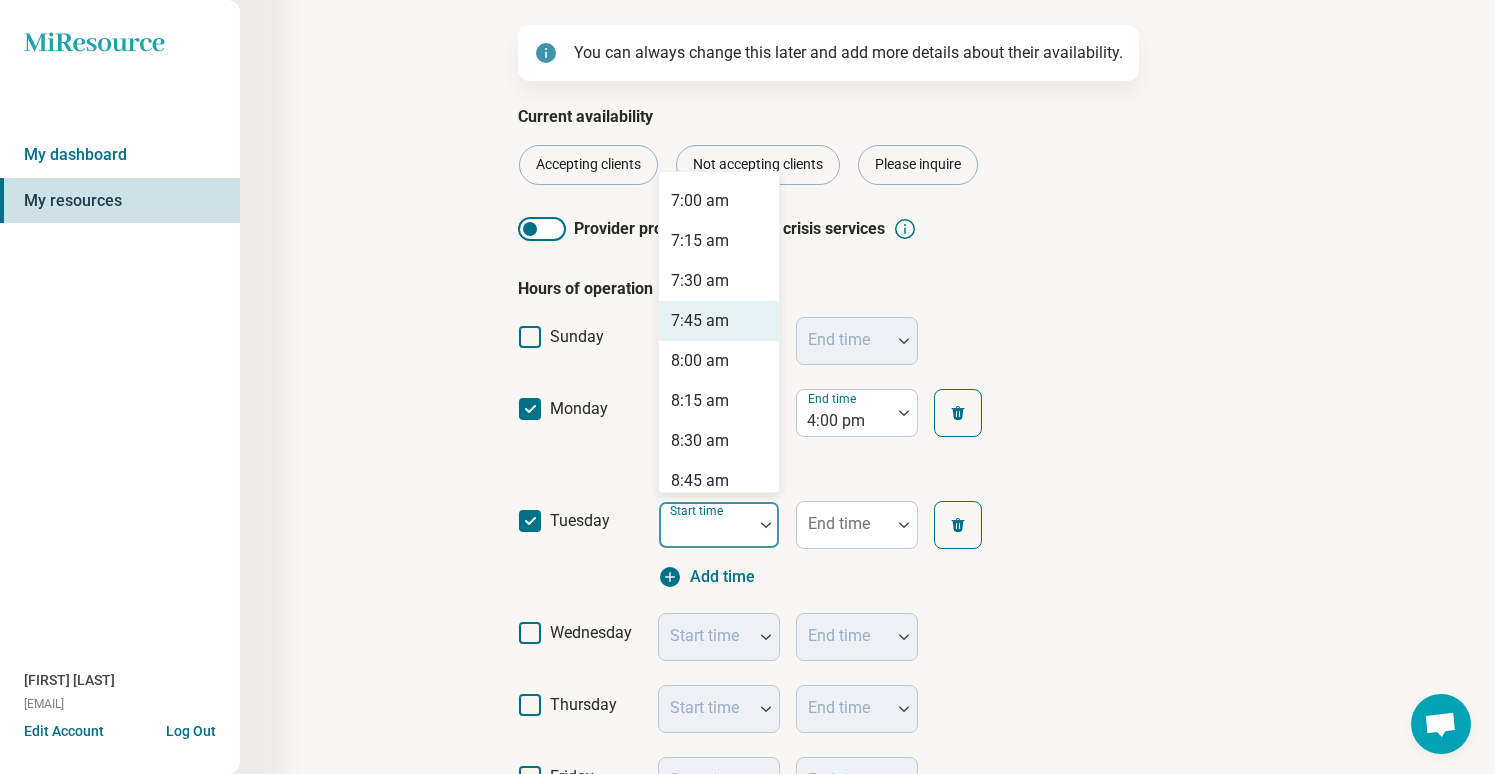scroll, scrollTop: 1116, scrollLeft: 0, axis: vertical 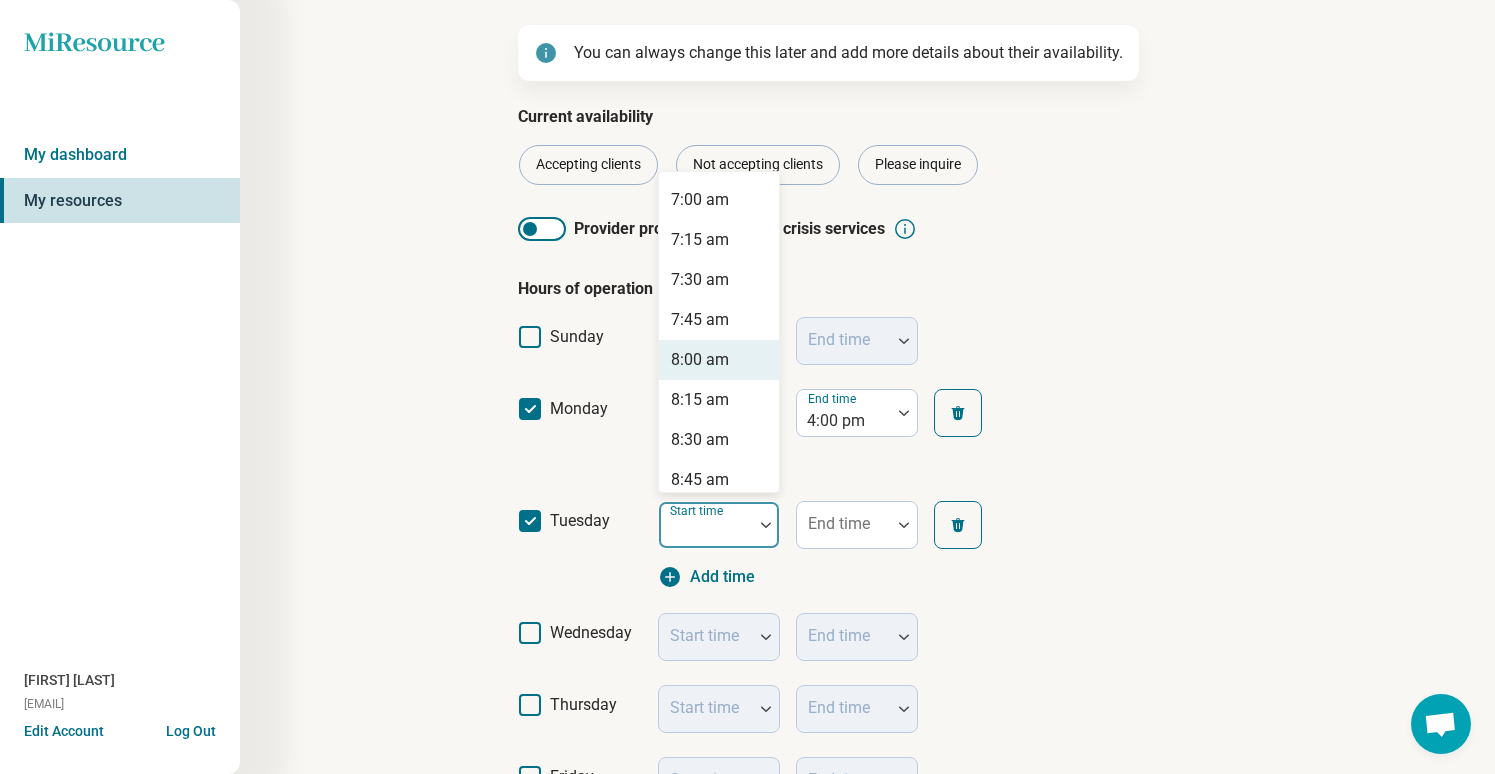 click on "8:00 am" at bounding box center (700, 360) 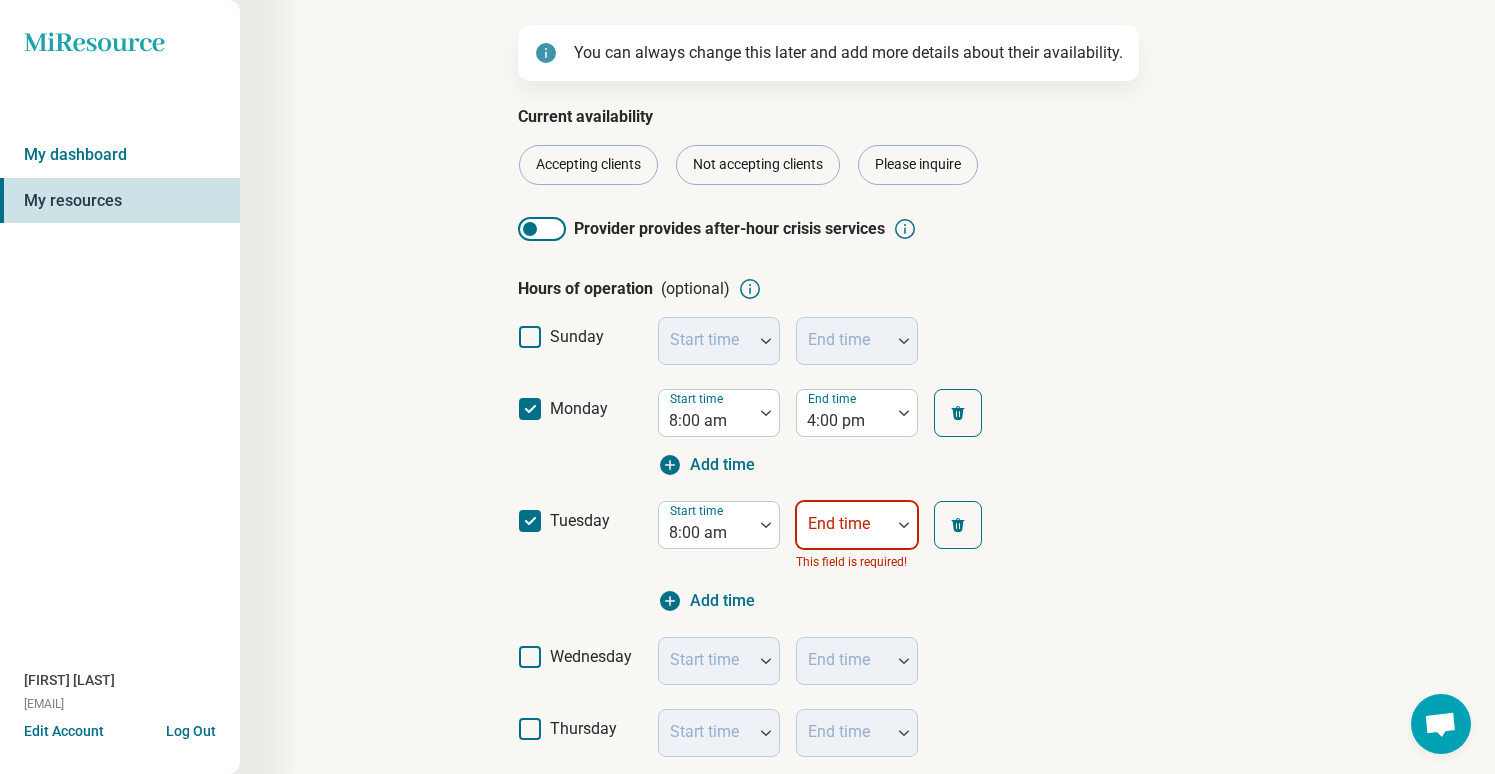 click on "Start time 8:00 am End time This field is required! Add time" at bounding box center (838, 557) 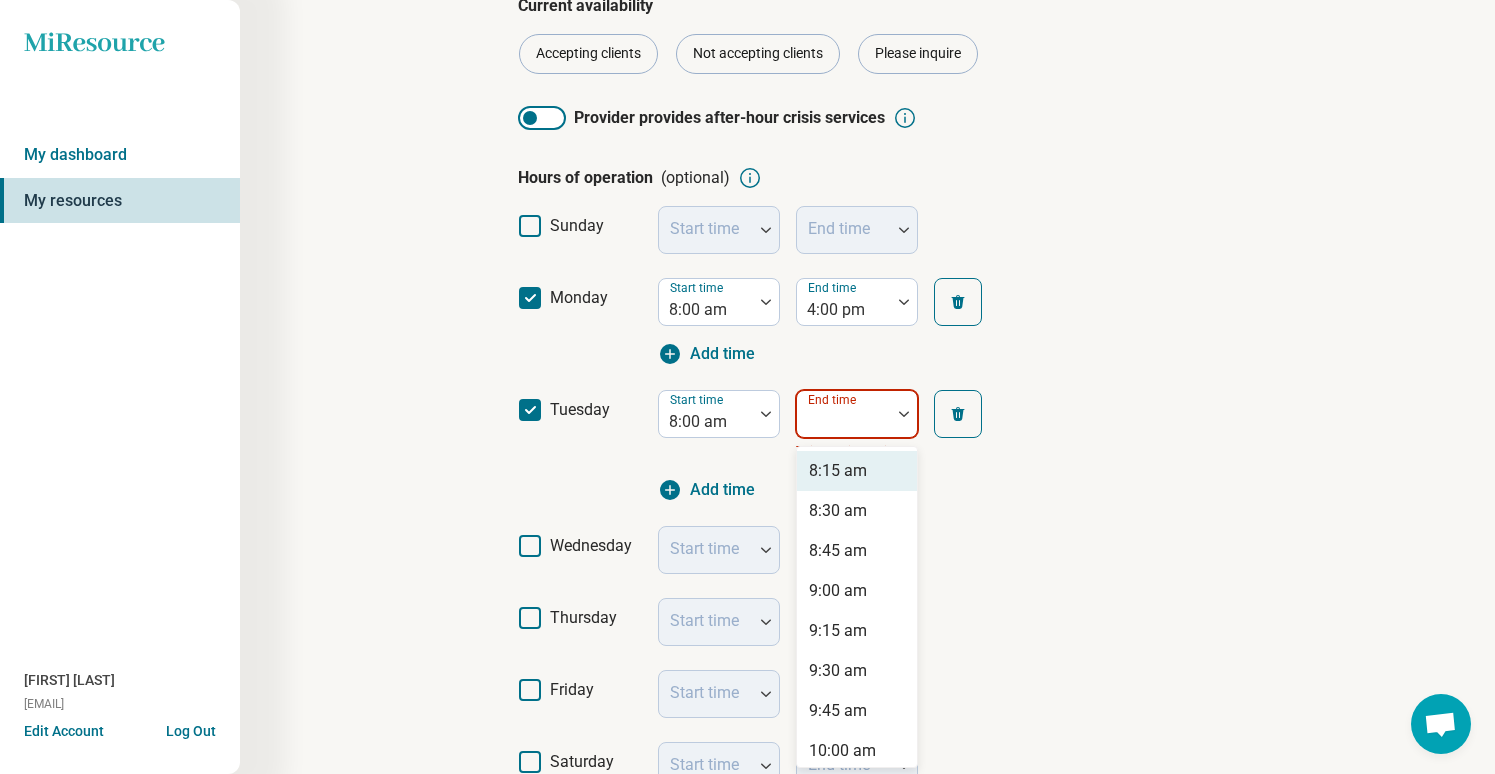 scroll, scrollTop: 277, scrollLeft: 0, axis: vertical 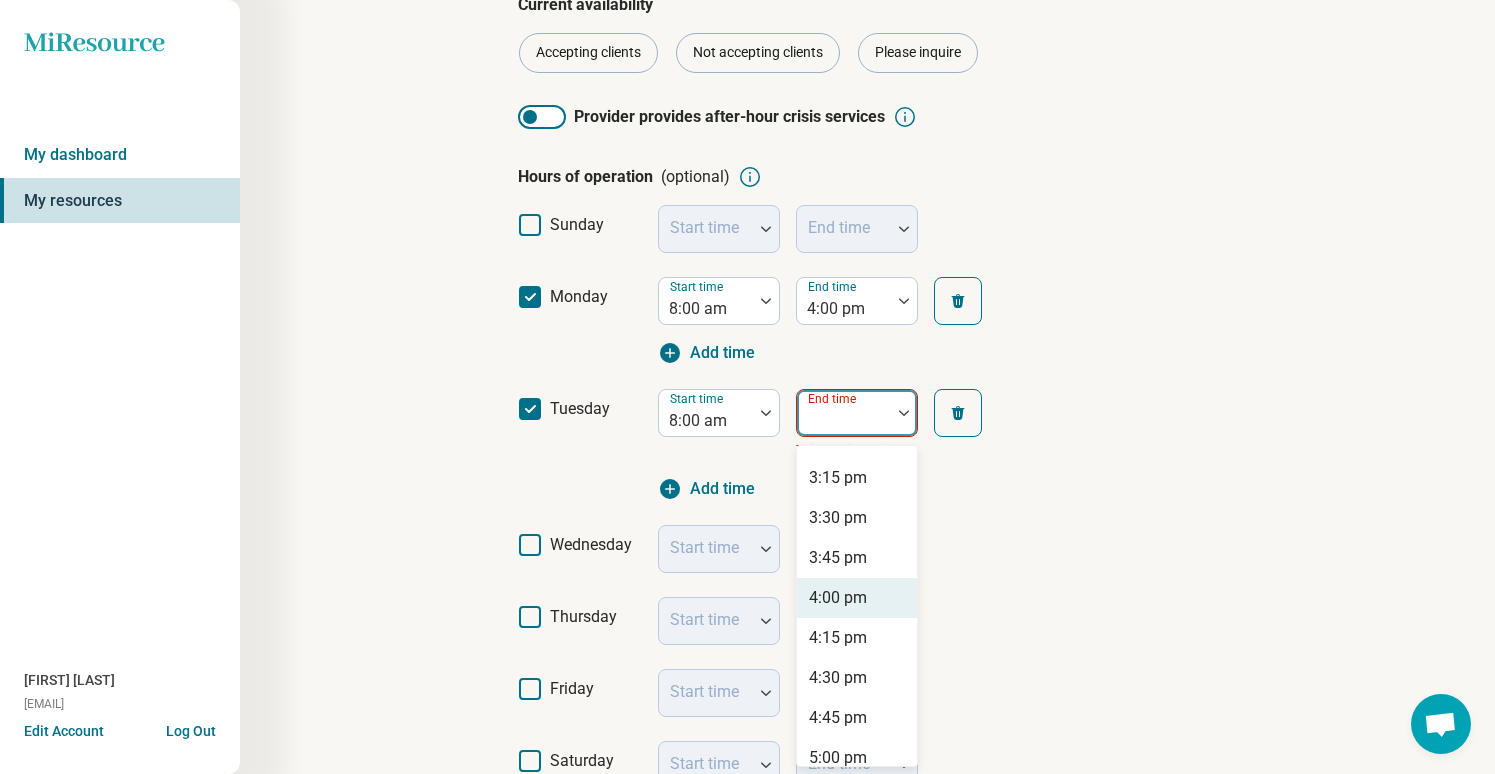 click on "4:00 pm" at bounding box center [838, 598] 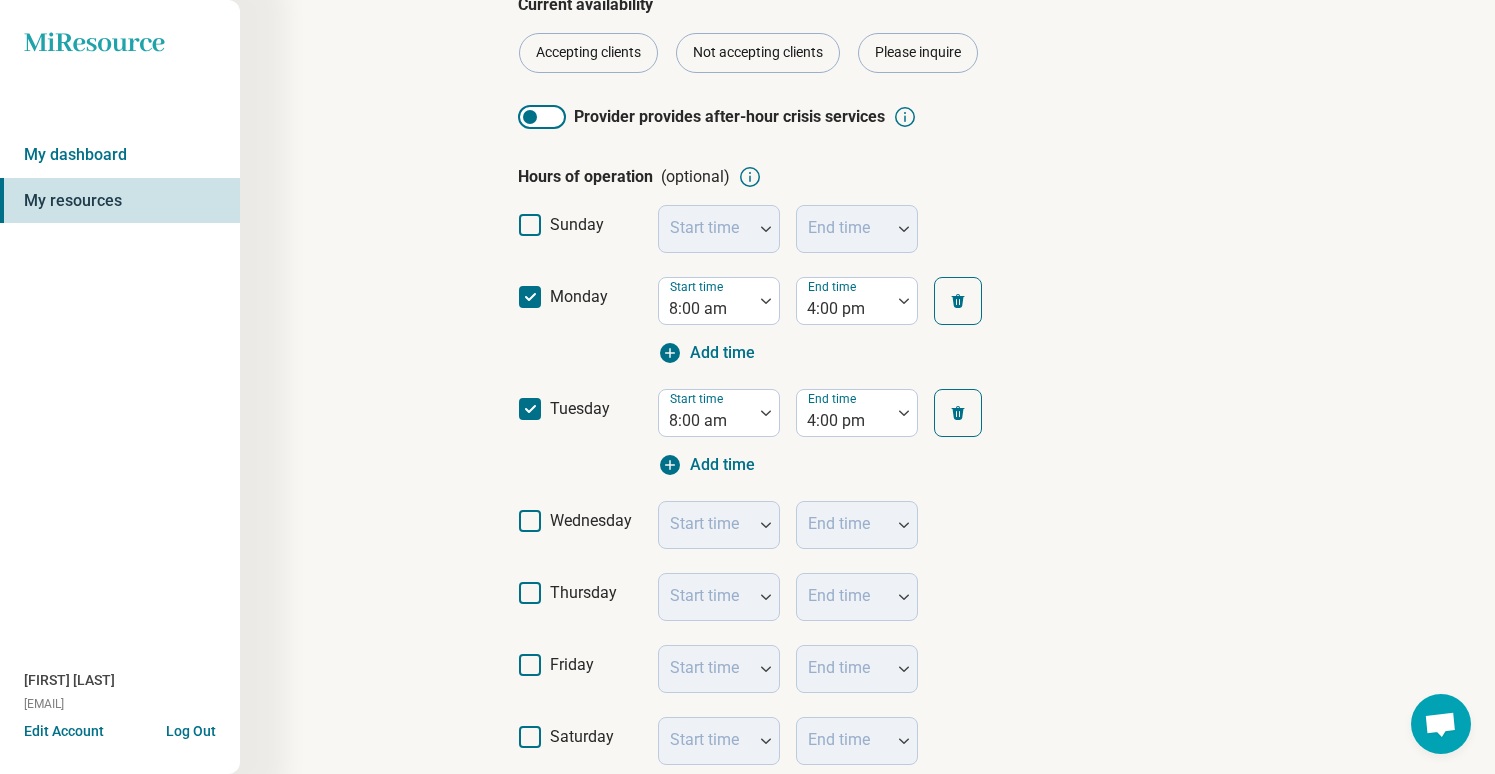 click 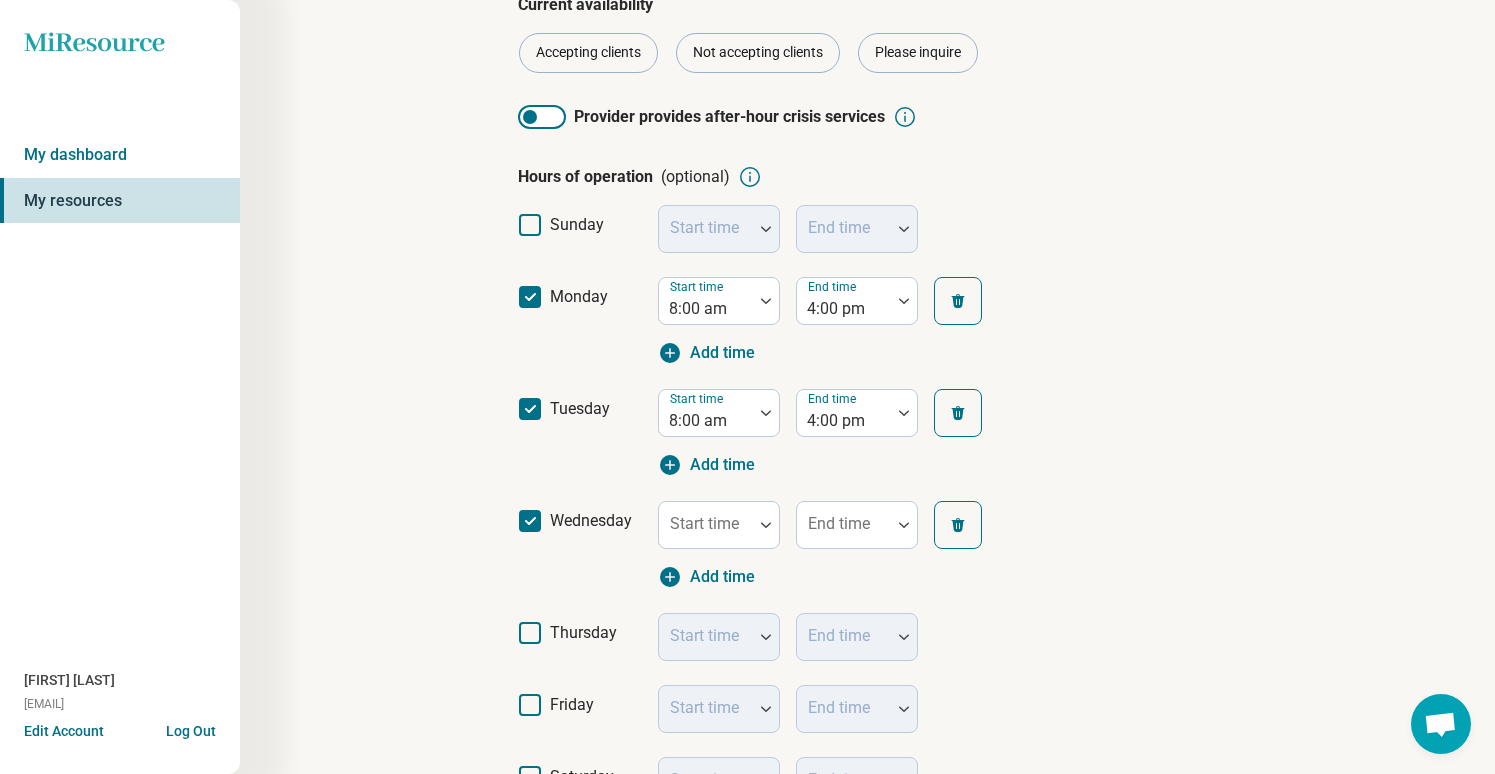 scroll, scrollTop: 13, scrollLeft: 0, axis: vertical 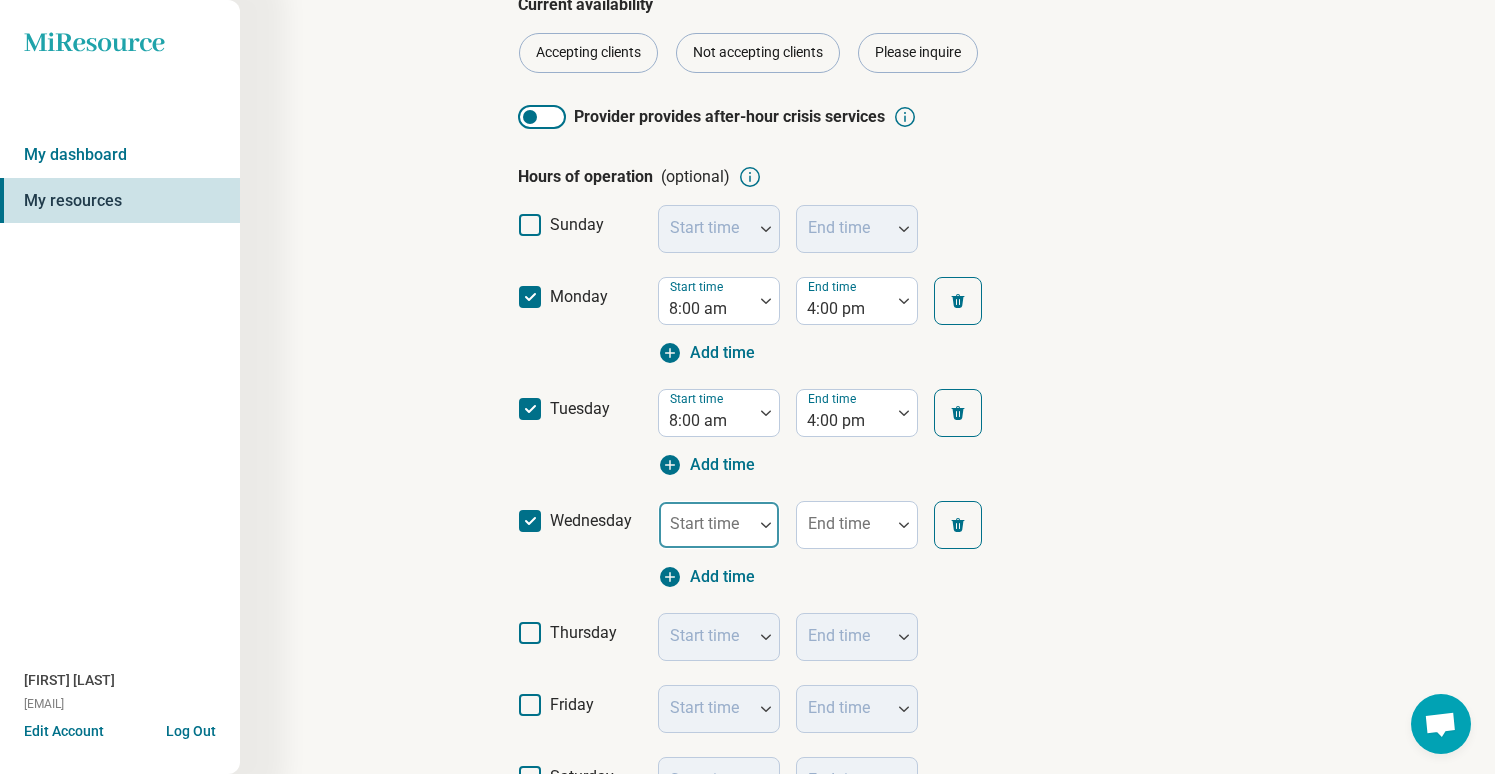 click on "Start time" at bounding box center [719, 525] 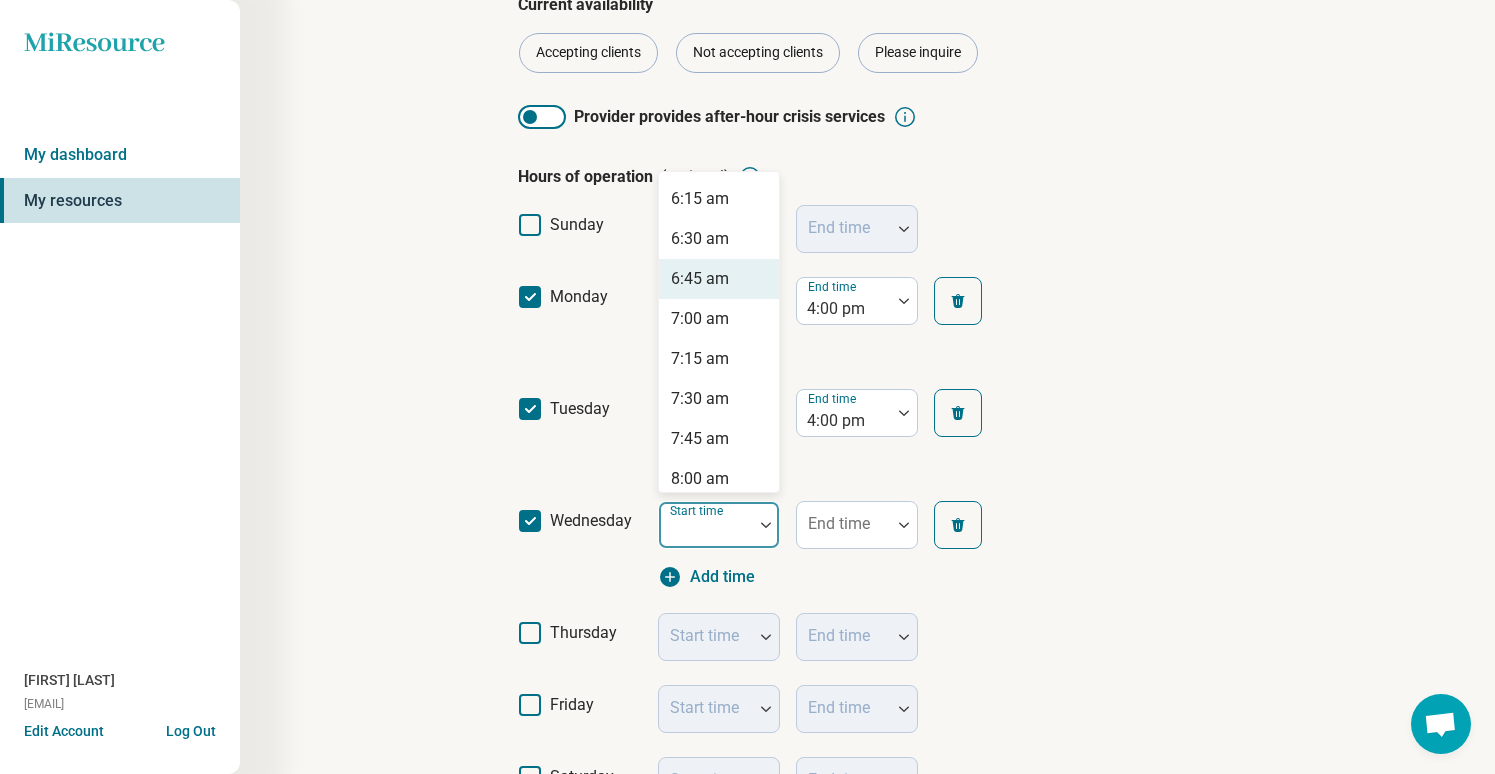 scroll, scrollTop: 1008, scrollLeft: 0, axis: vertical 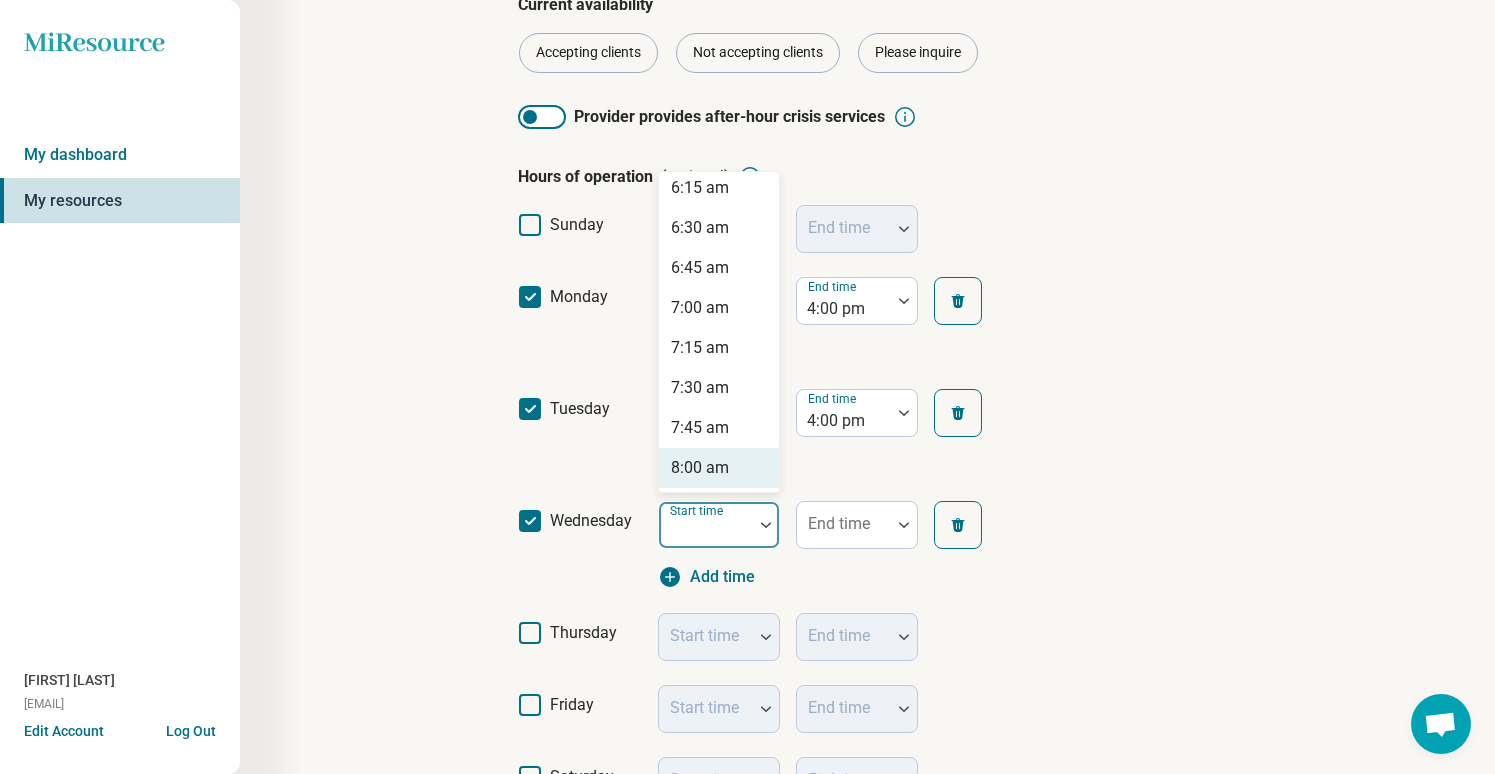 click on "8:00 am" at bounding box center [700, 468] 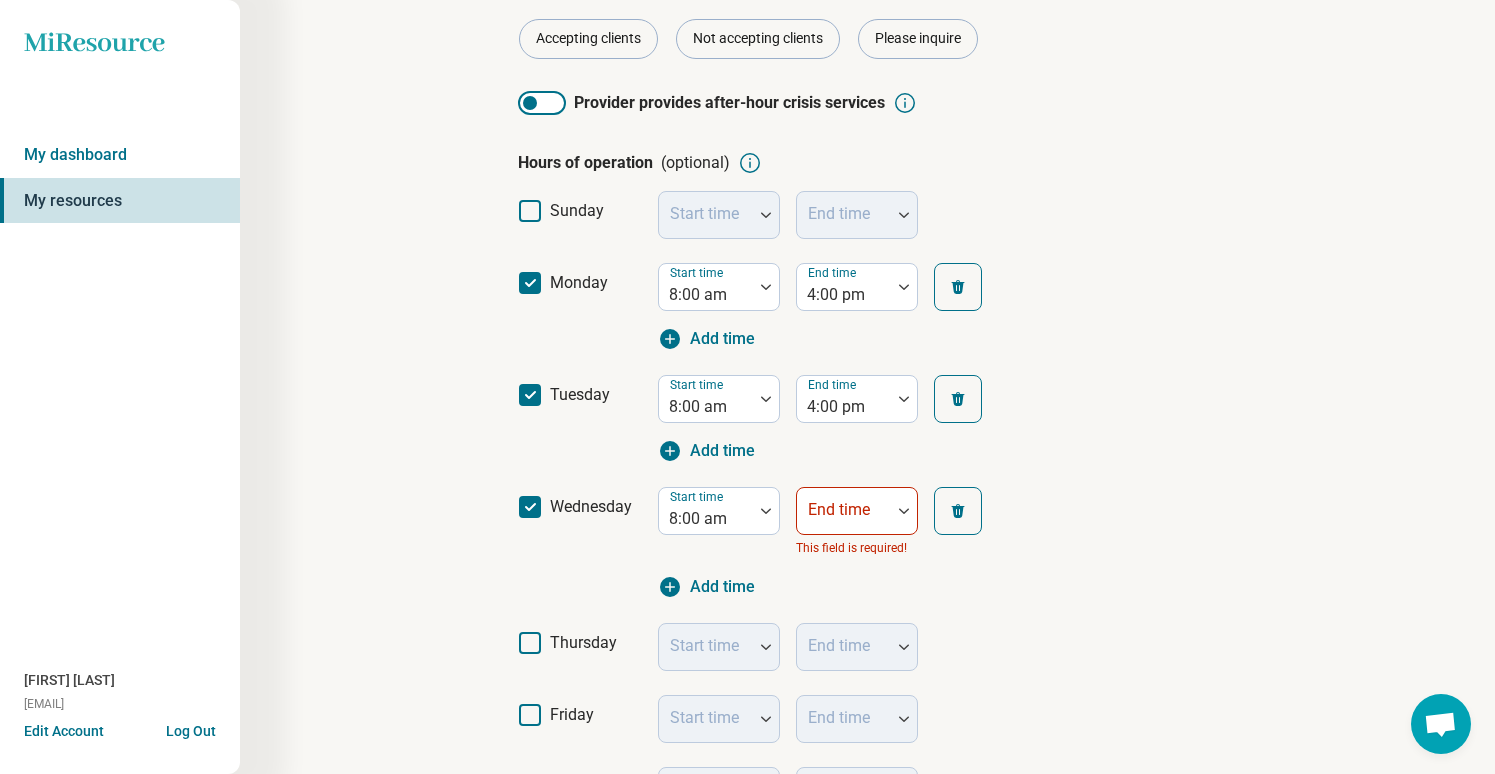 click on "End time This field is required!" at bounding box center [857, 523] 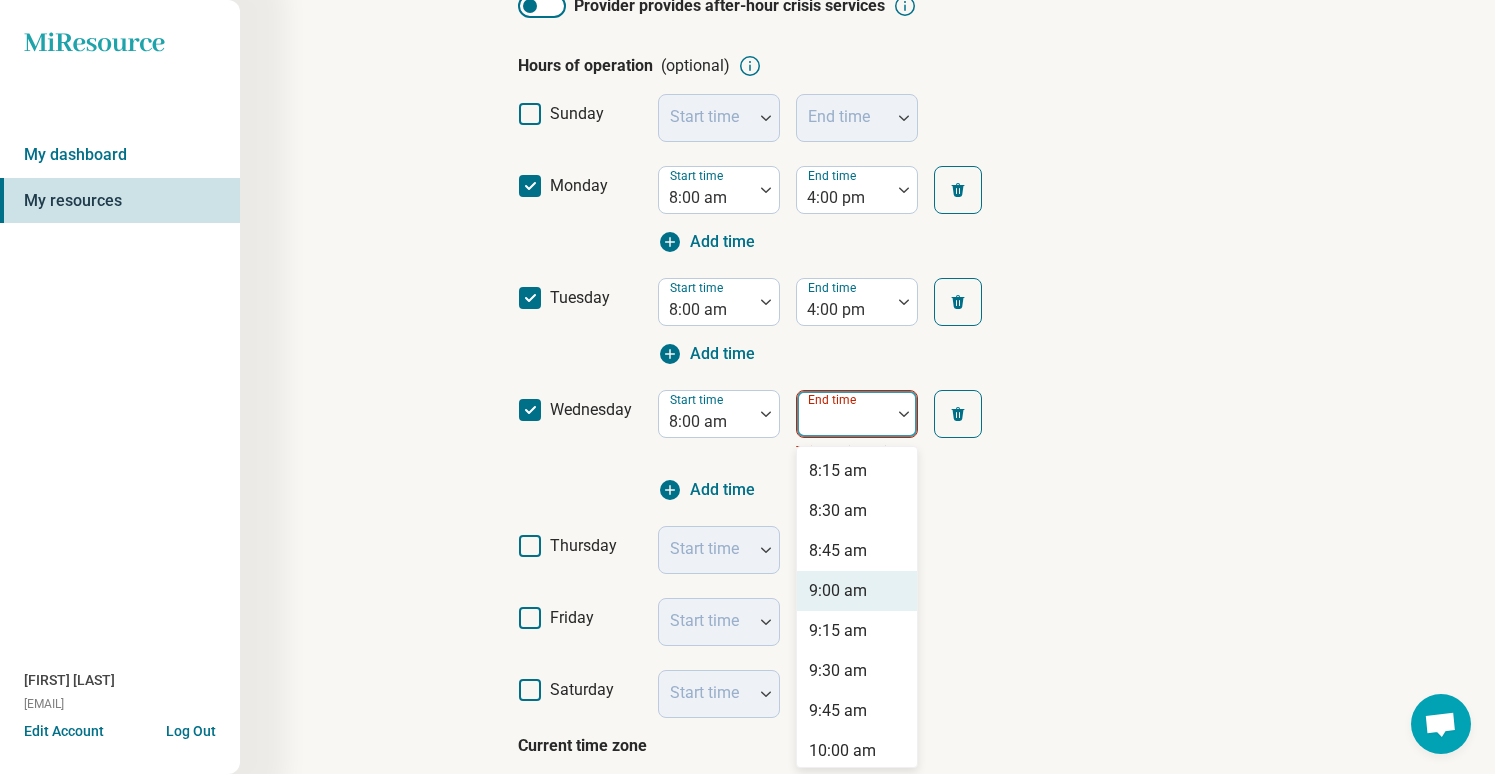 scroll, scrollTop: 389, scrollLeft: 0, axis: vertical 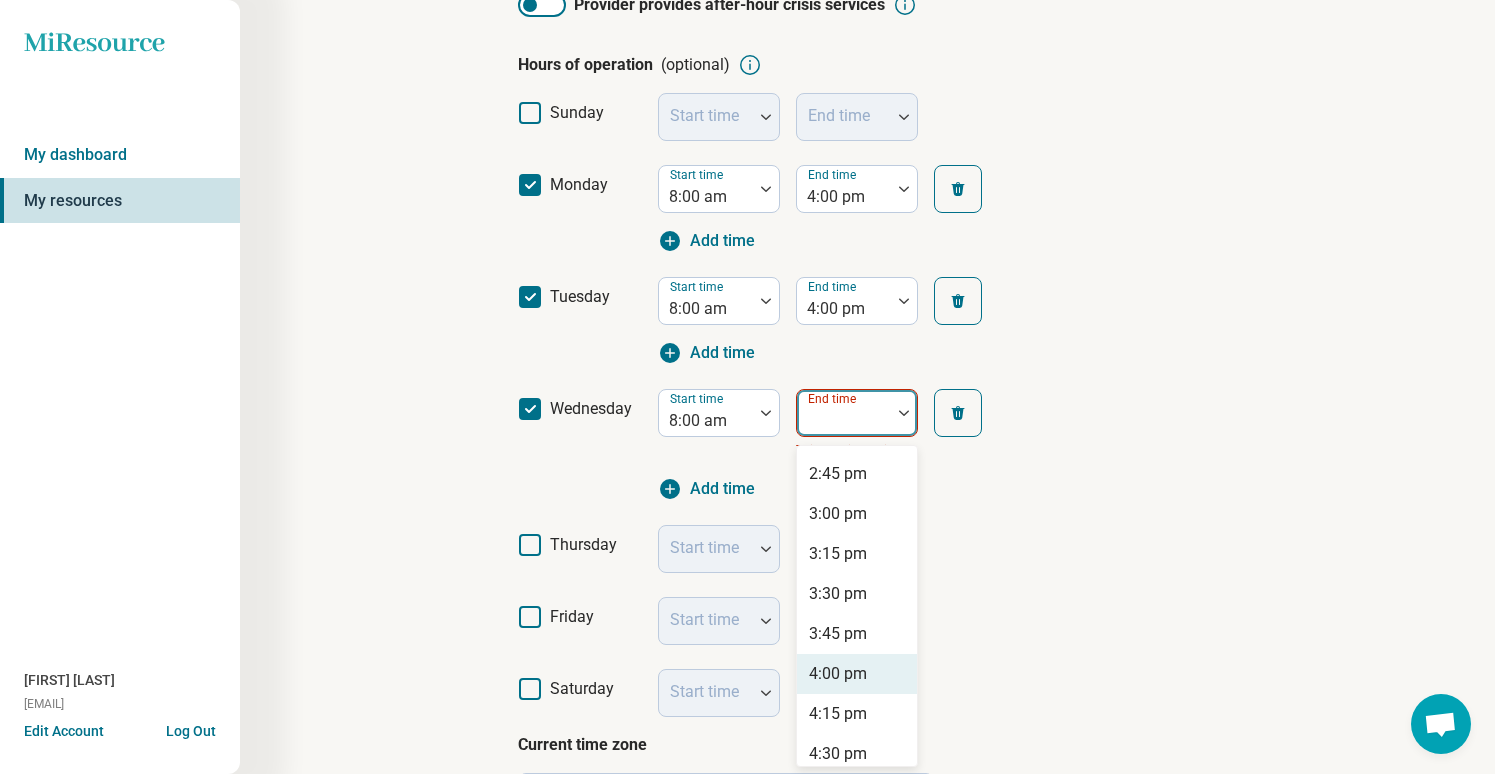 click on "4:00 pm" at bounding box center (838, 674) 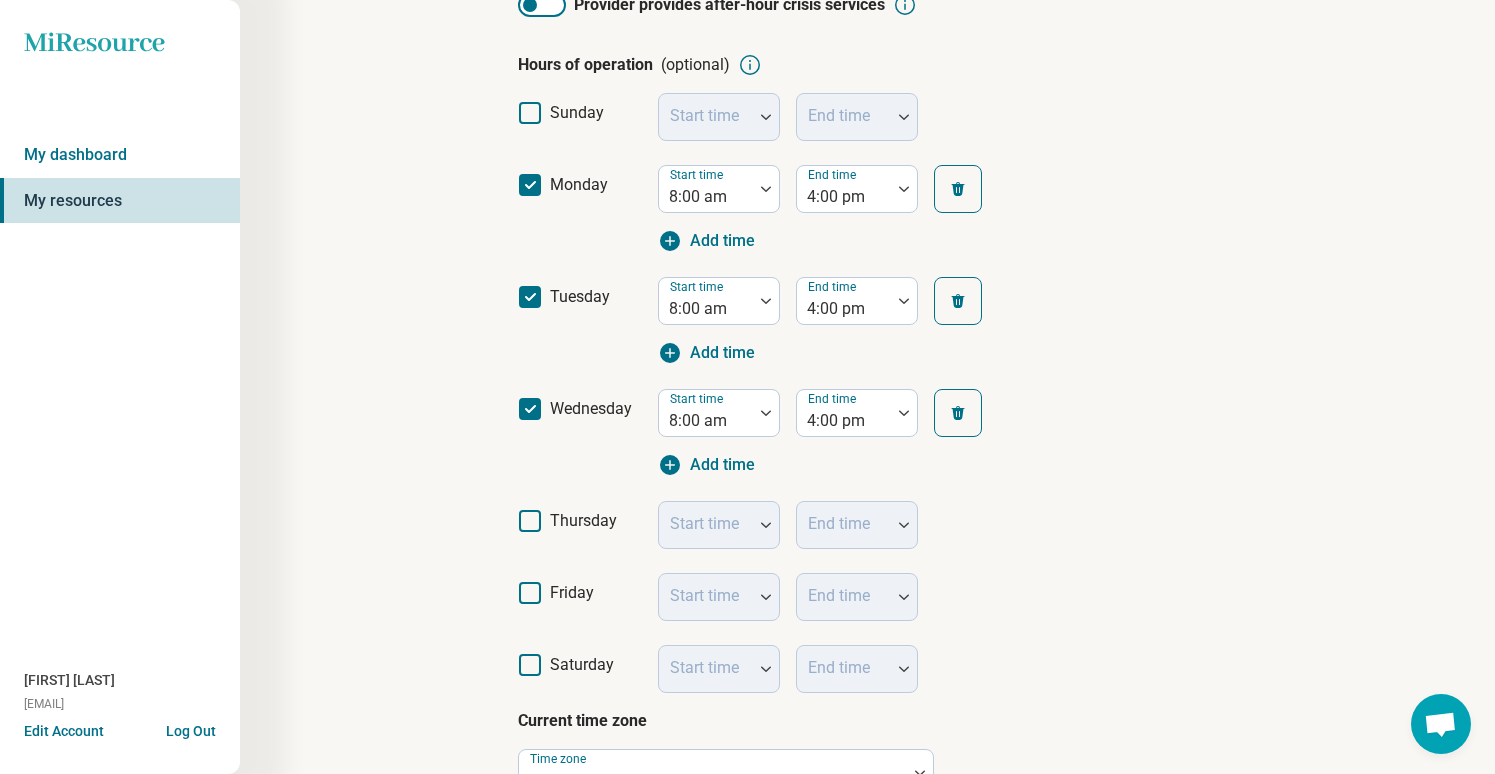click 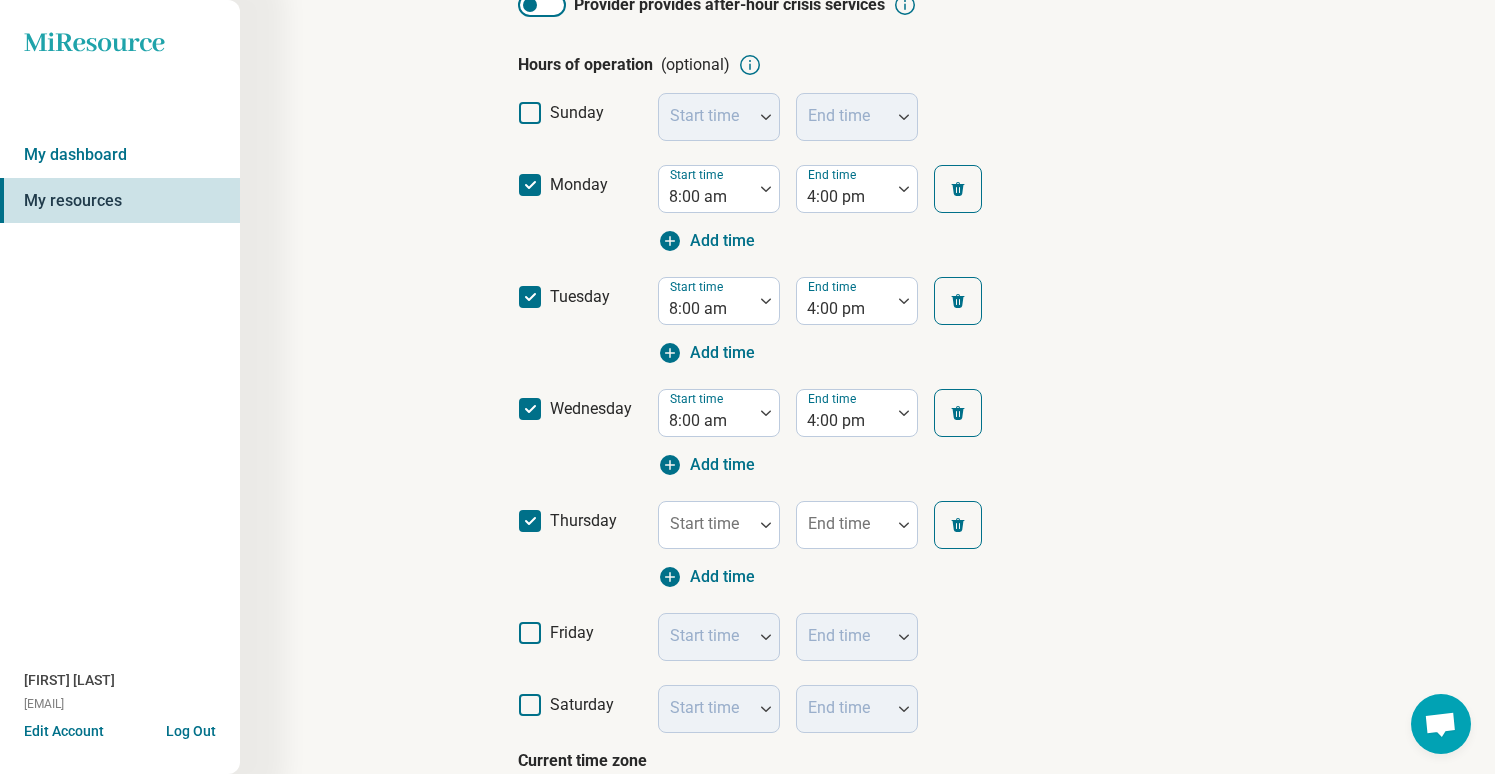 scroll, scrollTop: 13, scrollLeft: 0, axis: vertical 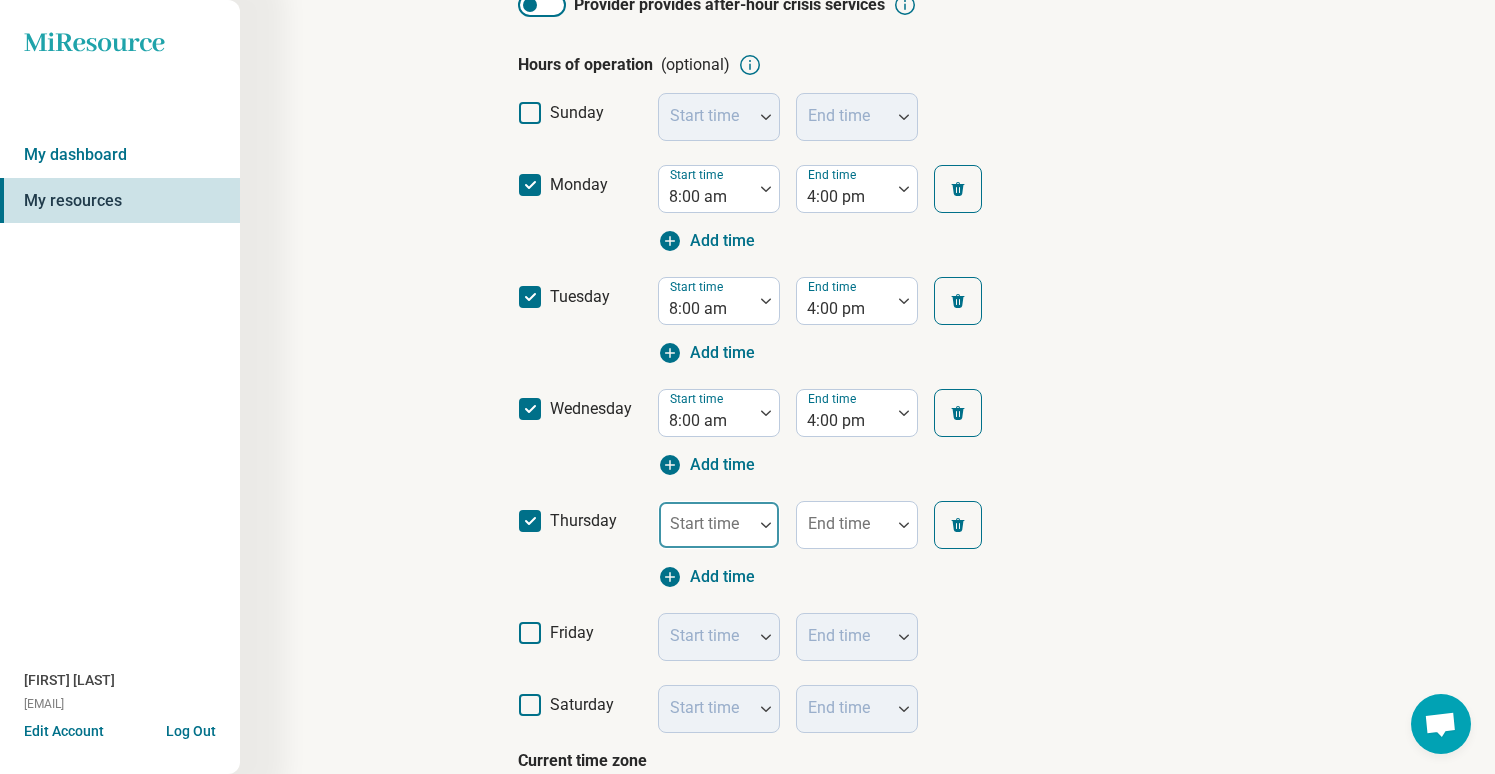 click at bounding box center [766, 525] 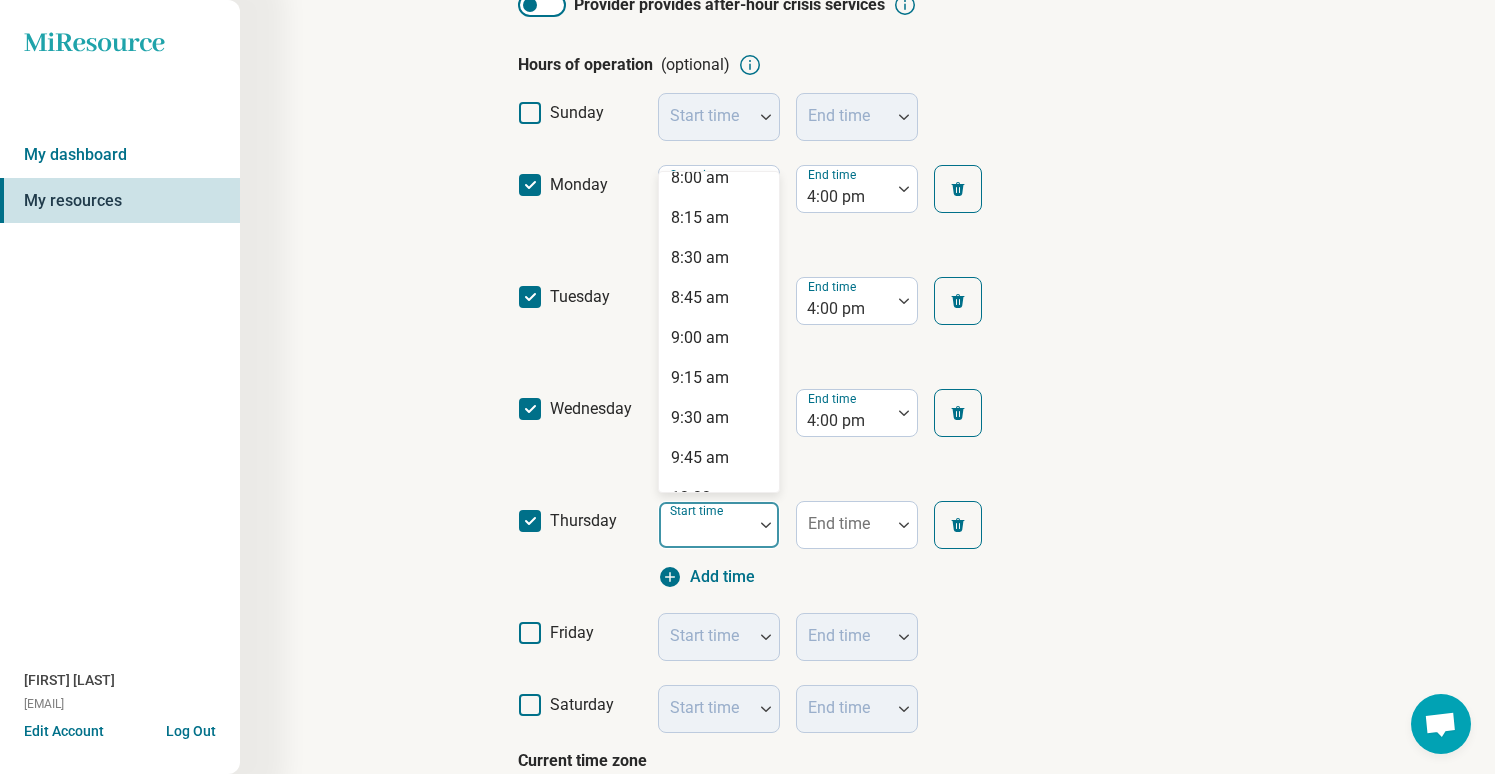 scroll, scrollTop: 1272, scrollLeft: 0, axis: vertical 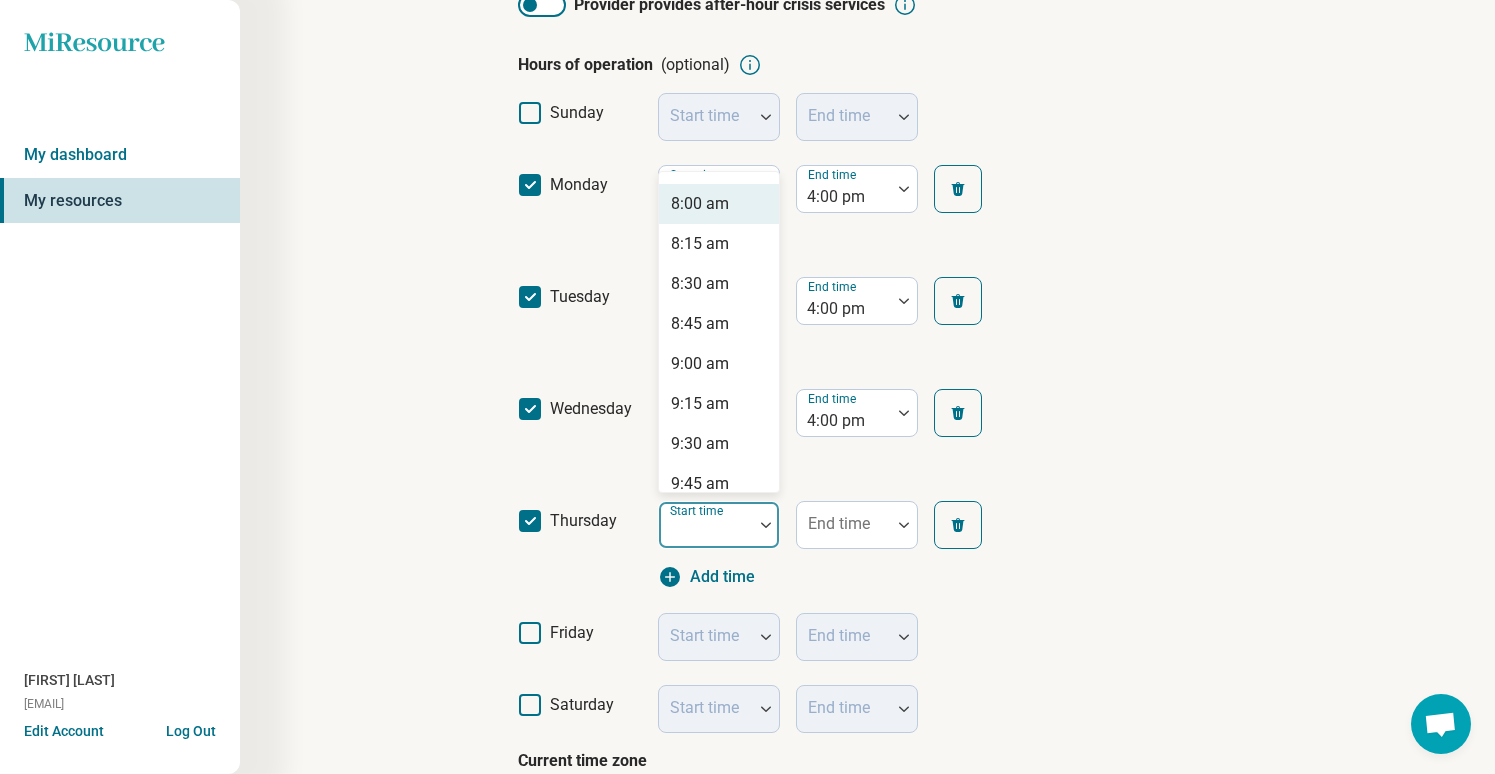 click on "8:00 am" at bounding box center [700, 204] 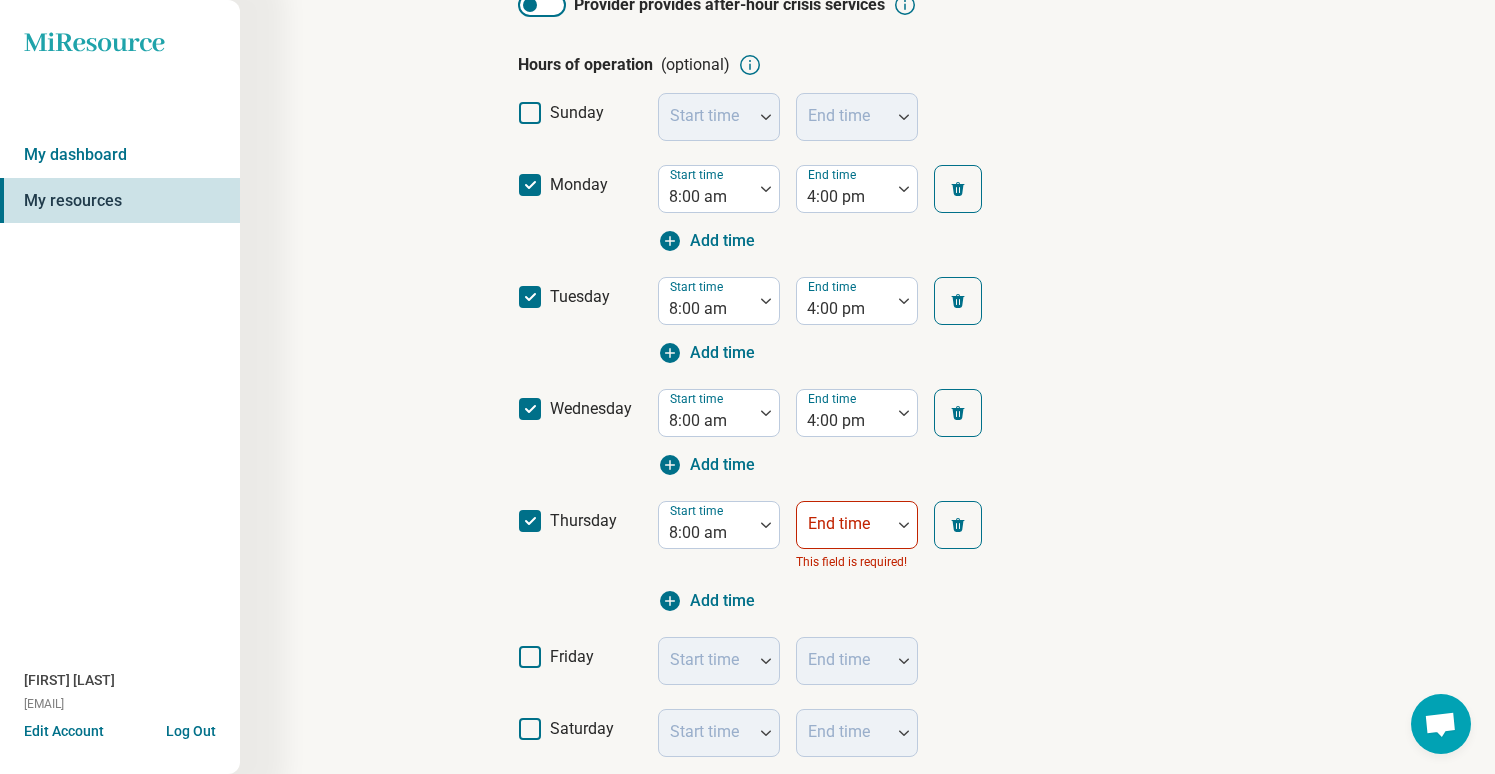click on "Start time 8:00 am End time This field is required! Add time" at bounding box center [838, 557] 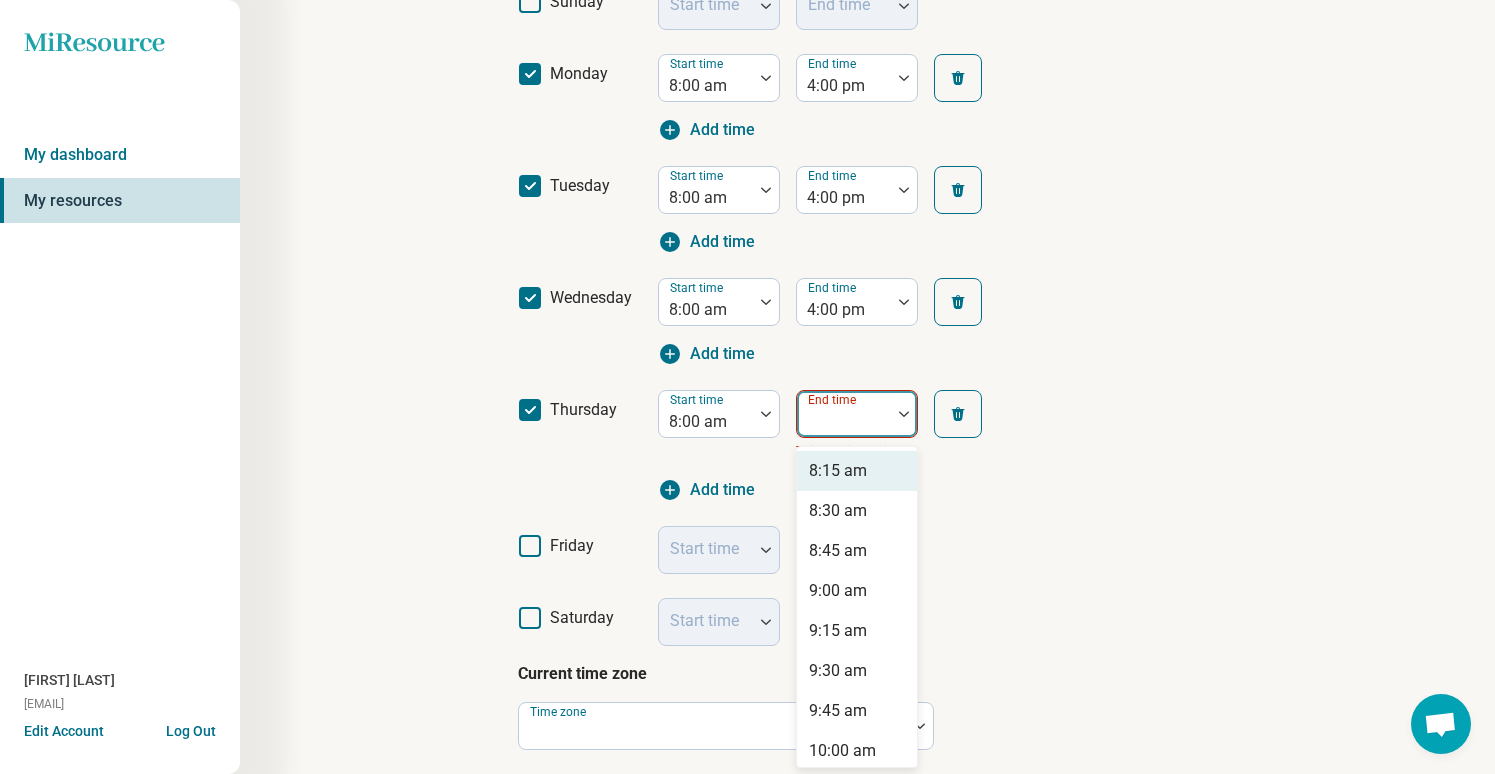 scroll, scrollTop: 501, scrollLeft: 0, axis: vertical 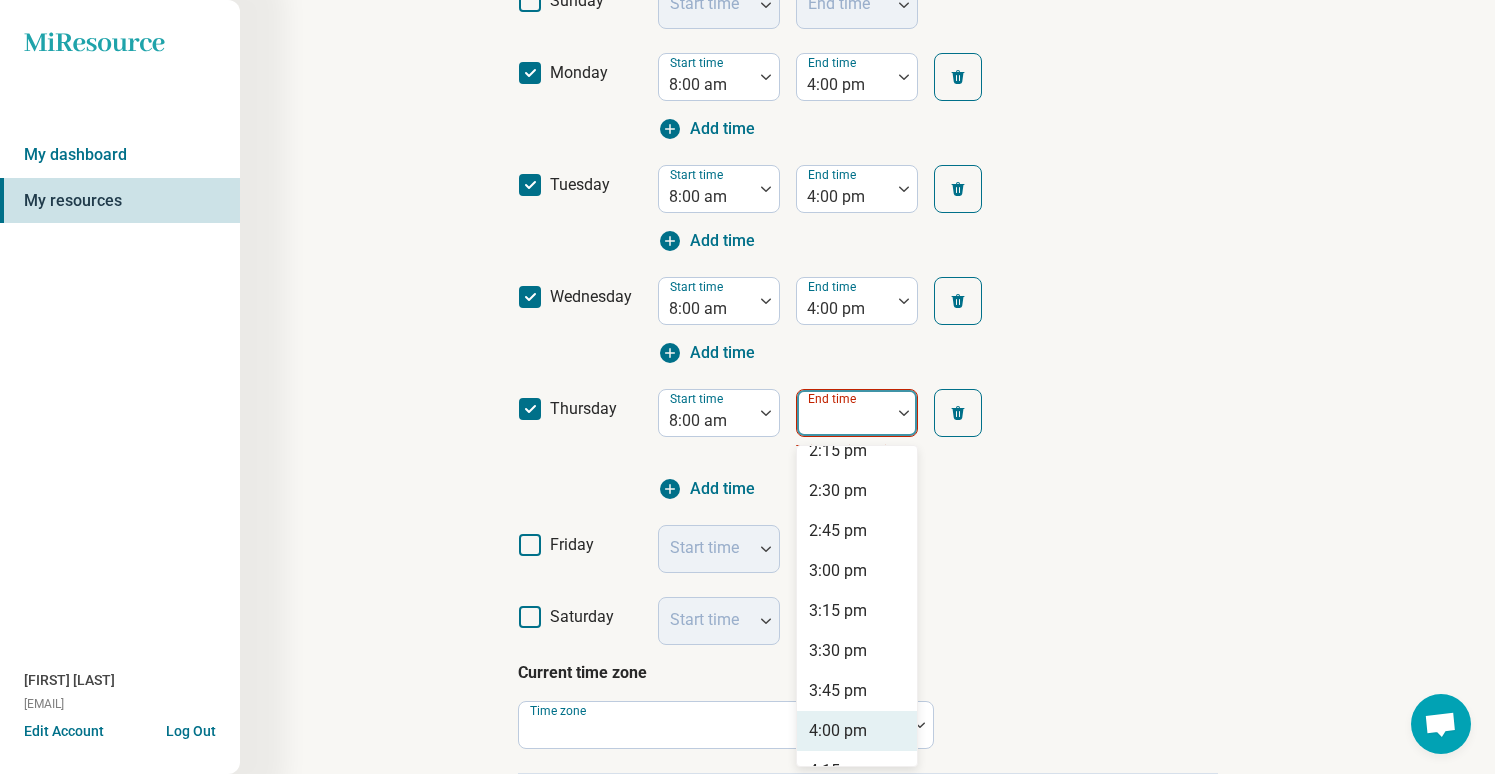 click on "4:00 pm" at bounding box center (838, 731) 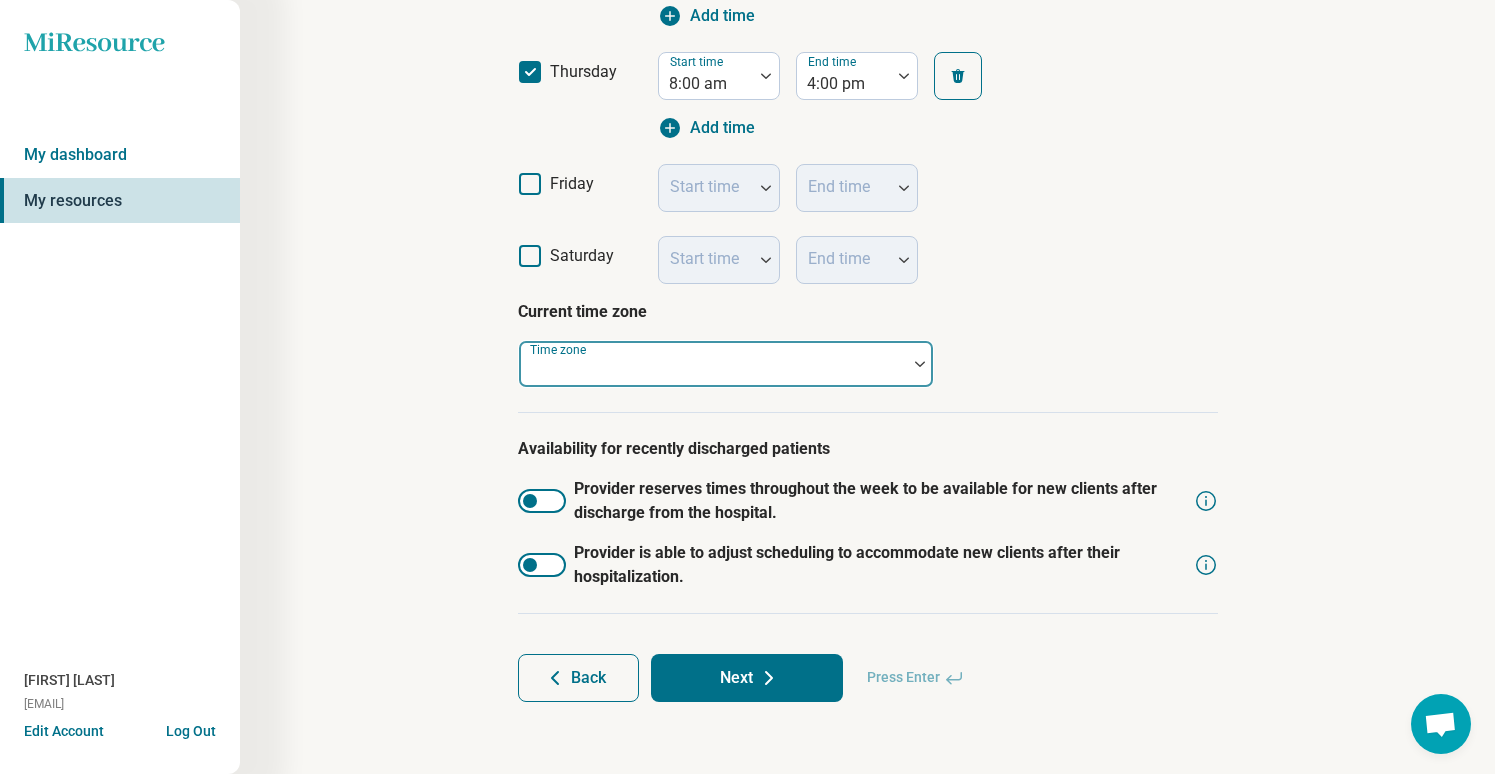 scroll, scrollTop: 837, scrollLeft: 0, axis: vertical 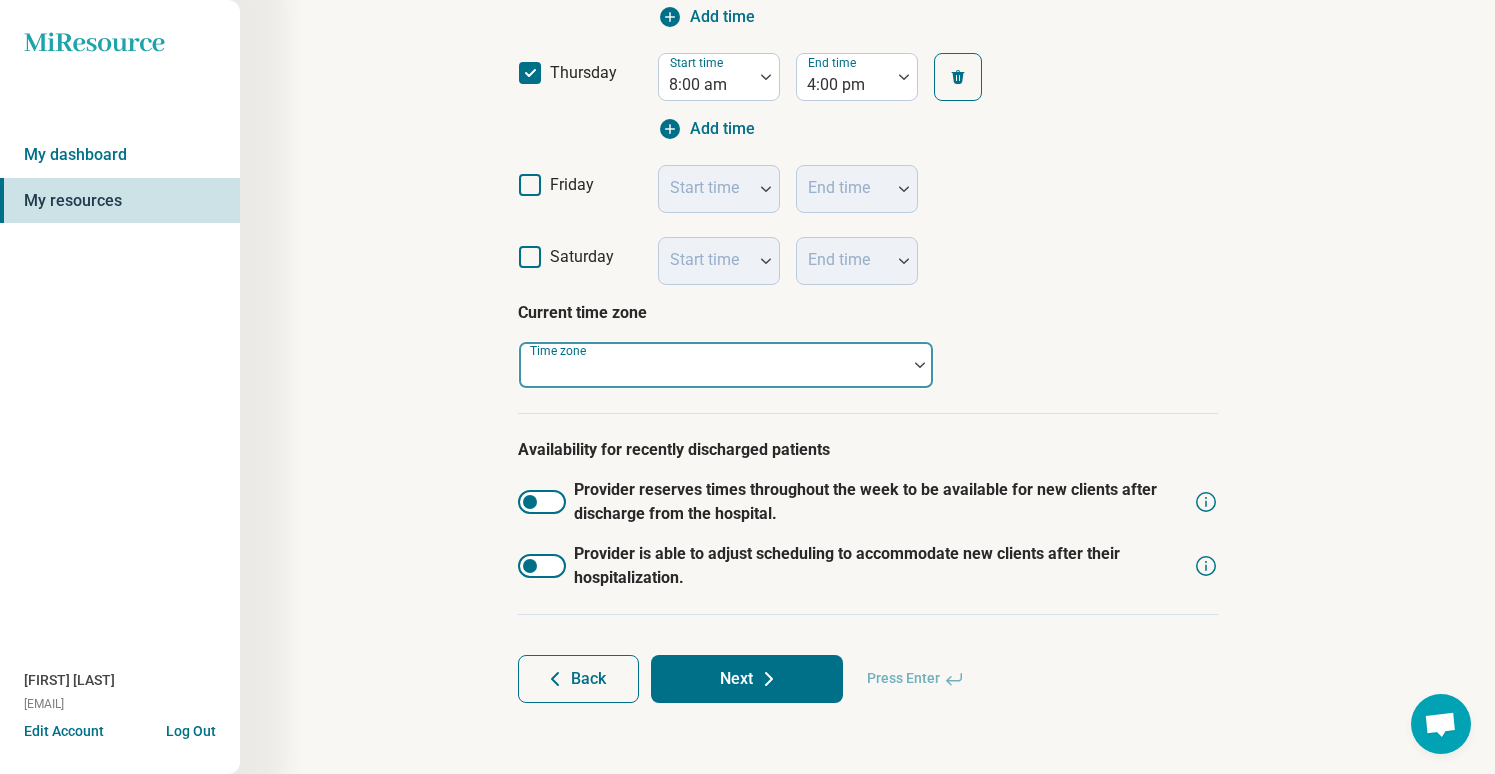 click at bounding box center [713, 373] 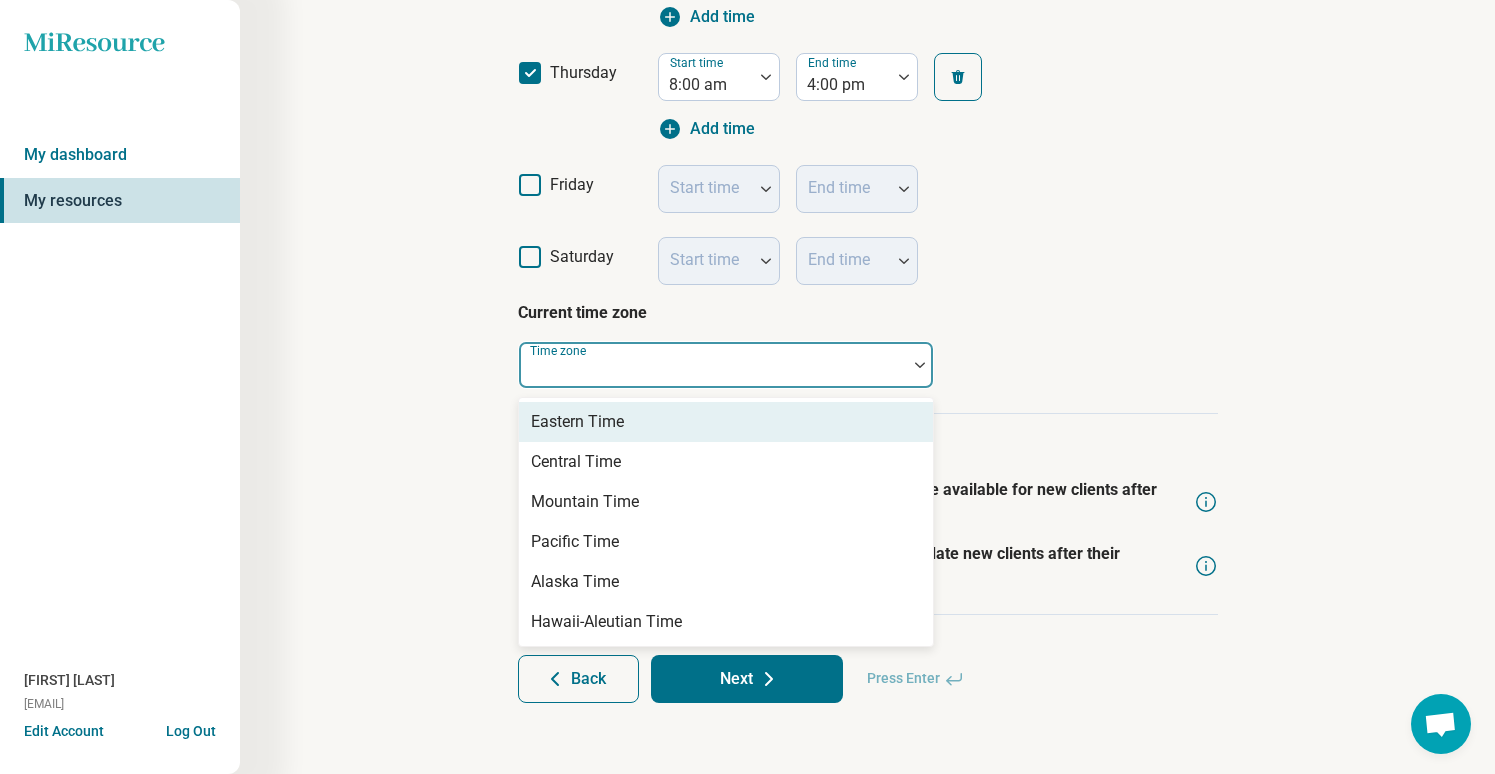 click on "Eastern Time" at bounding box center [726, 422] 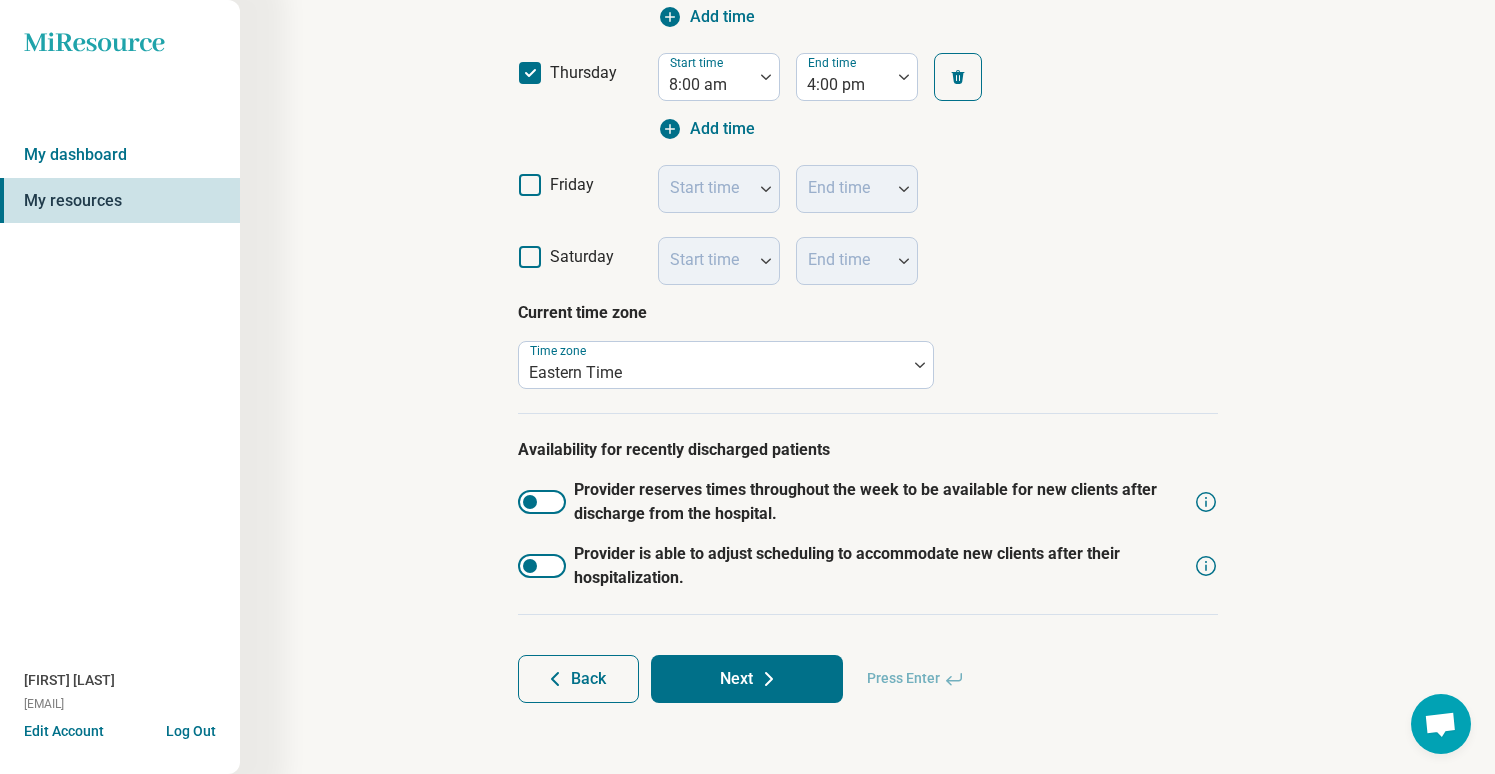 click on "Next" at bounding box center (747, 679) 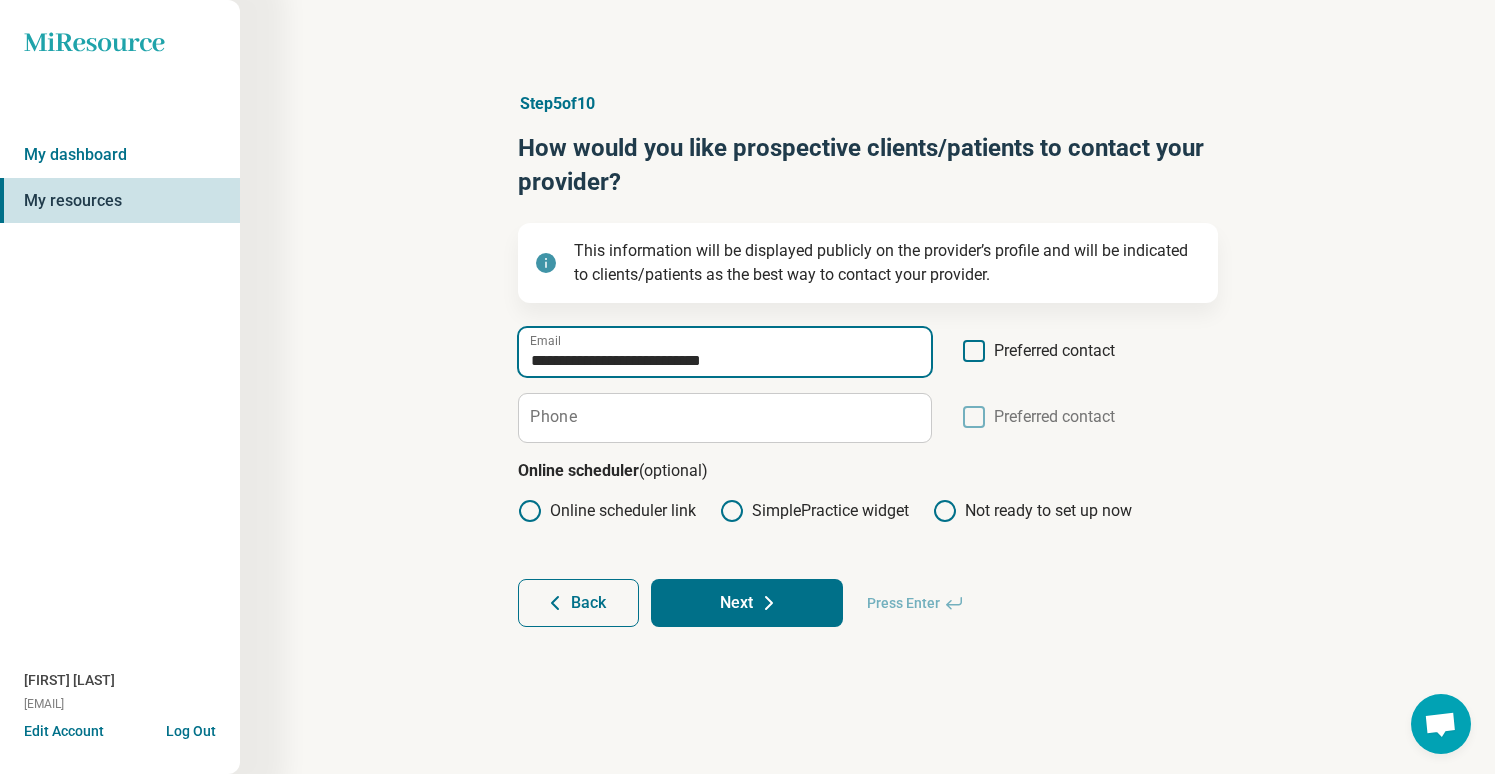 drag, startPoint x: 580, startPoint y: 361, endPoint x: 448, endPoint y: 327, distance: 136.30847 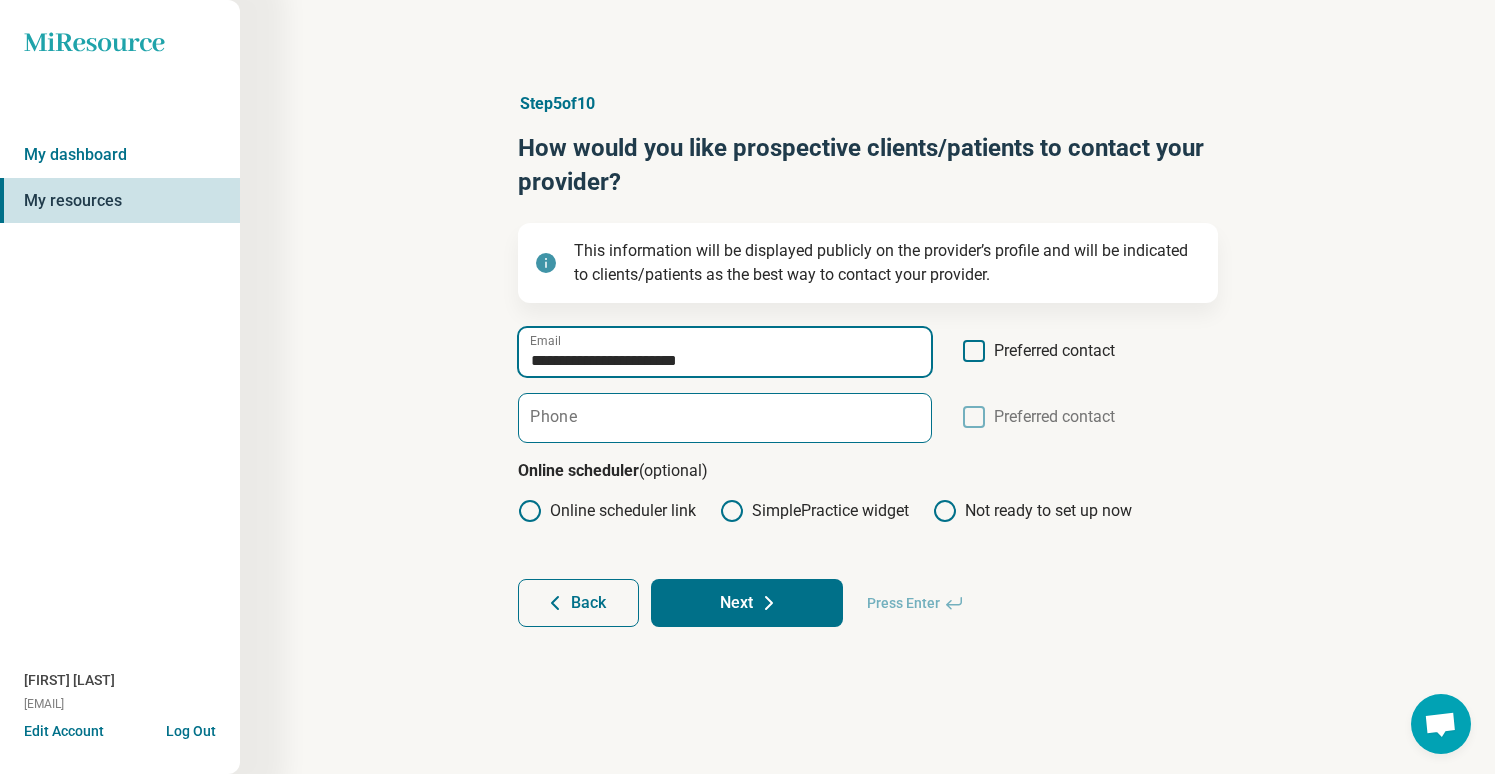 type on "**********" 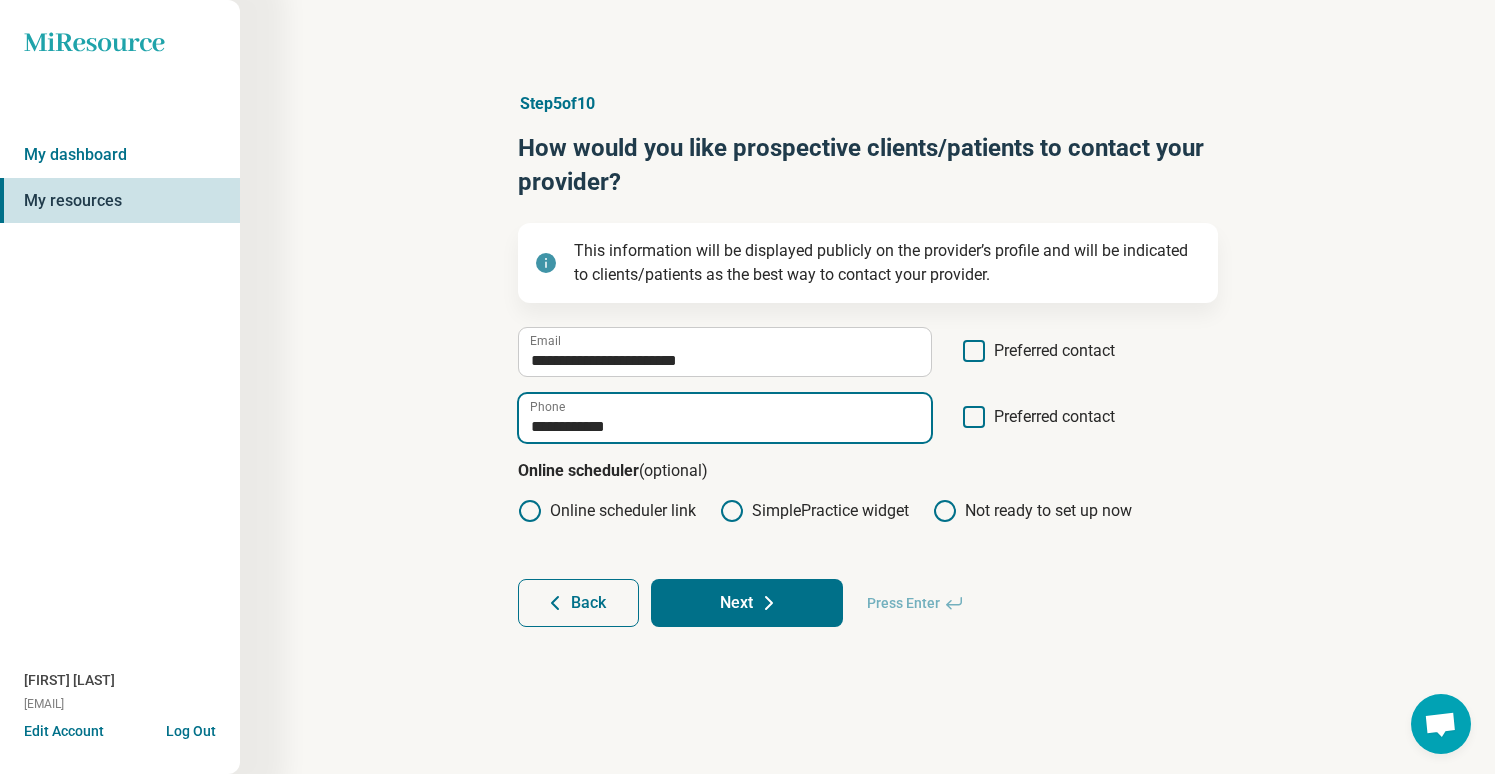 type on "**********" 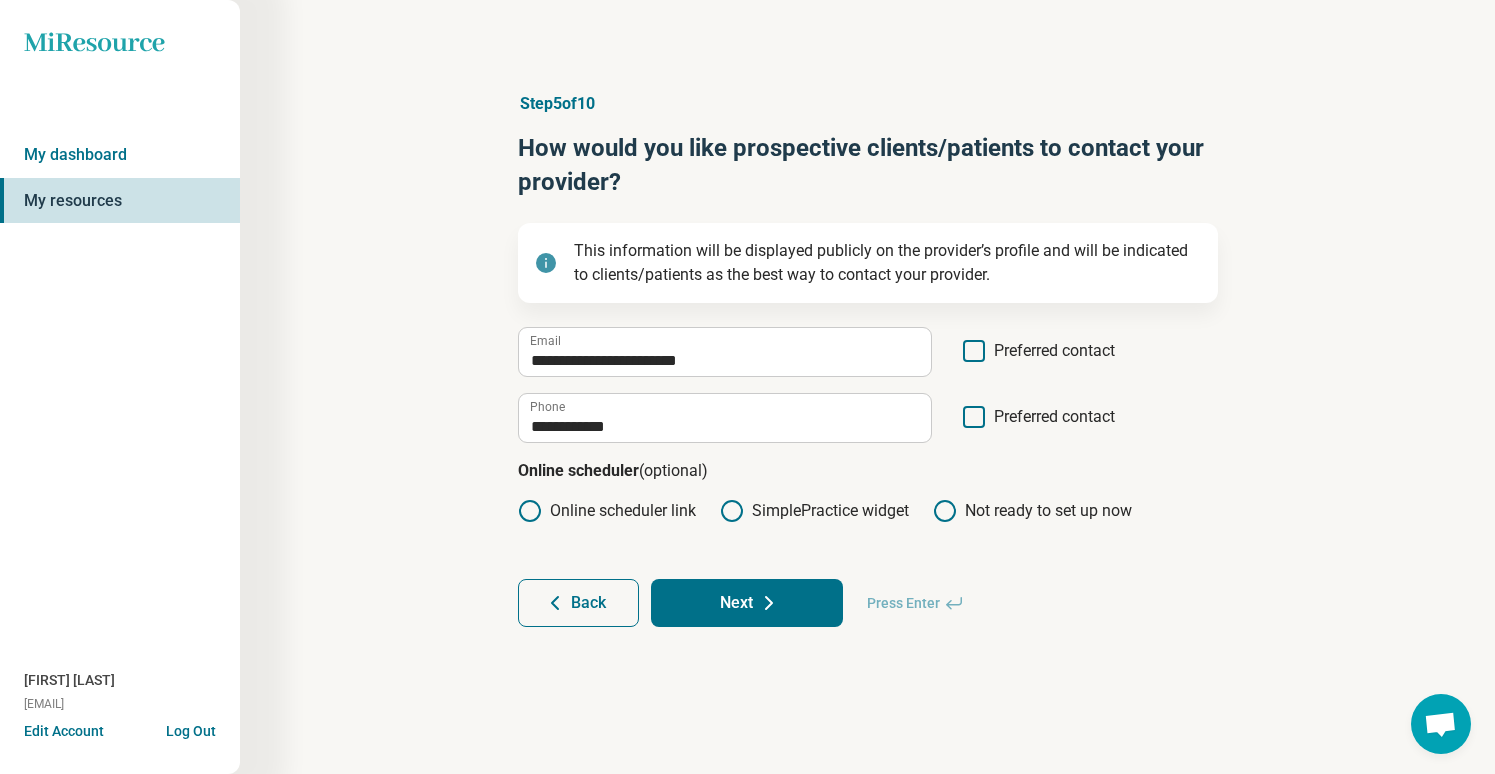 click on "Online scheduler link" at bounding box center (607, 511) 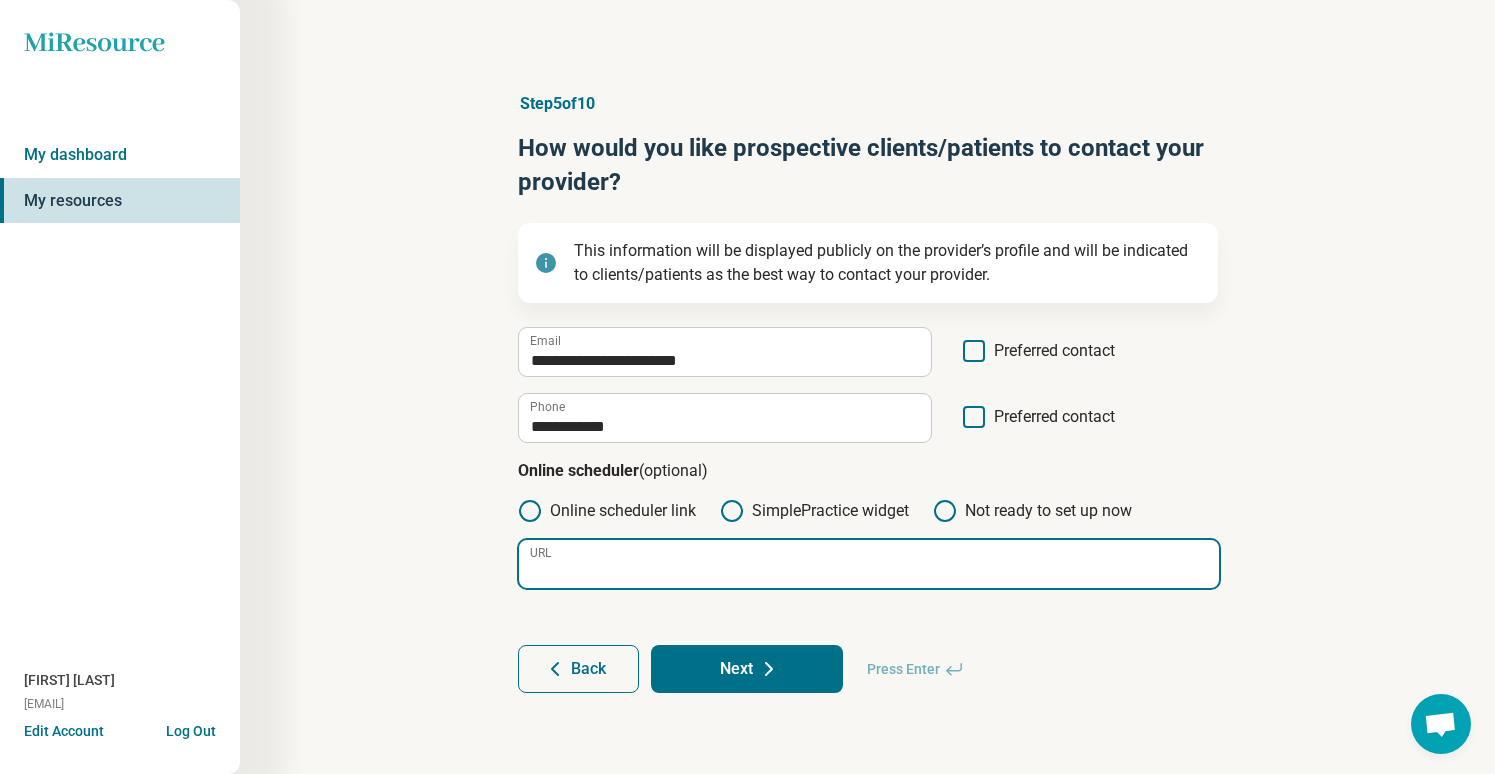 click on "URL" at bounding box center [869, 564] 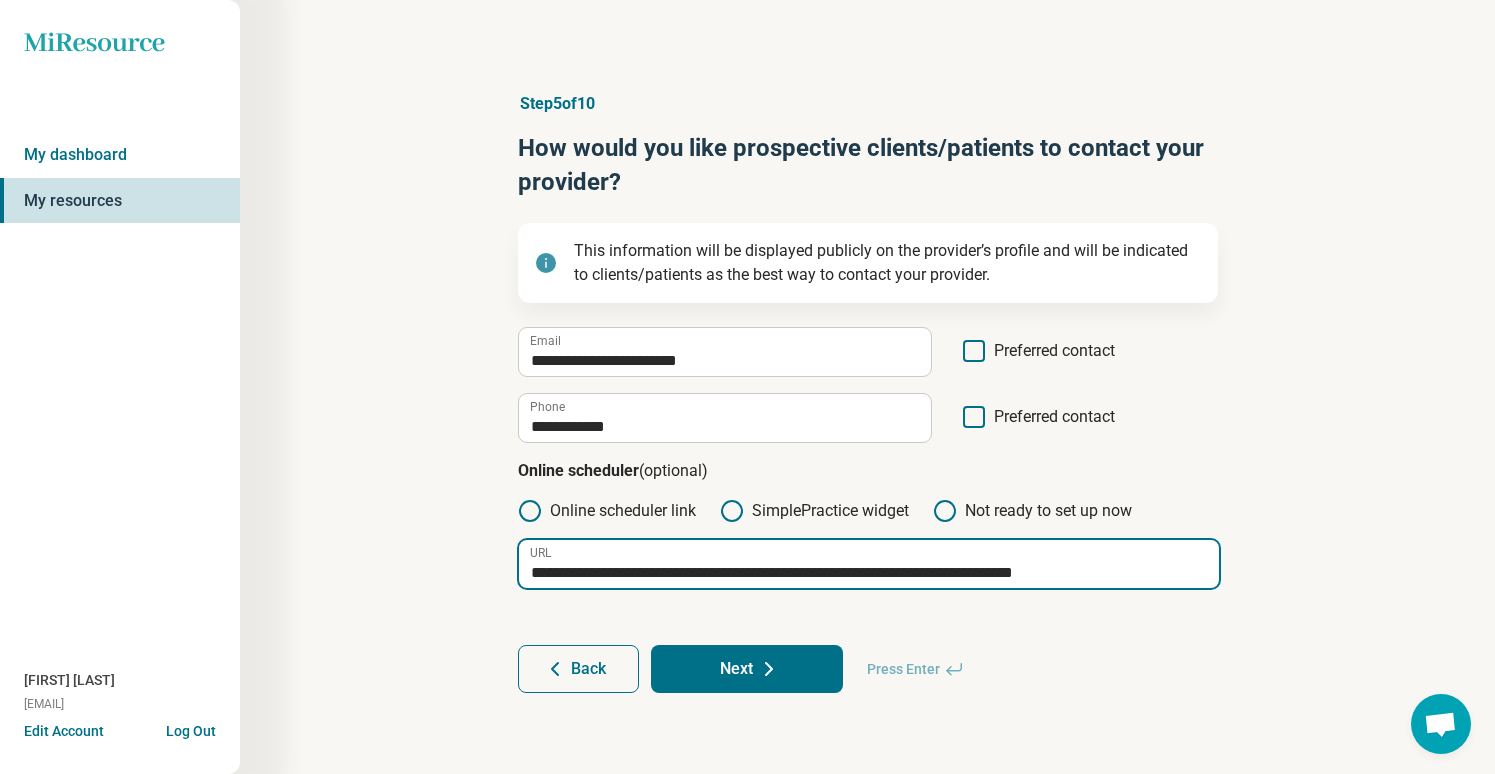 type on "**********" 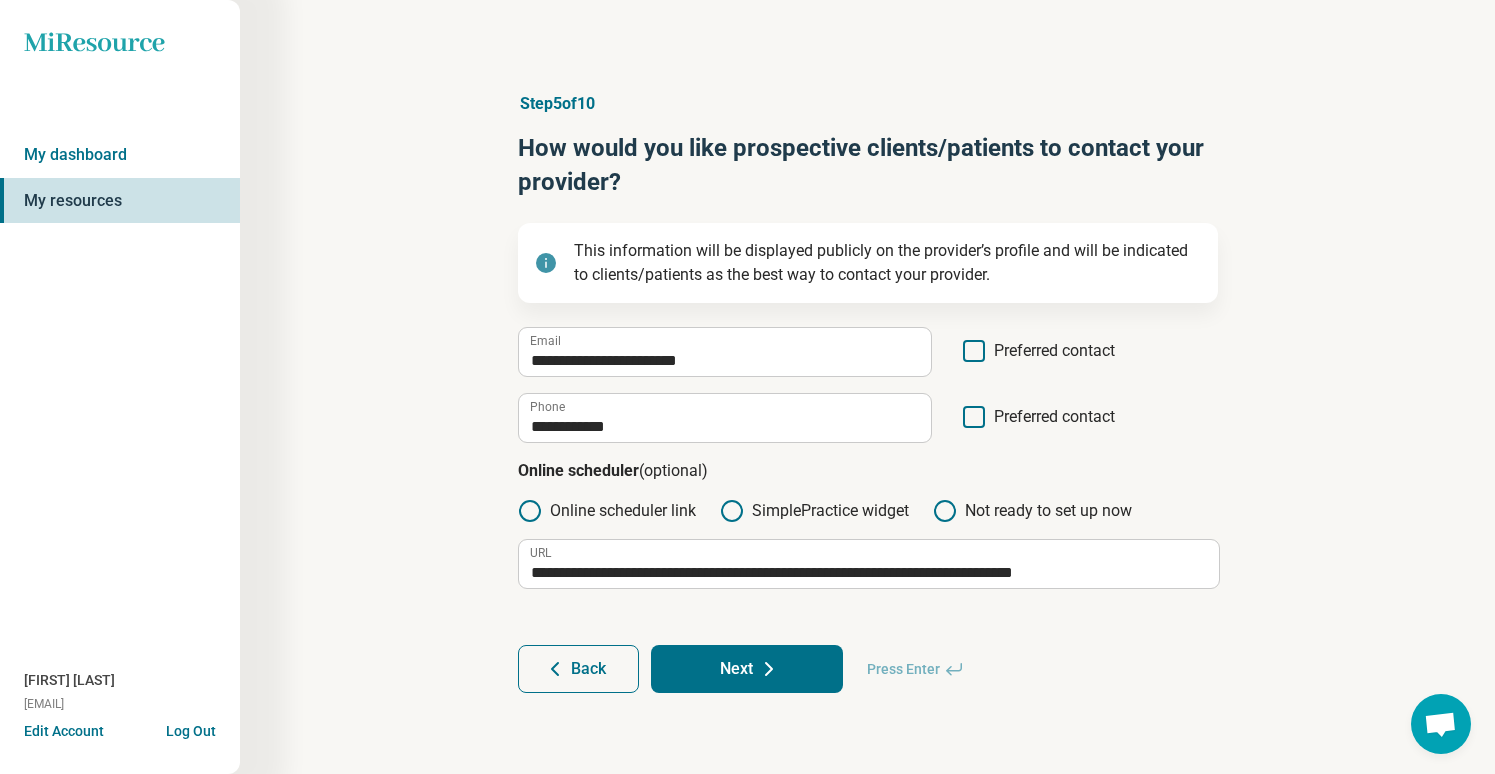 click on "Next" at bounding box center [747, 669] 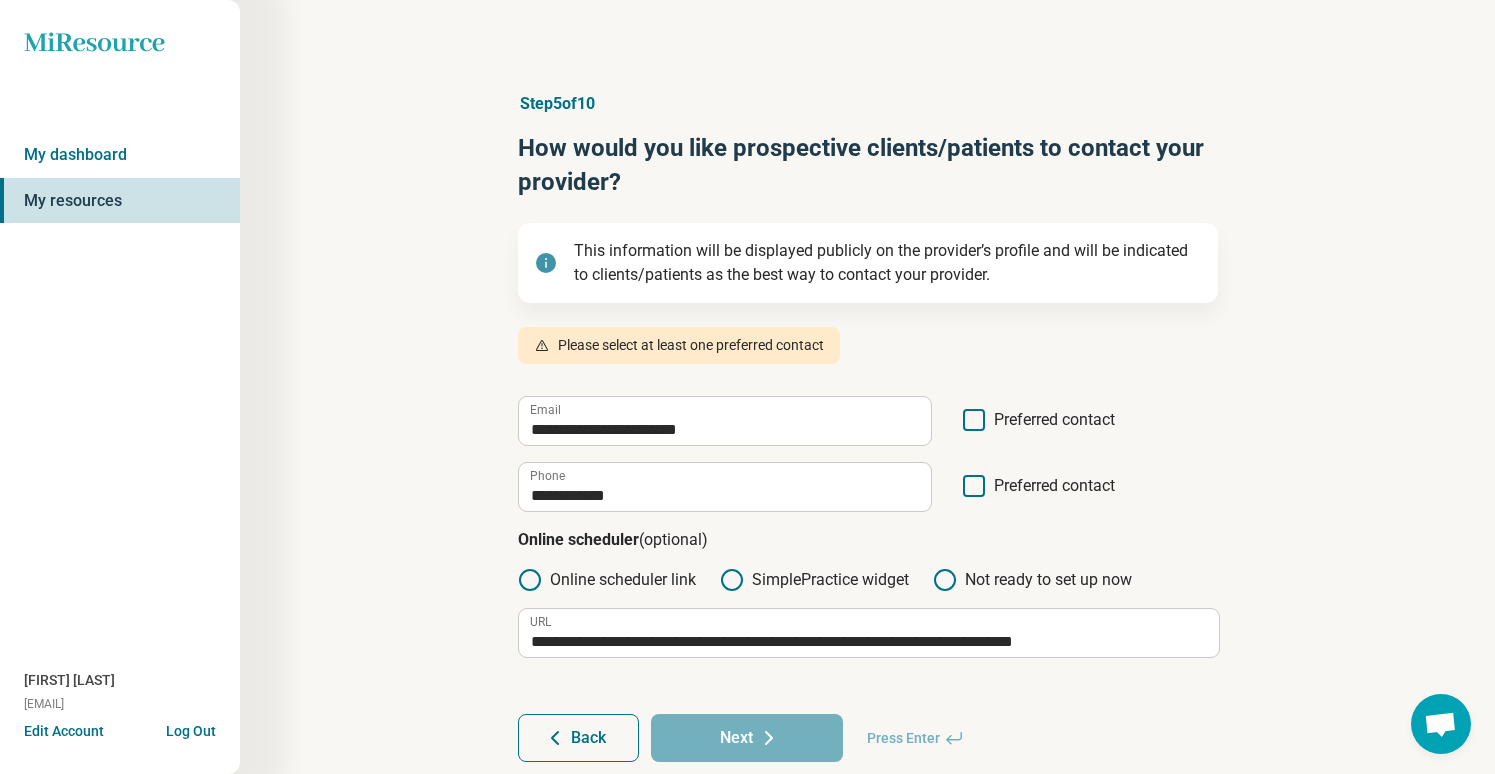 click 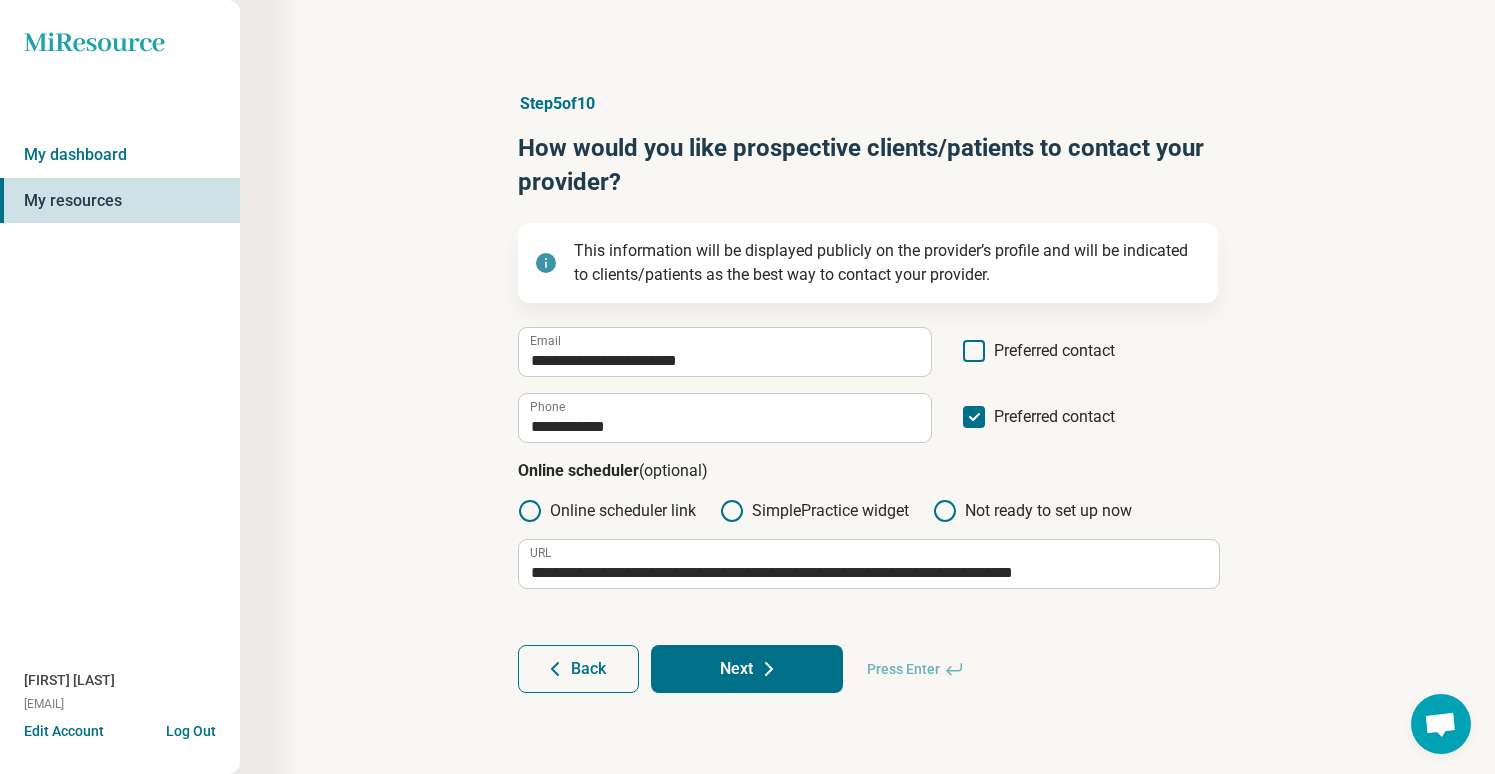 click on "Next" at bounding box center [747, 669] 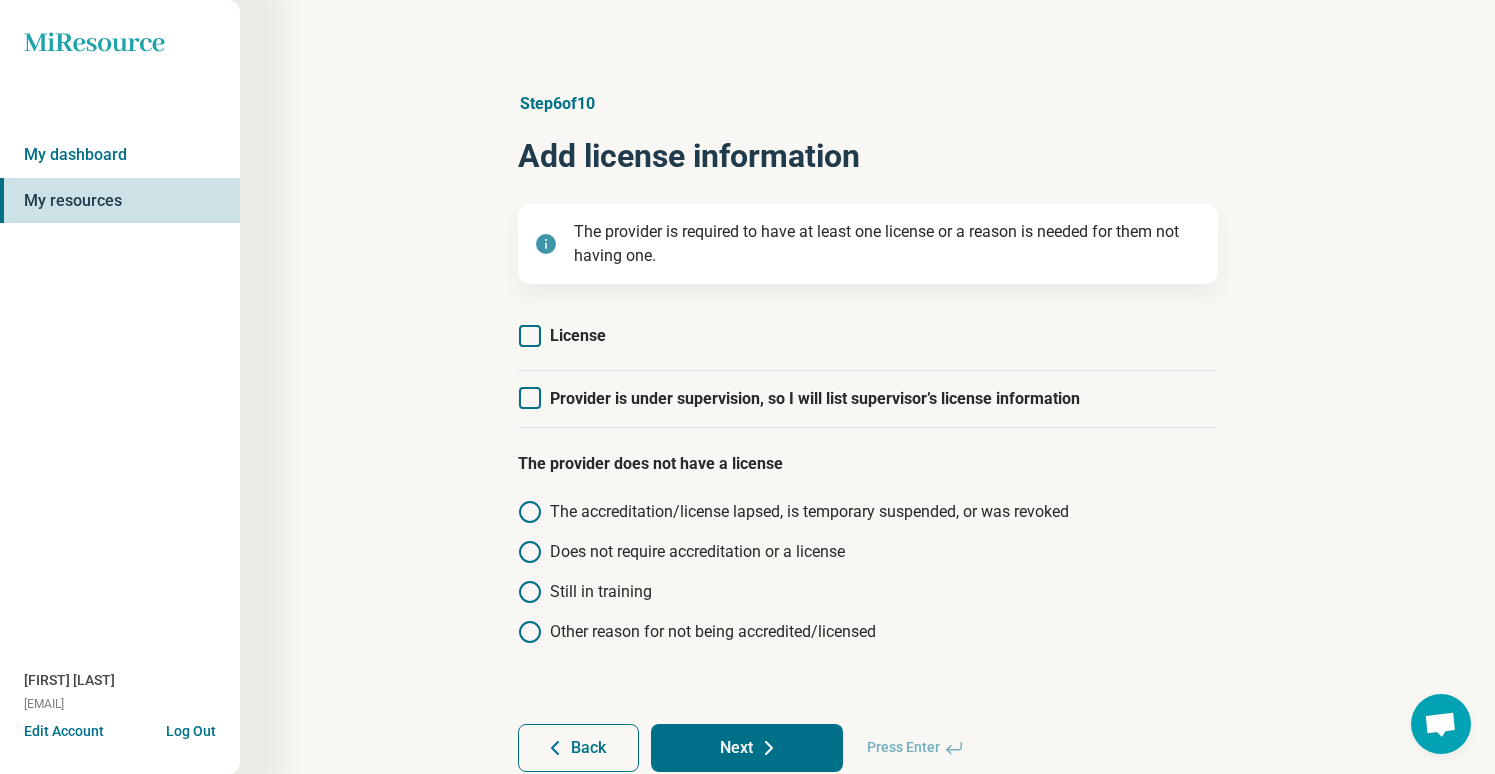 click 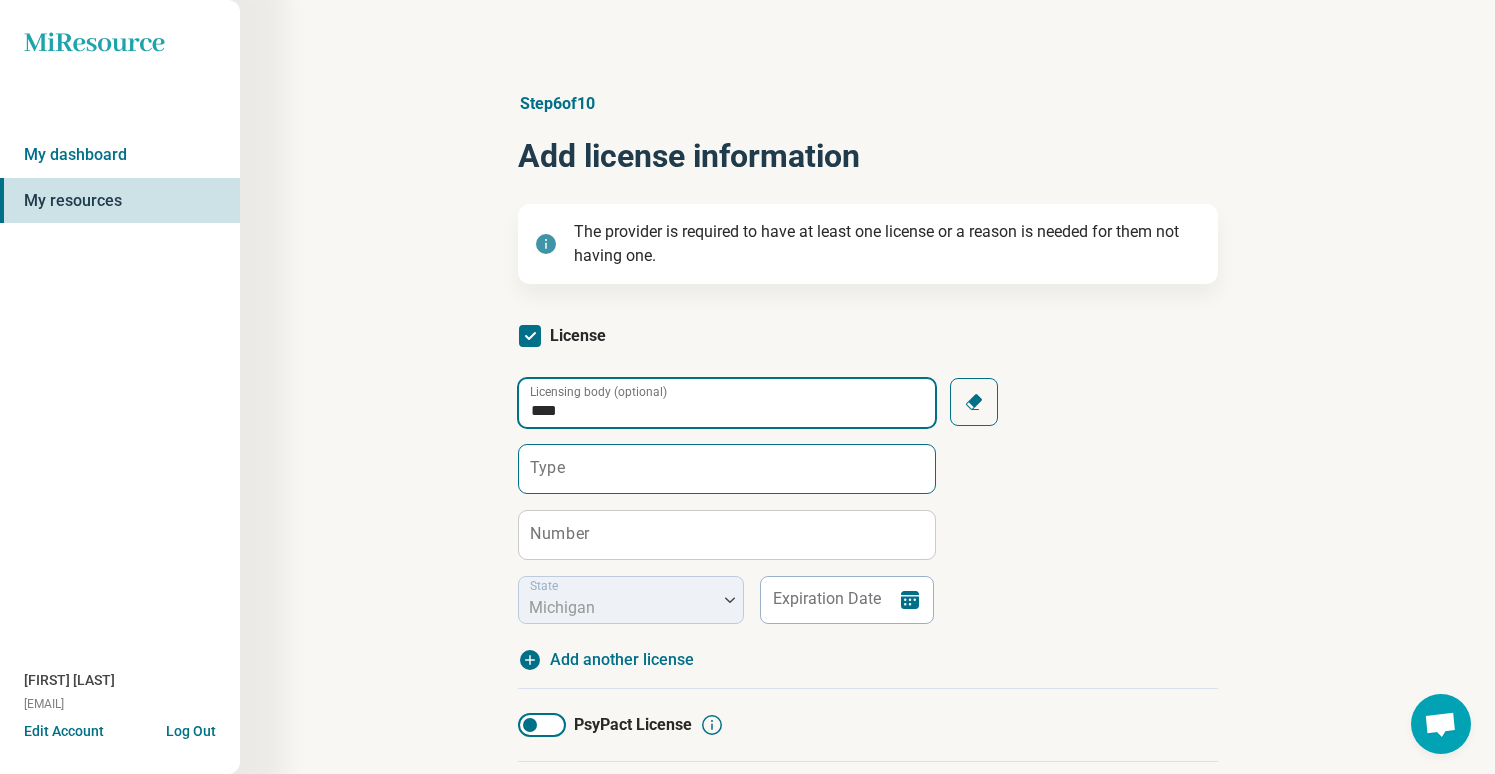 type on "****" 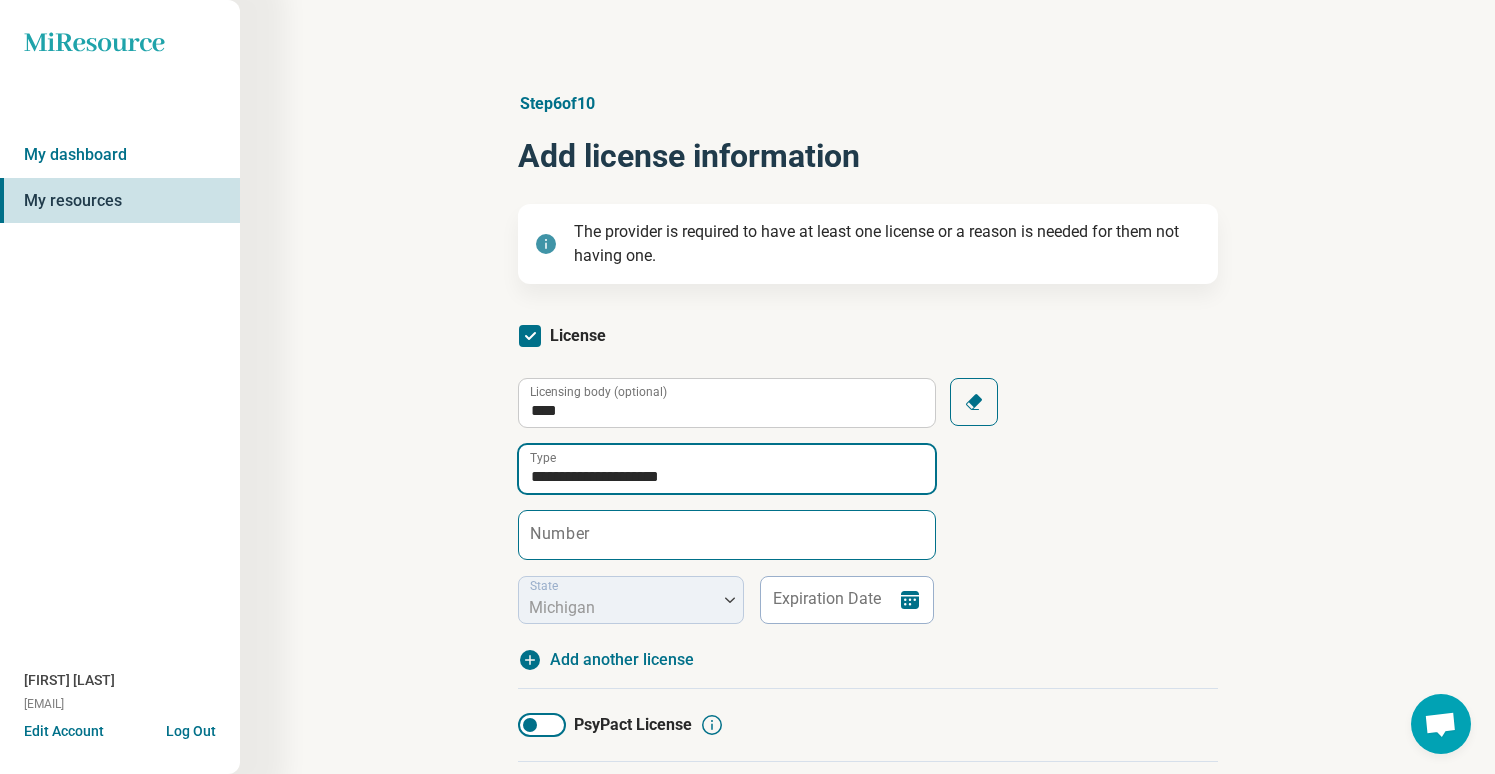 type on "**********" 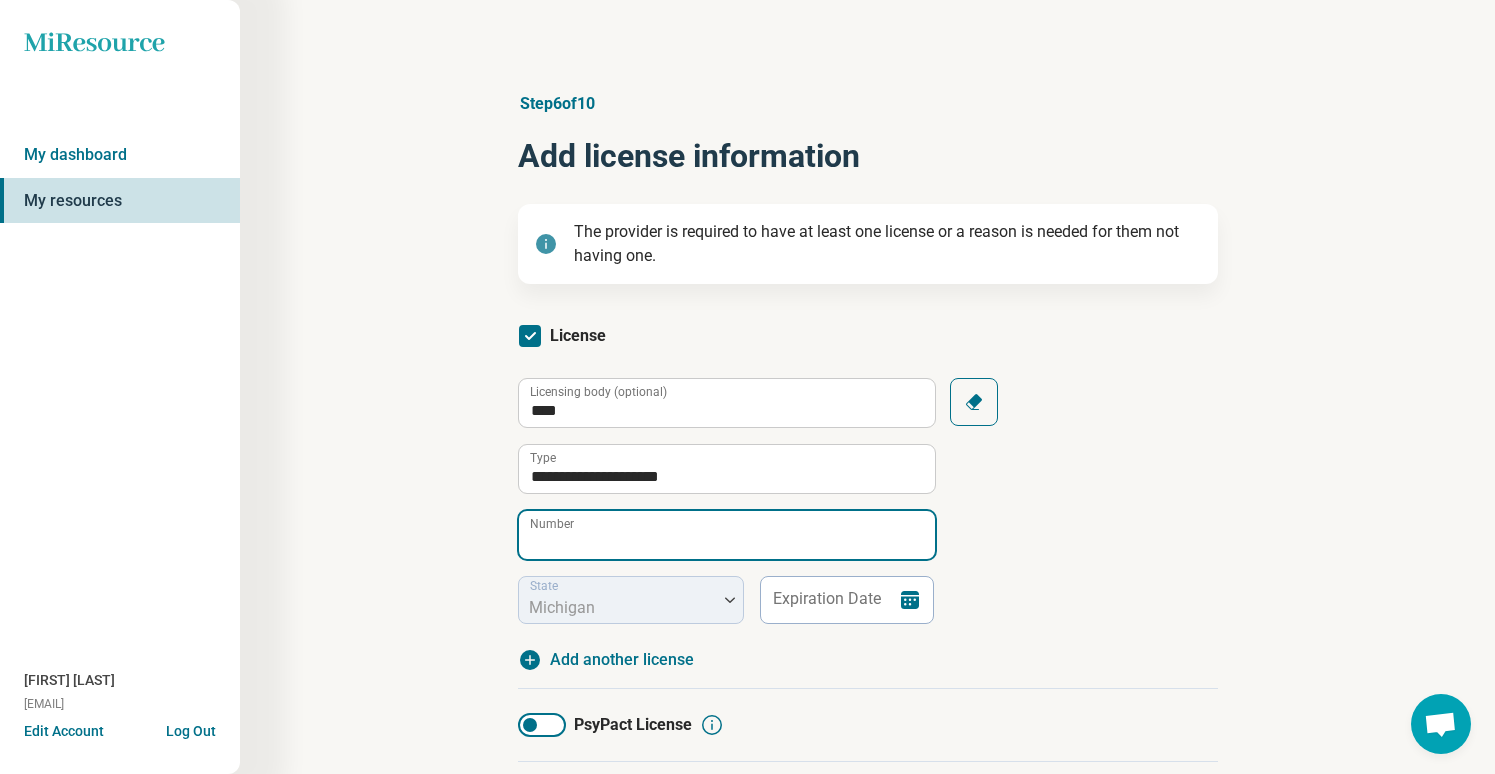 click on "Number" at bounding box center (727, 535) 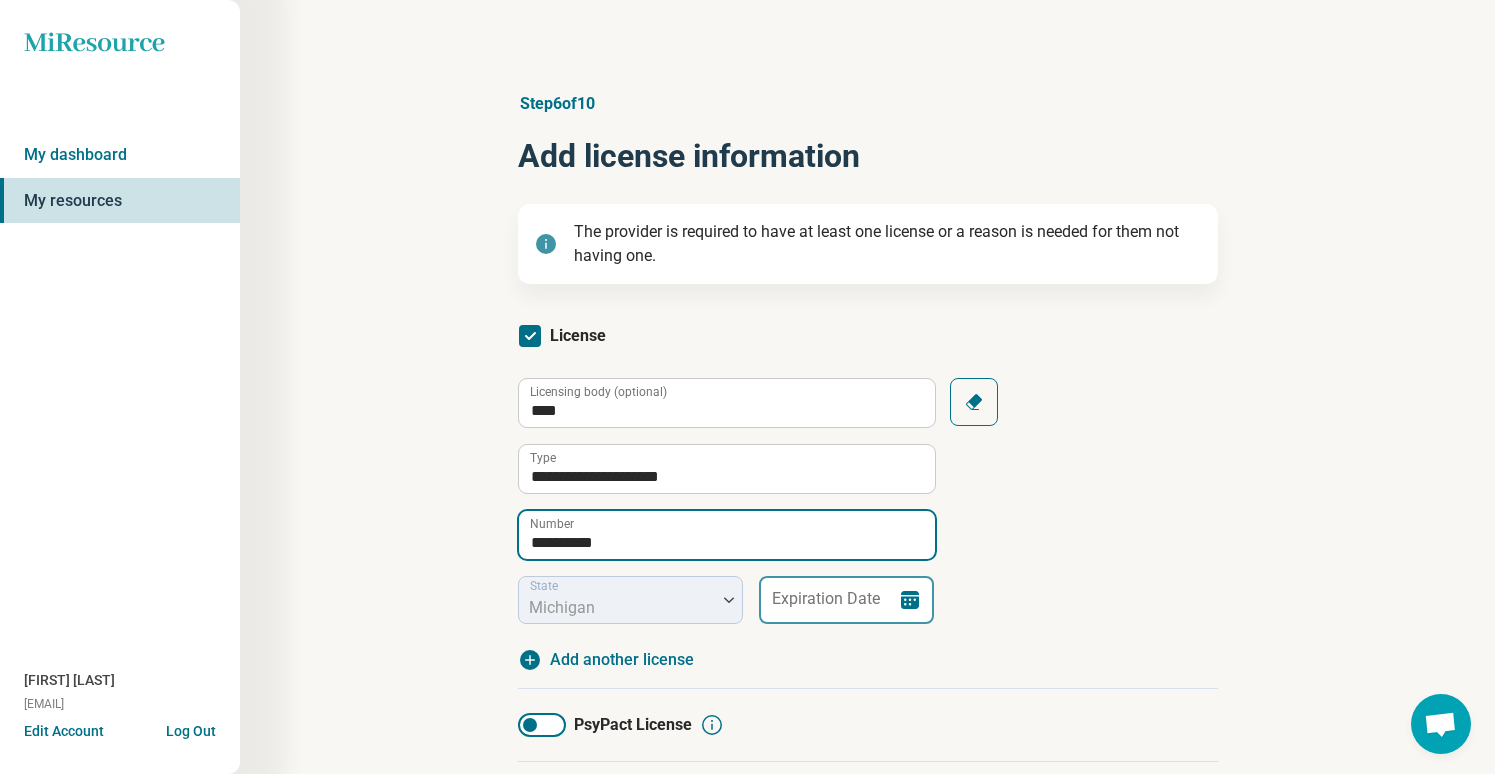 type on "**********" 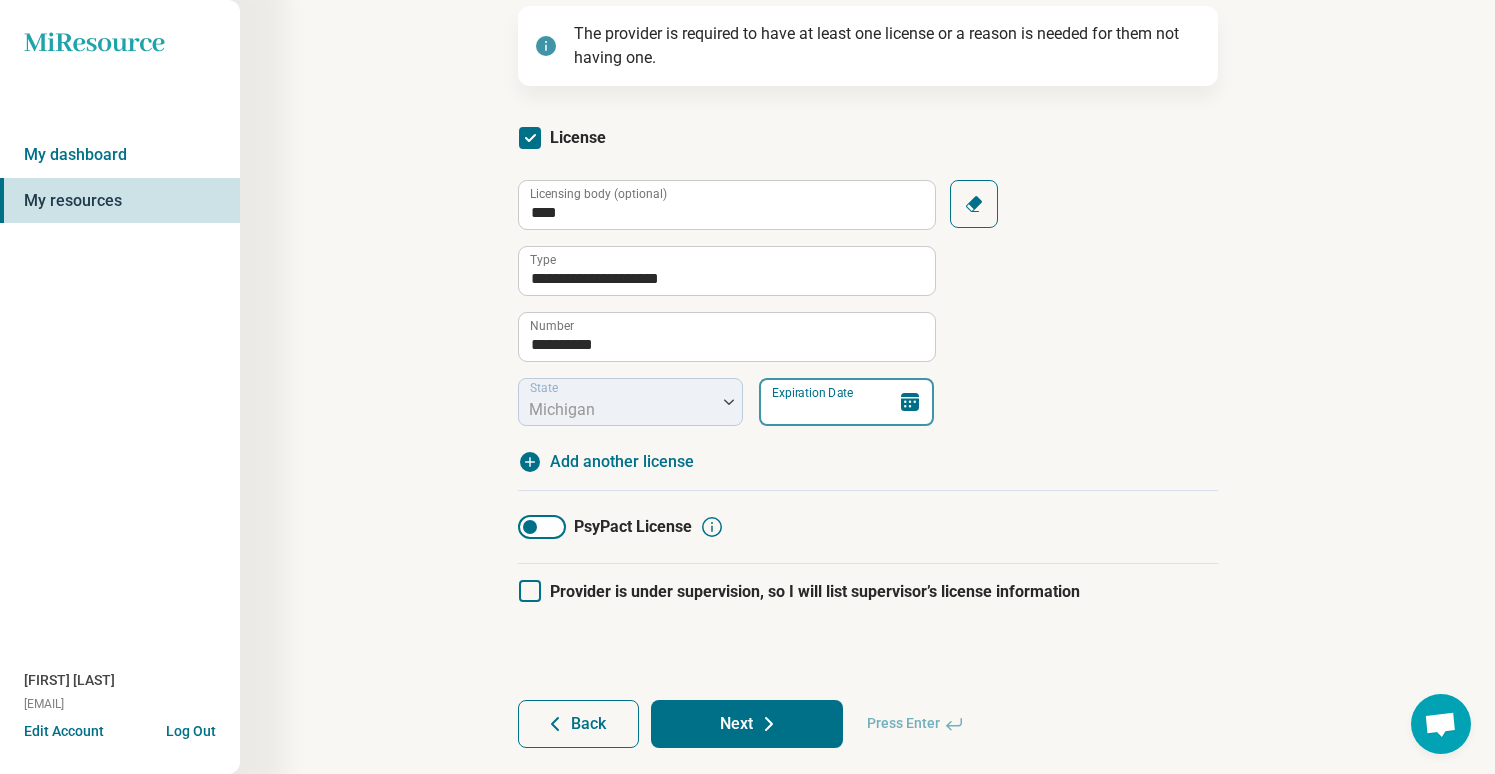 scroll, scrollTop: 217, scrollLeft: 0, axis: vertical 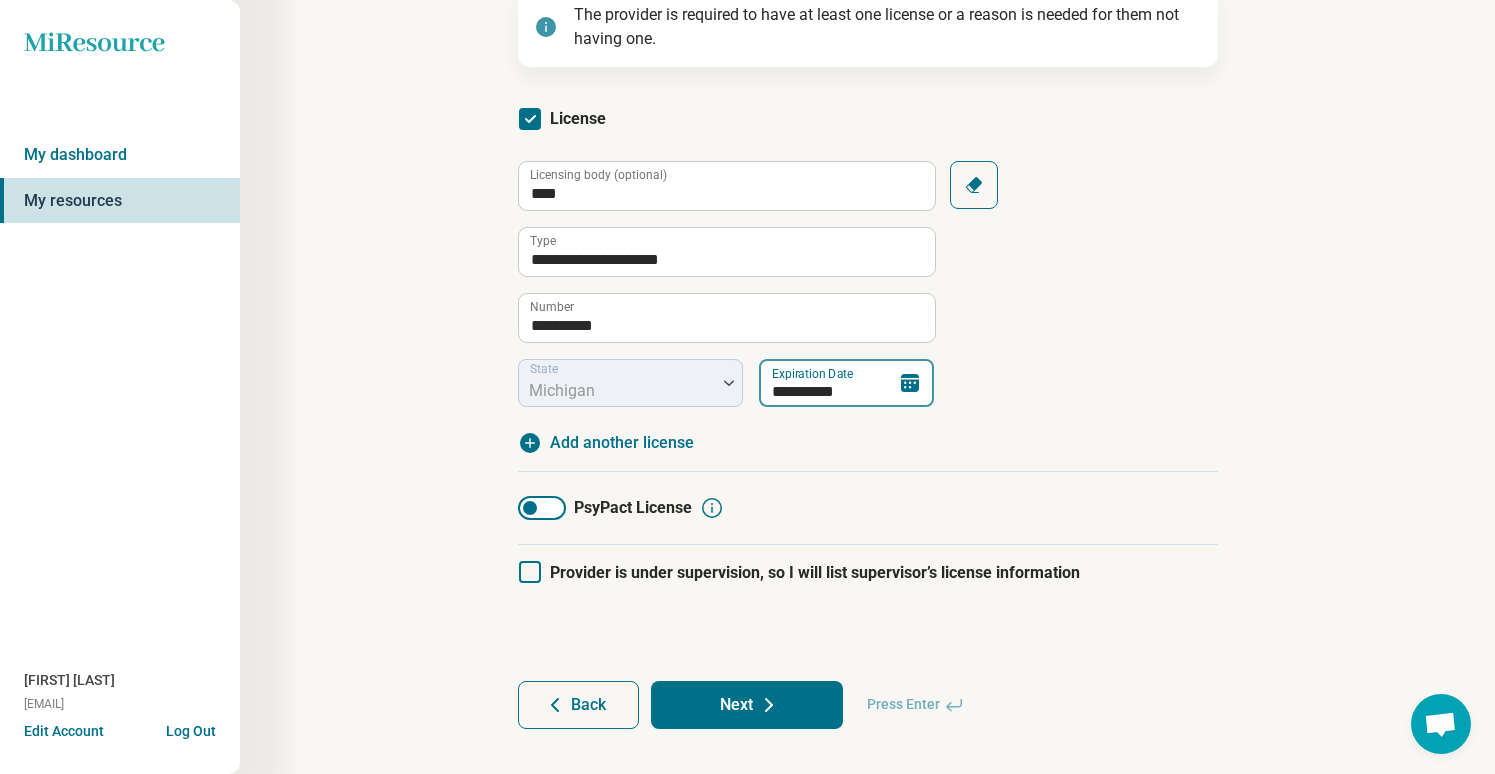 type on "**********" 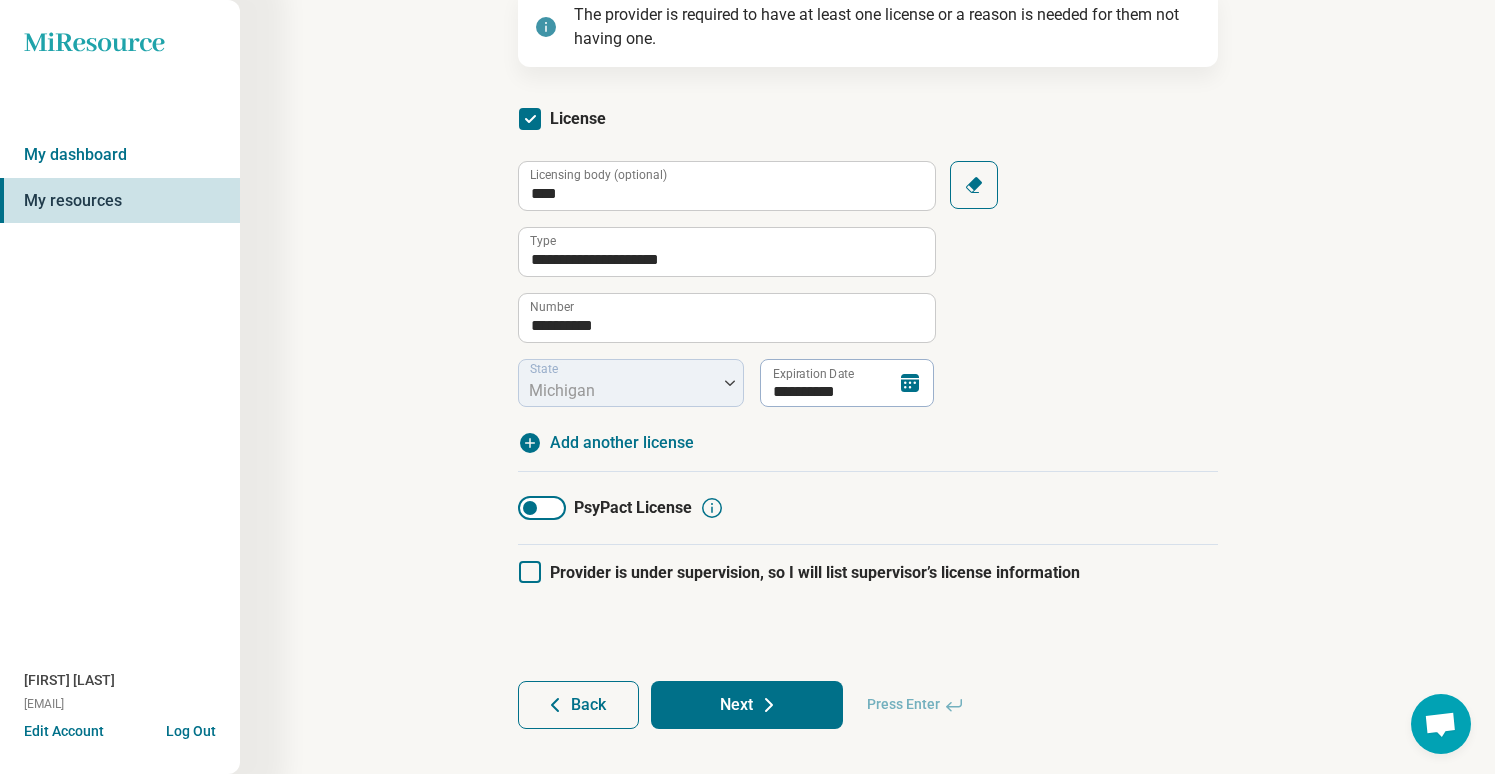 click on "Next" at bounding box center (747, 705) 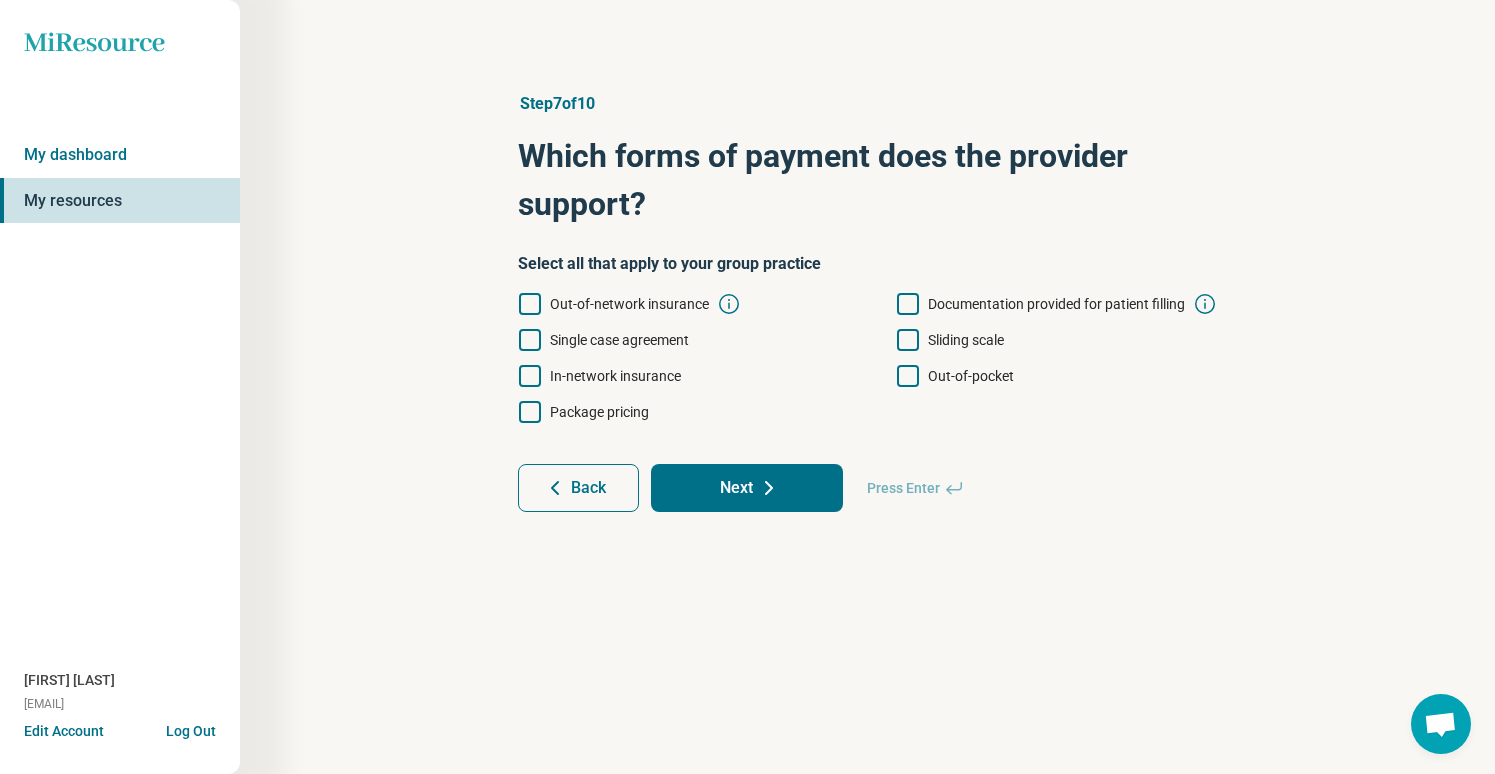 scroll, scrollTop: 0, scrollLeft: 0, axis: both 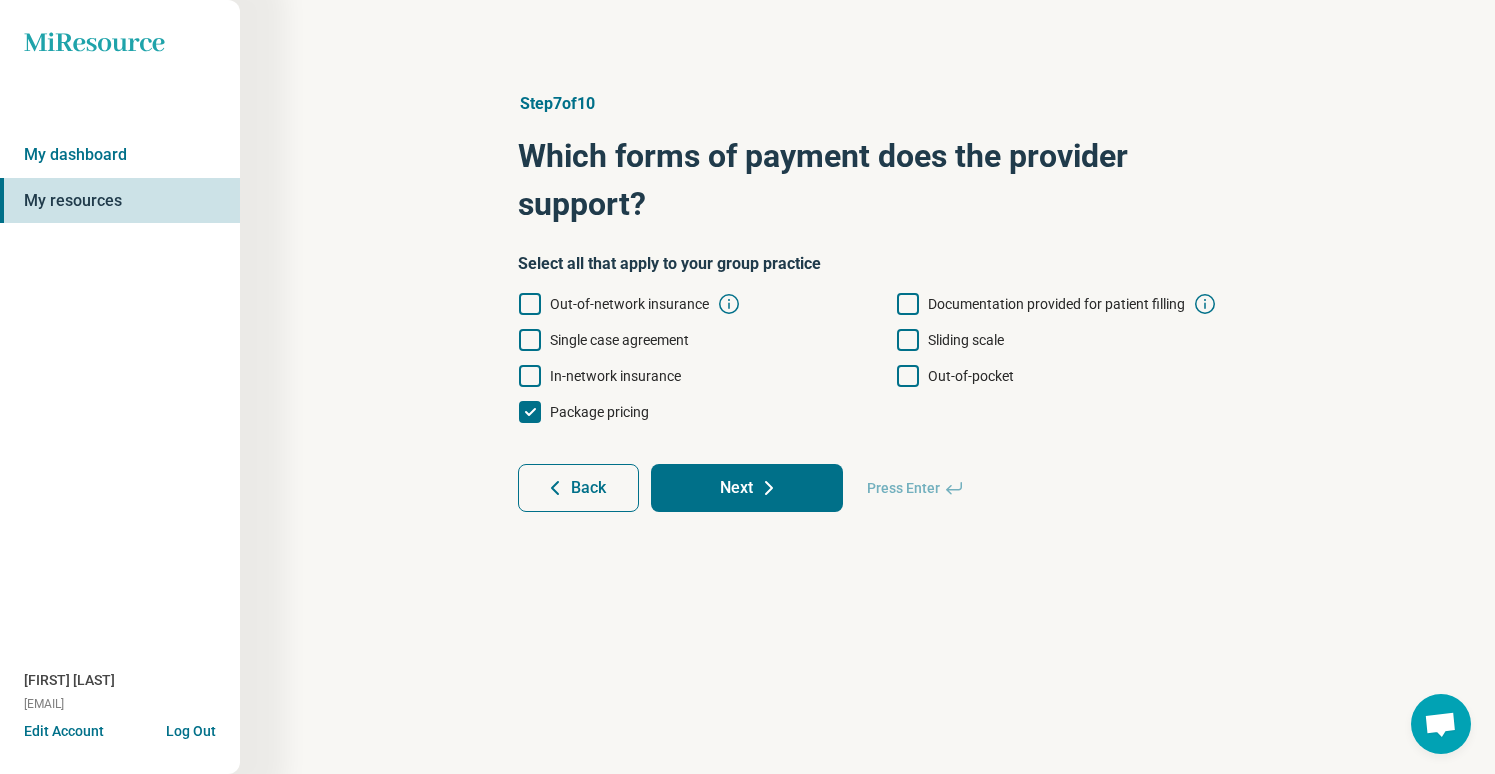 click 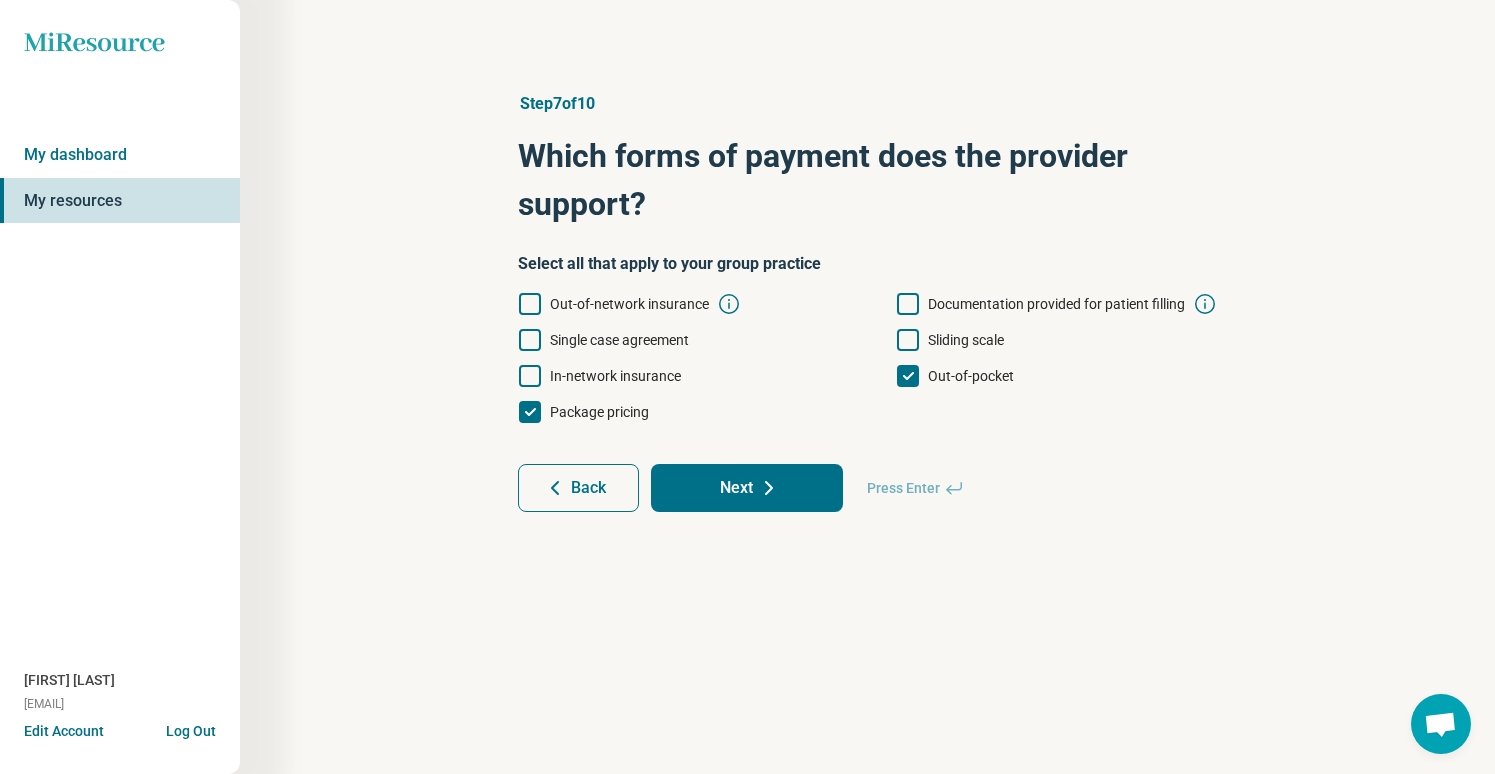 click on "Next" at bounding box center [747, 488] 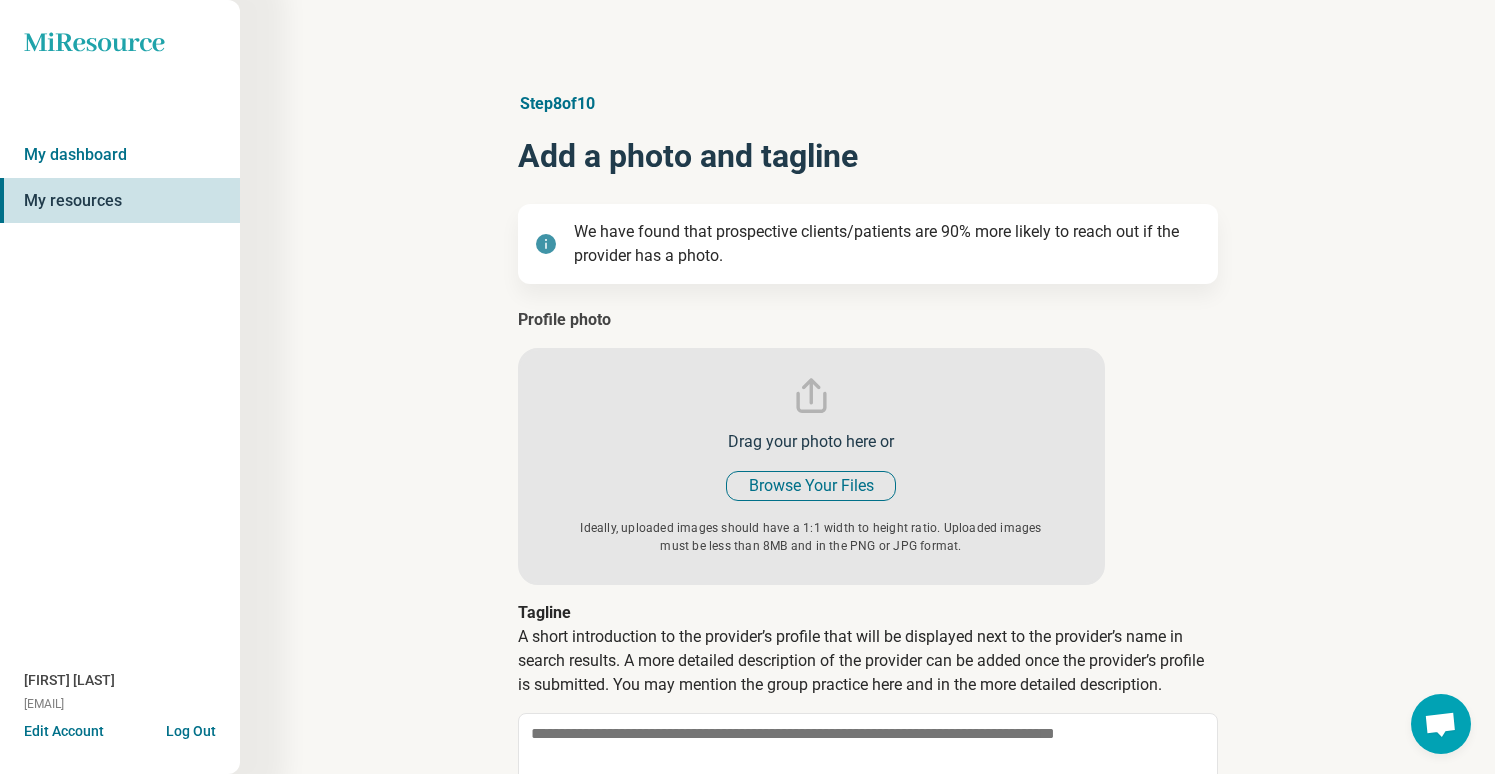 click at bounding box center (811, 446) 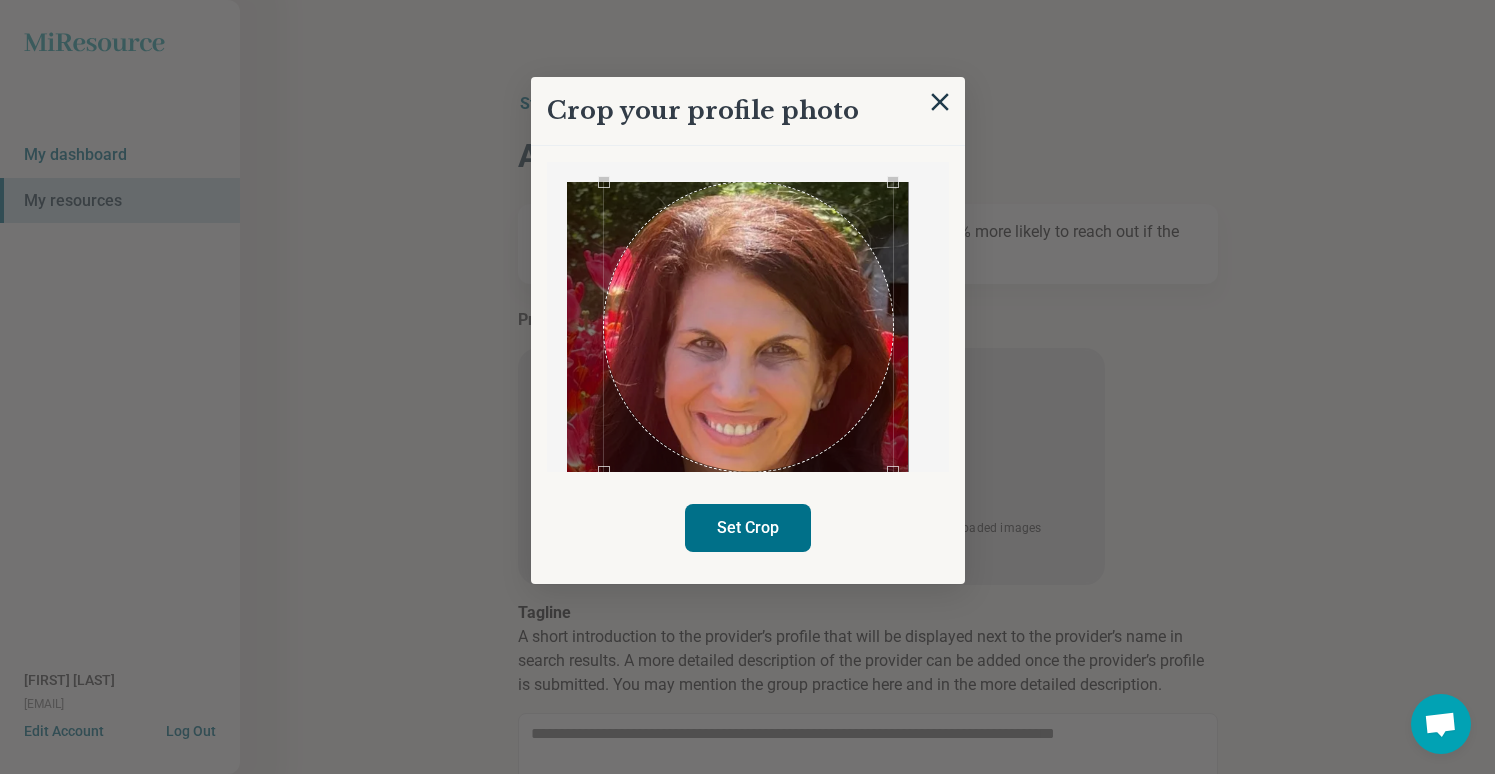 click at bounding box center (749, 327) 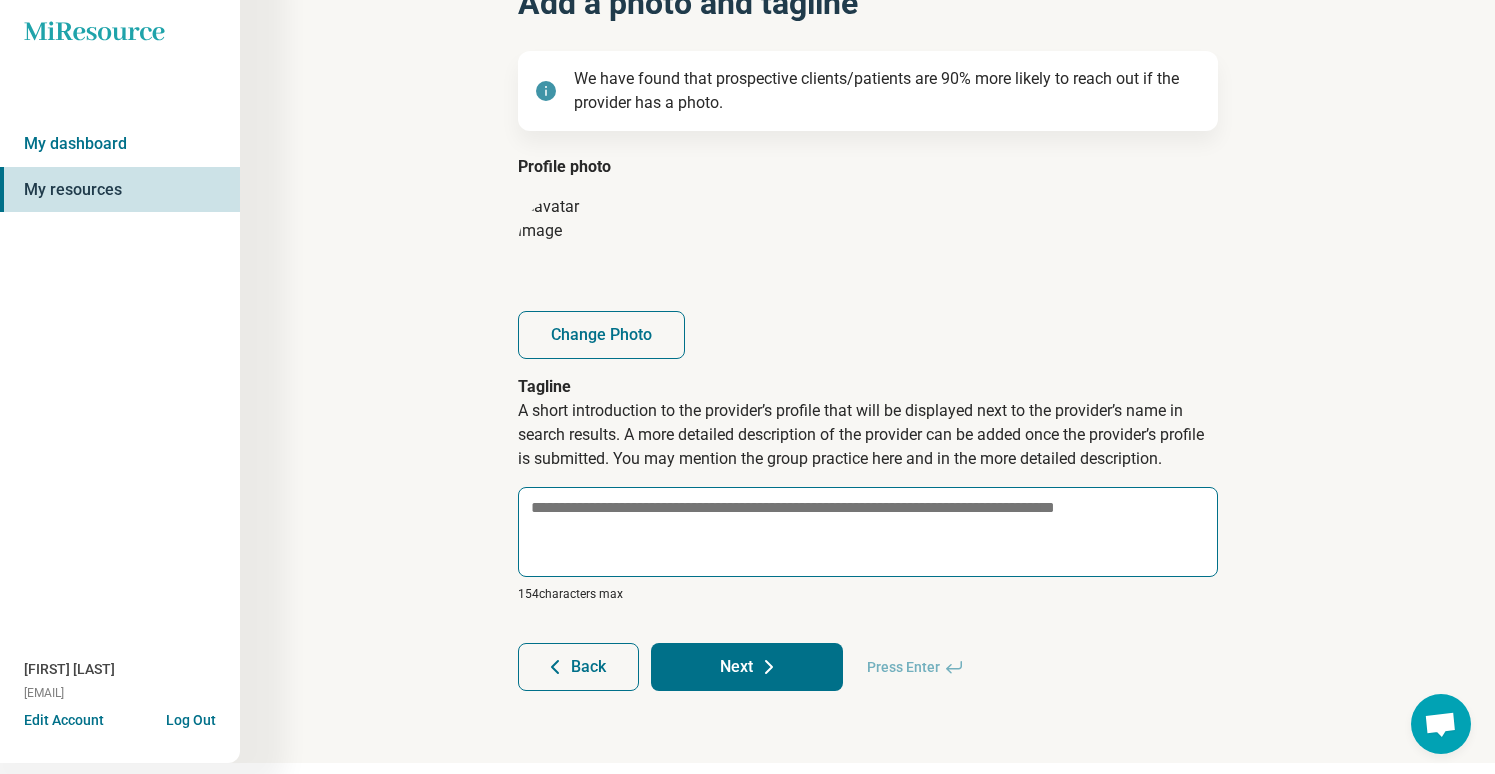 scroll, scrollTop: 153, scrollLeft: 0, axis: vertical 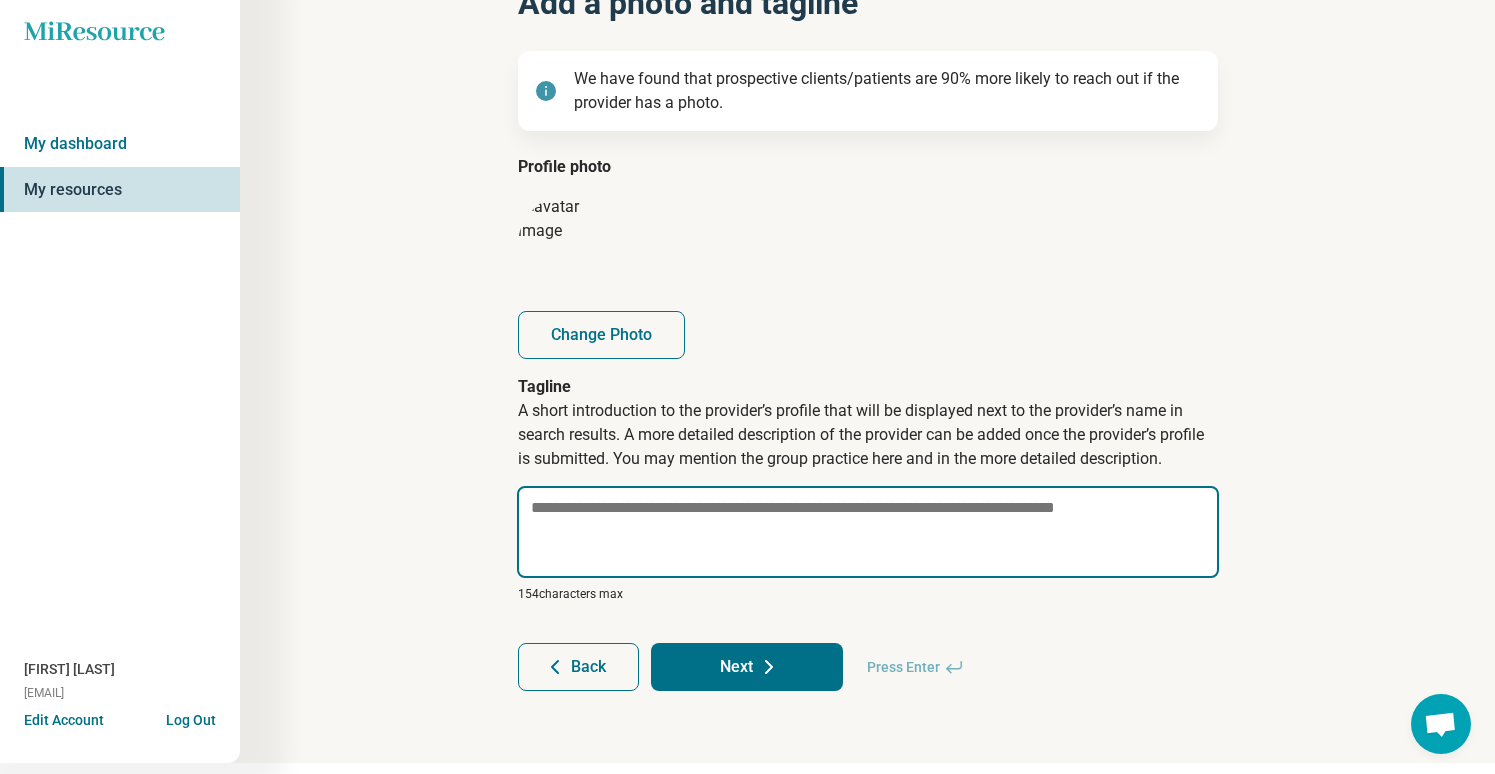 click at bounding box center (868, 532) 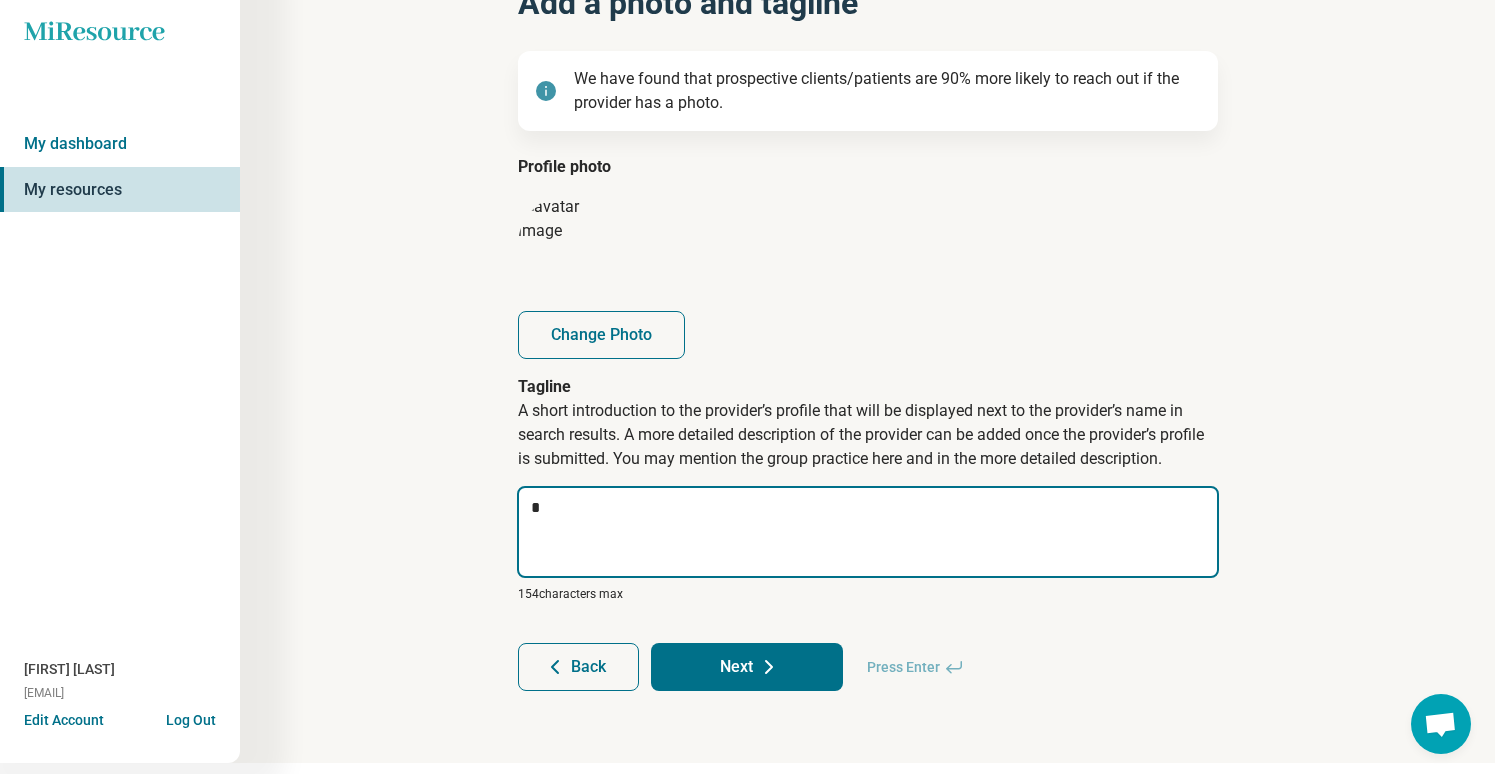type on "*" 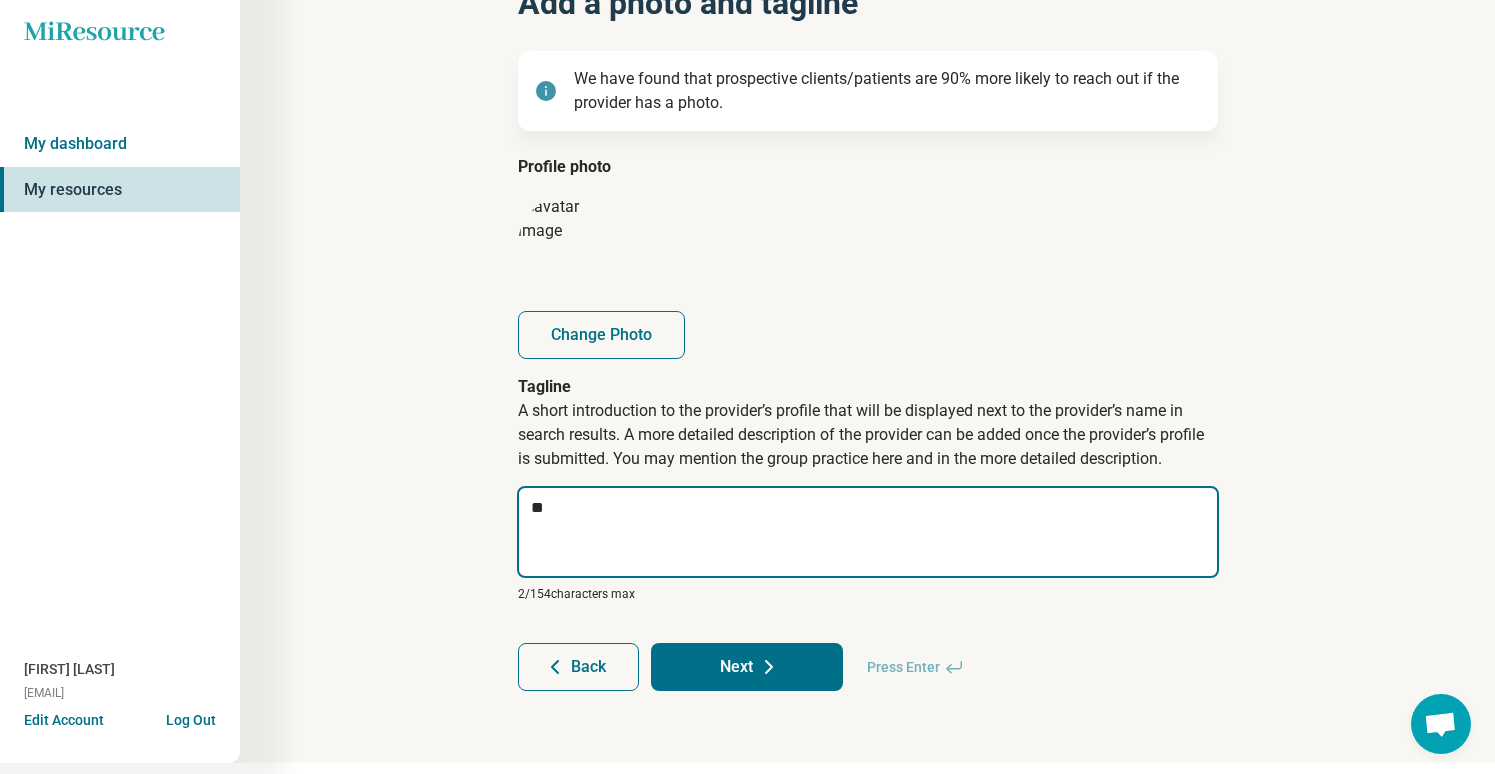 type on "*" 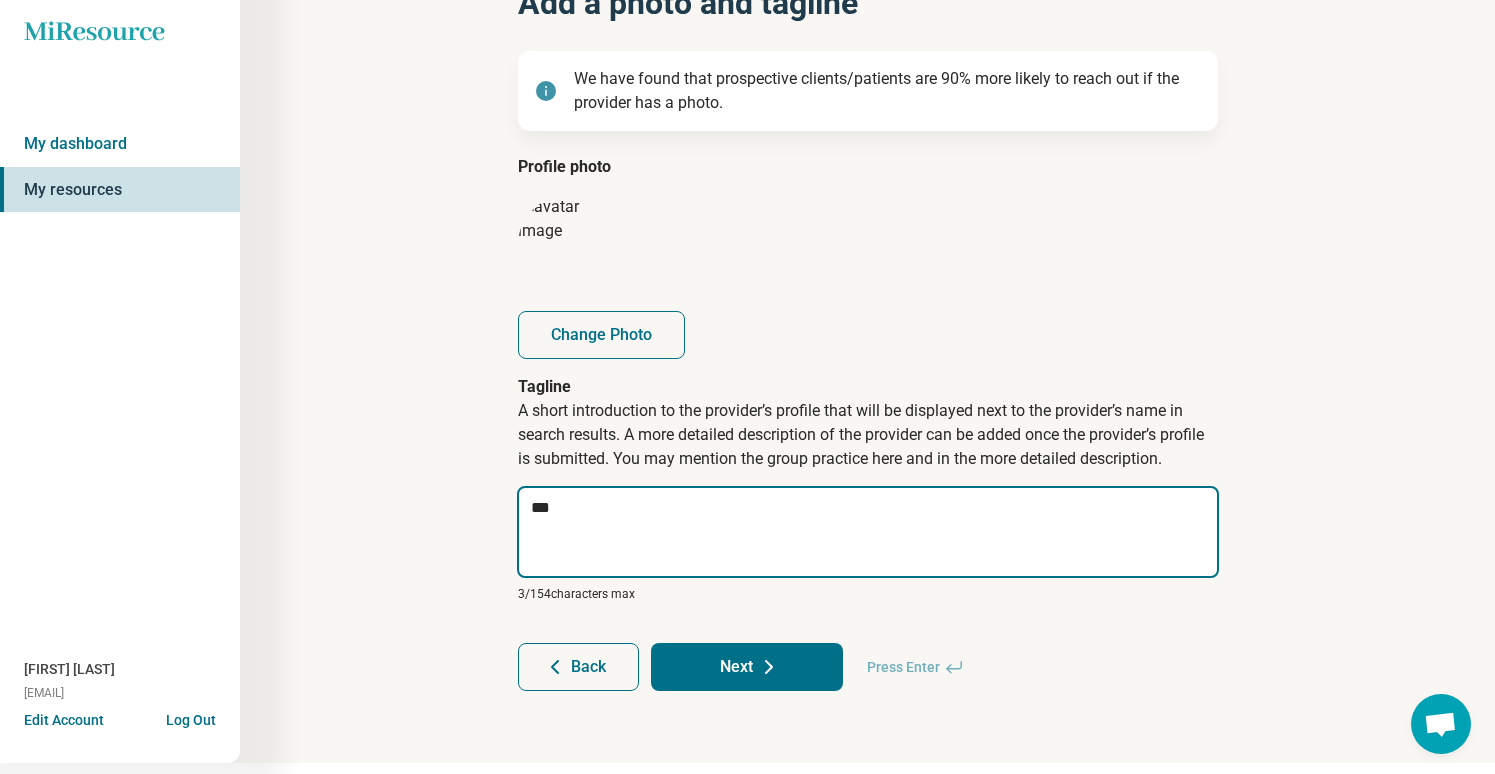 type on "*" 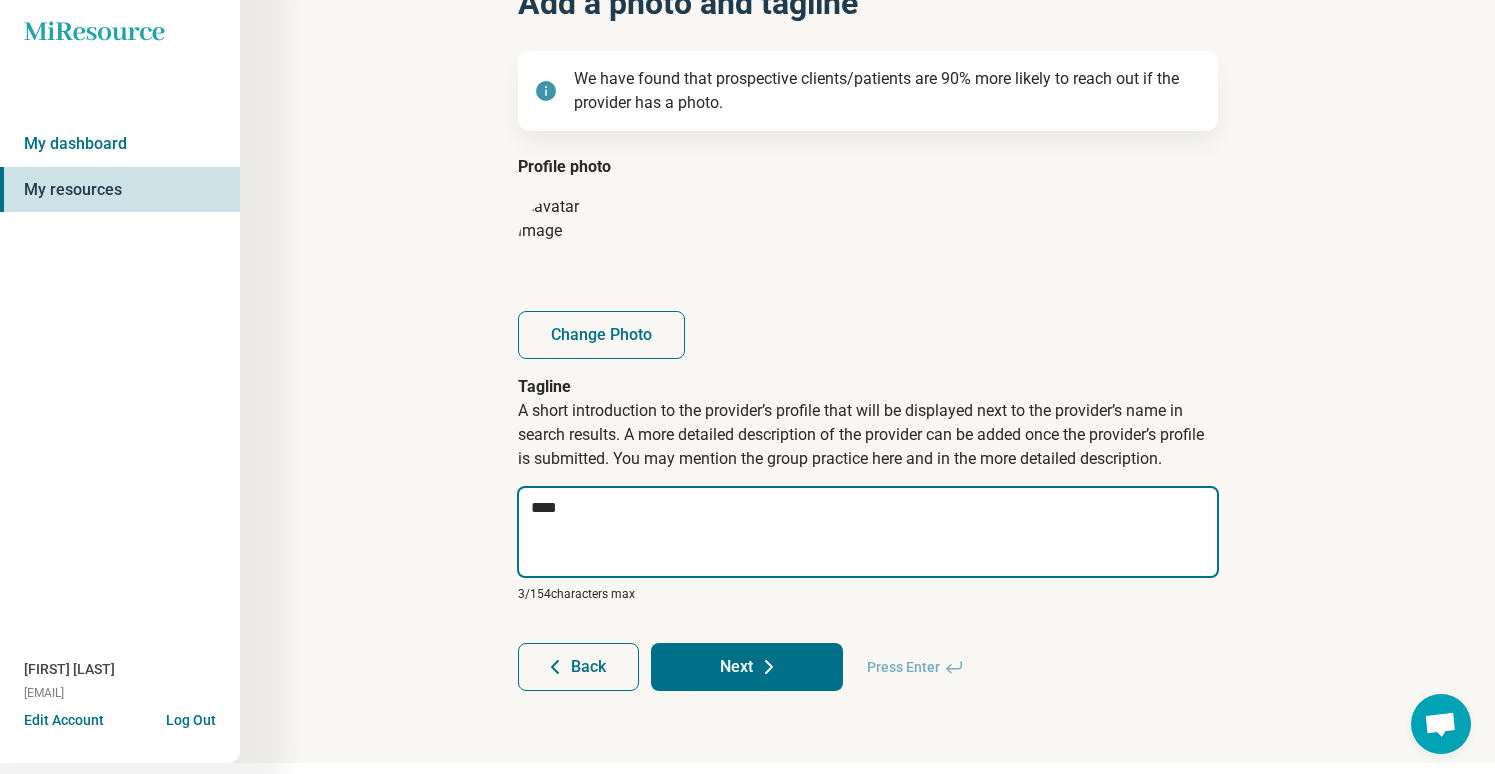 type on "*" 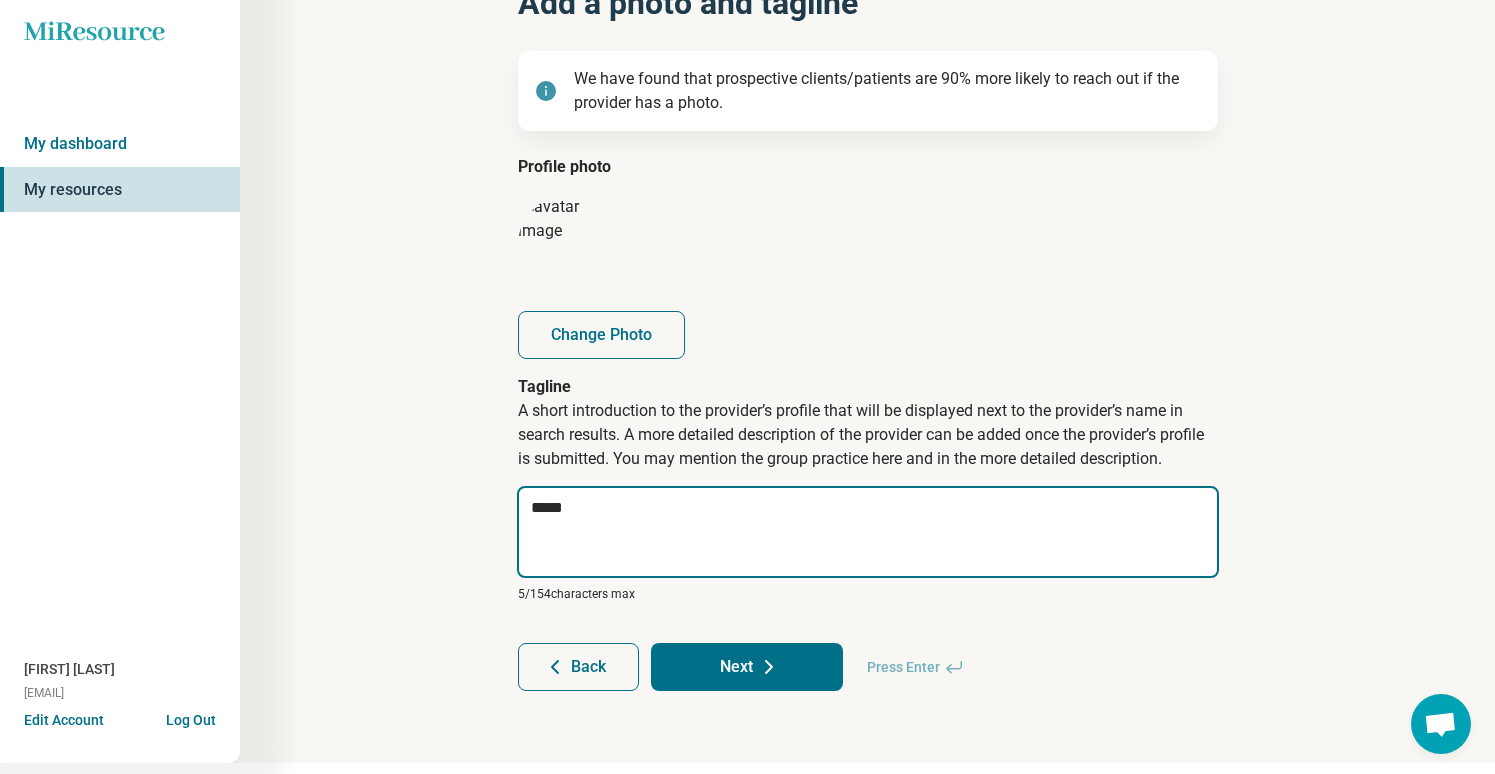 type on "*" 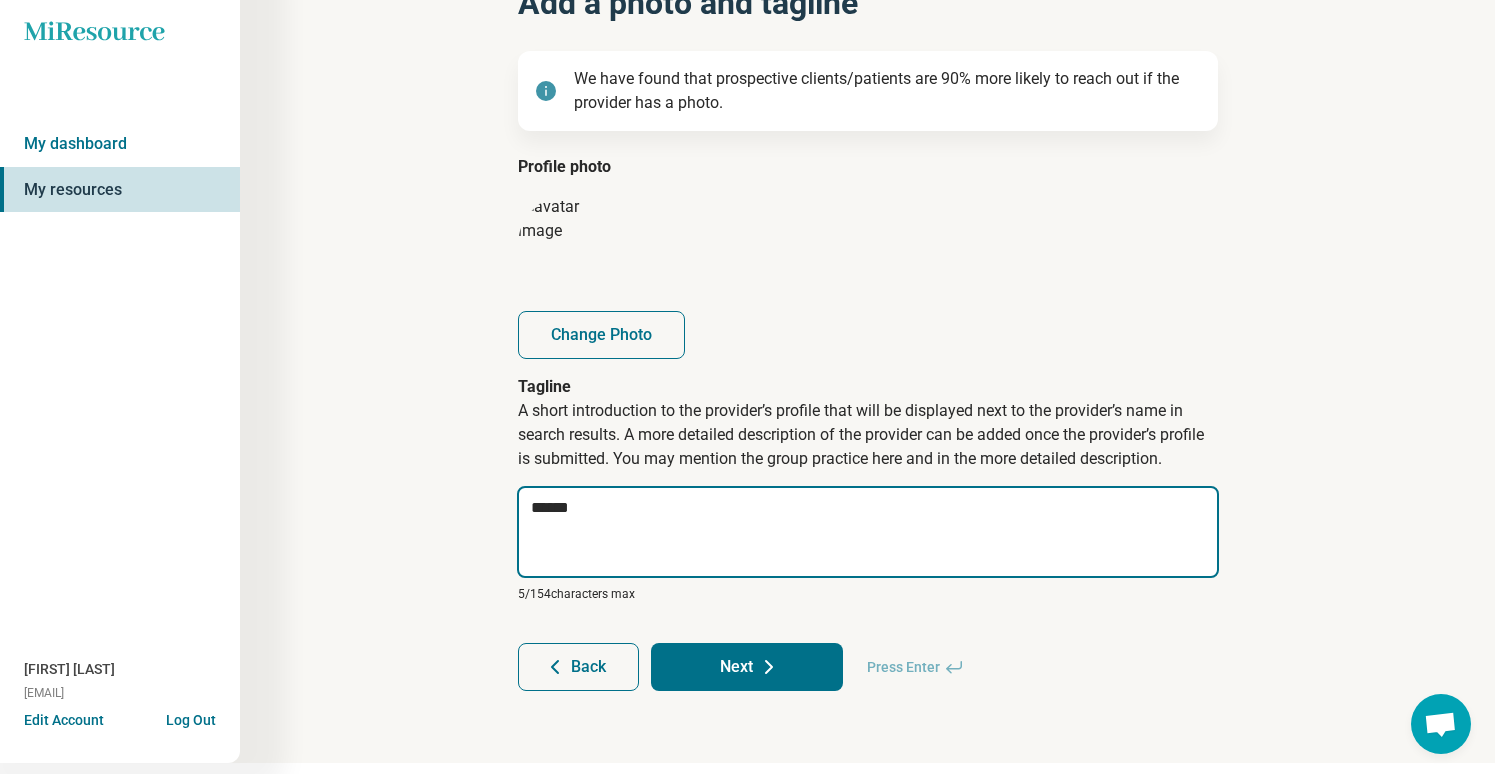 type on "*" 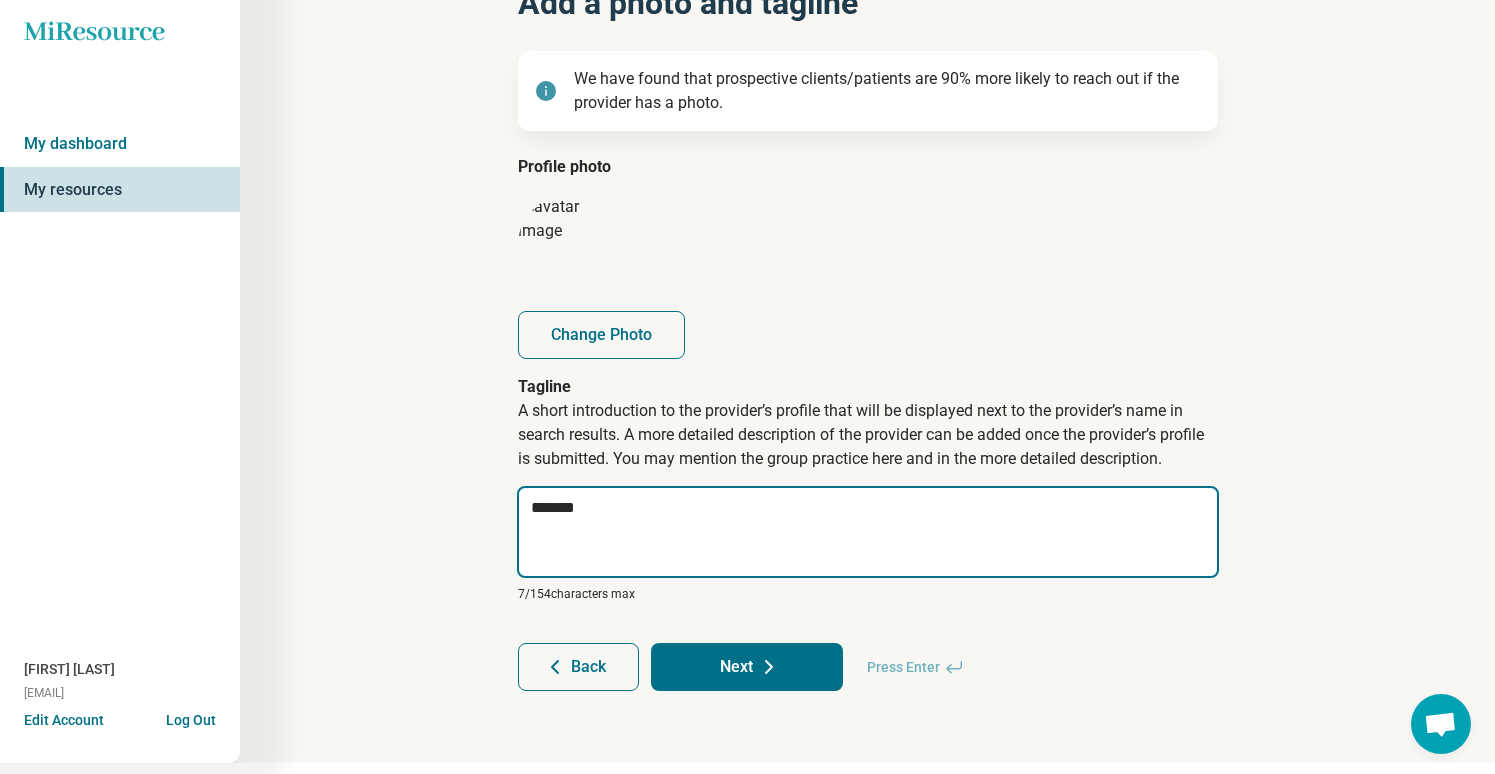 type on "*" 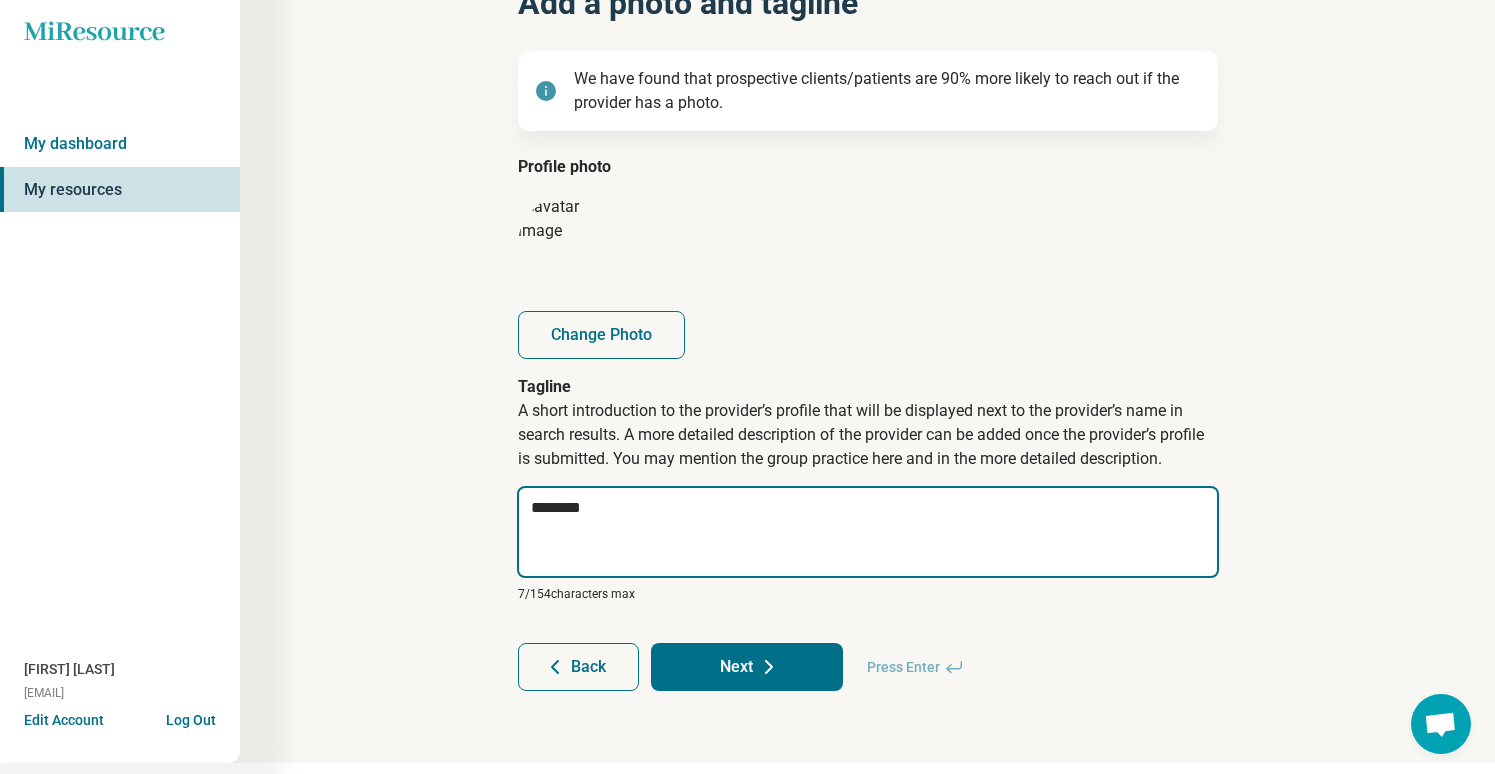 type on "*" 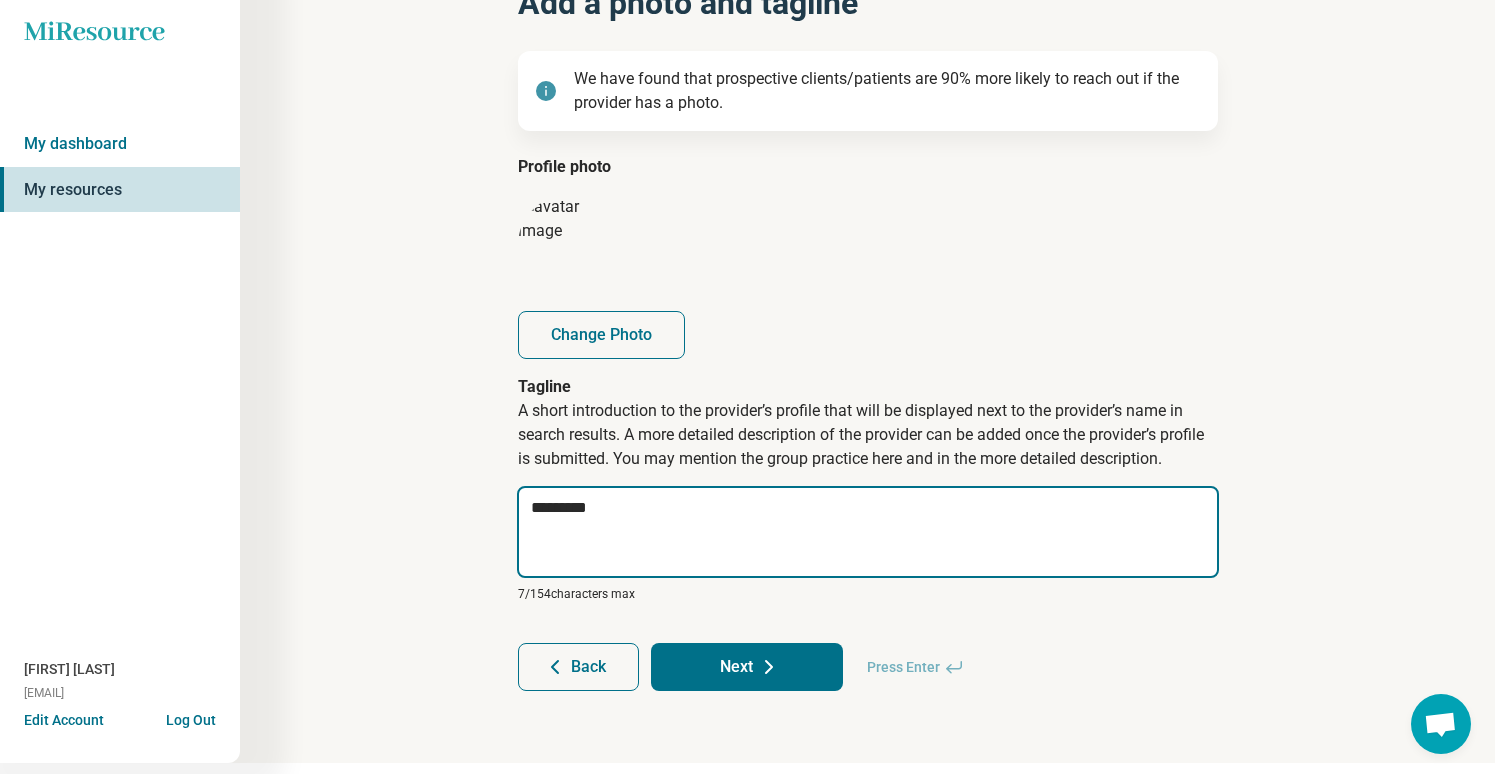 type on "*" 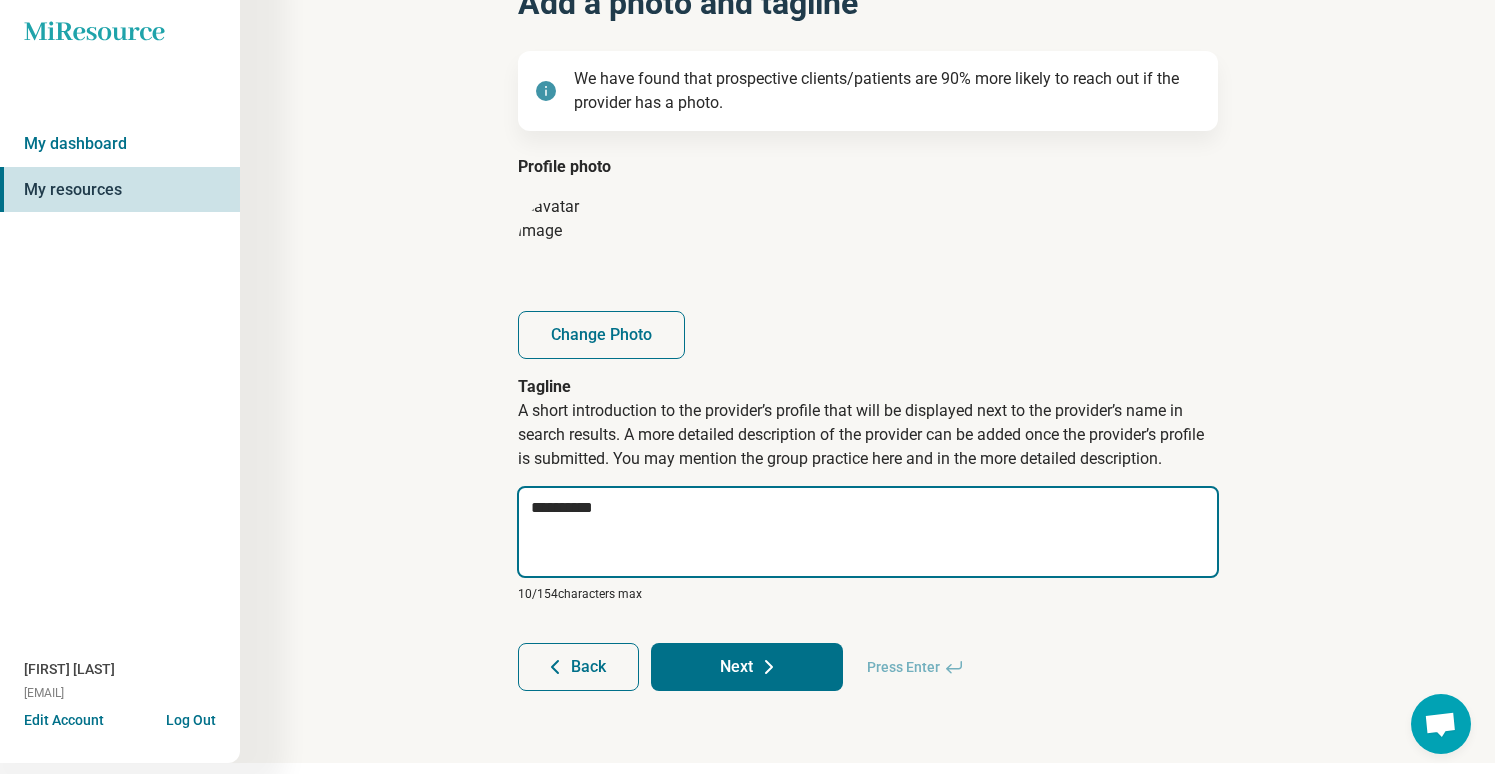 type on "*" 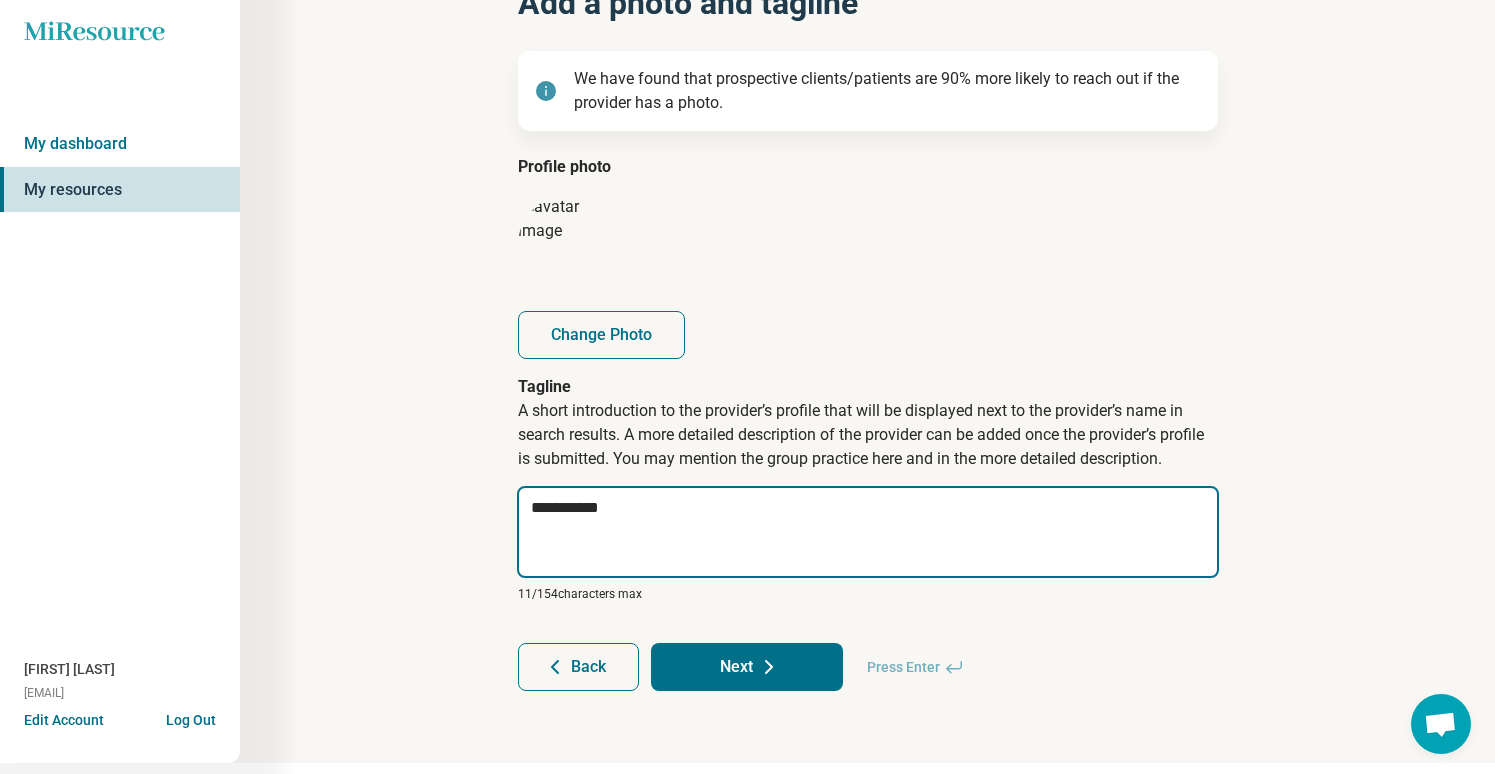 type on "*" 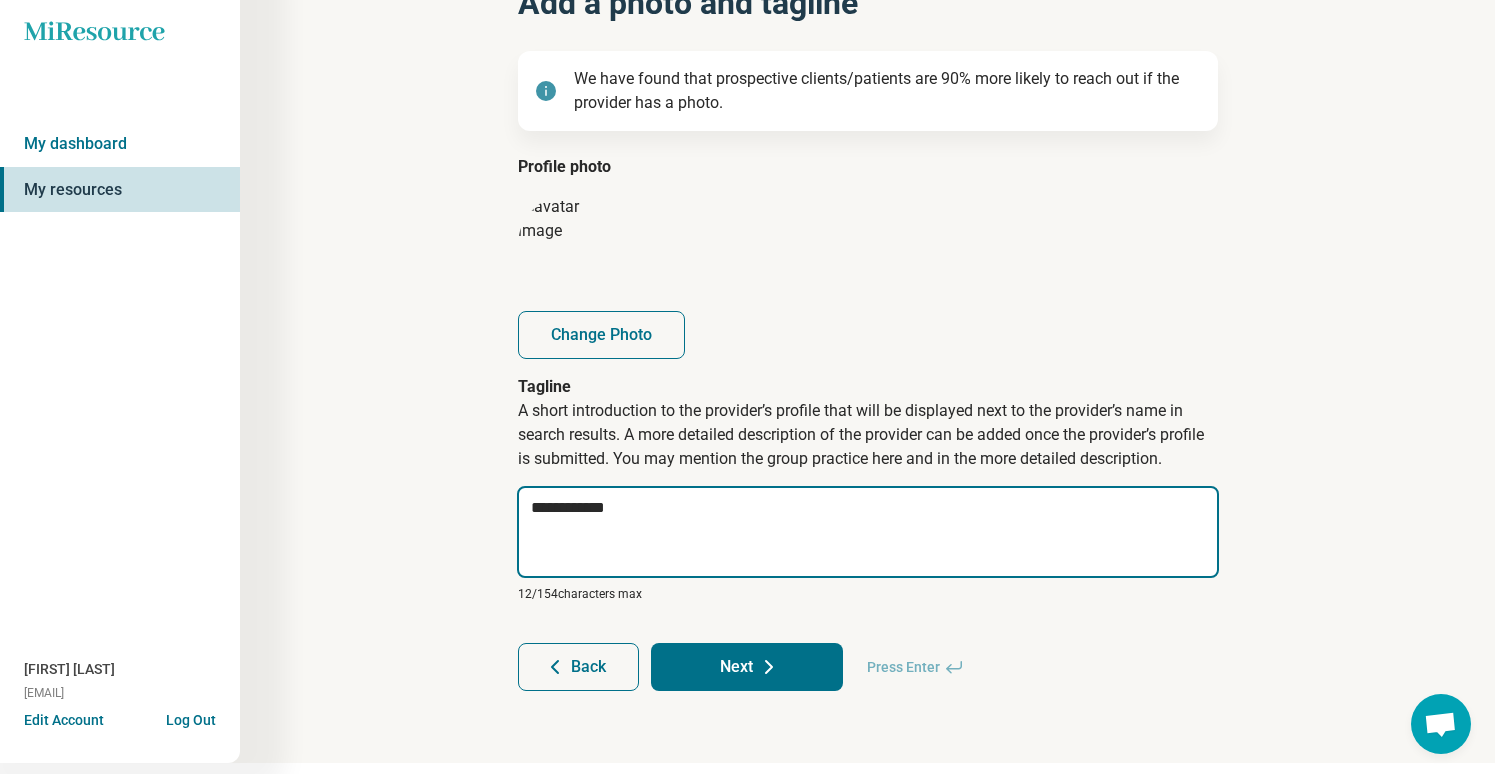 type on "*" 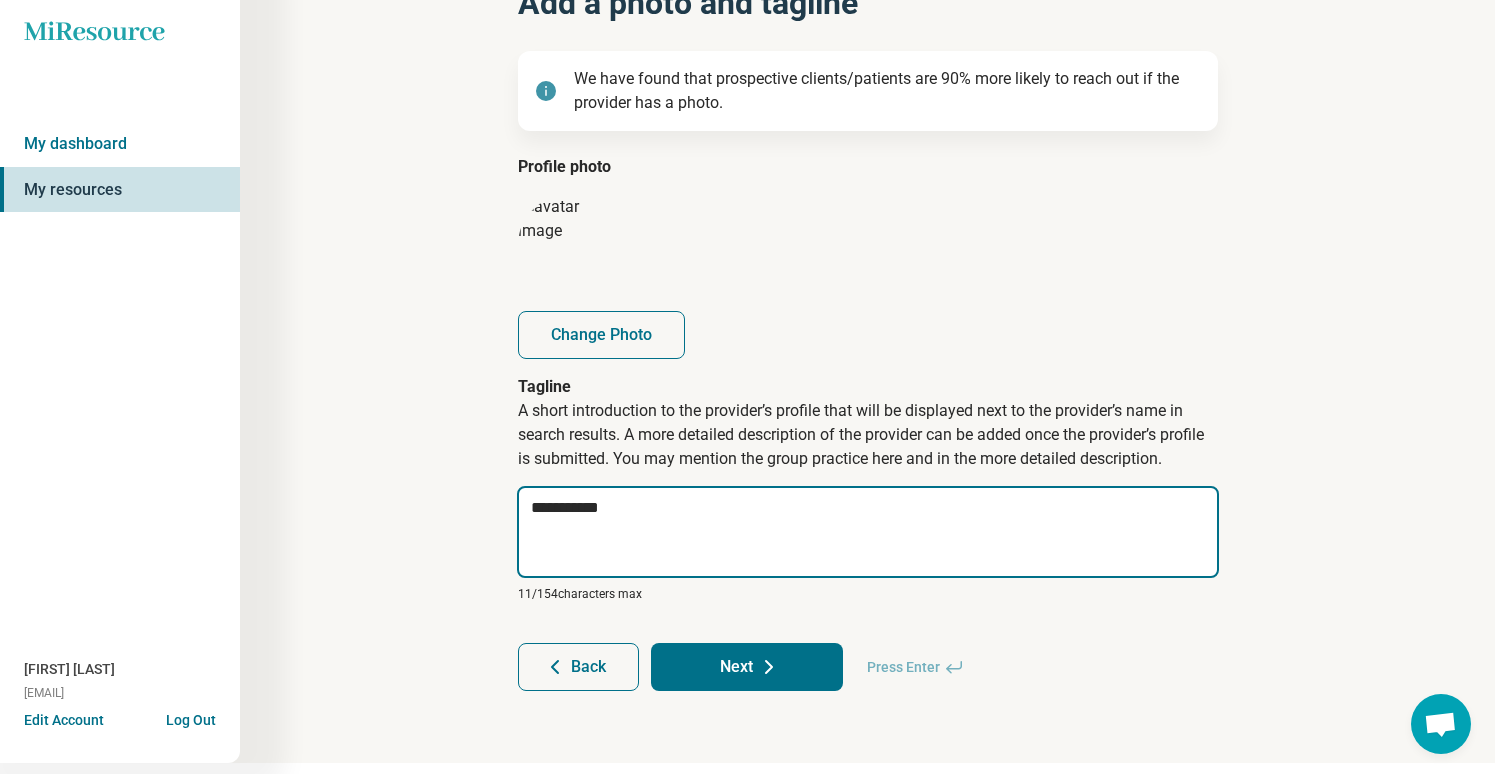 type on "*" 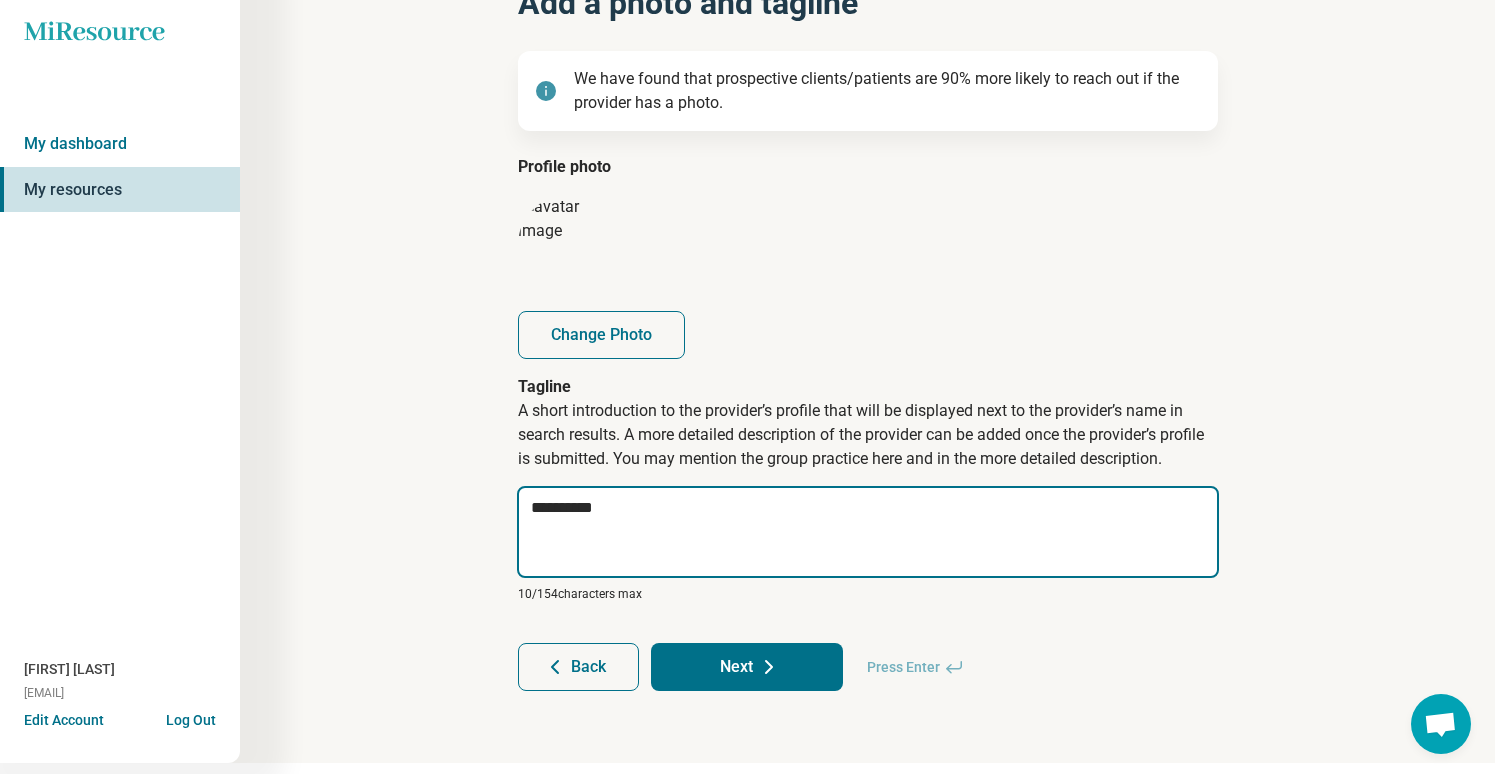 type on "*" 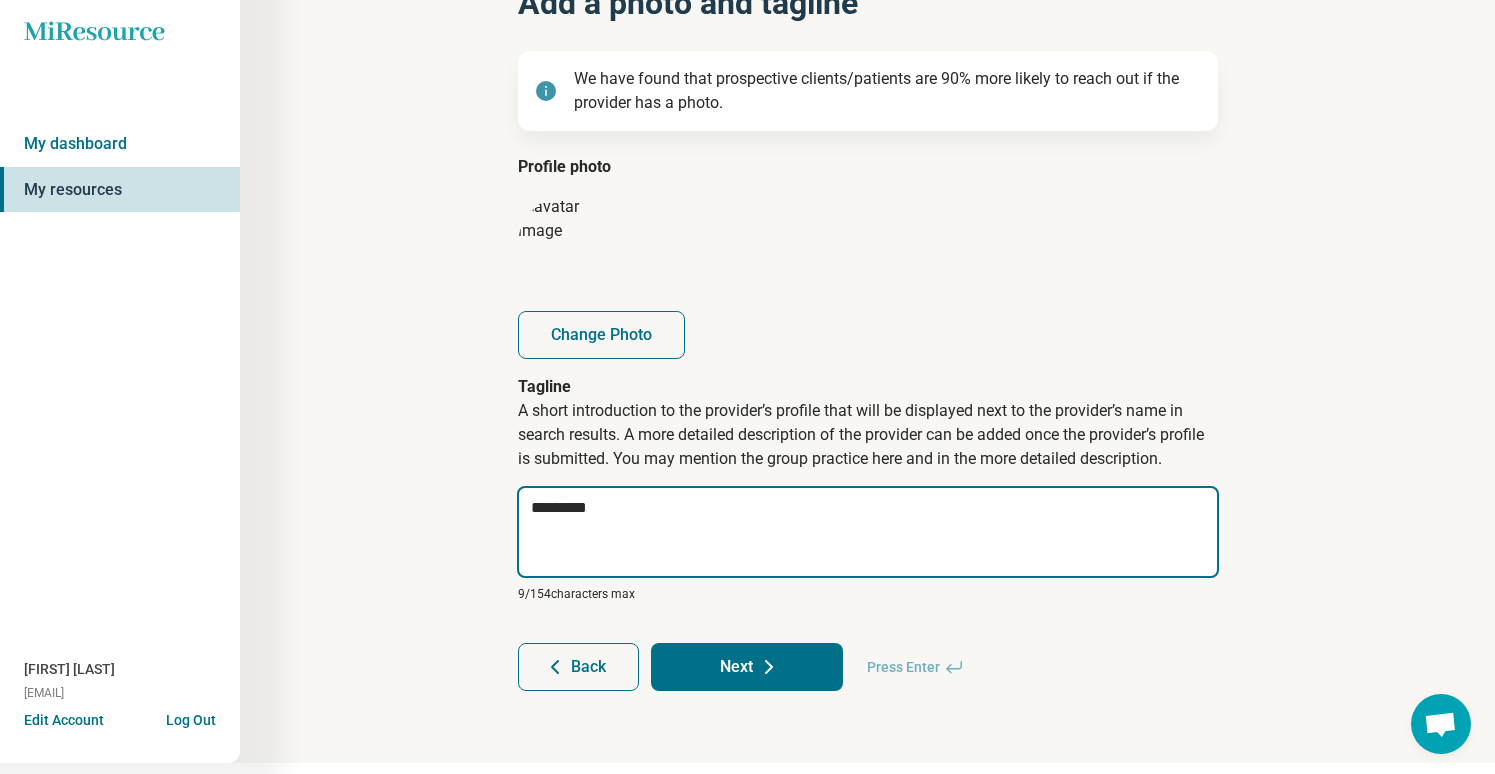 type on "*" 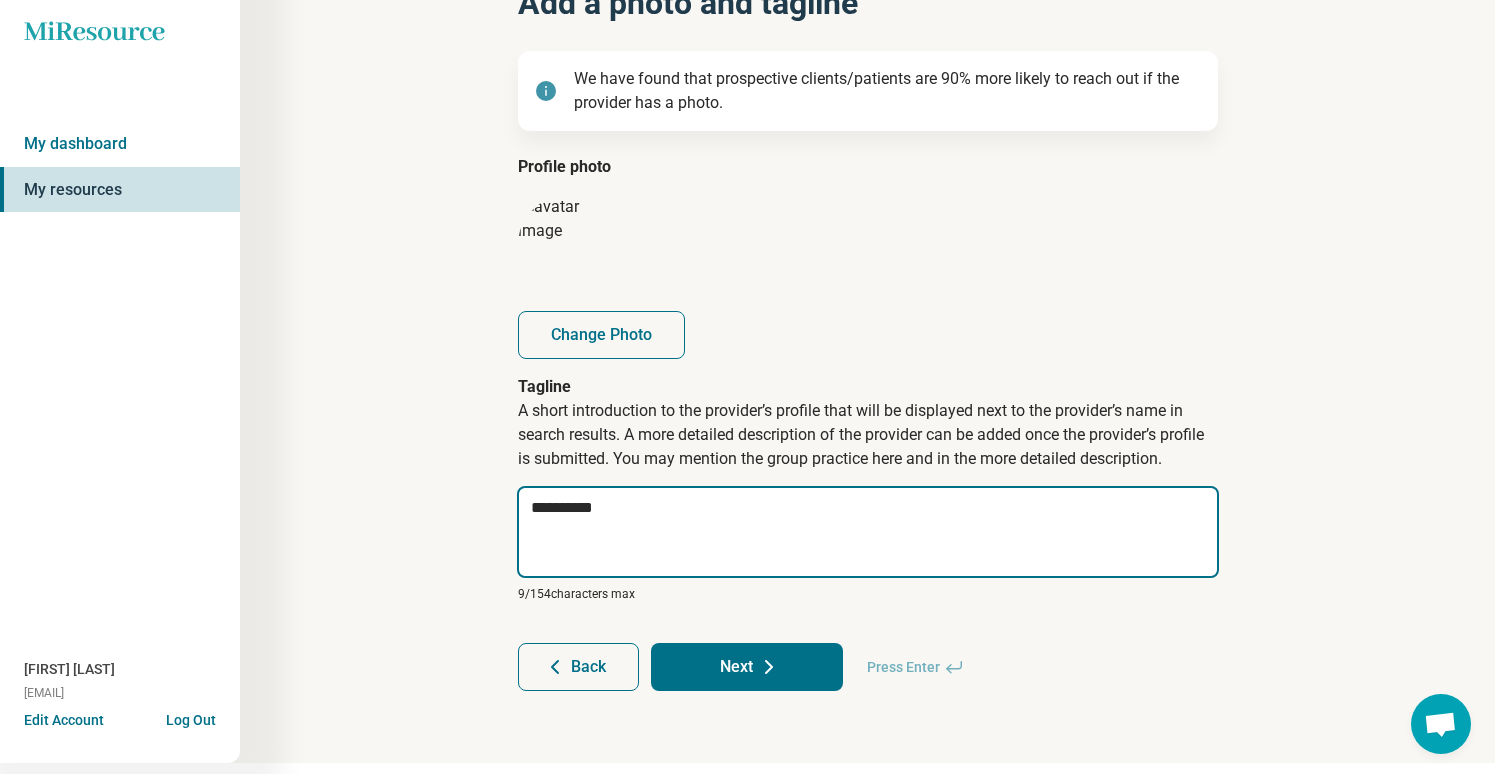 type on "*" 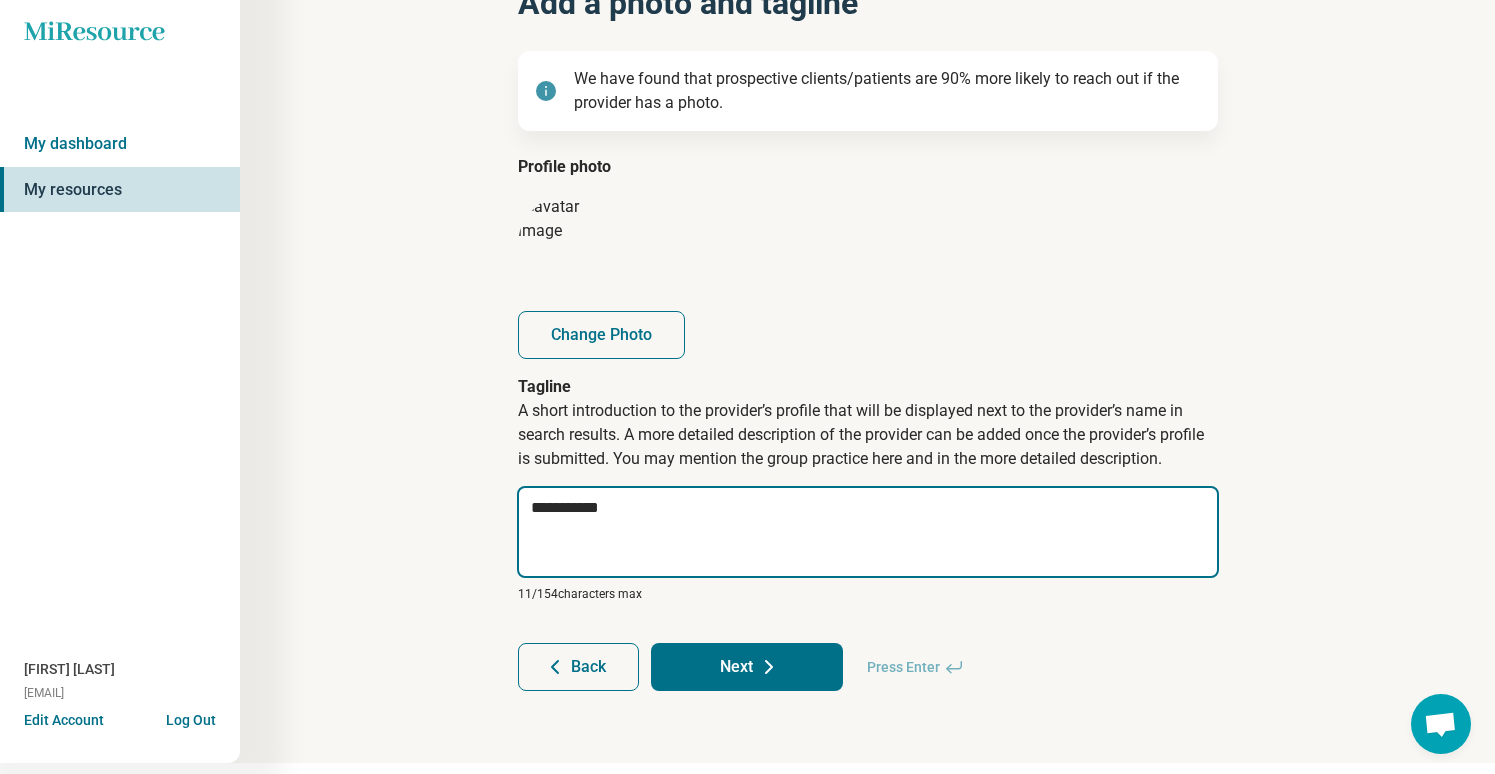 type on "*" 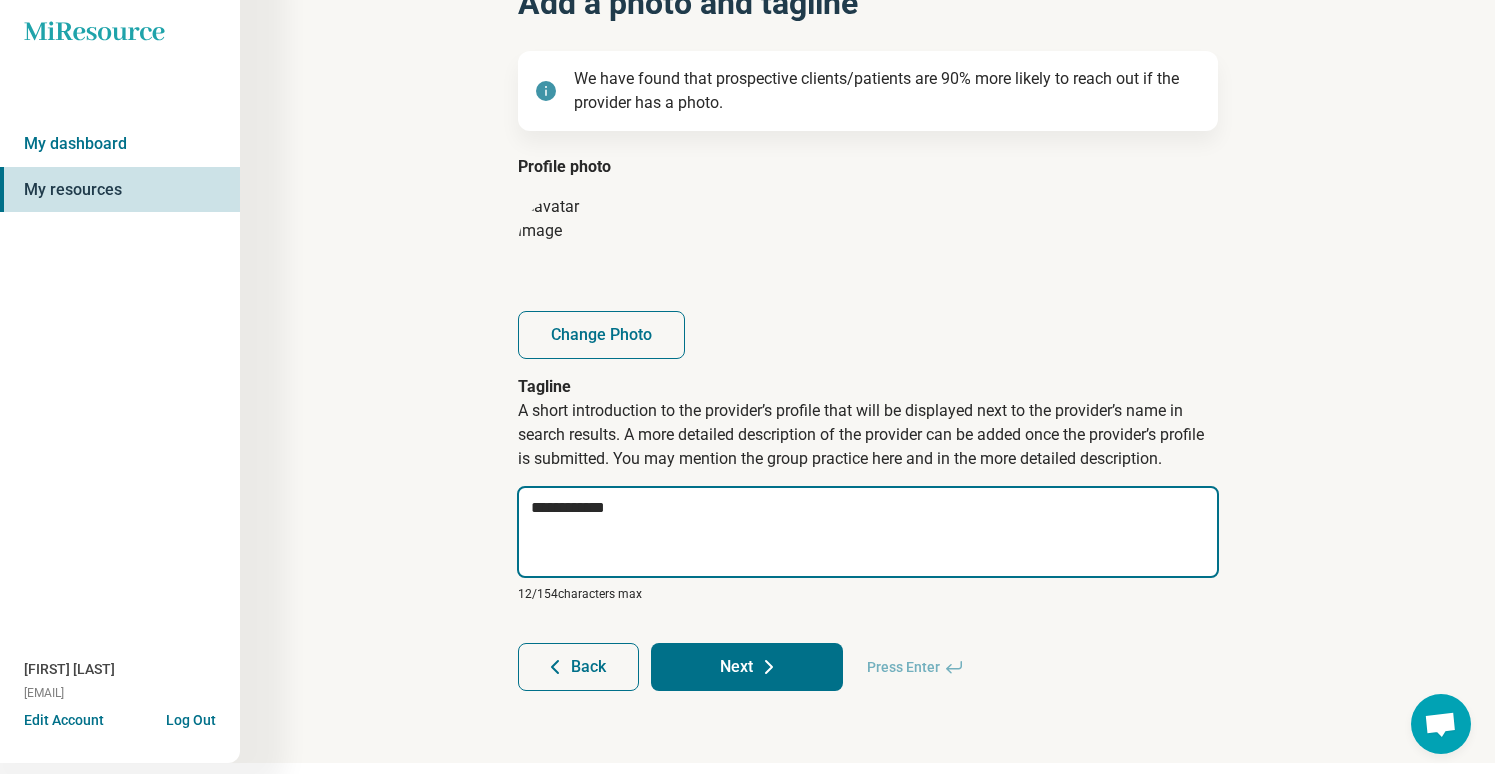 type on "*" 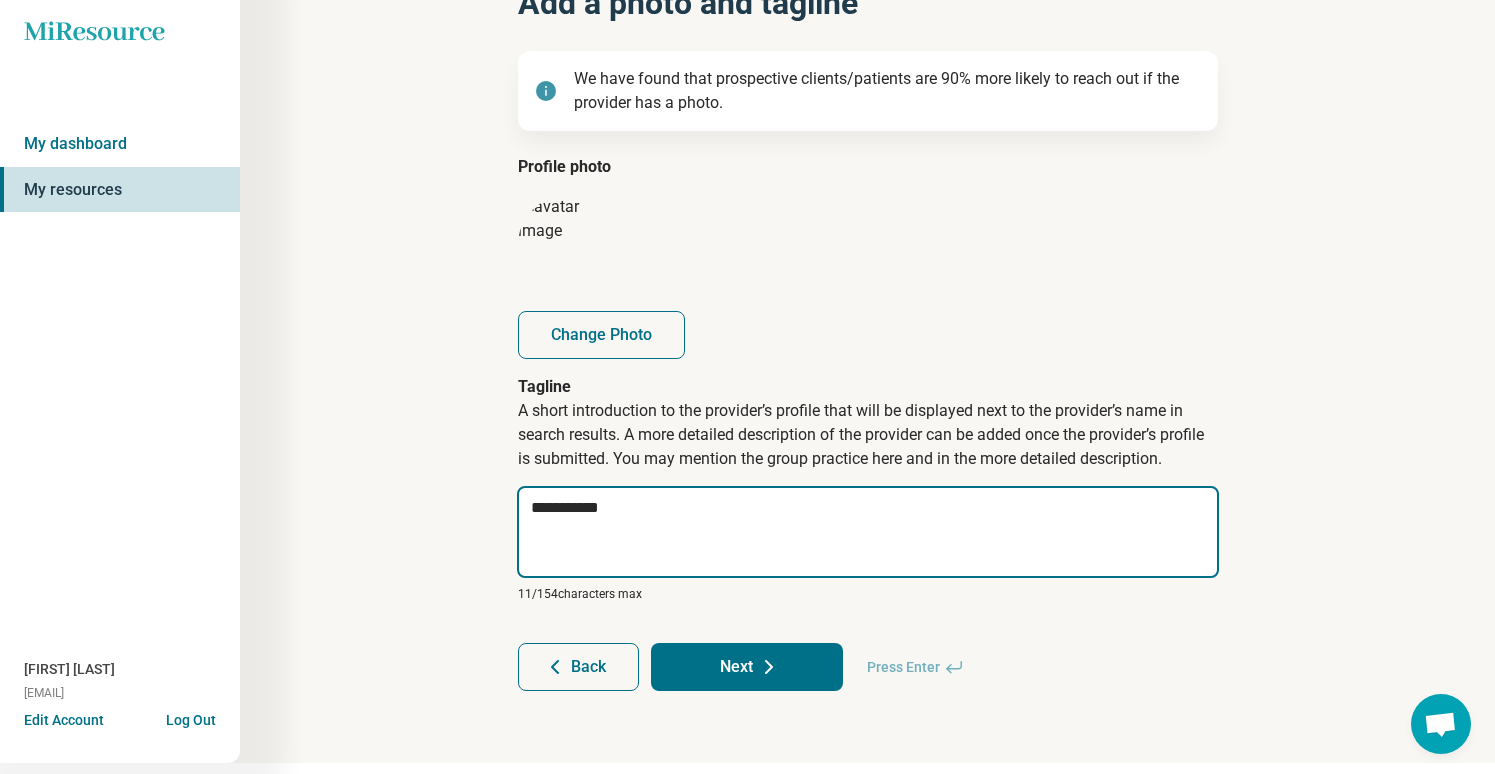 type on "*" 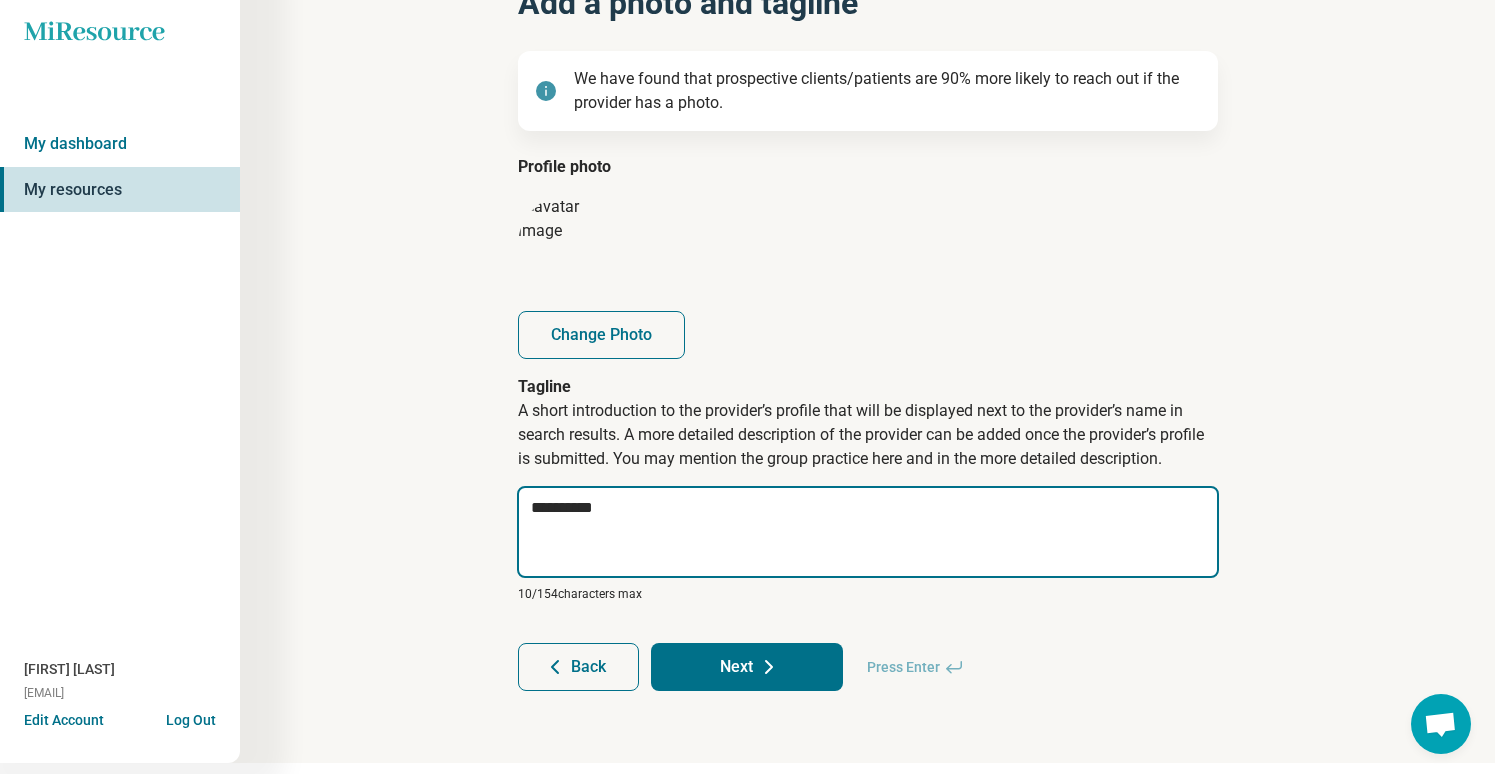 type on "*" 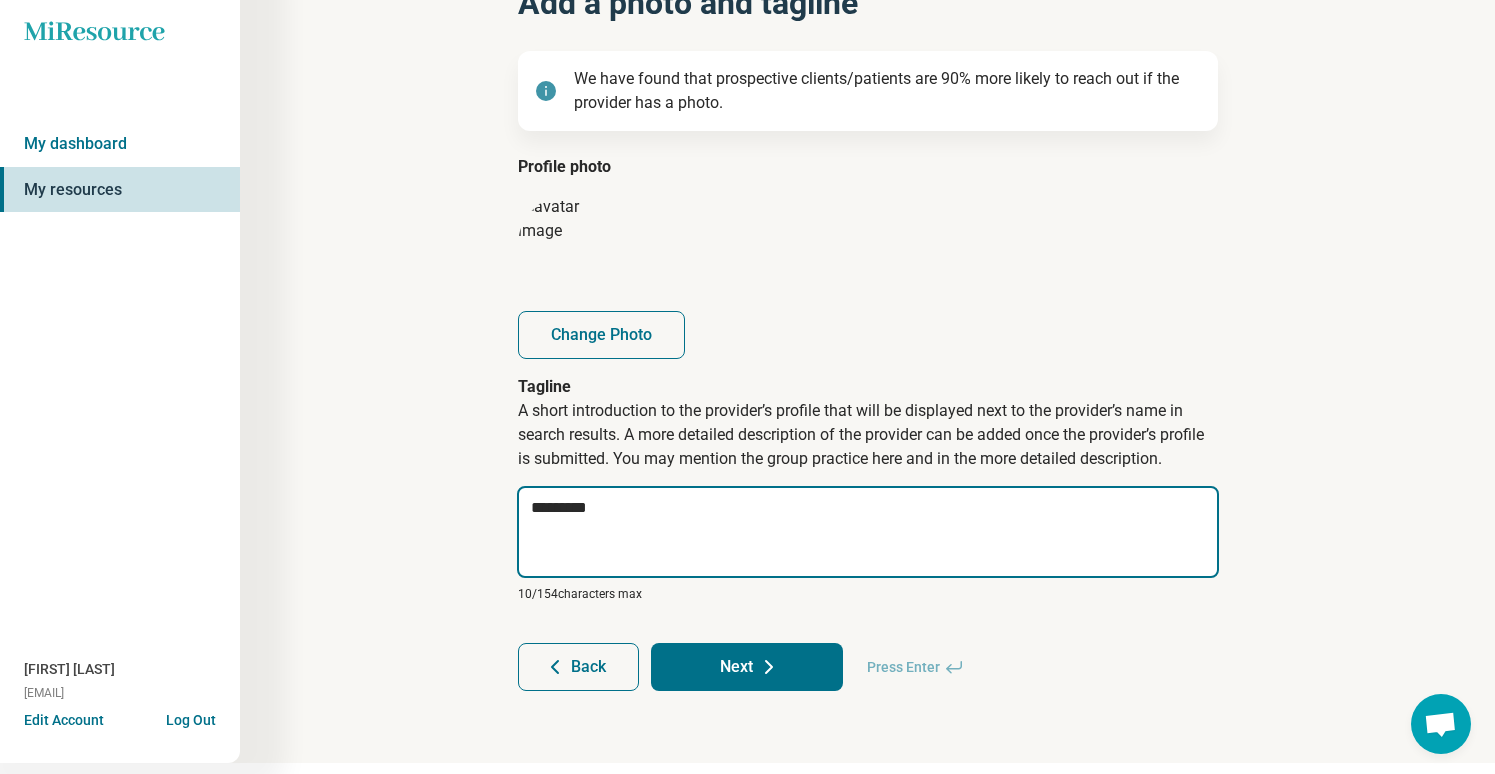 type on "*" 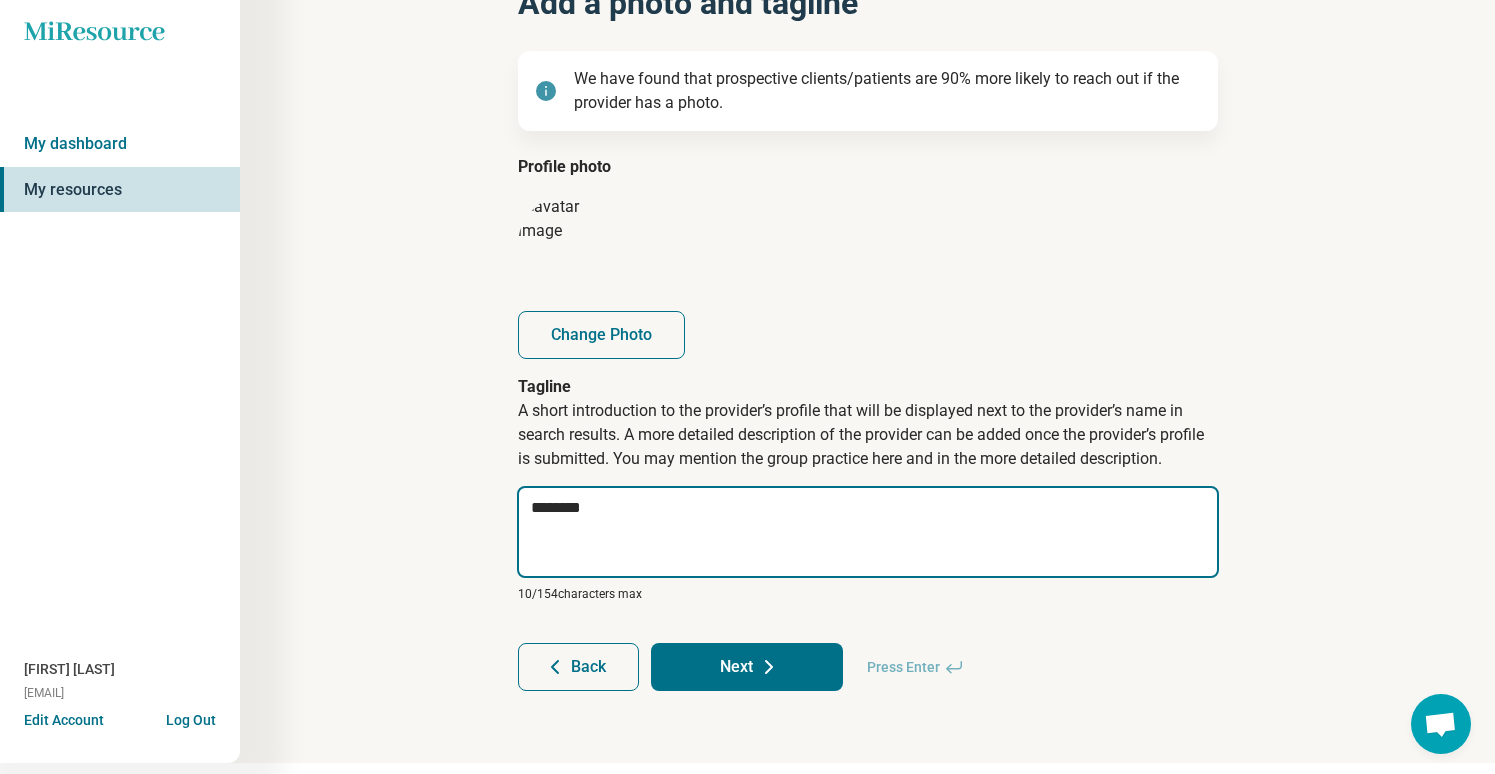 type on "*" 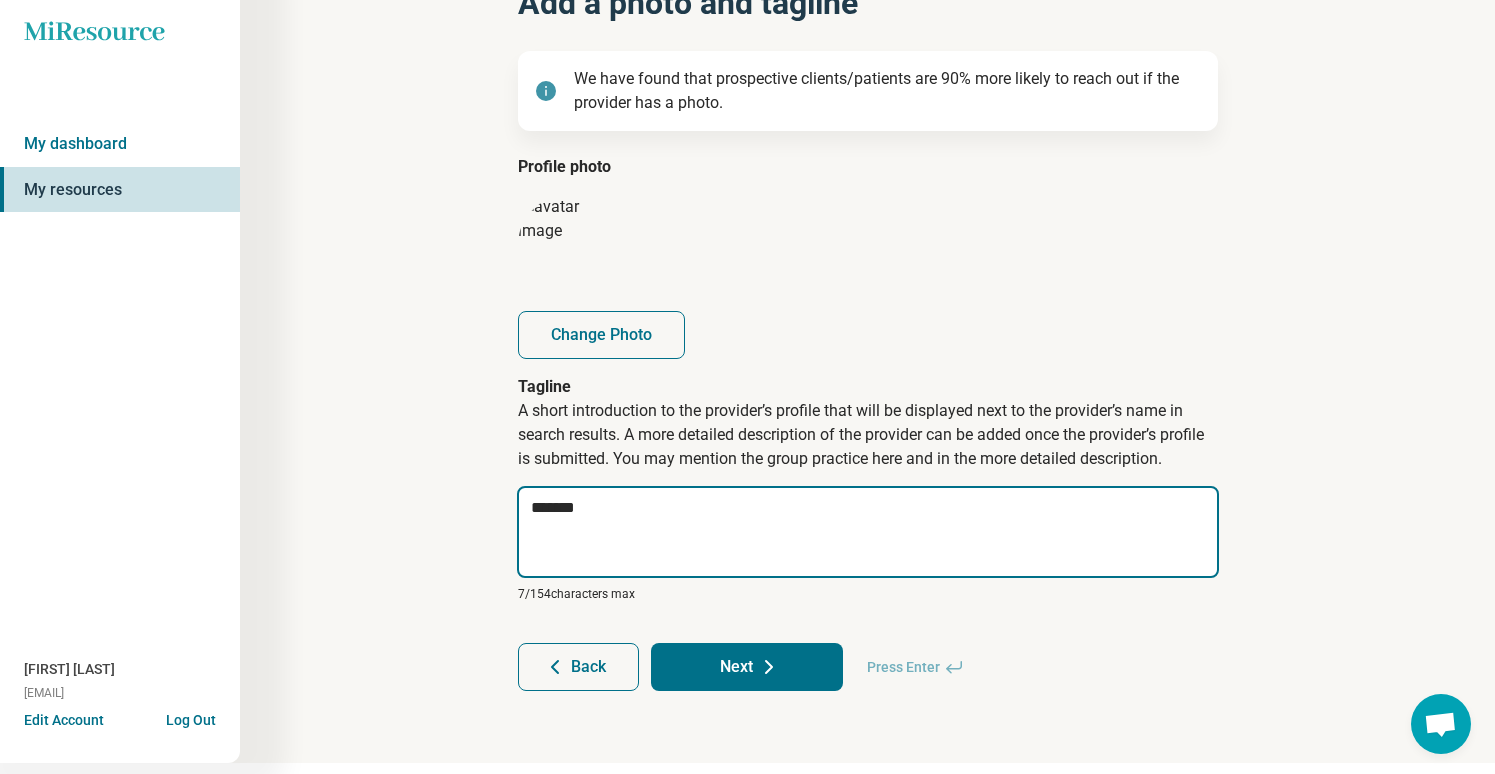 type on "*" 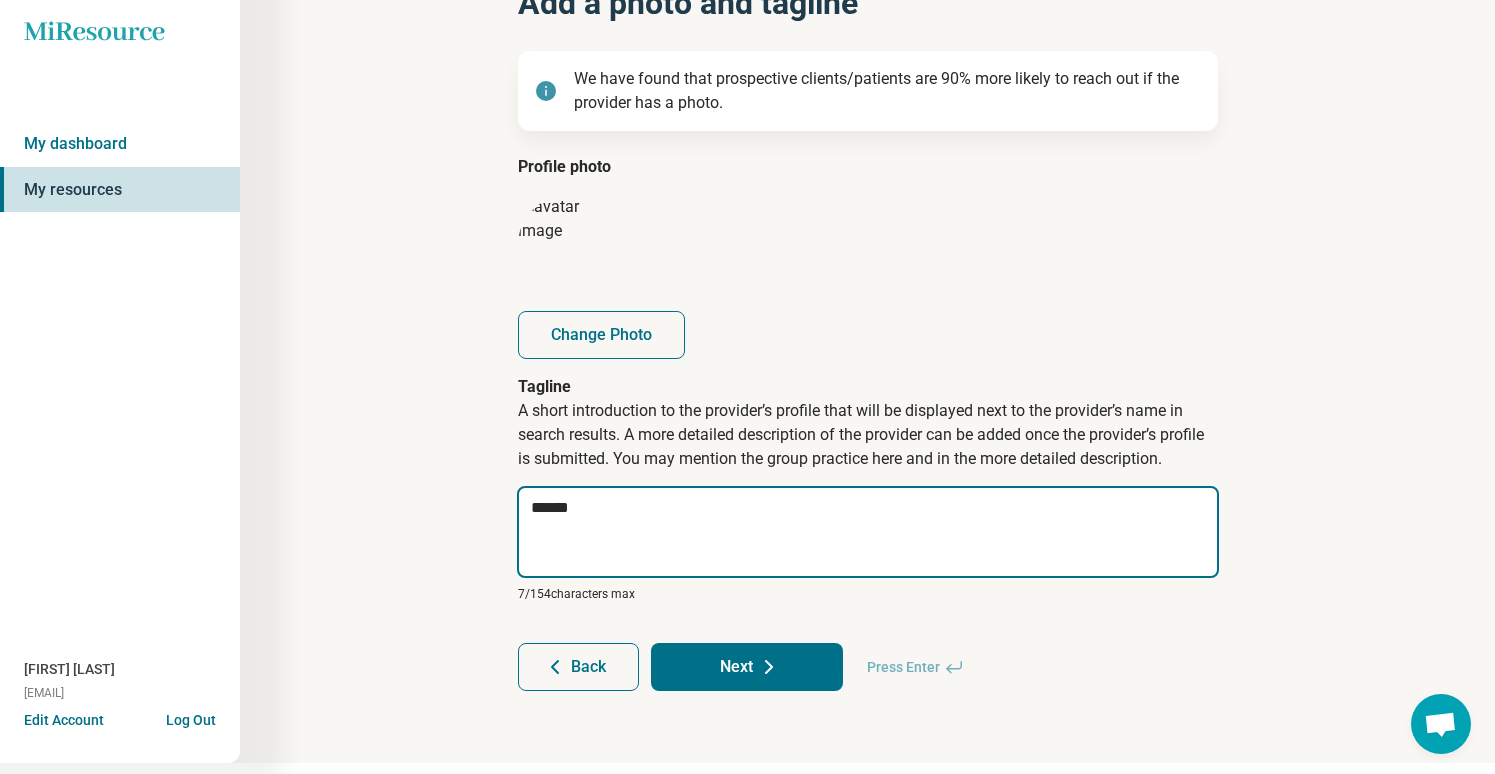 type on "*" 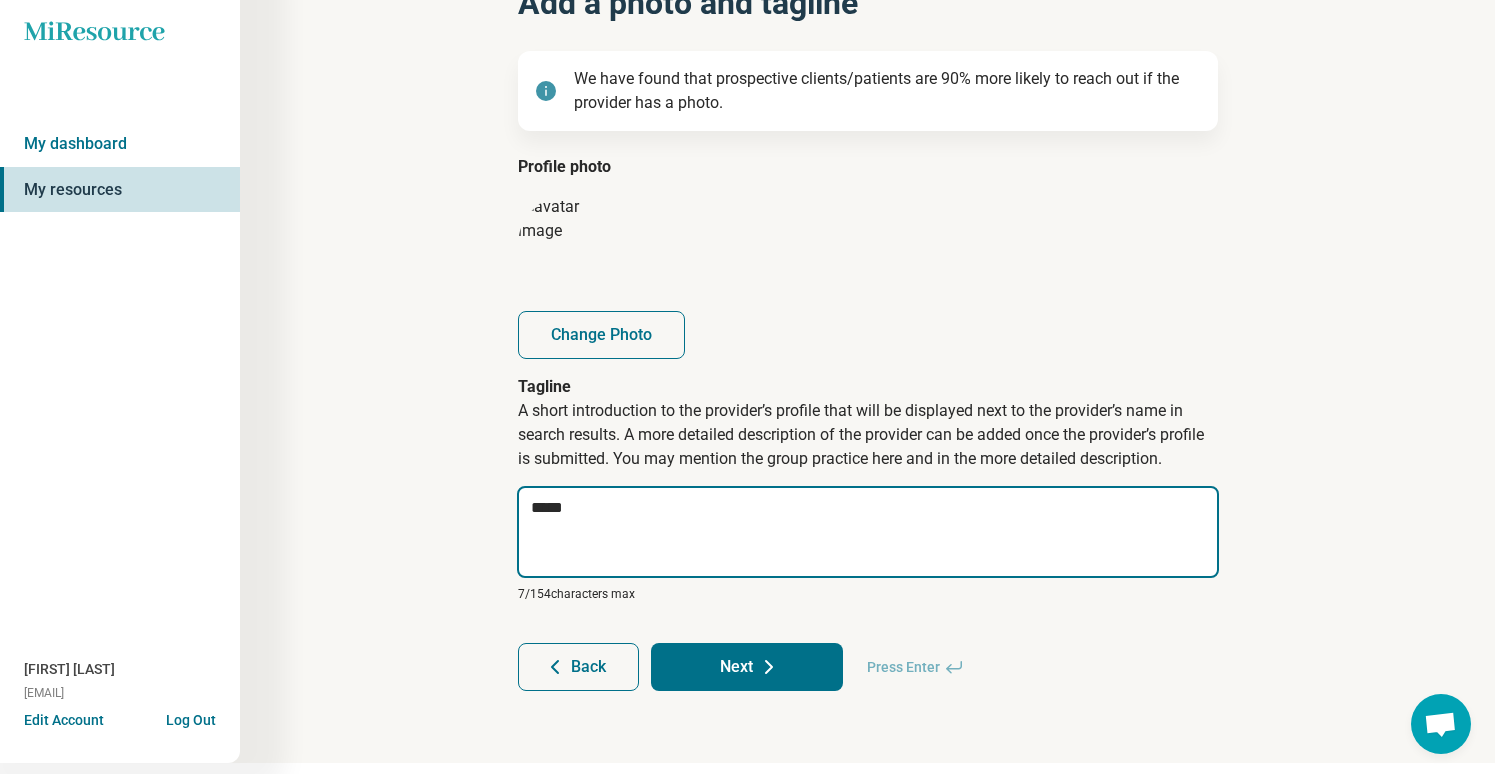 type on "*" 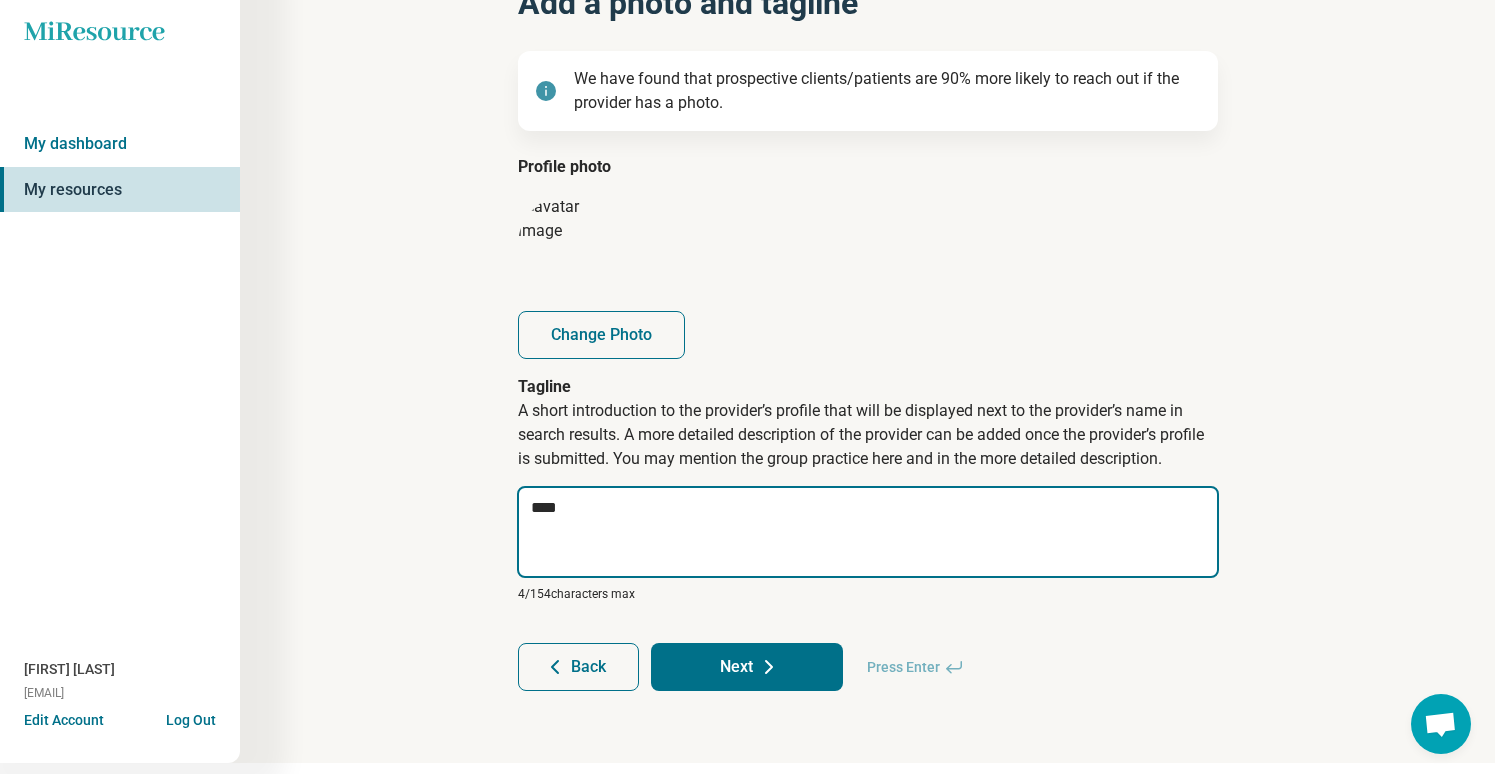 type on "*" 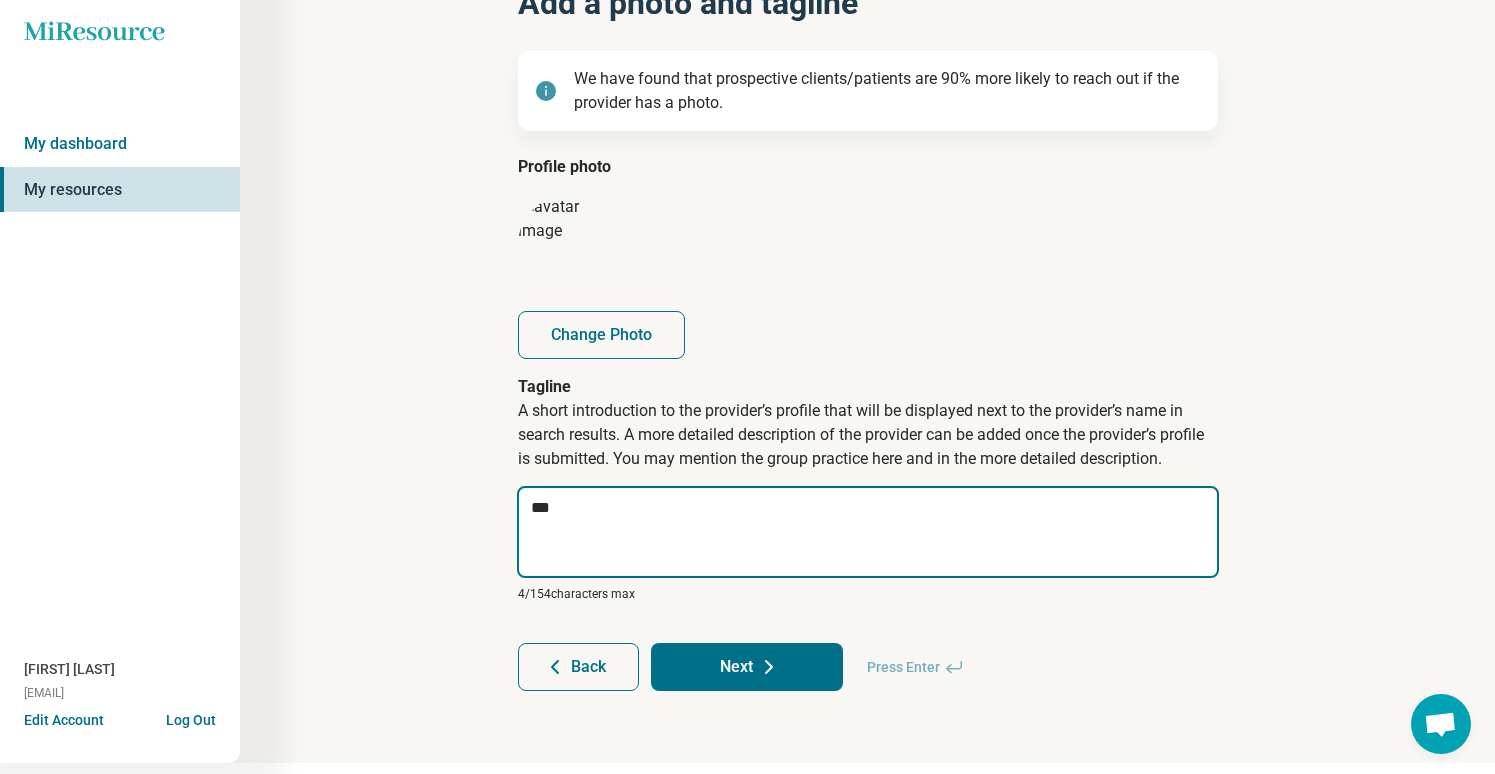 type on "*" 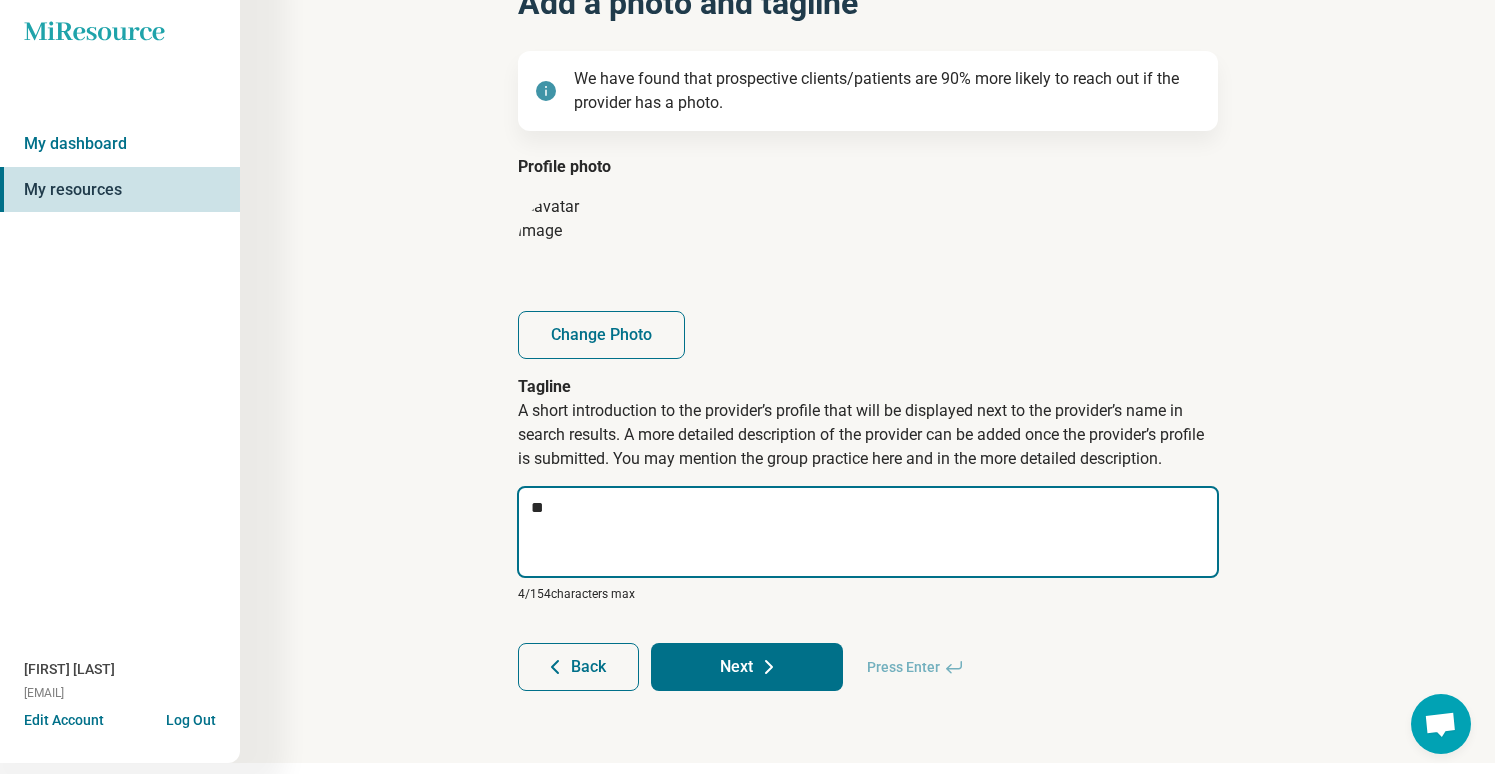 type on "*" 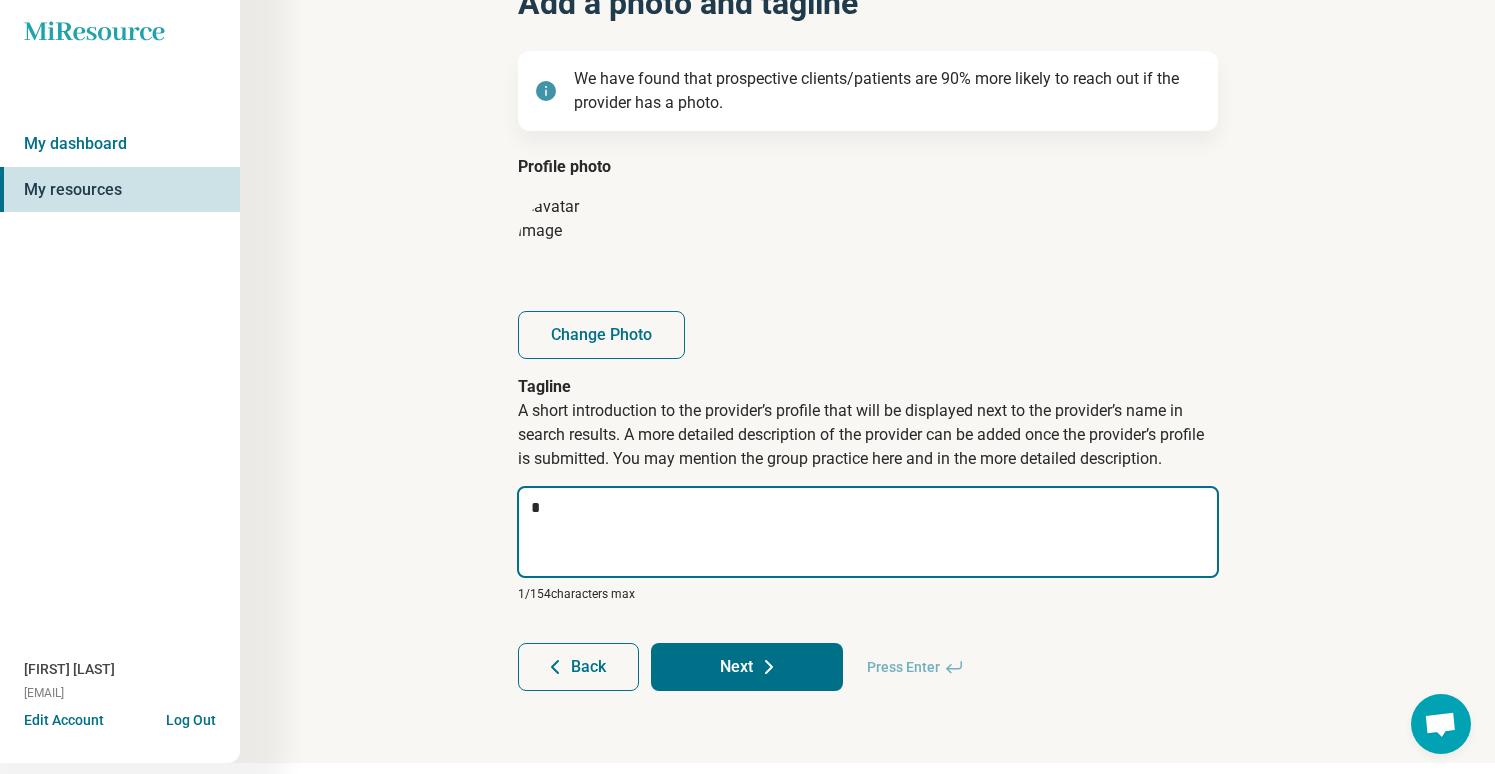 type on "*" 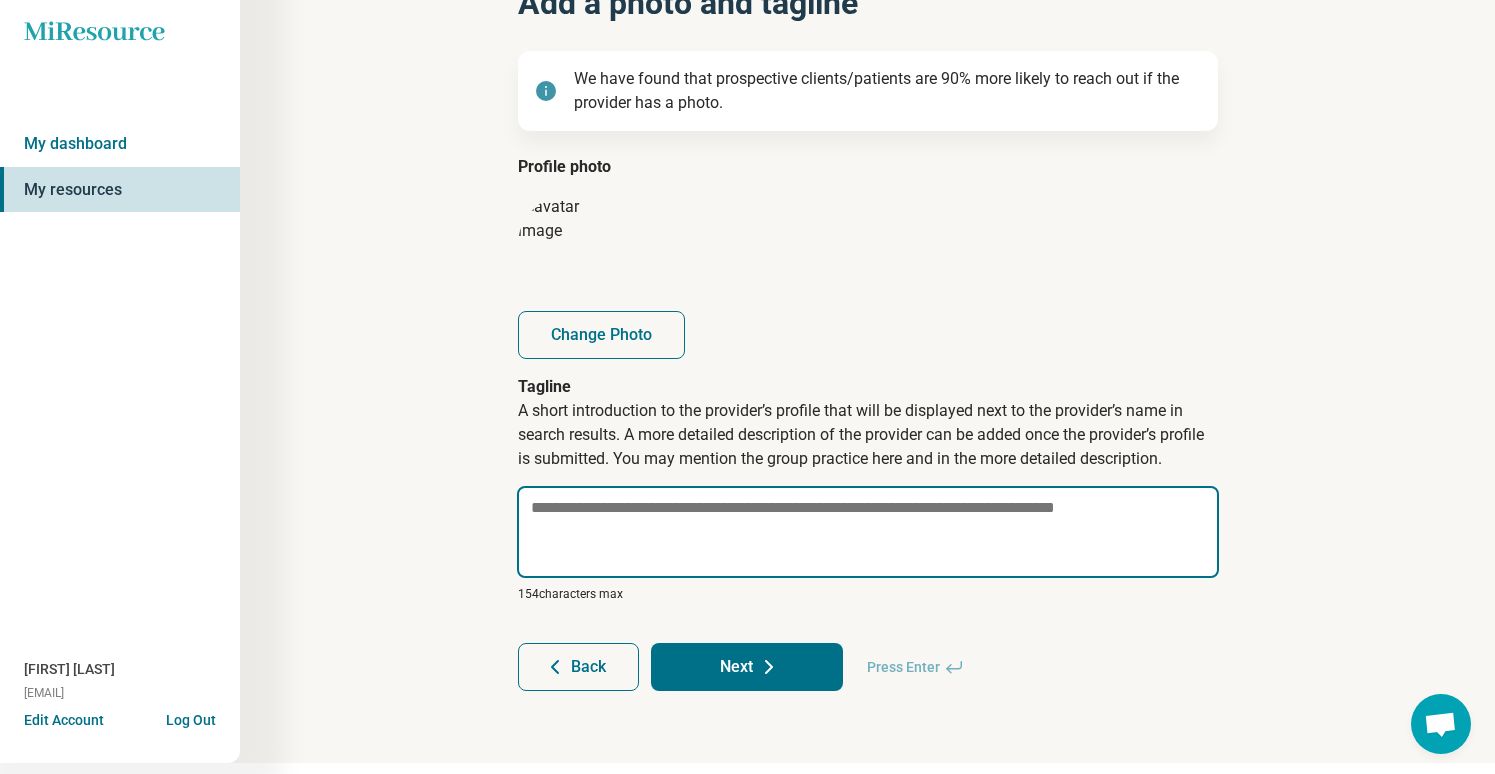 type on "*" 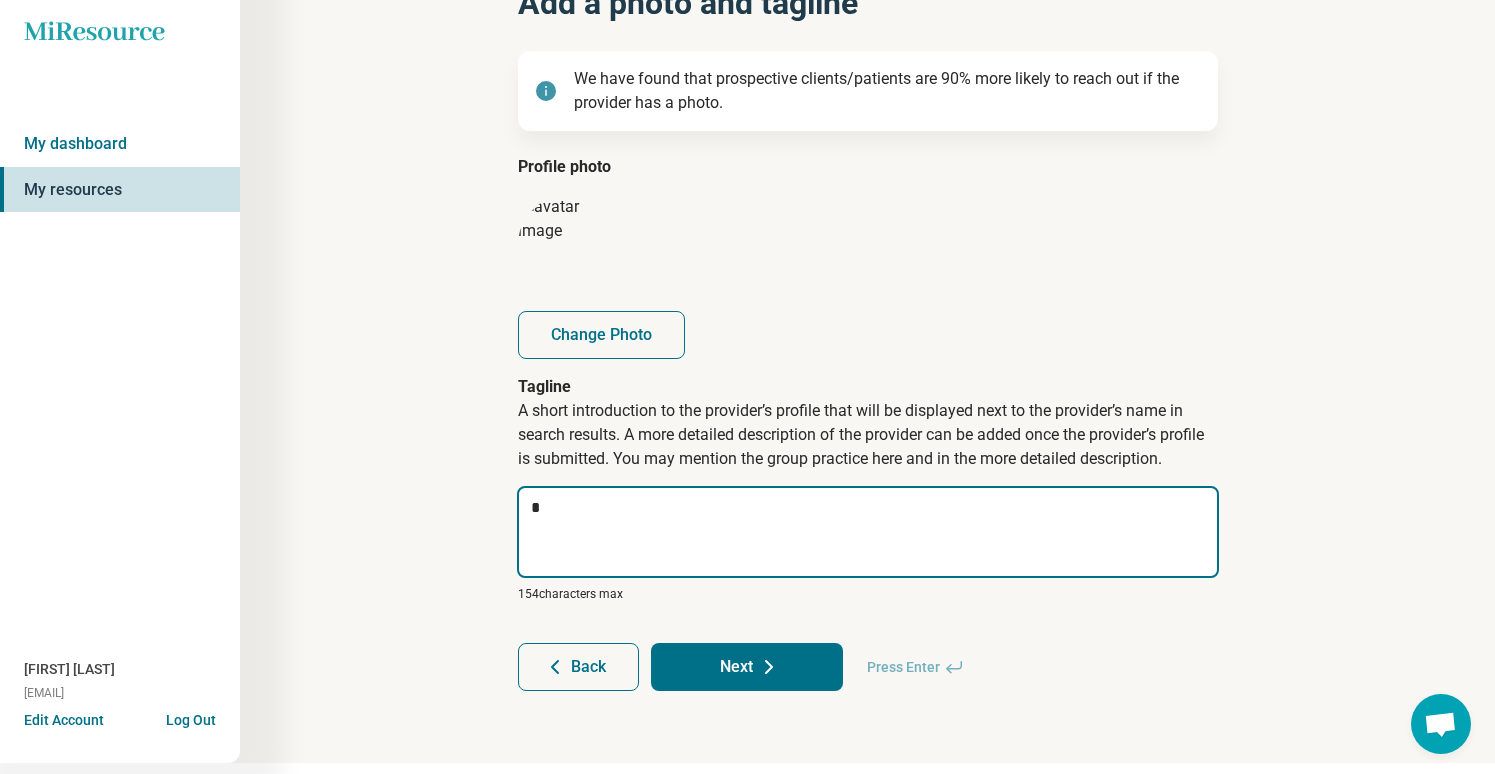 type on "*" 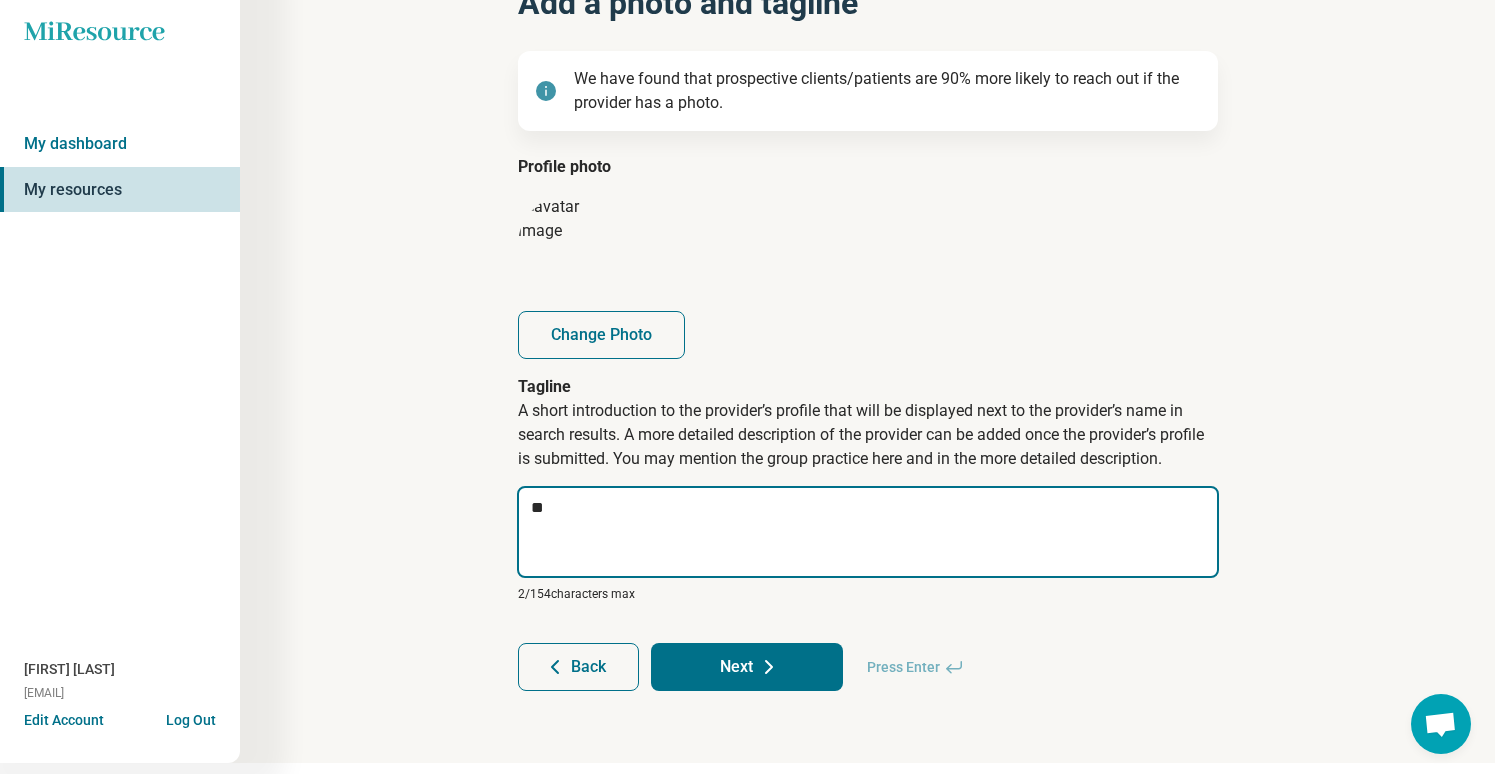 type on "*" 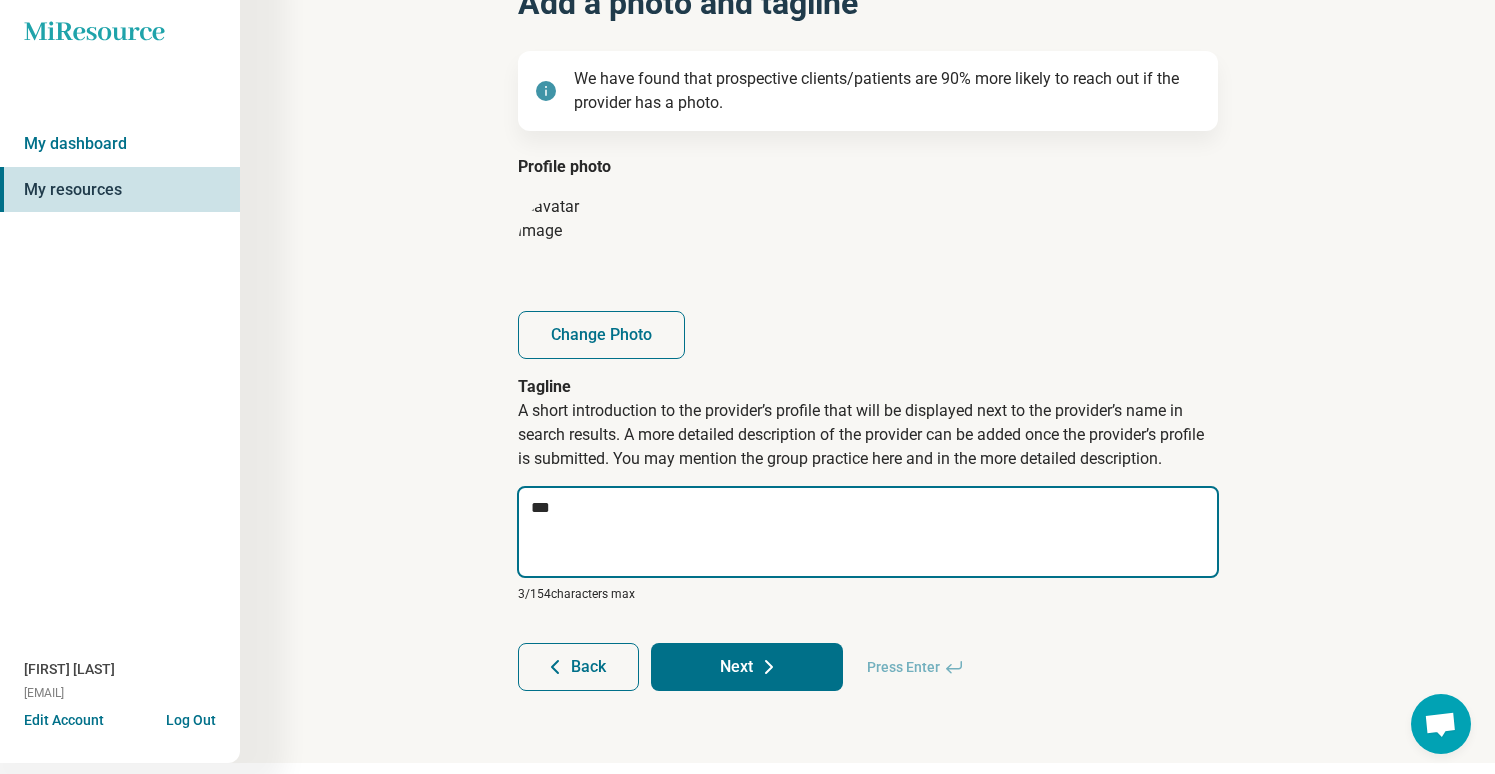 type on "*" 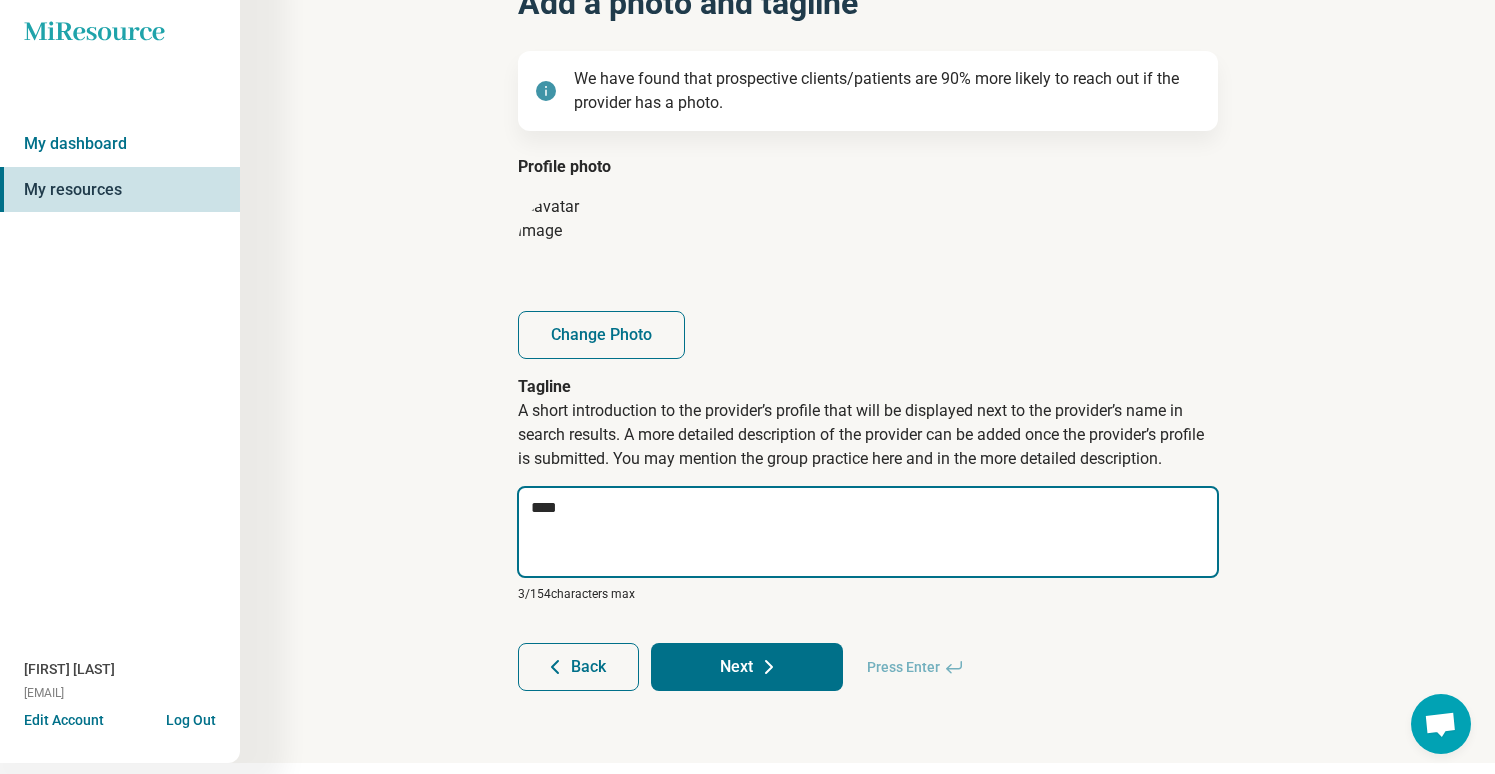 type on "*" 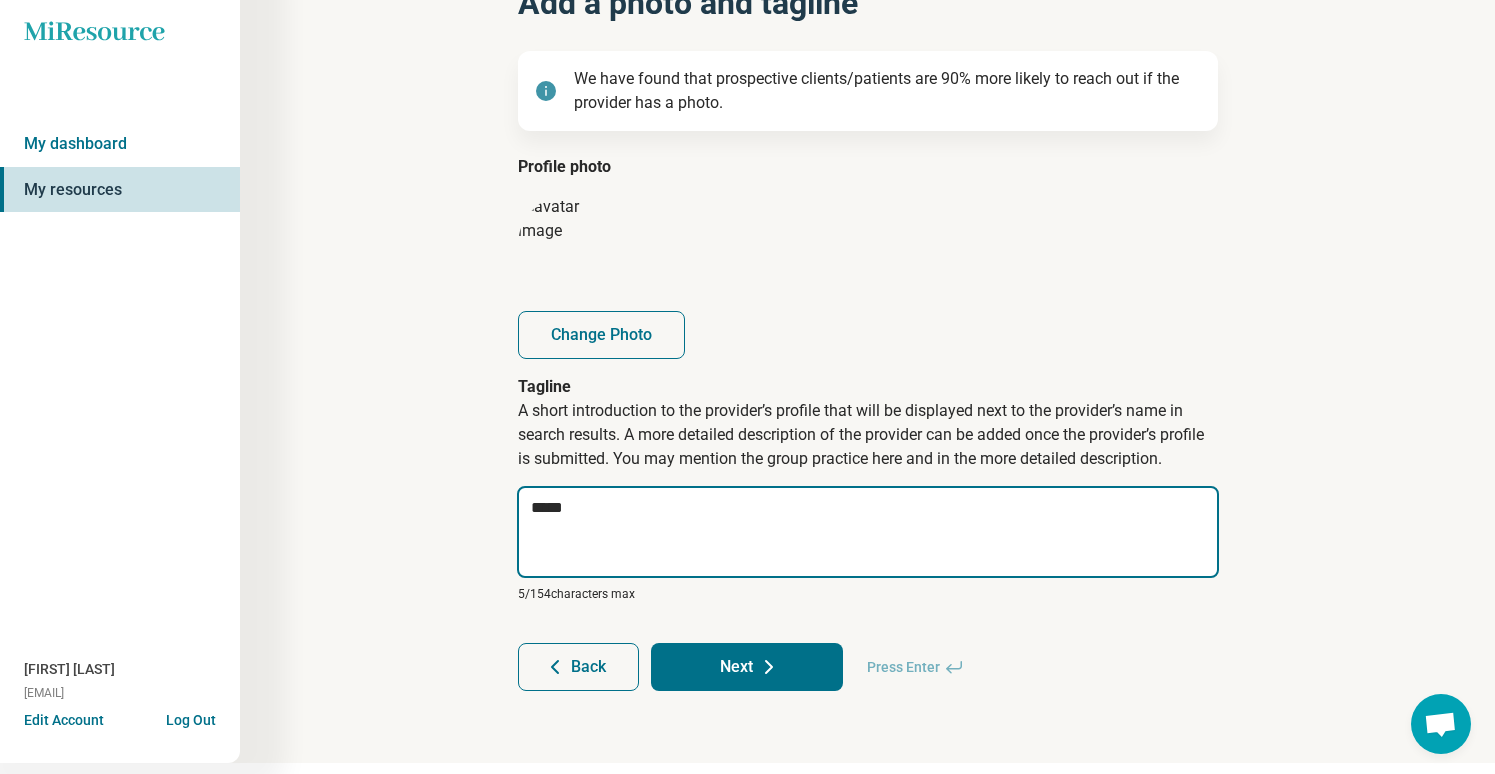 type on "*" 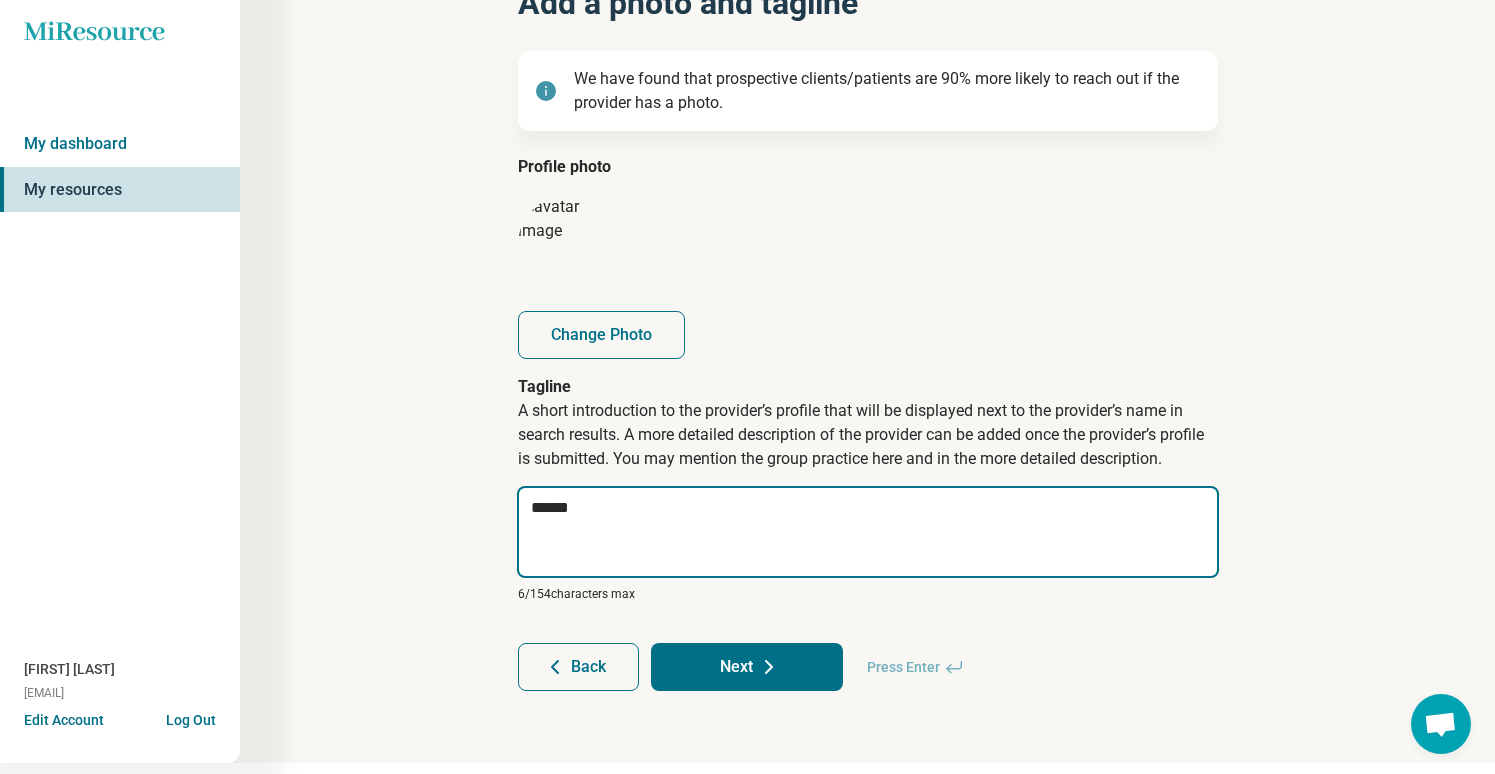 type on "*" 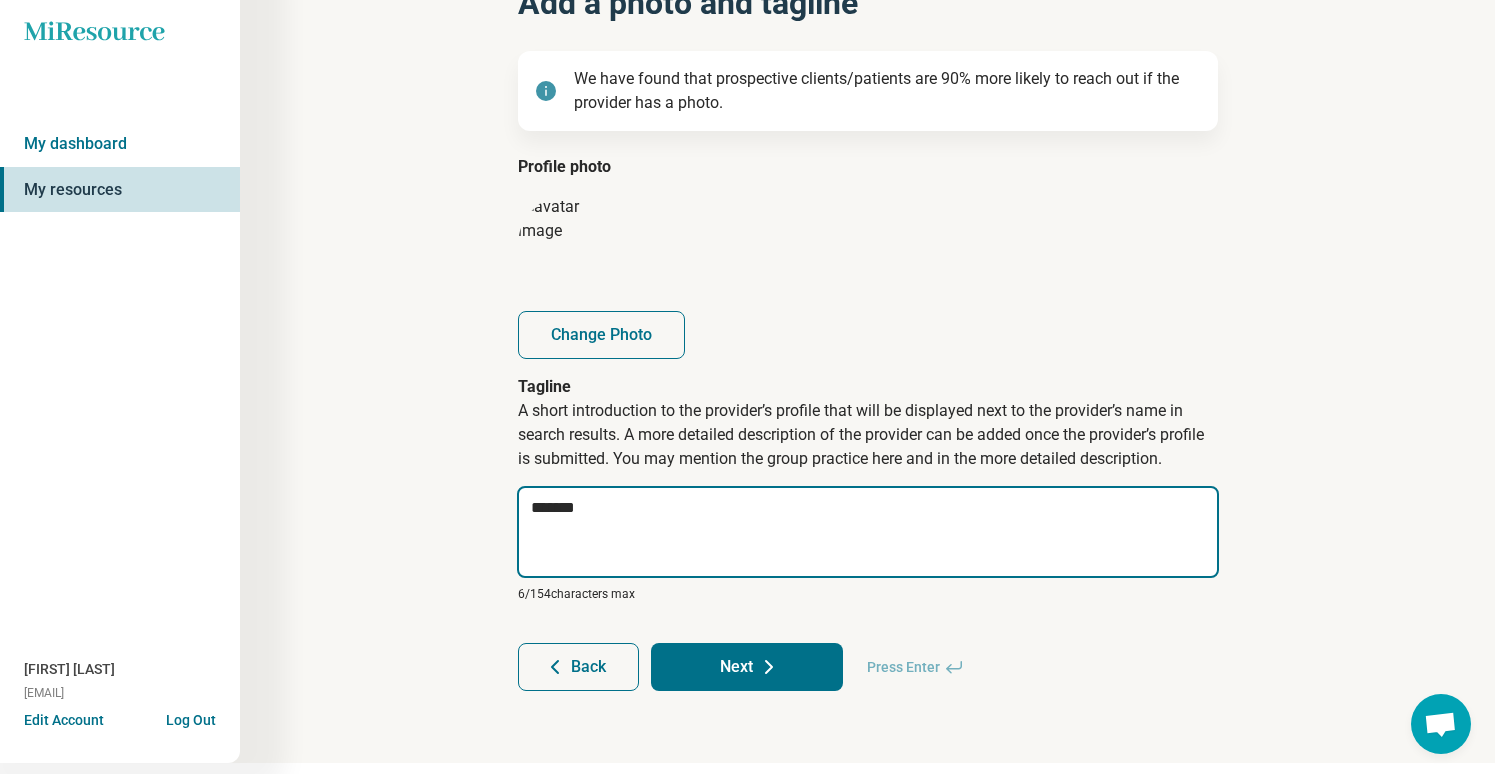 type on "*" 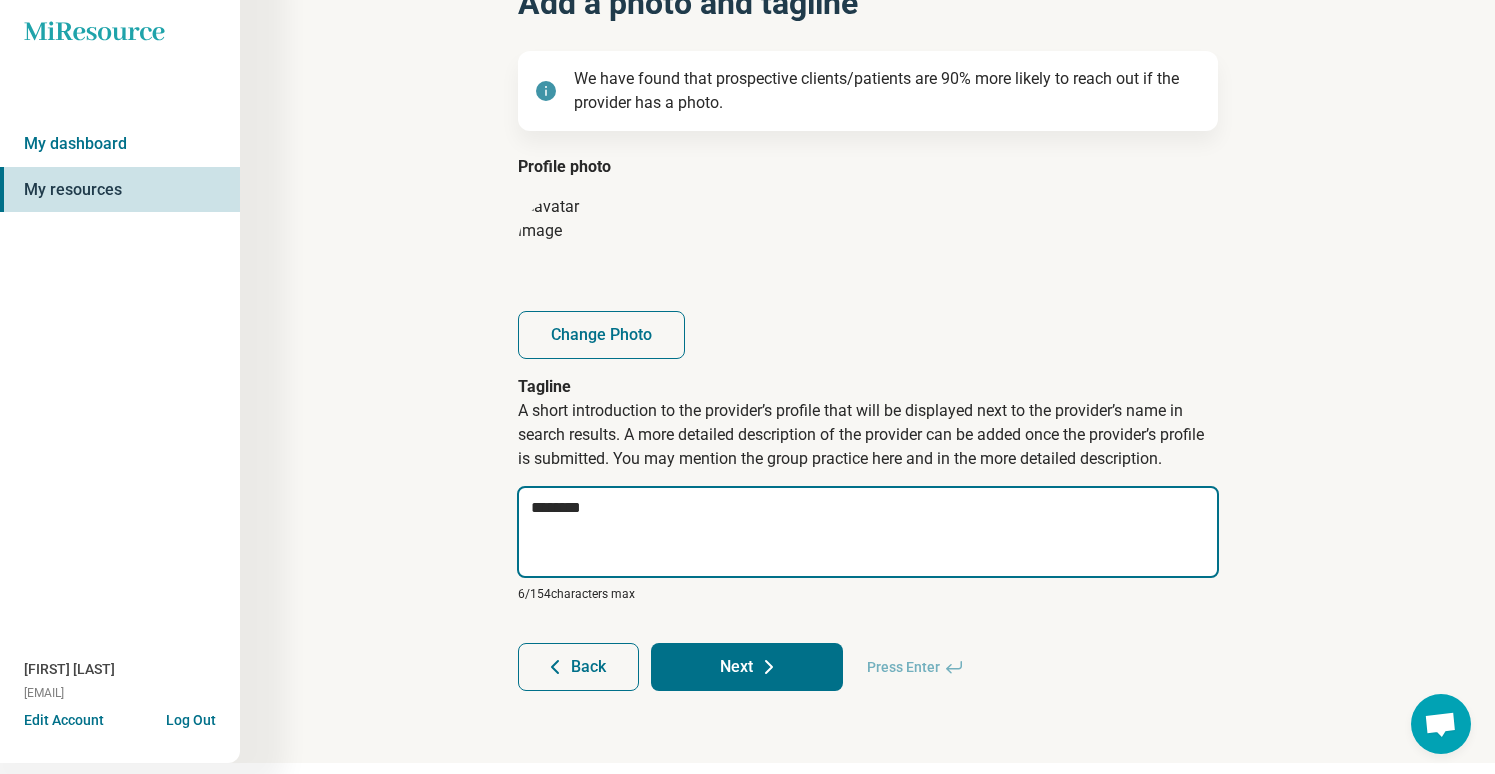 type on "*" 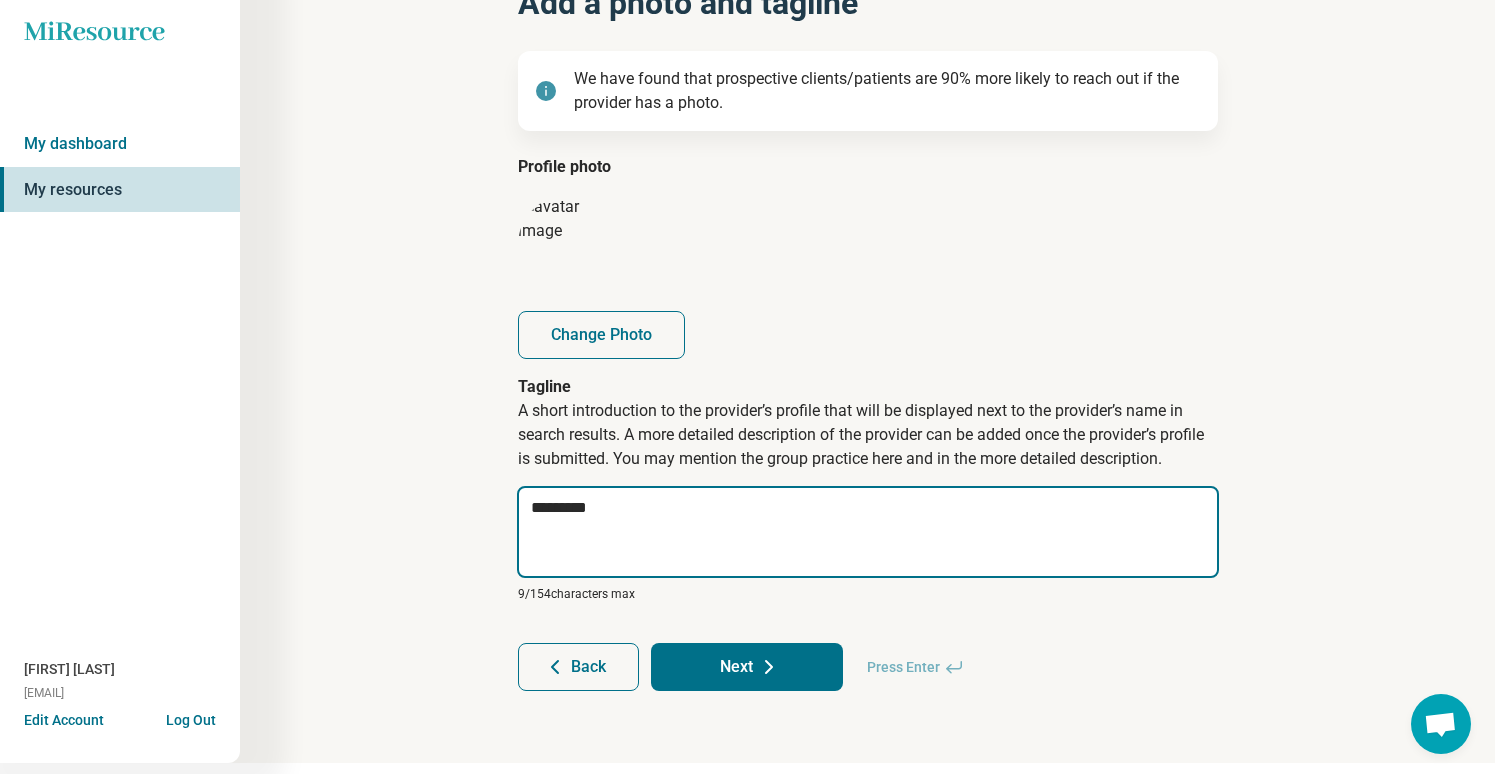 type on "*" 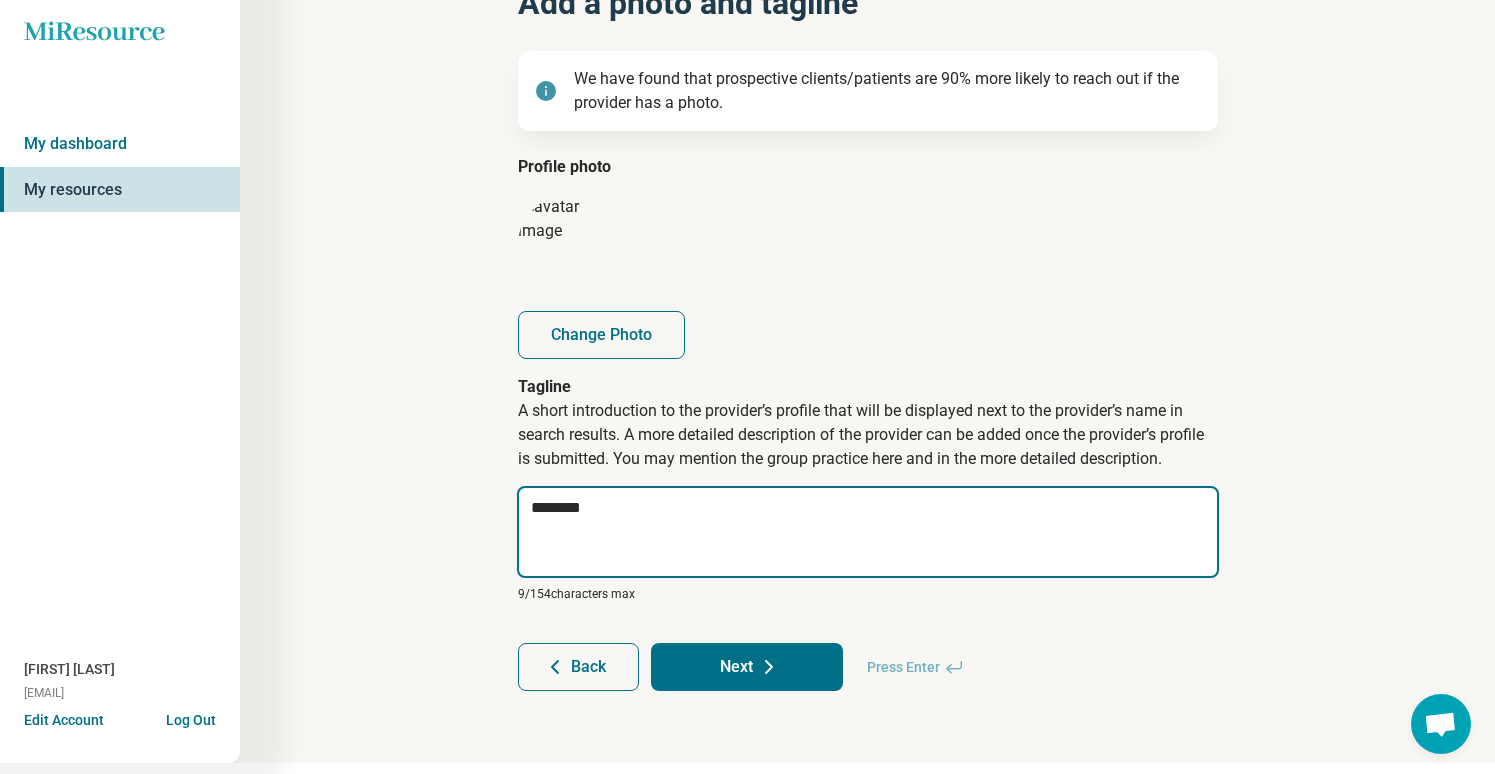 type on "*" 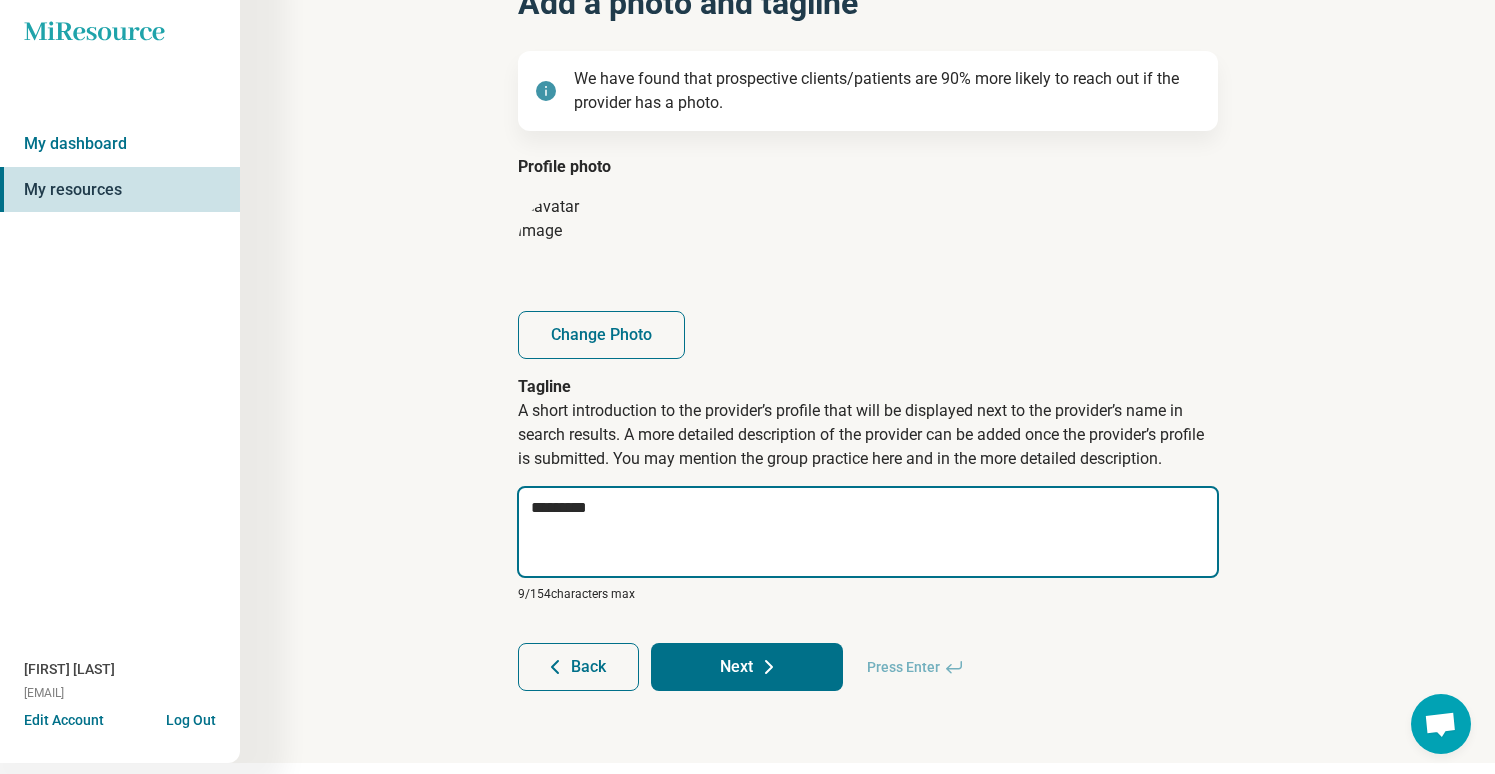type on "*" 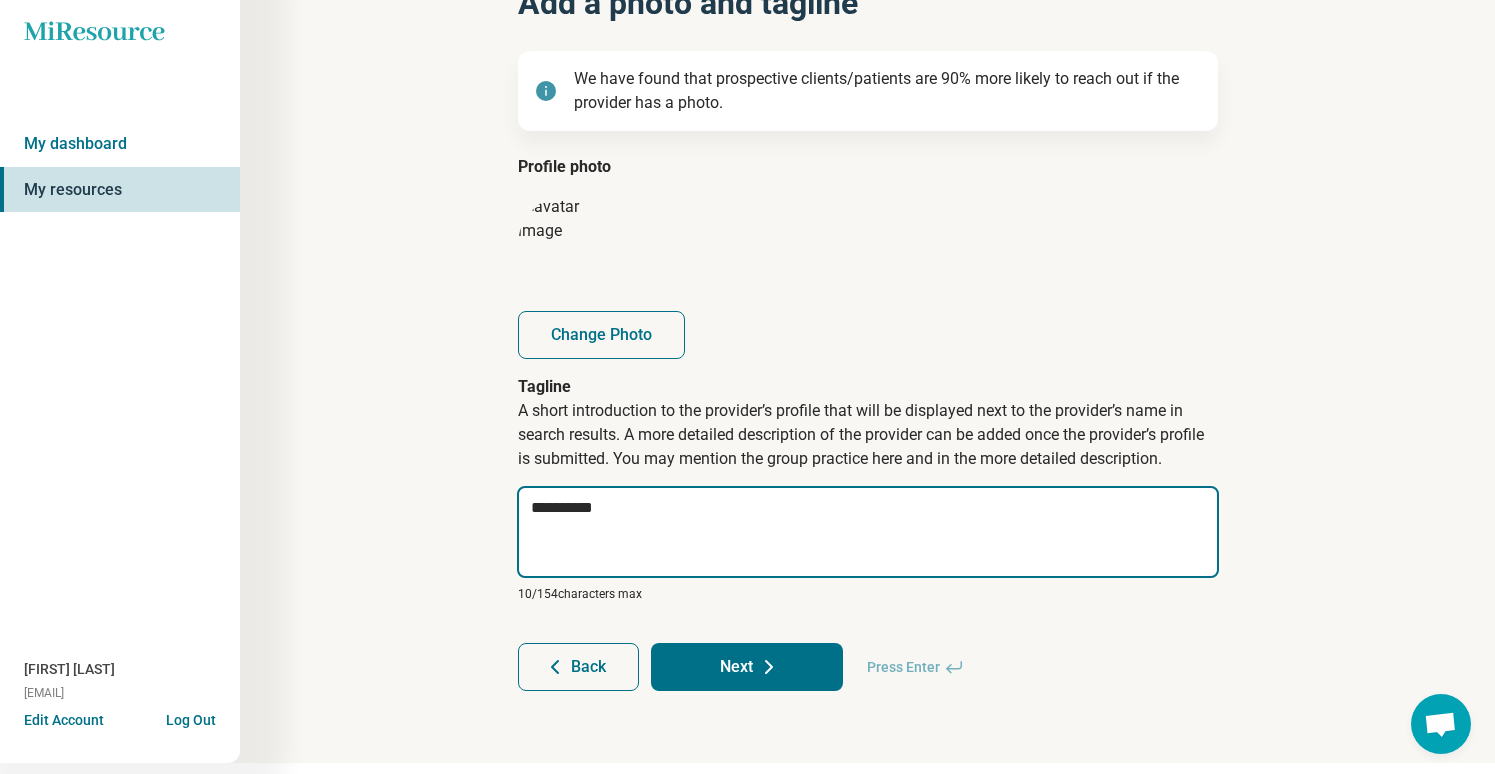 type on "*" 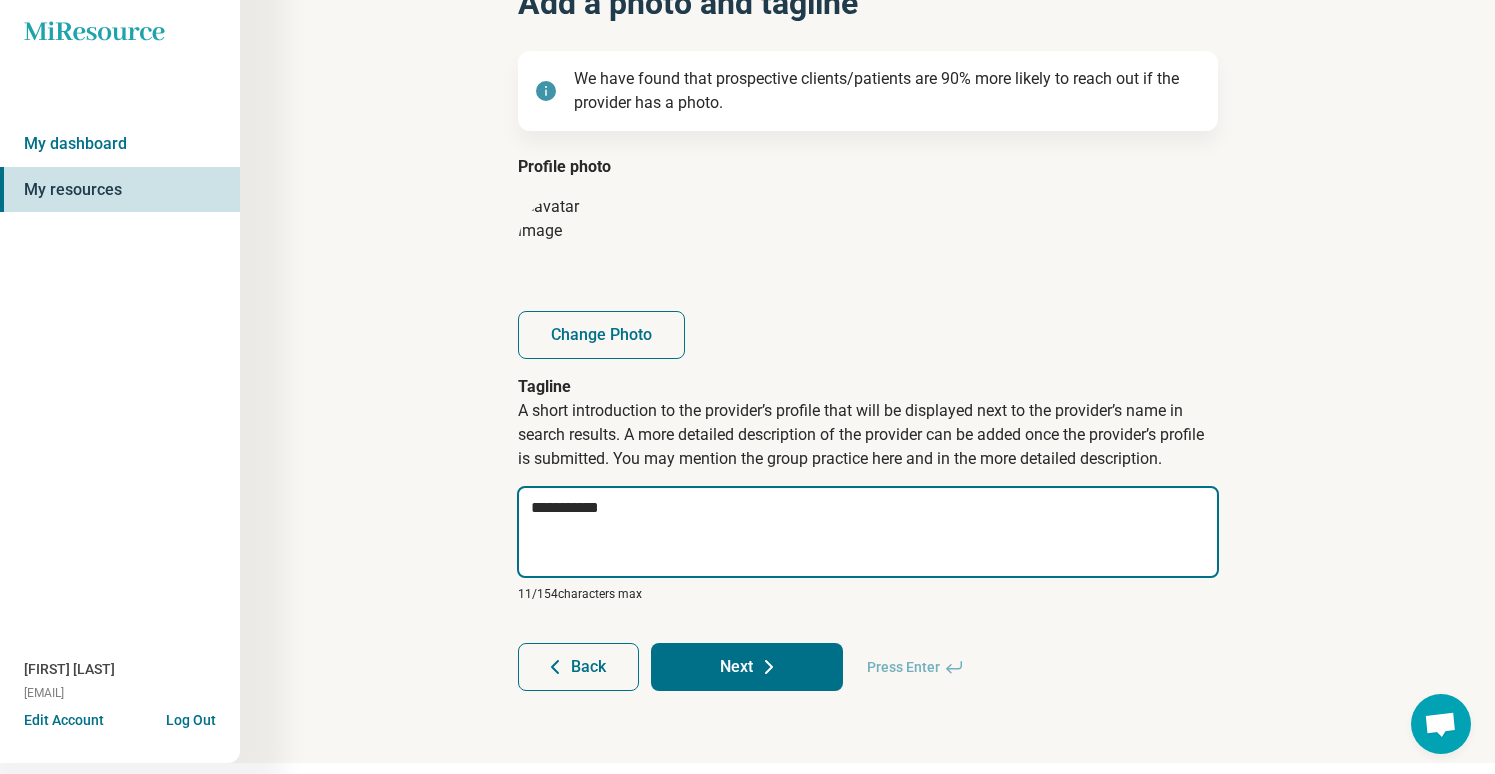 type on "*" 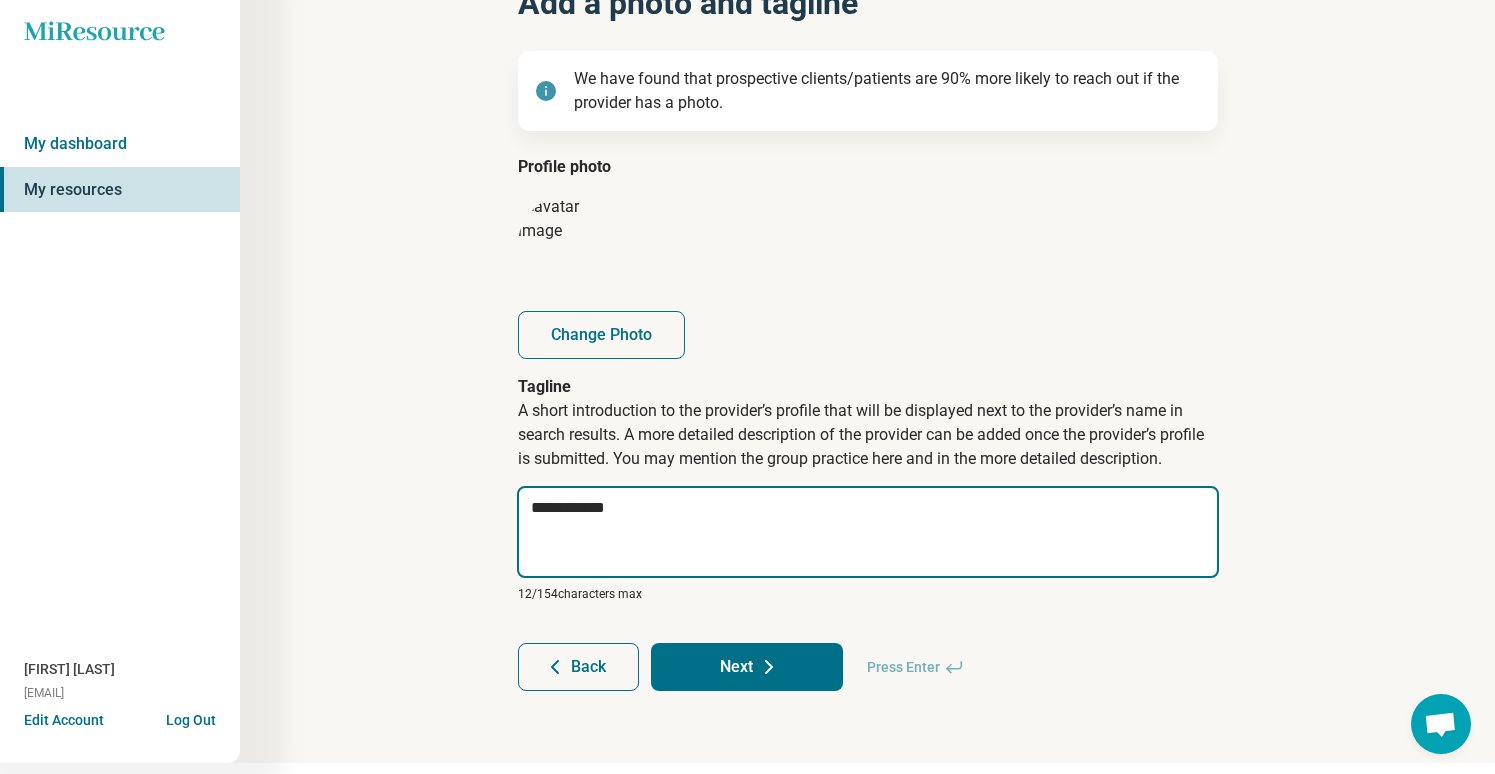 type on "*" 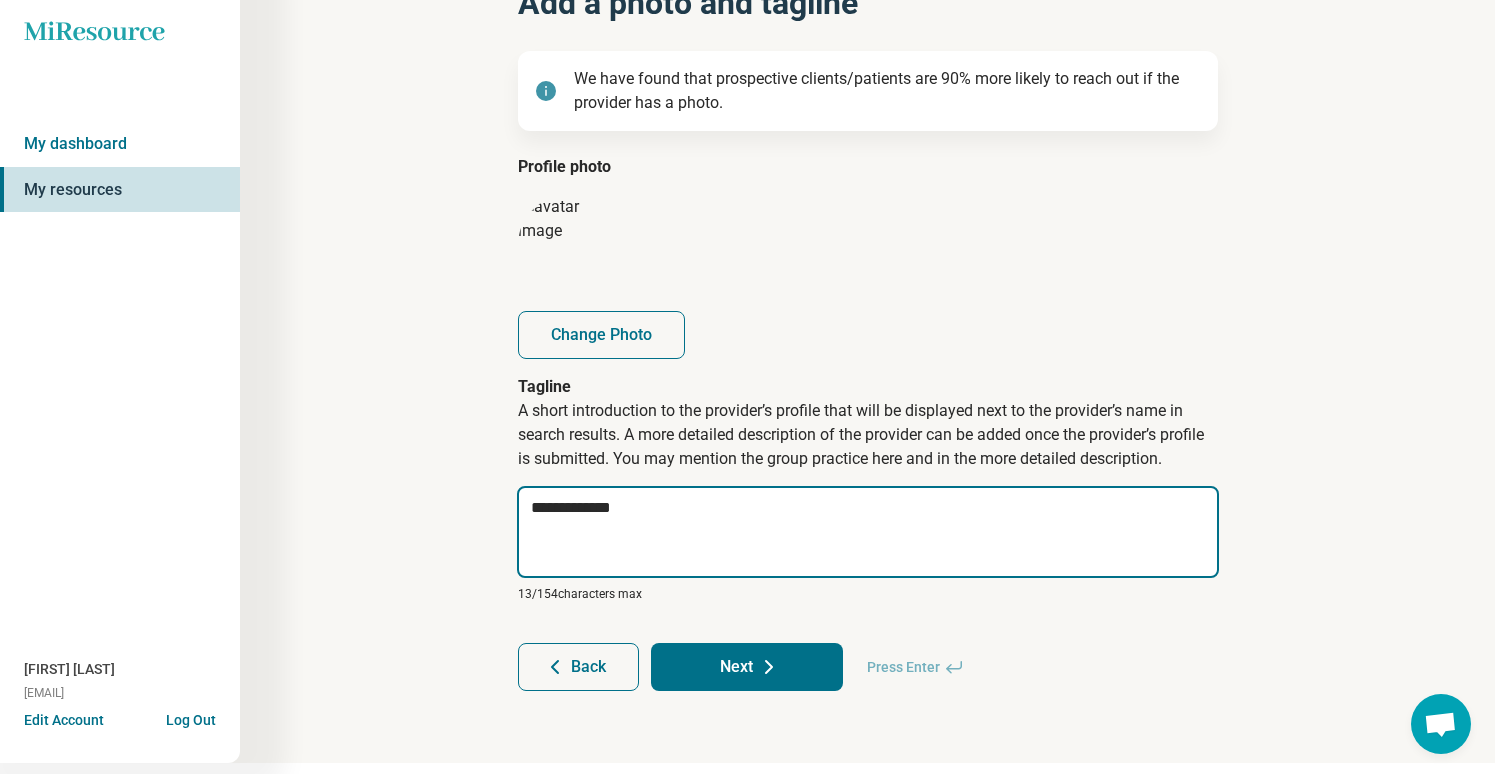 type on "*" 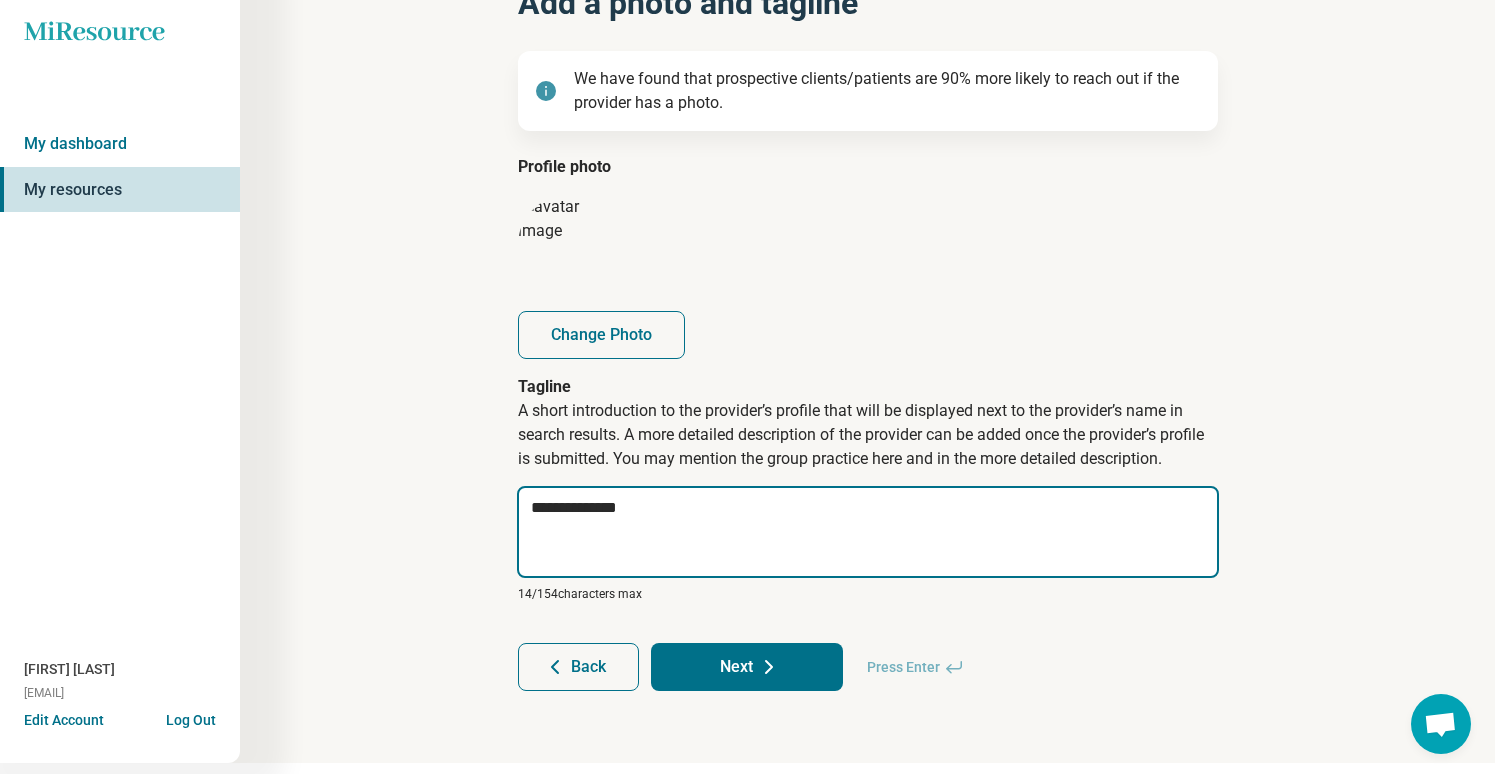 type on "*" 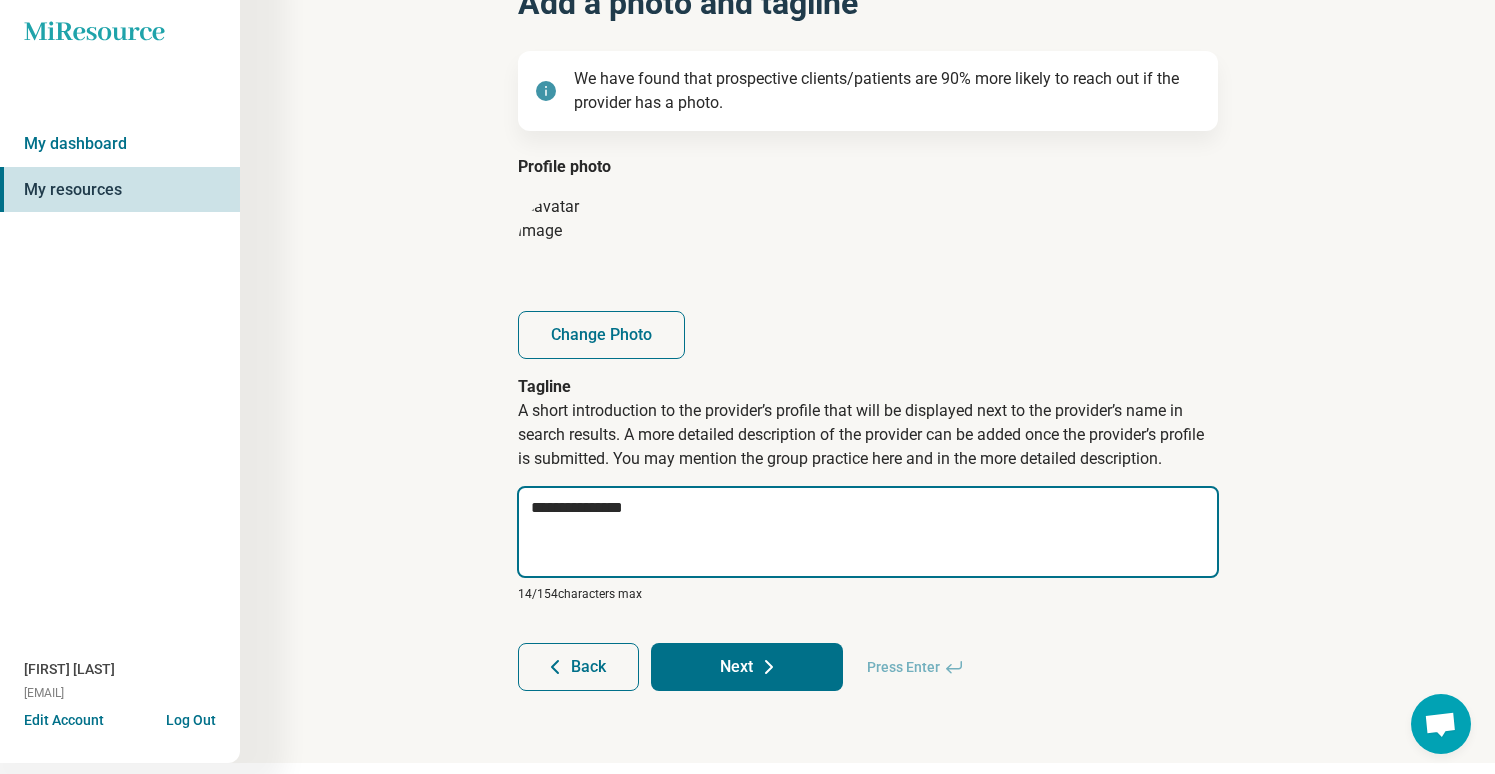 type on "*" 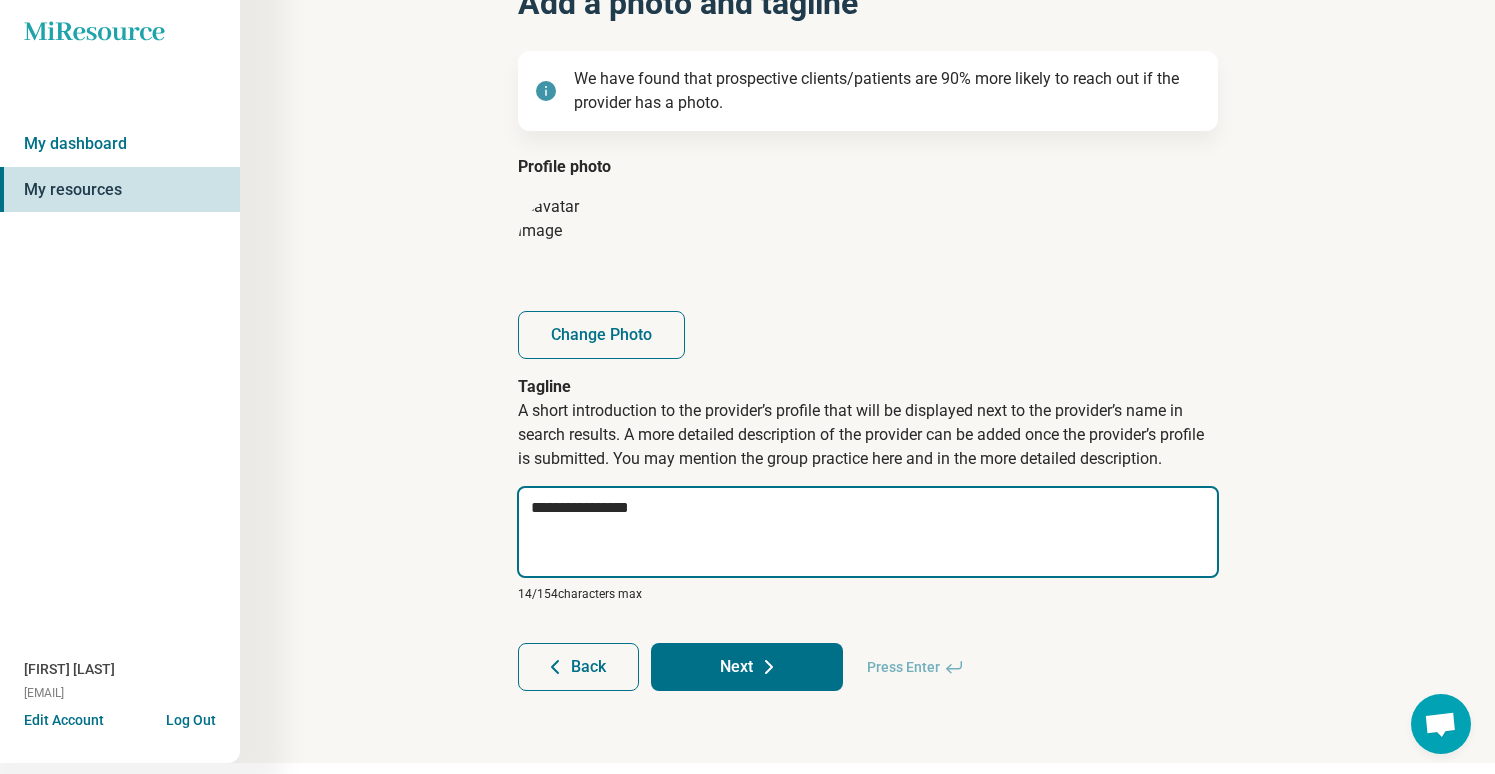 type on "*" 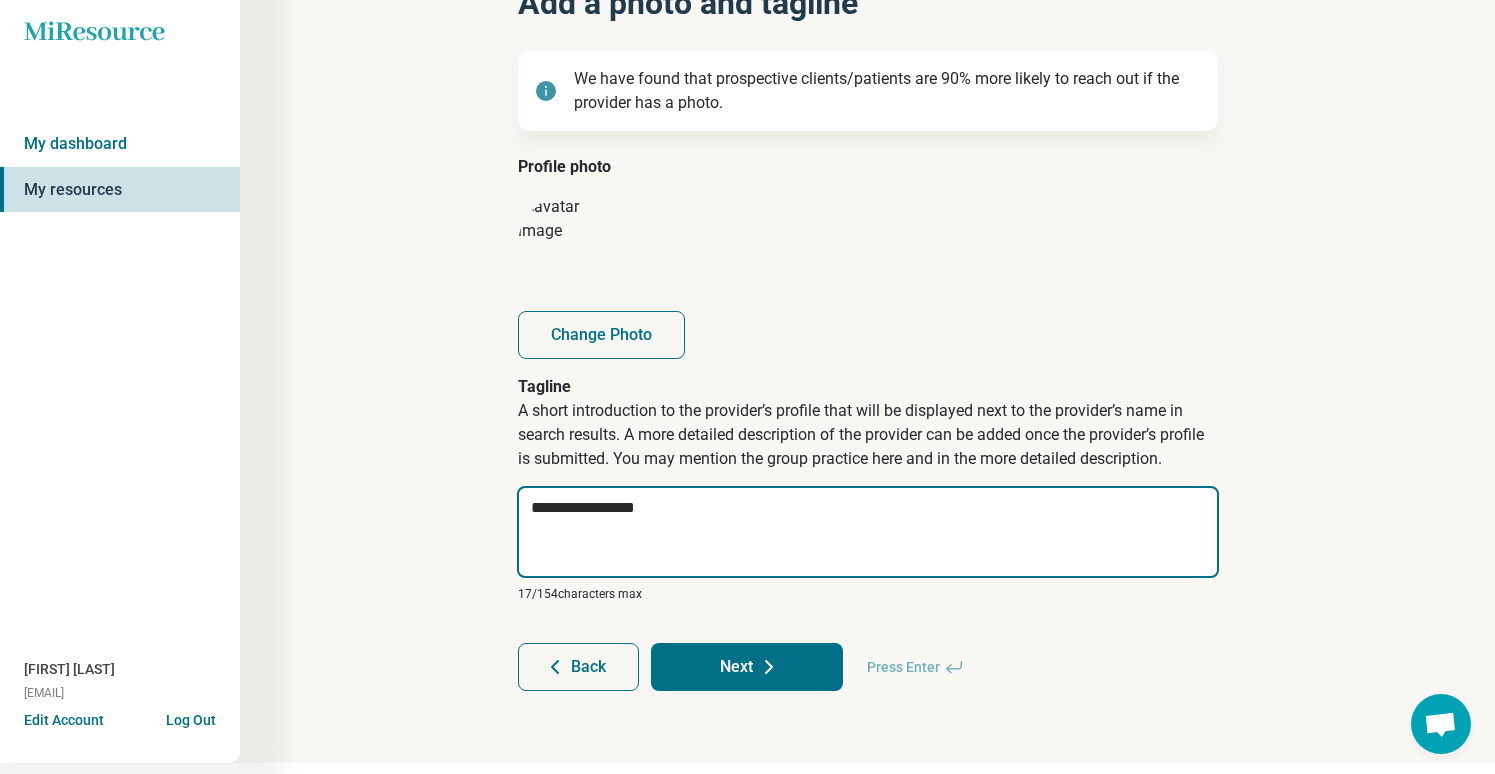 type on "*" 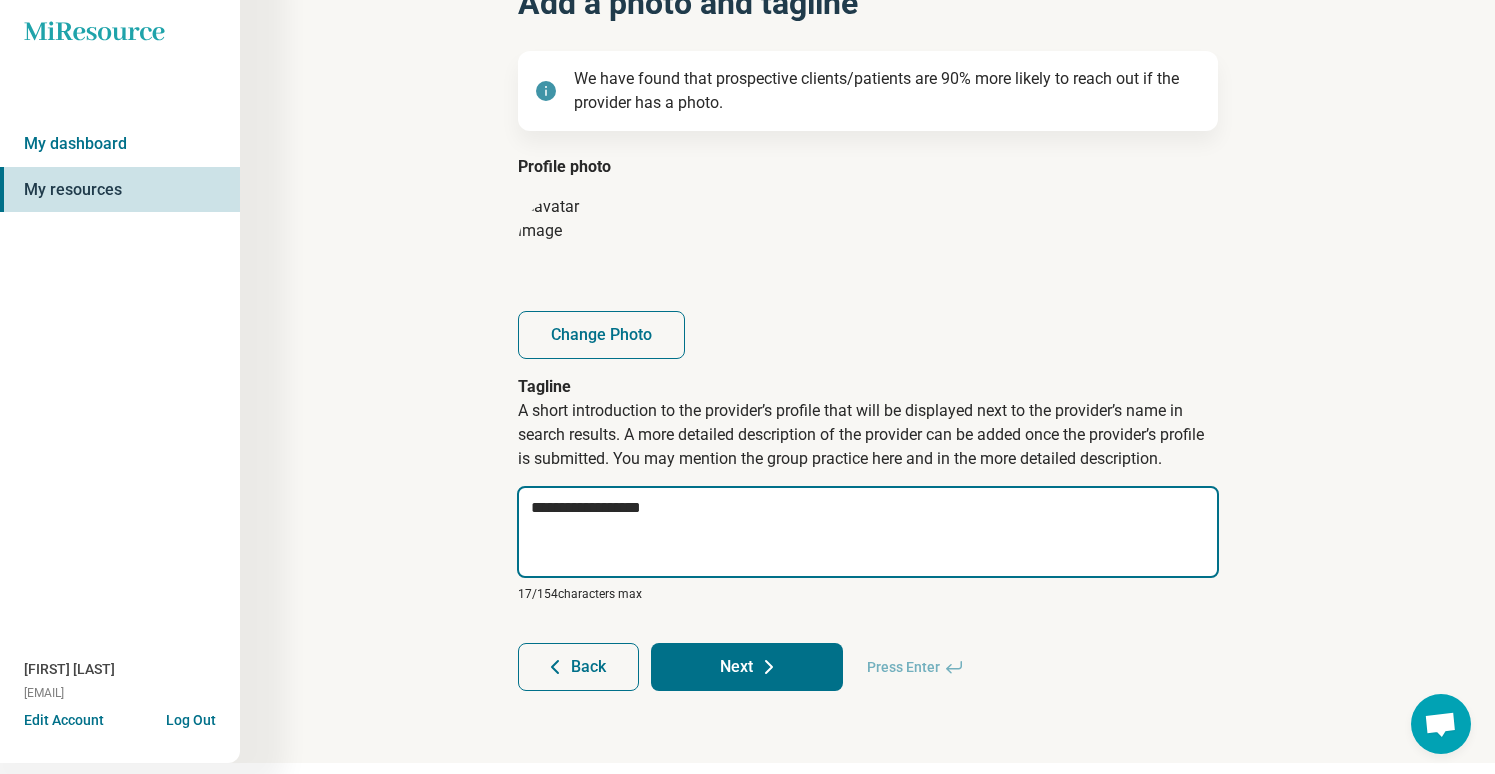 type on "*" 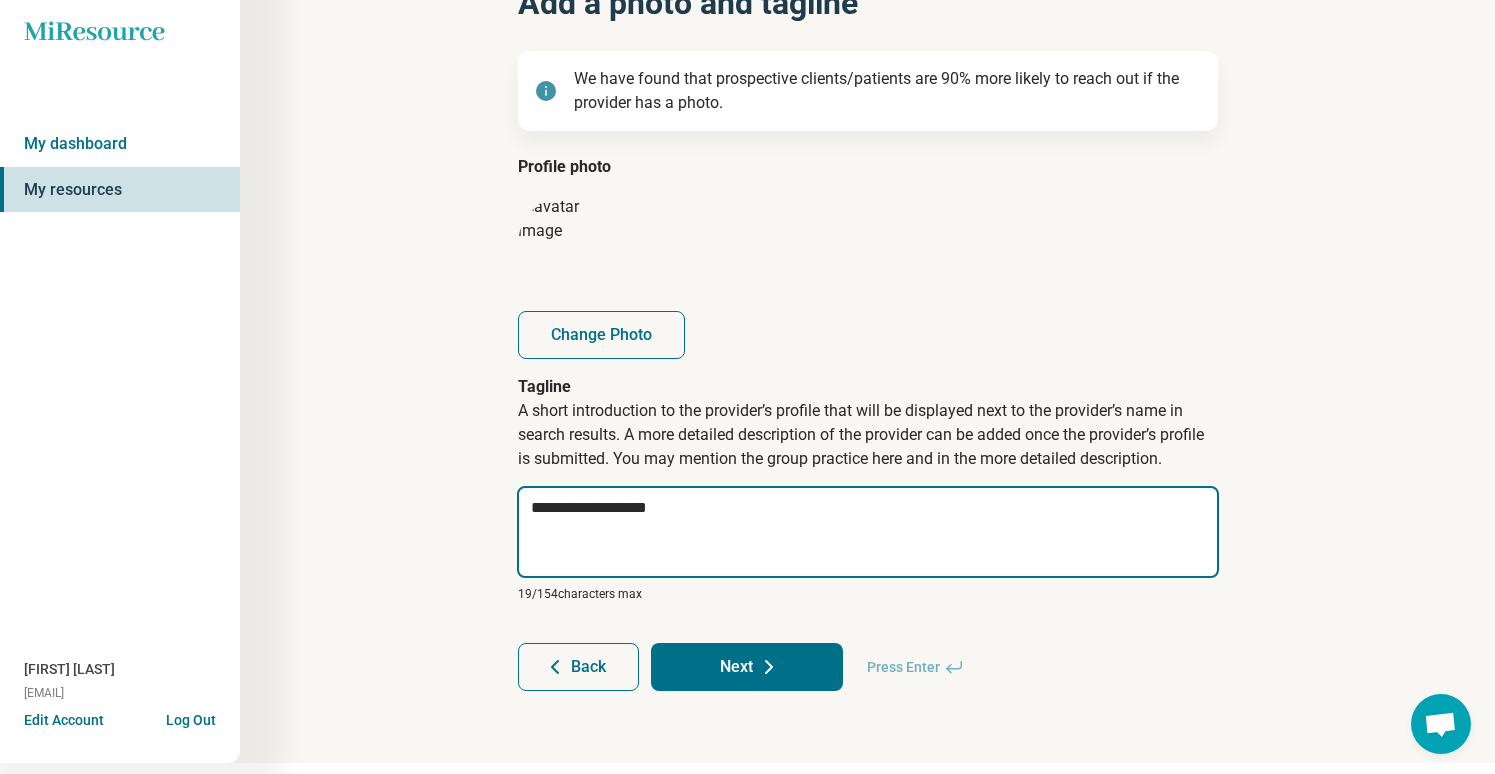 type on "*" 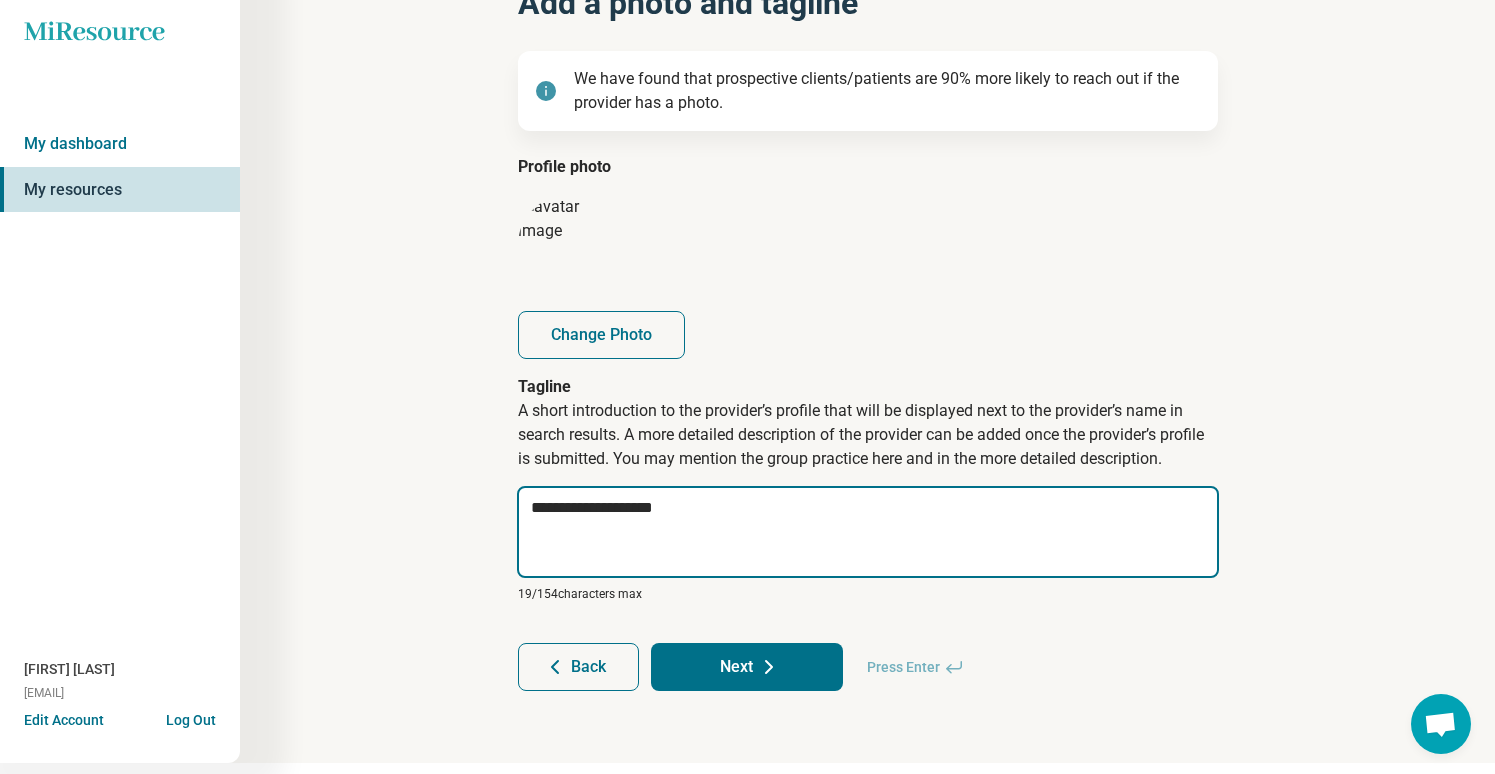 type on "*" 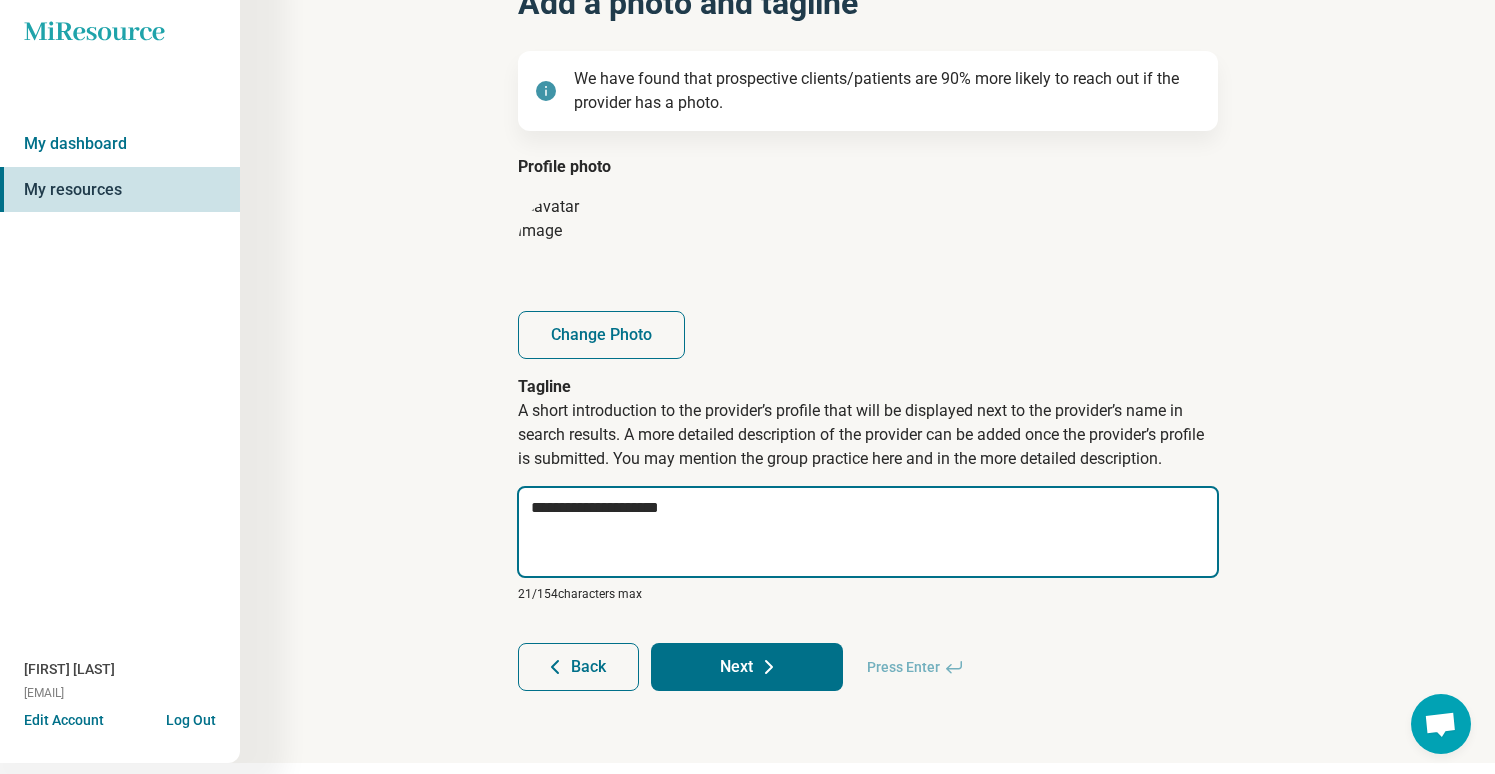 type on "*" 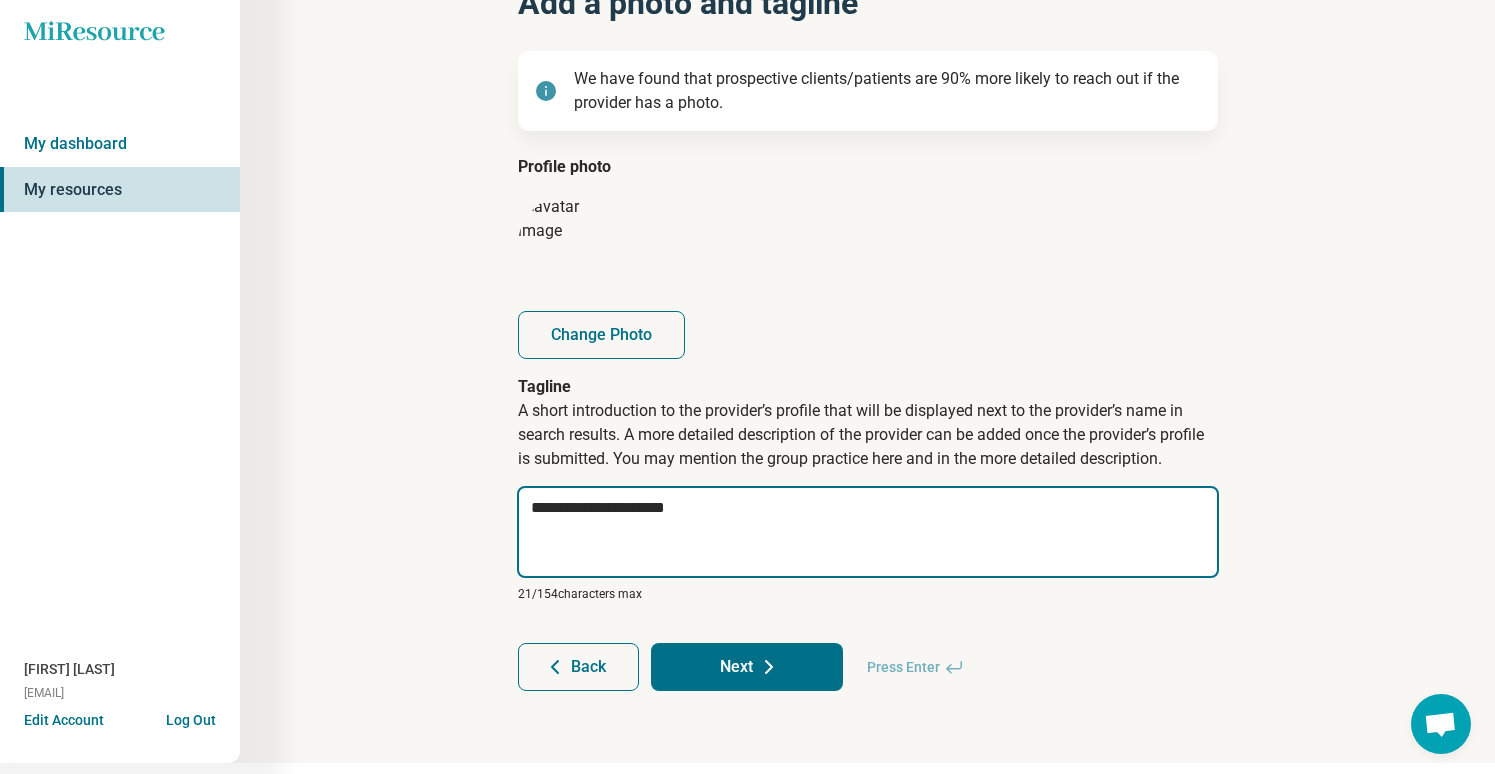 type on "*" 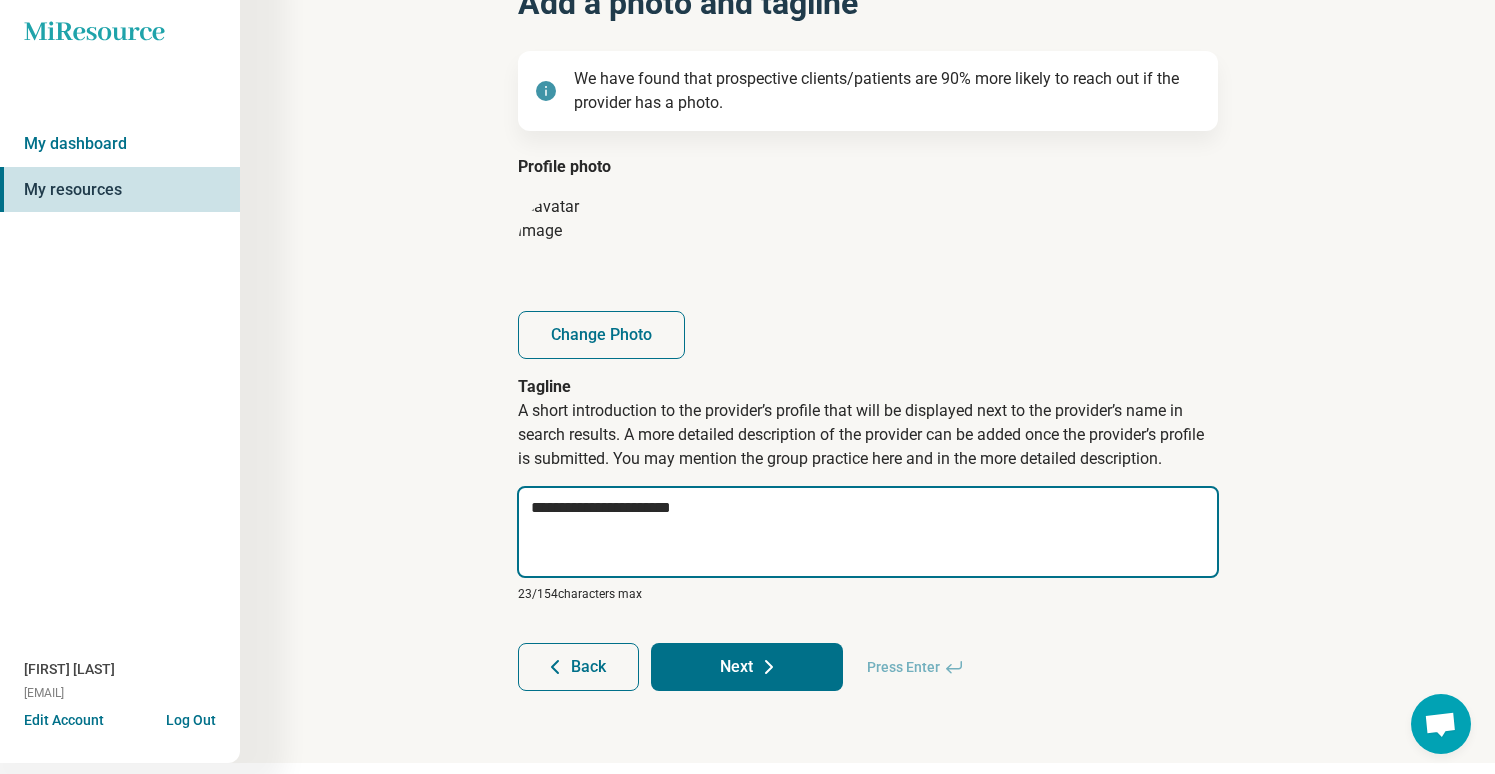 type on "*" 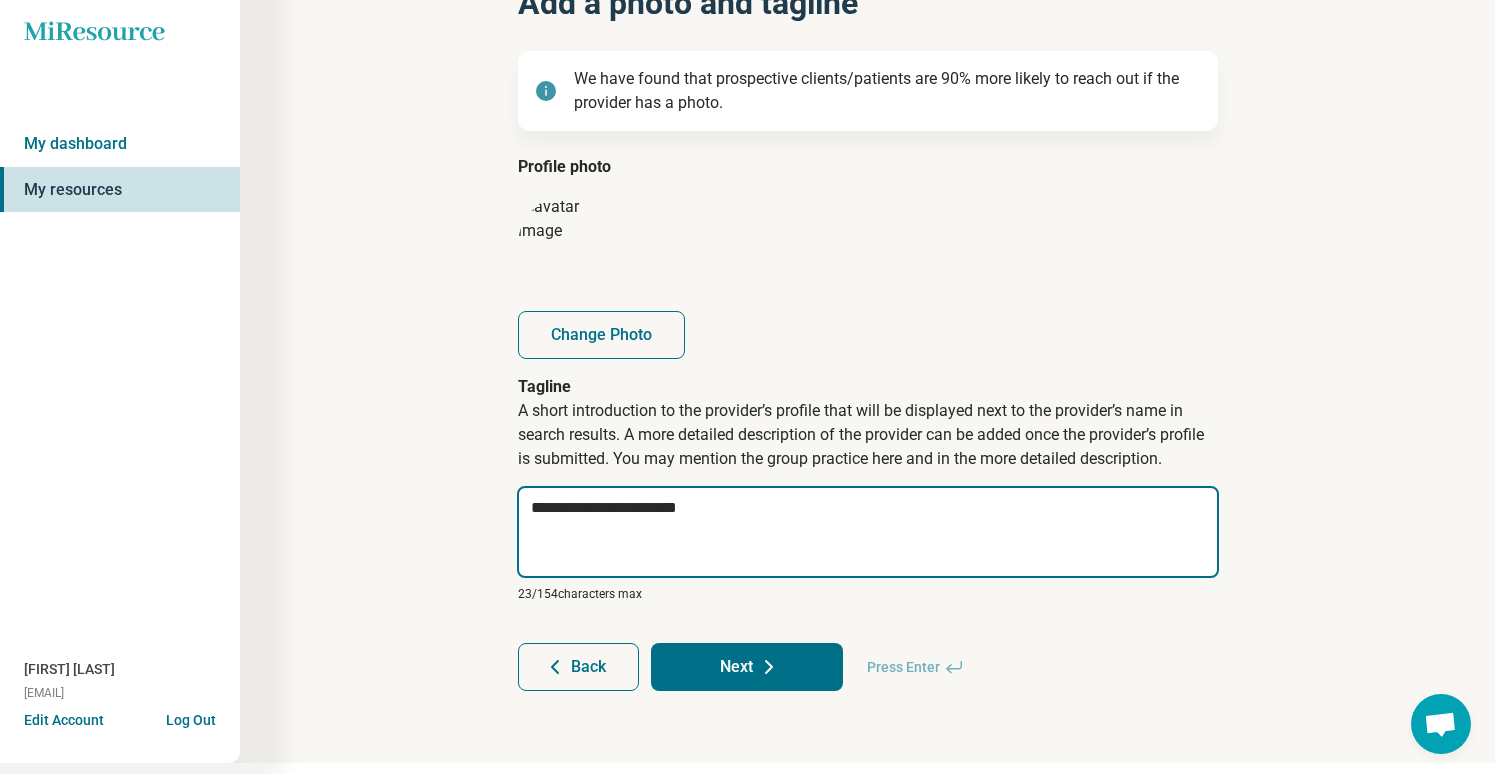 type on "*" 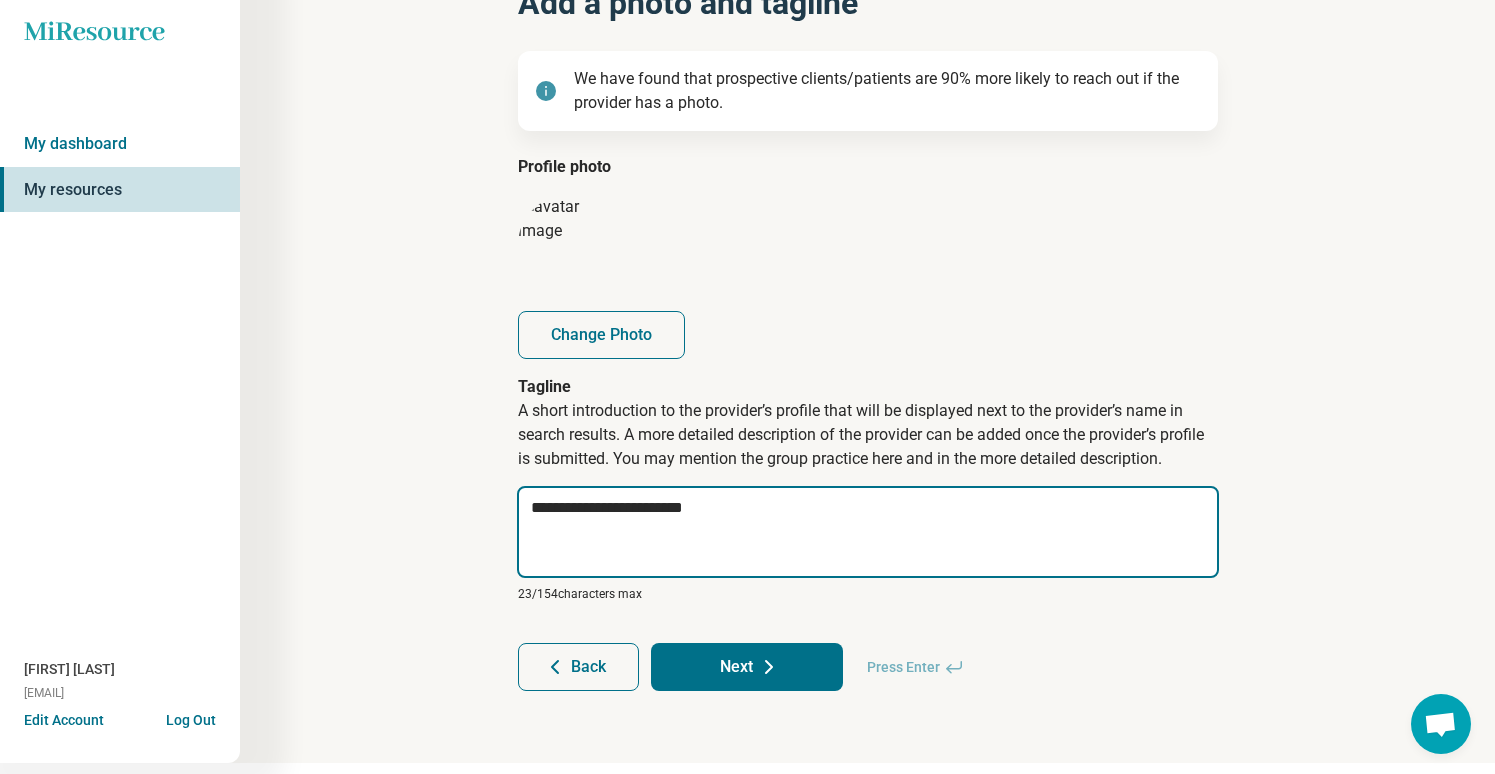 type on "*" 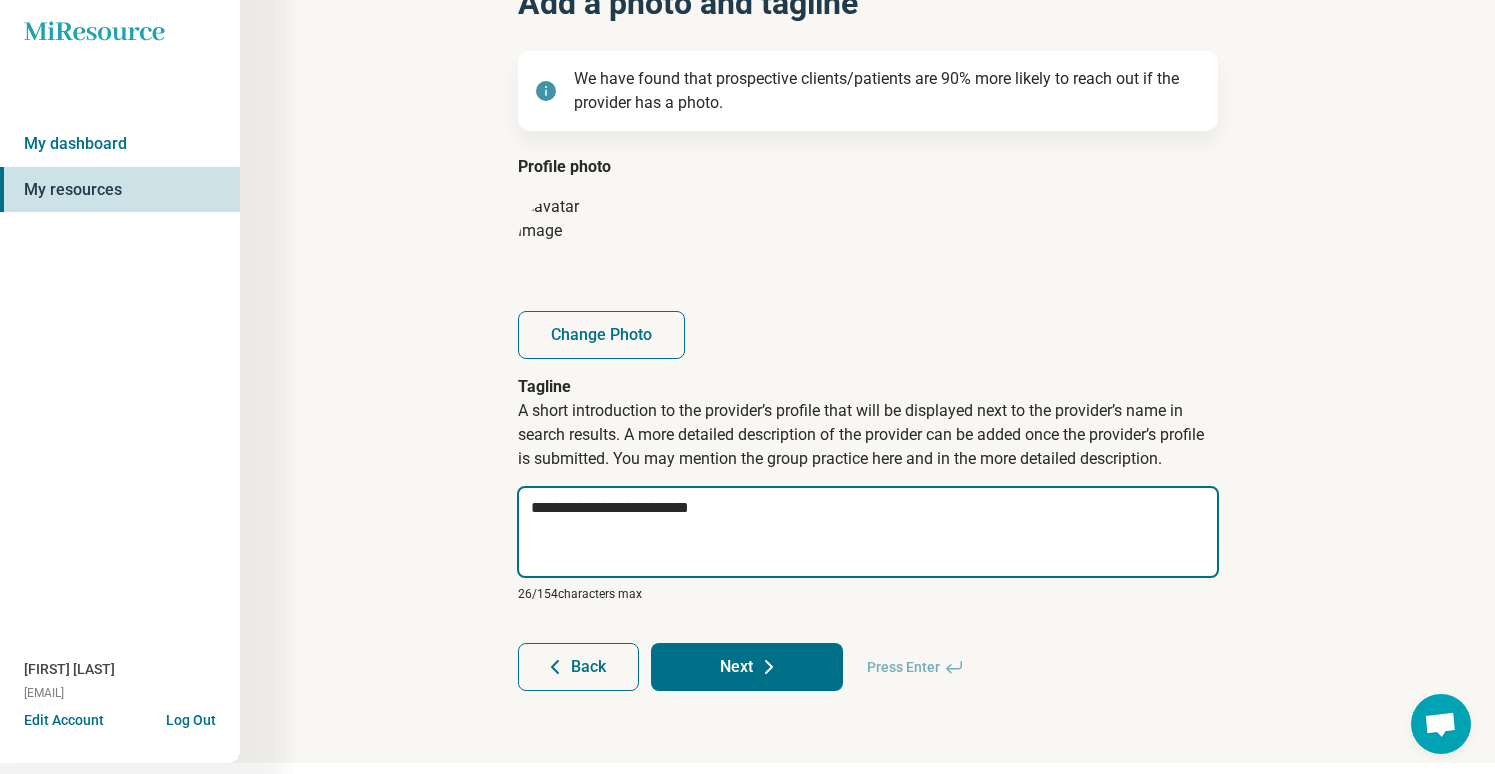 type on "*" 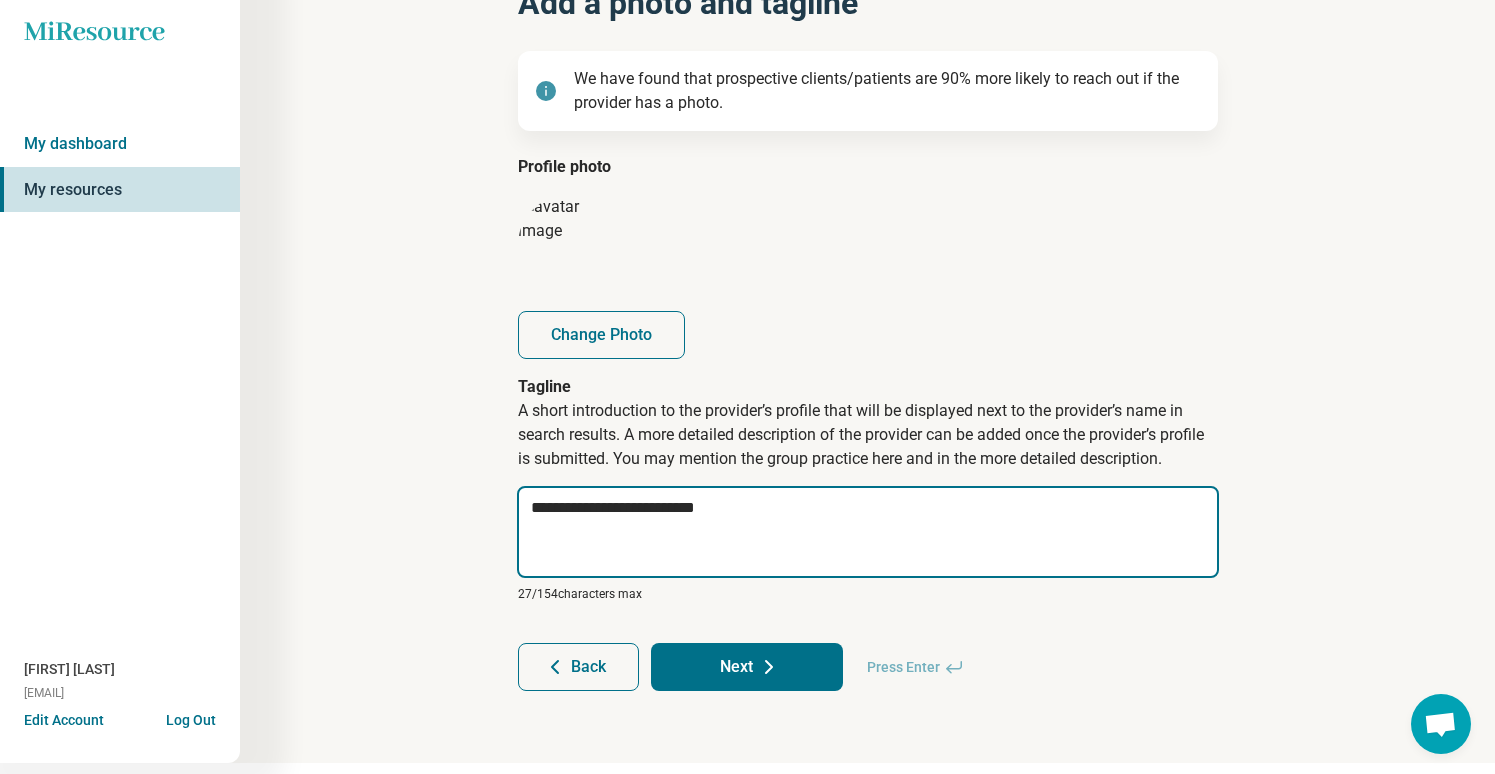 type on "*" 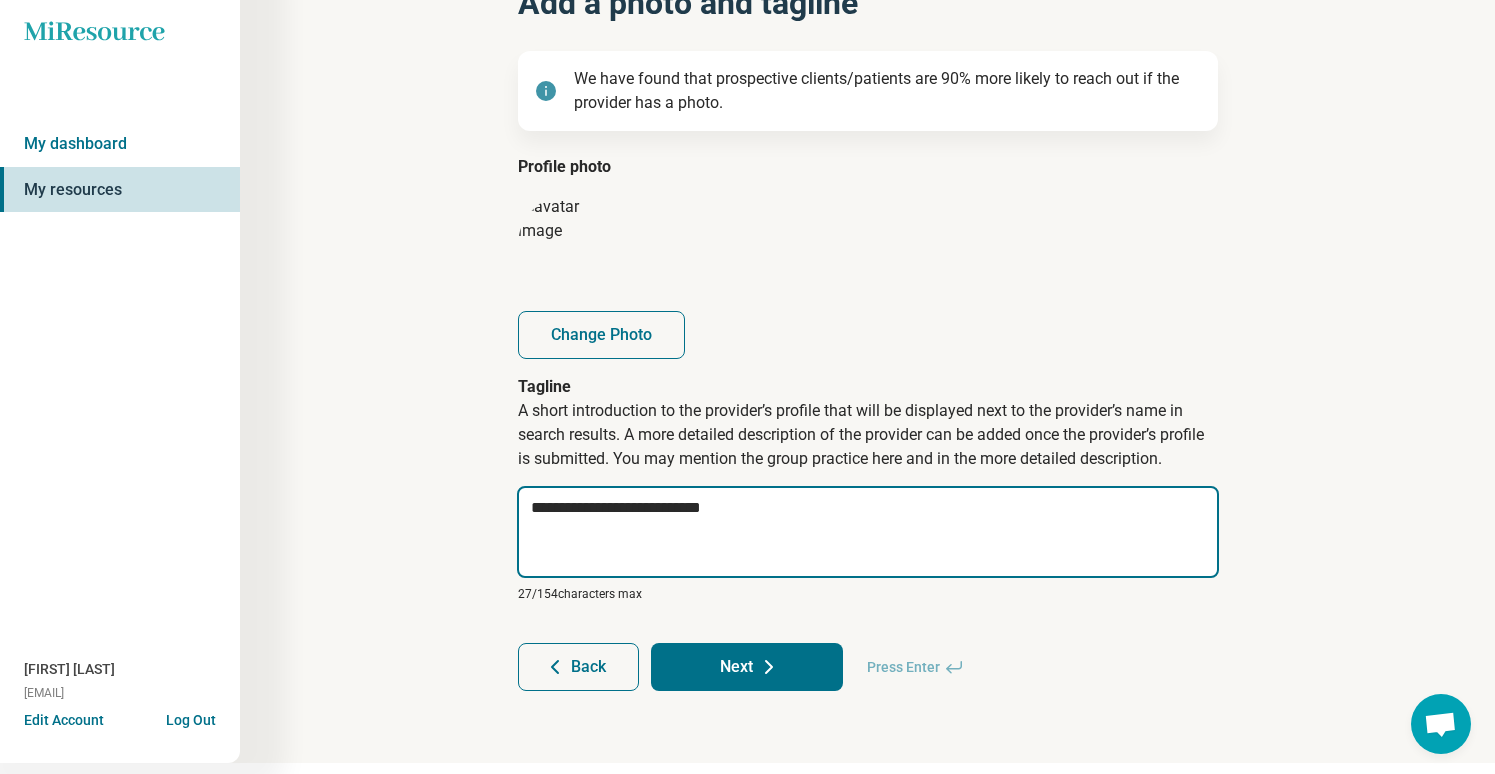 type on "*" 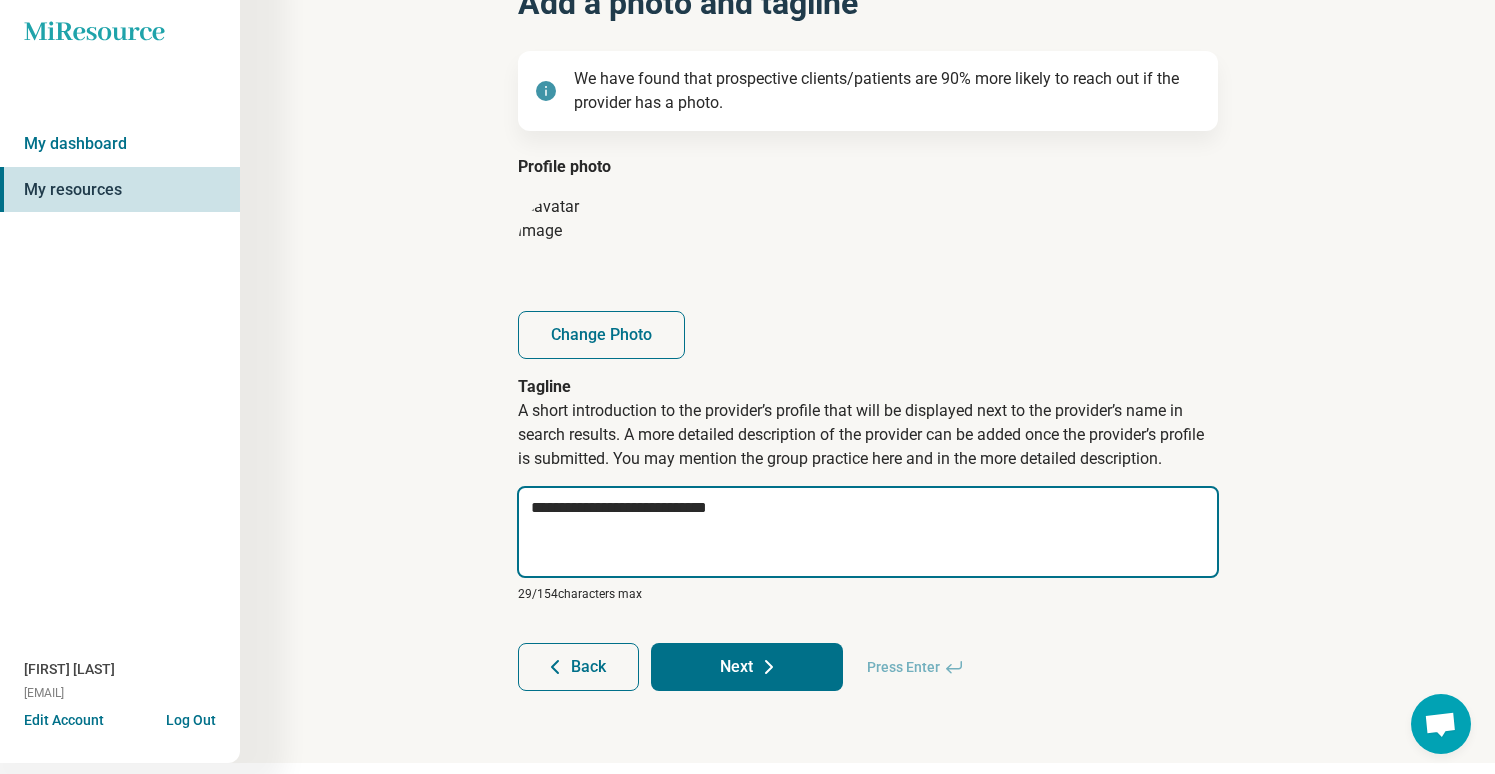 type on "*" 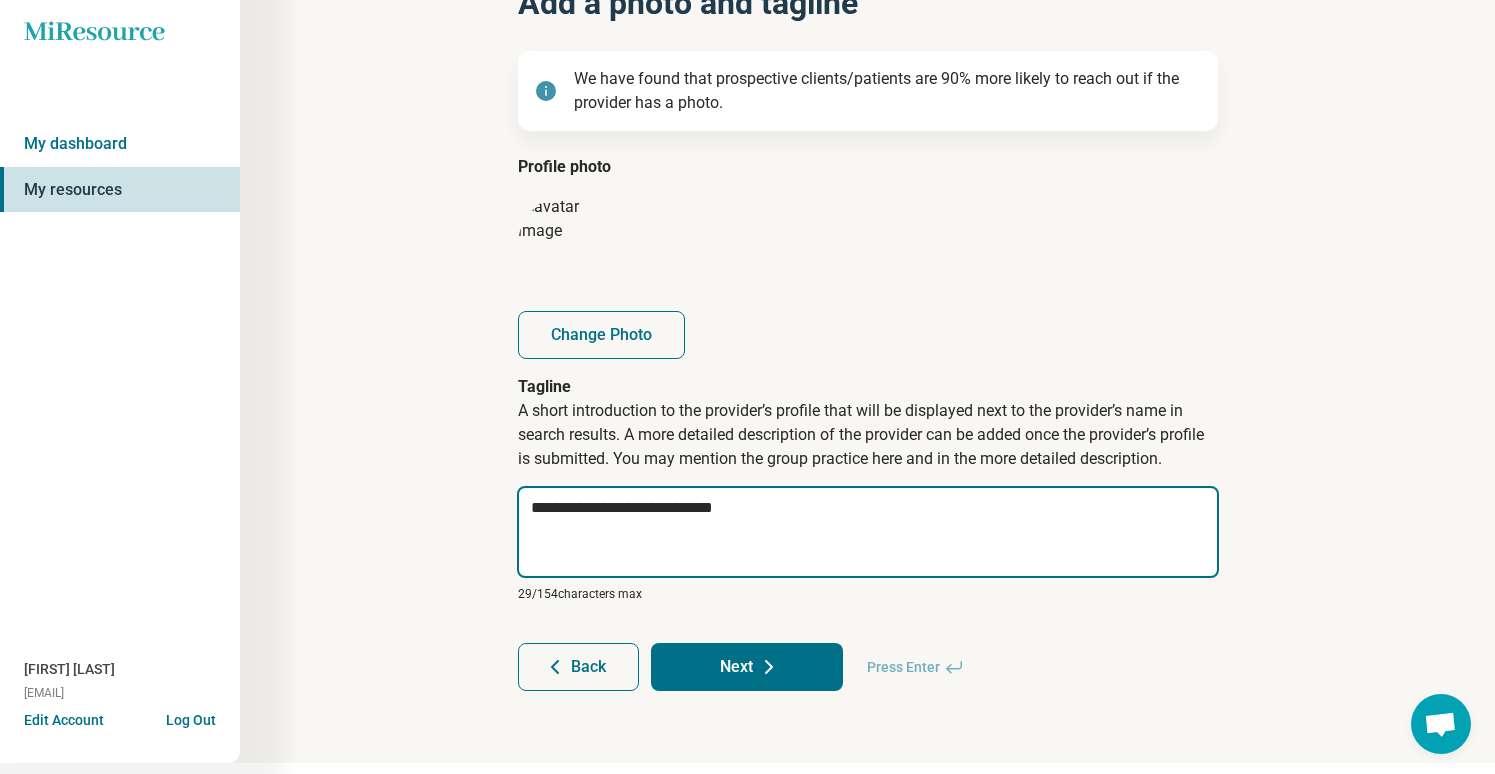 type on "*" 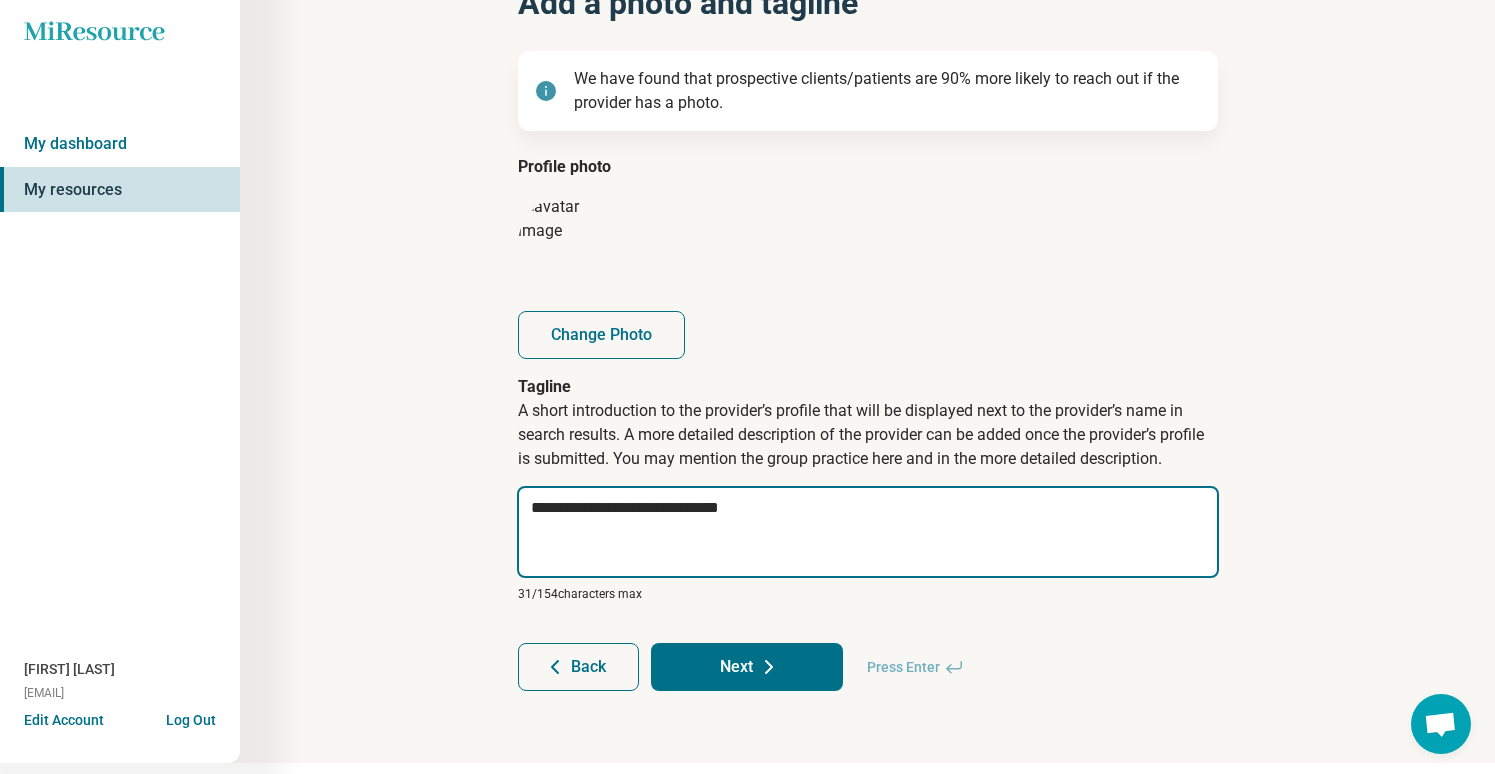 type on "*" 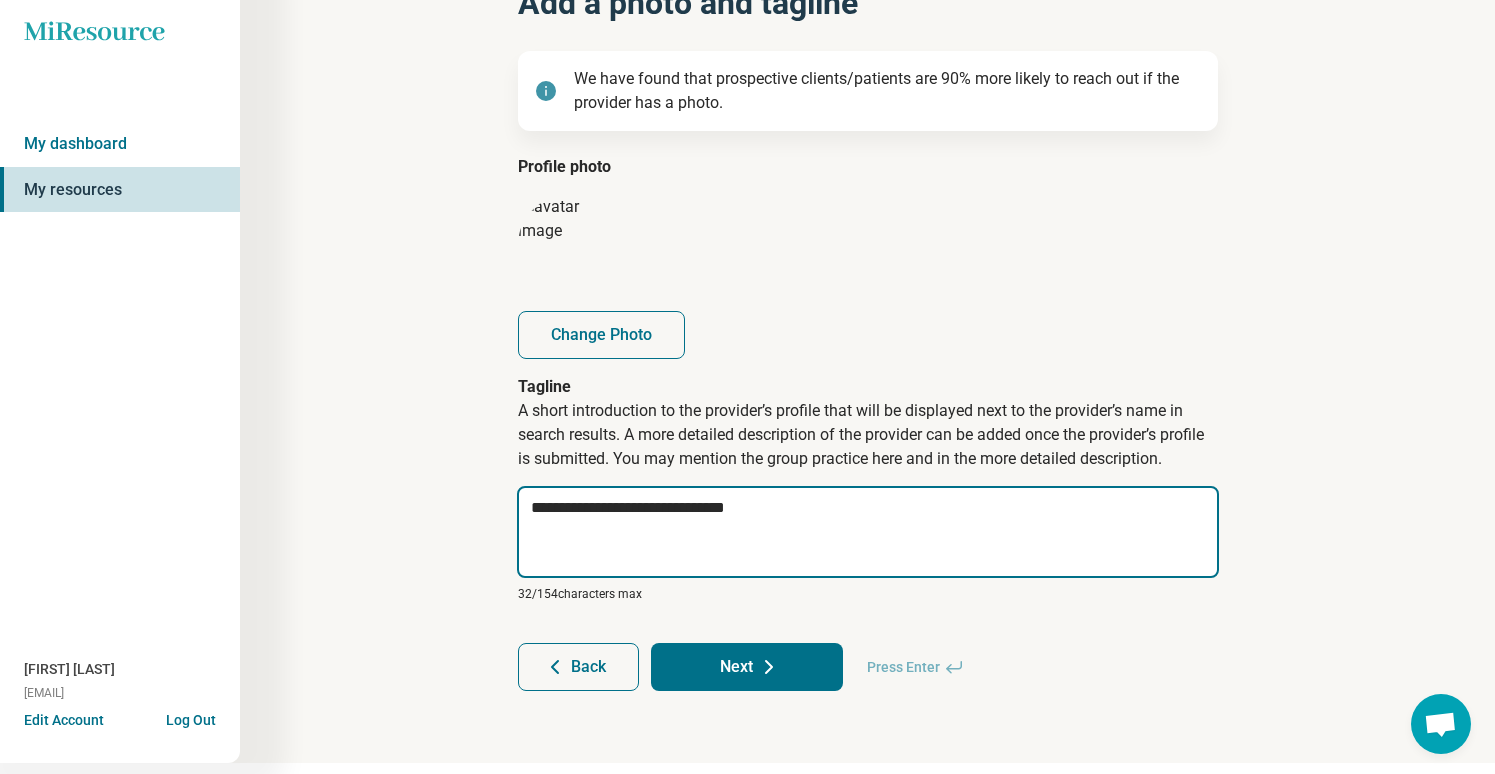 type on "*" 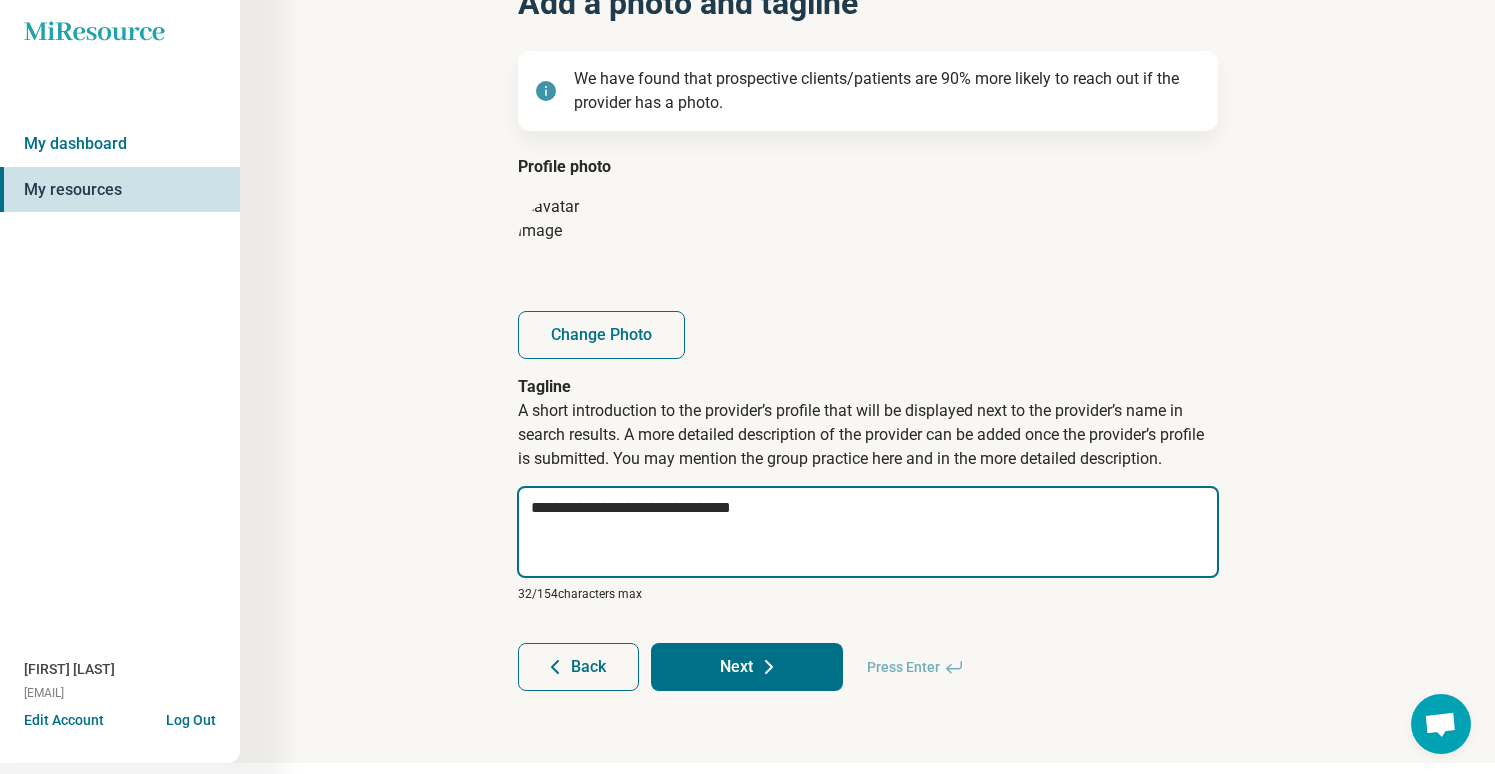 type on "*" 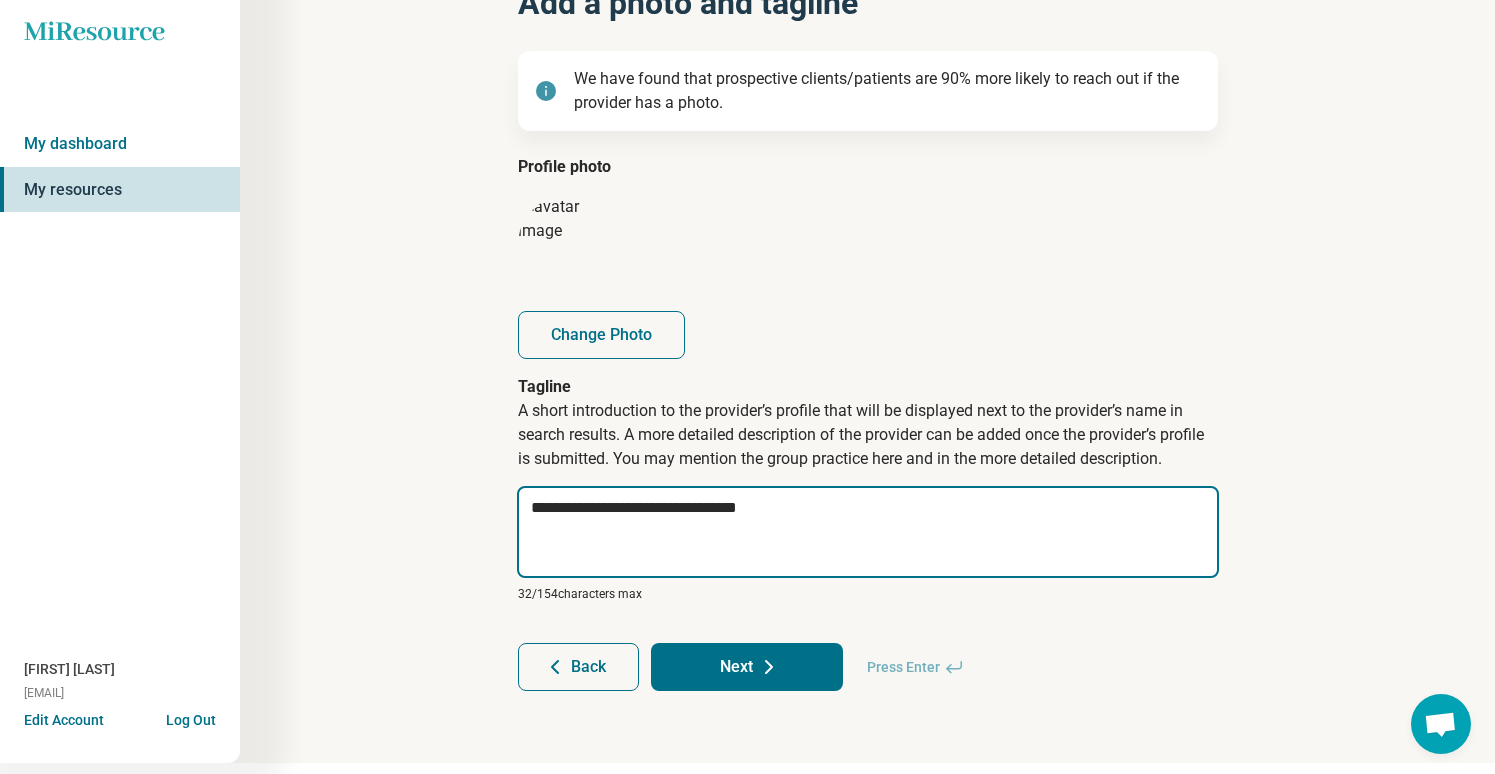 type on "*" 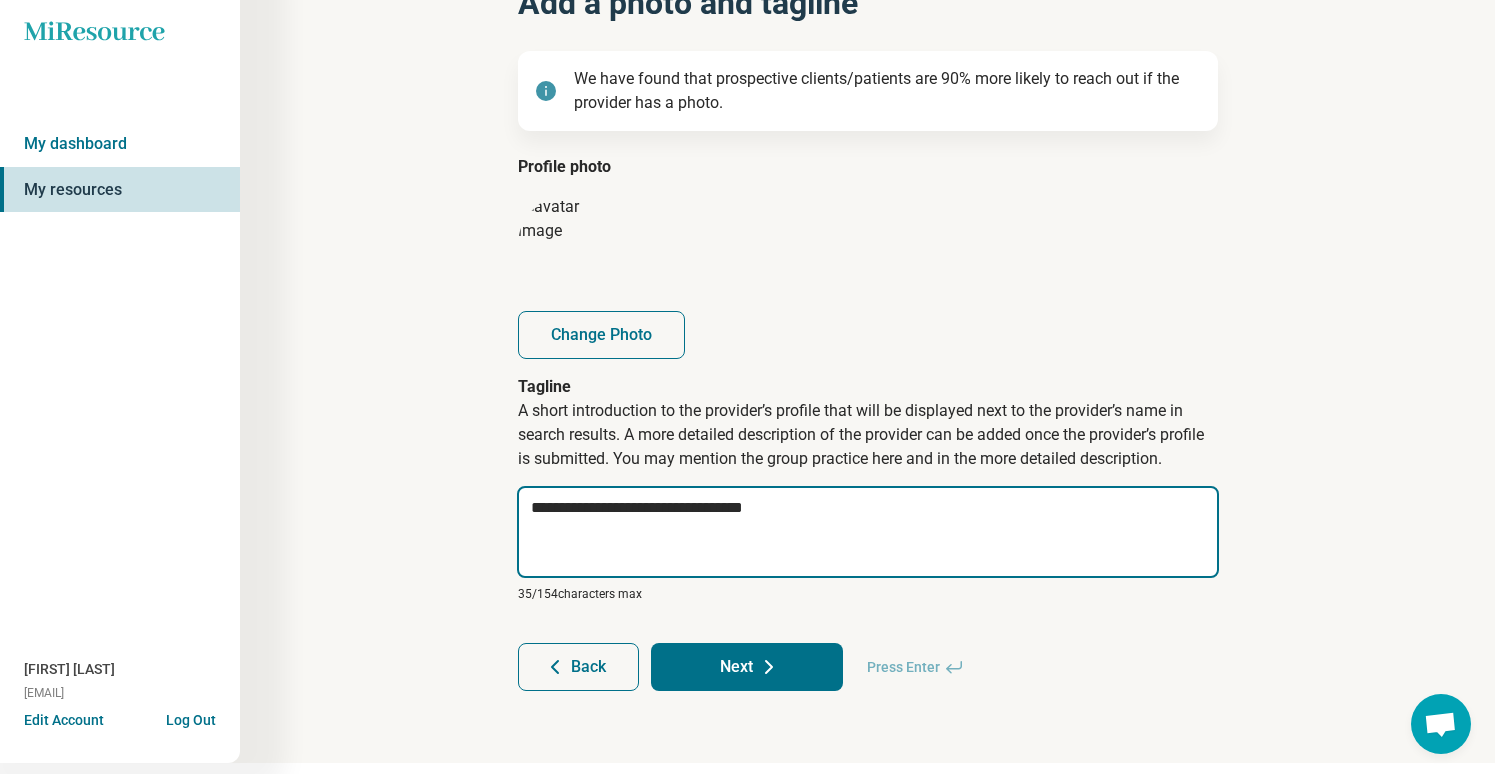 type on "*" 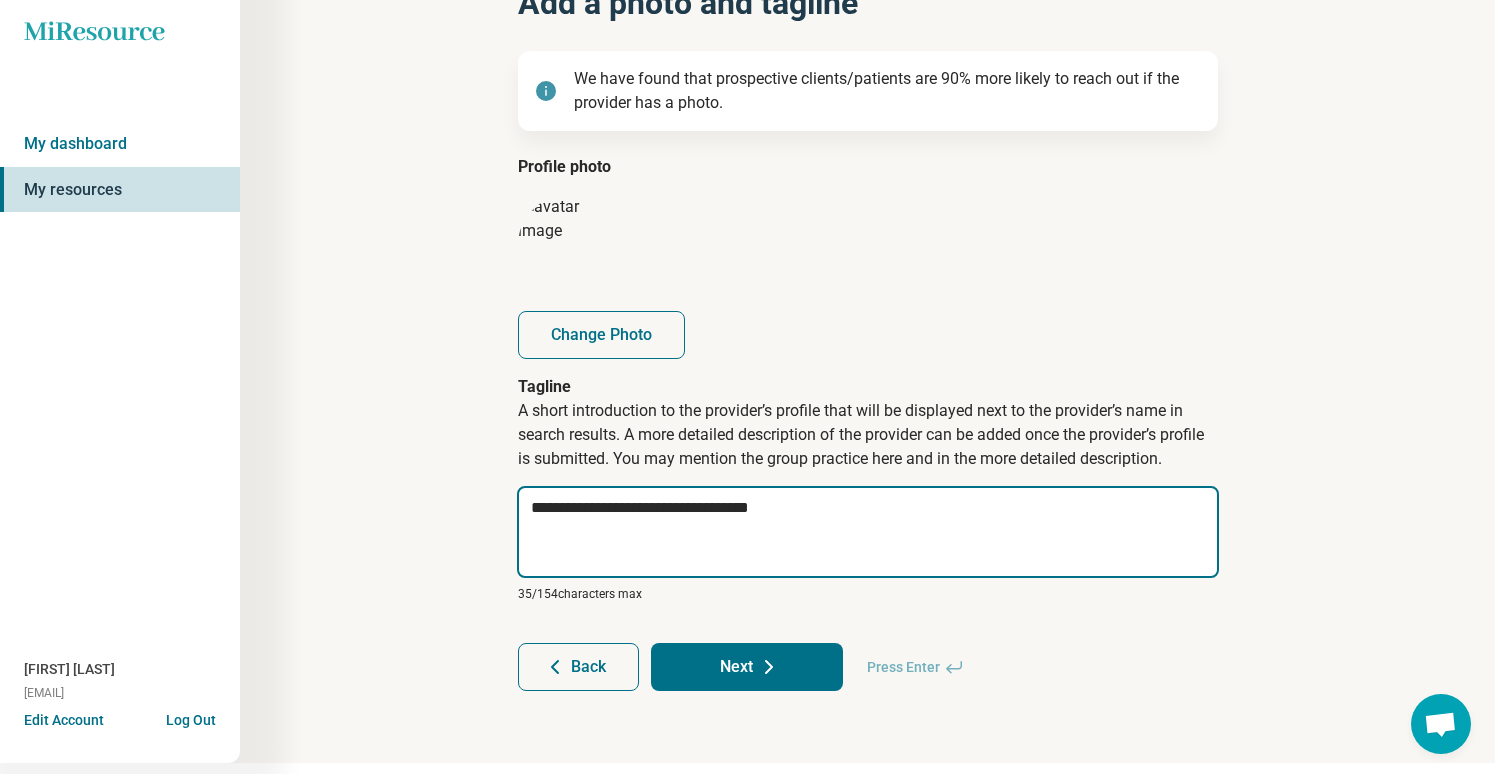 type on "*" 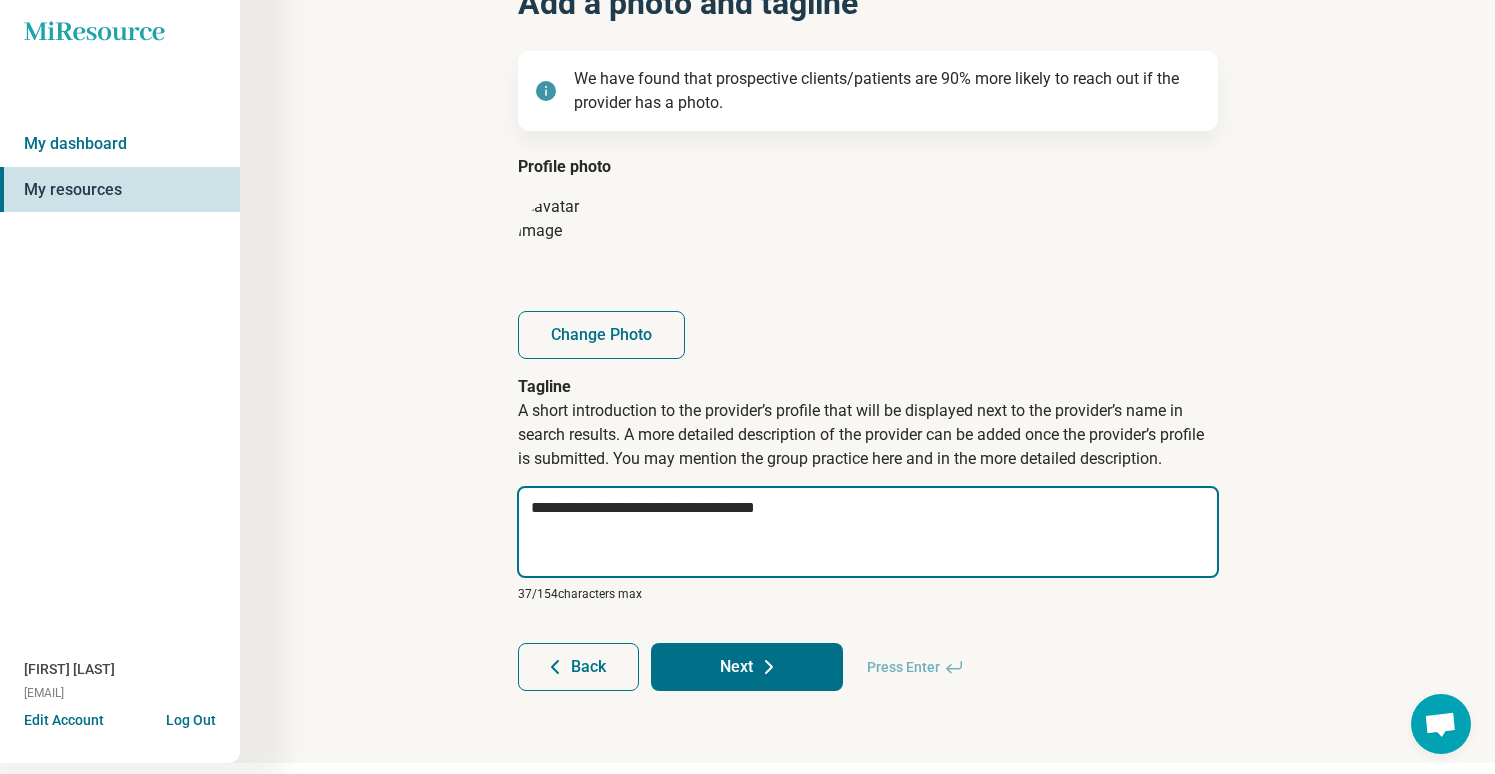 type on "*" 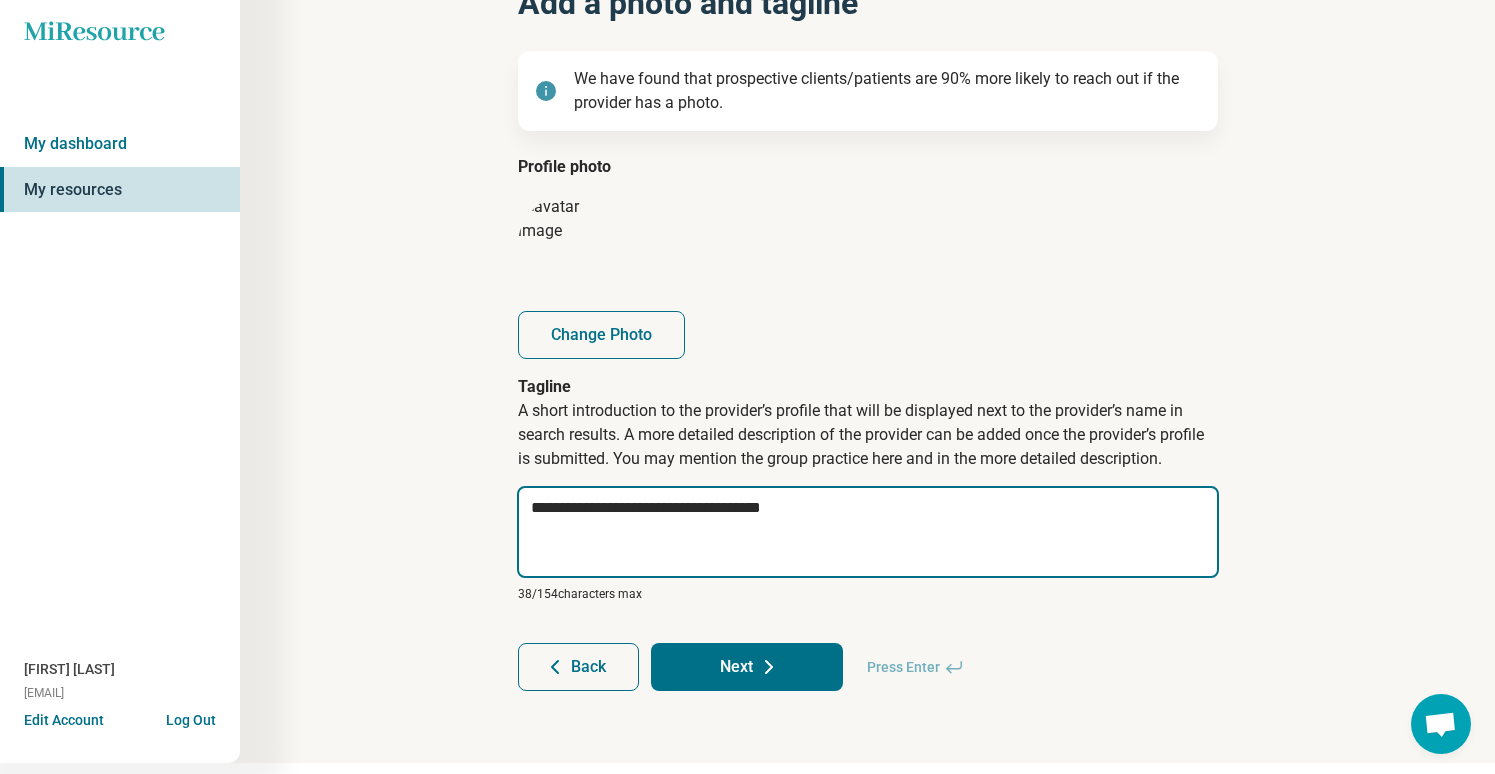 type on "*" 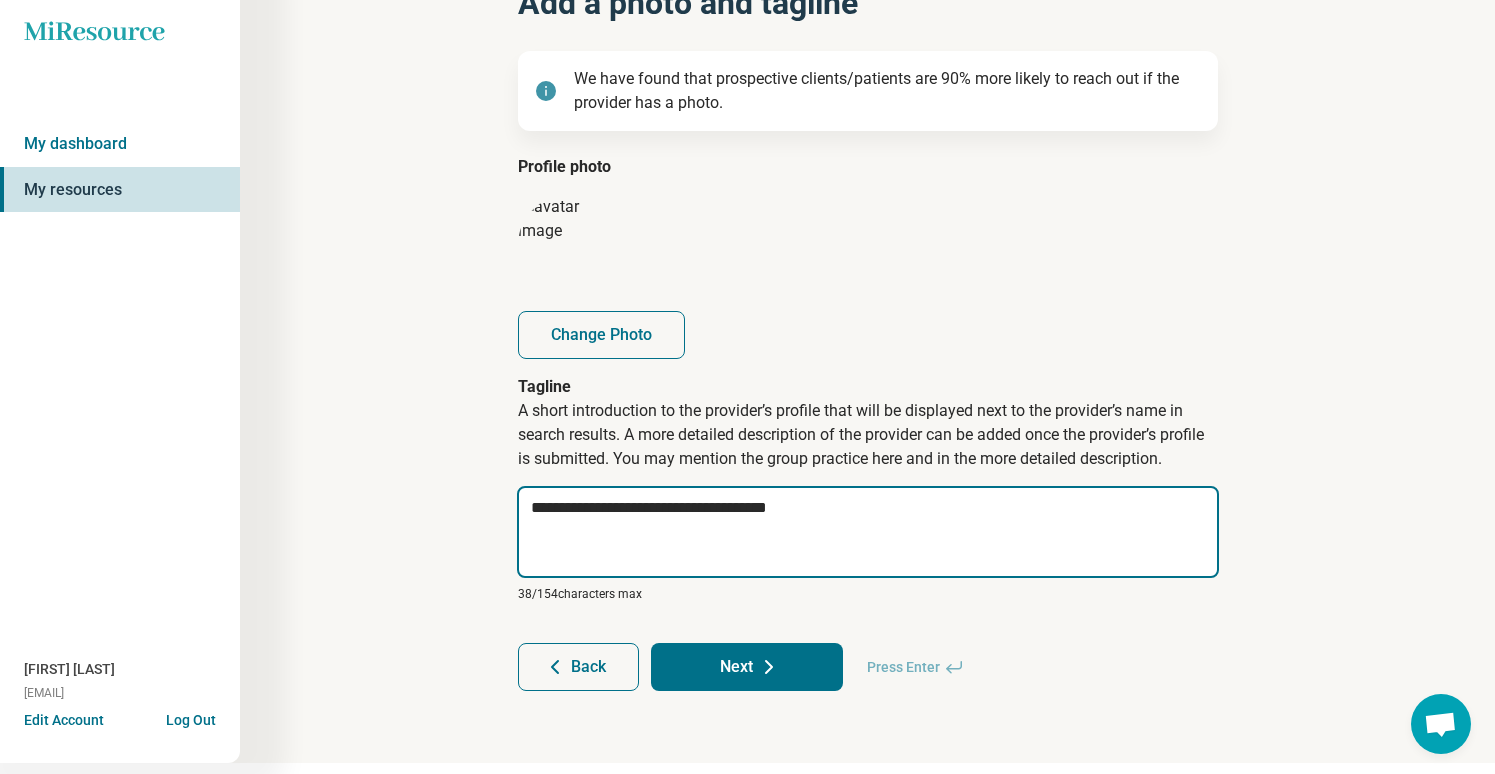 type on "*" 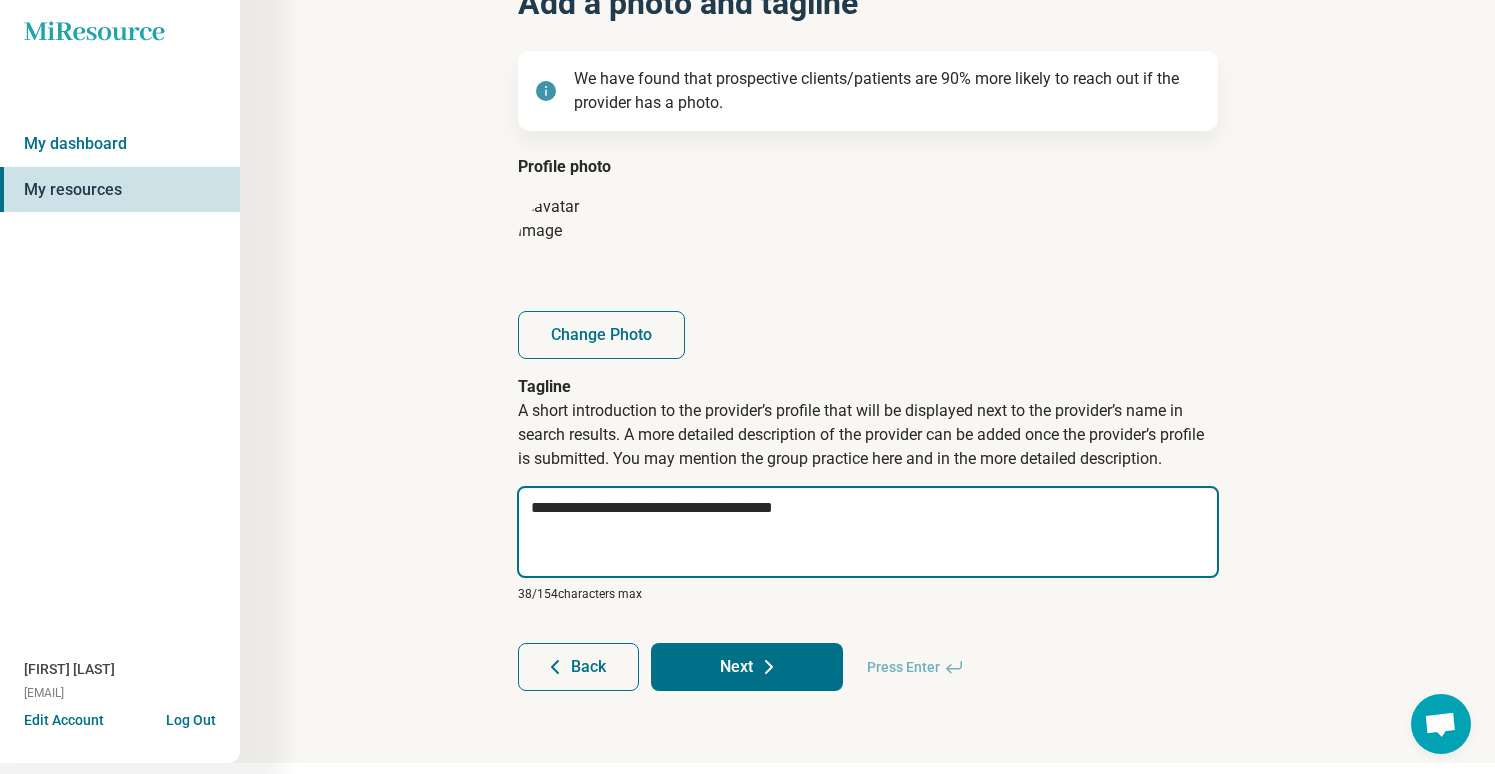 type on "*" 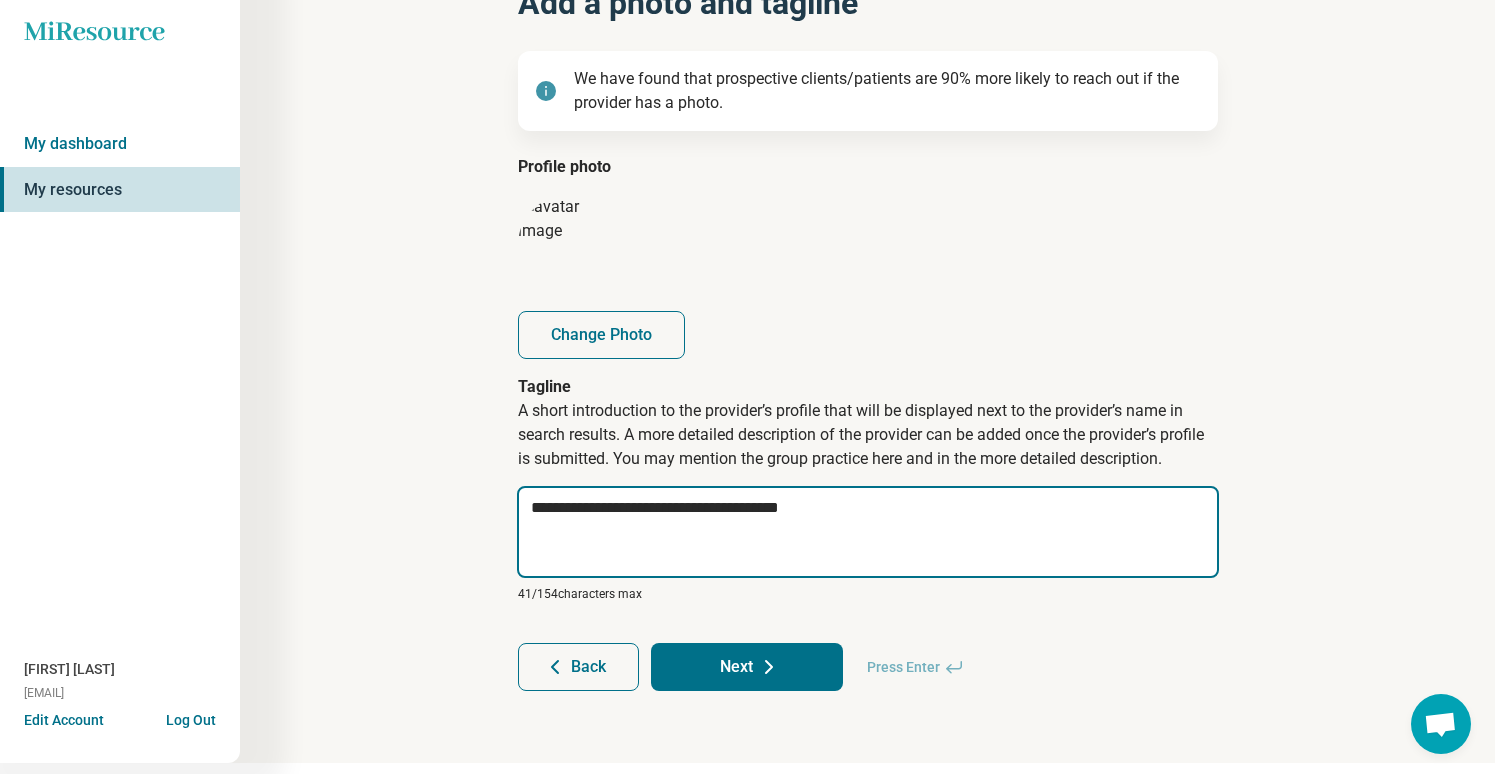 type on "*" 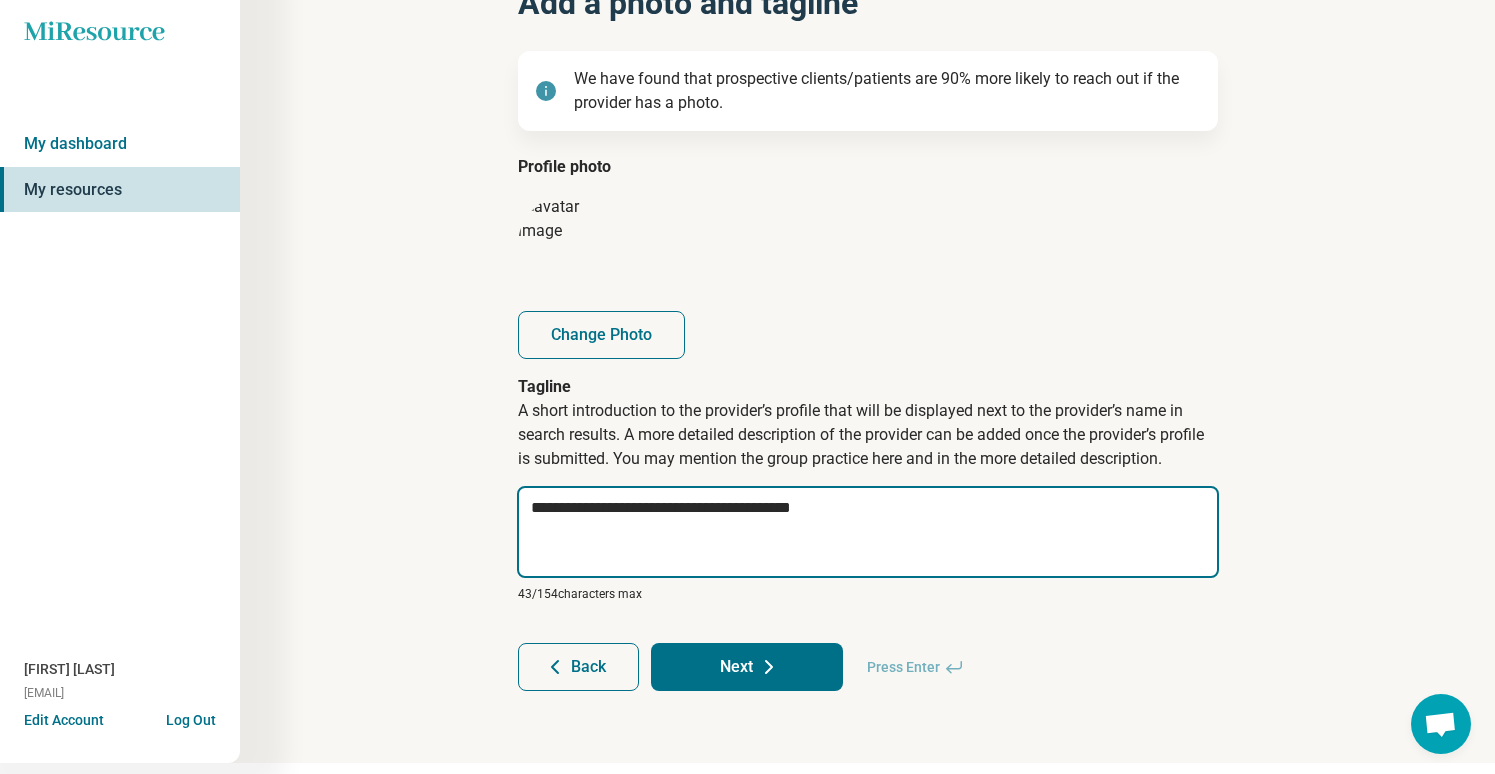 type on "*" 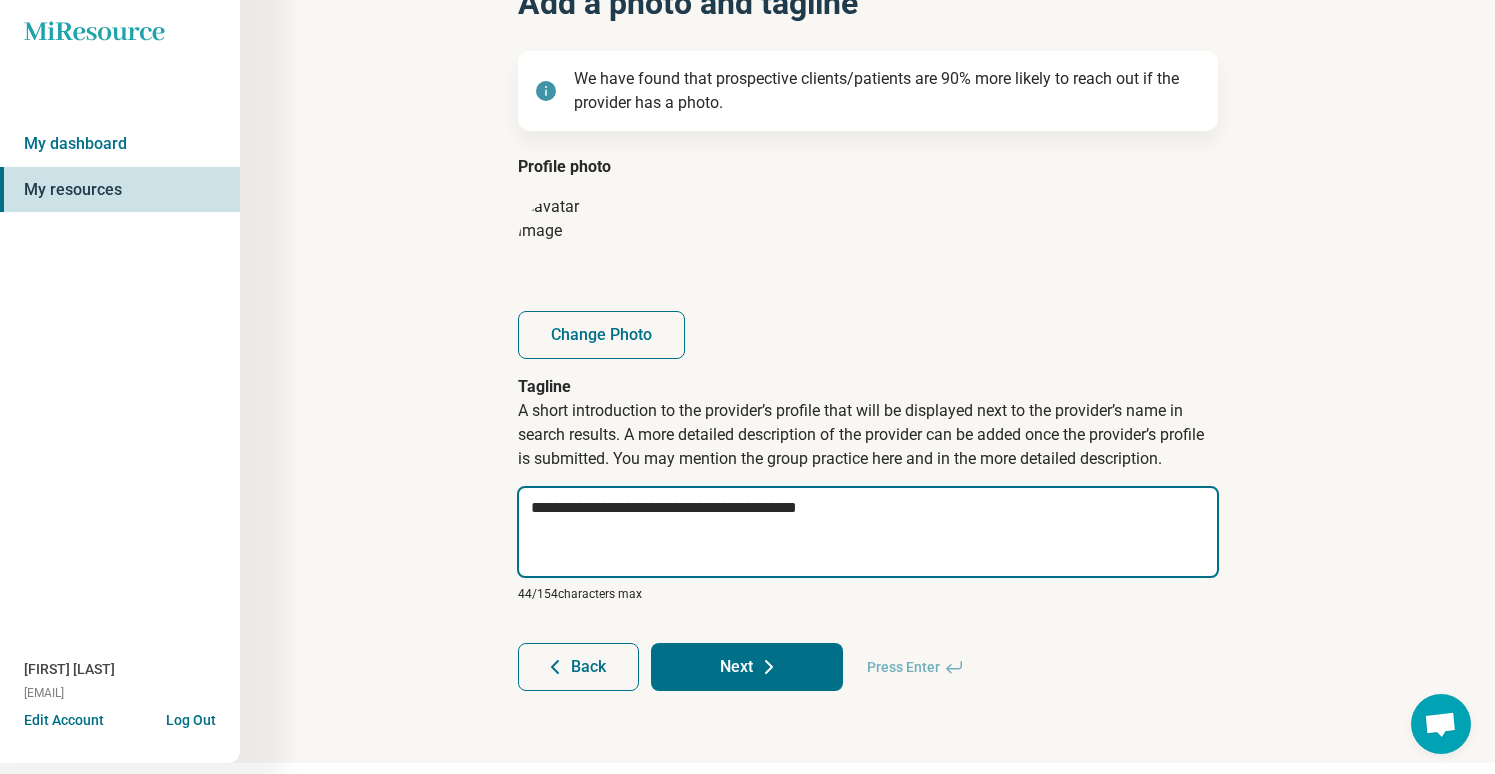 type on "*" 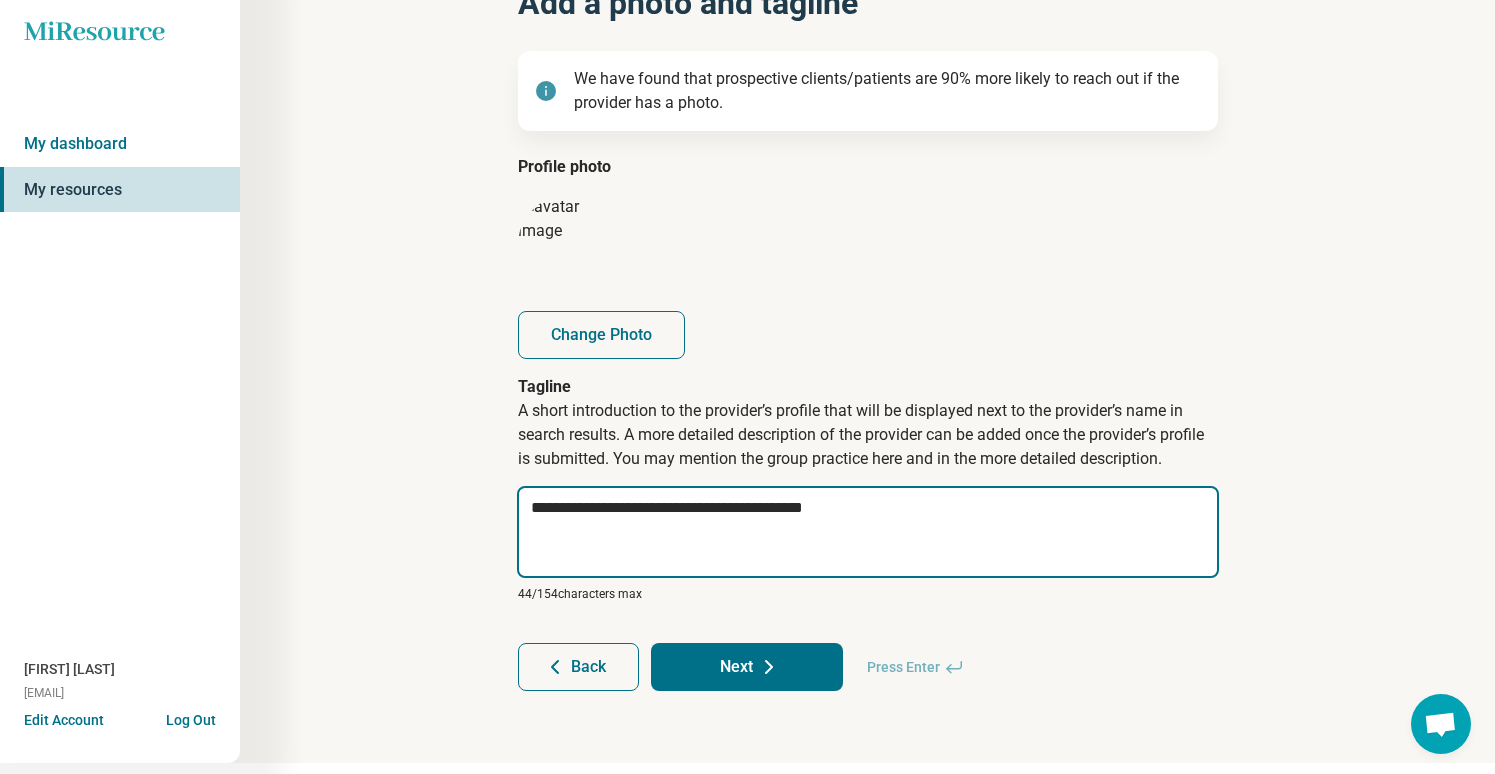type on "*" 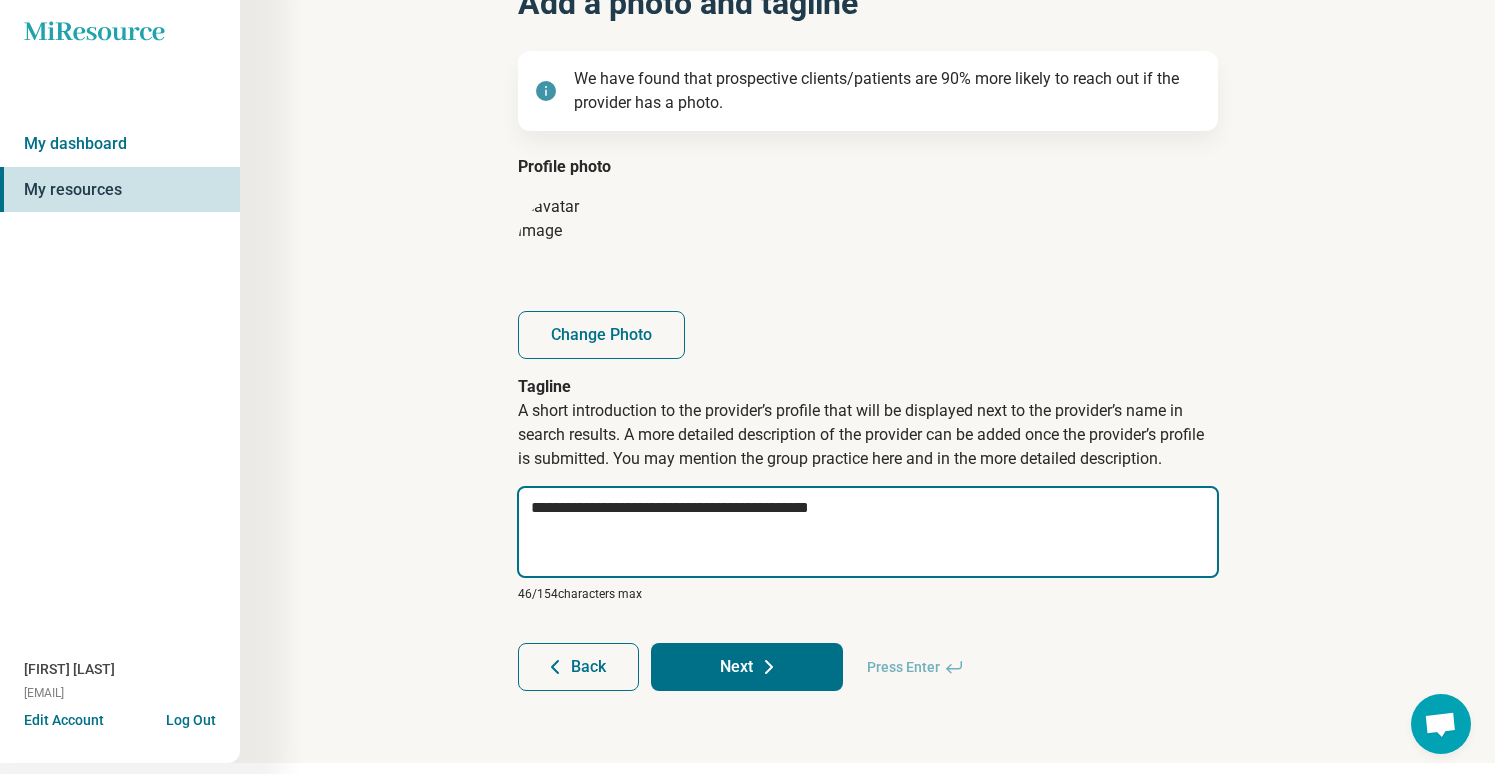 type on "*" 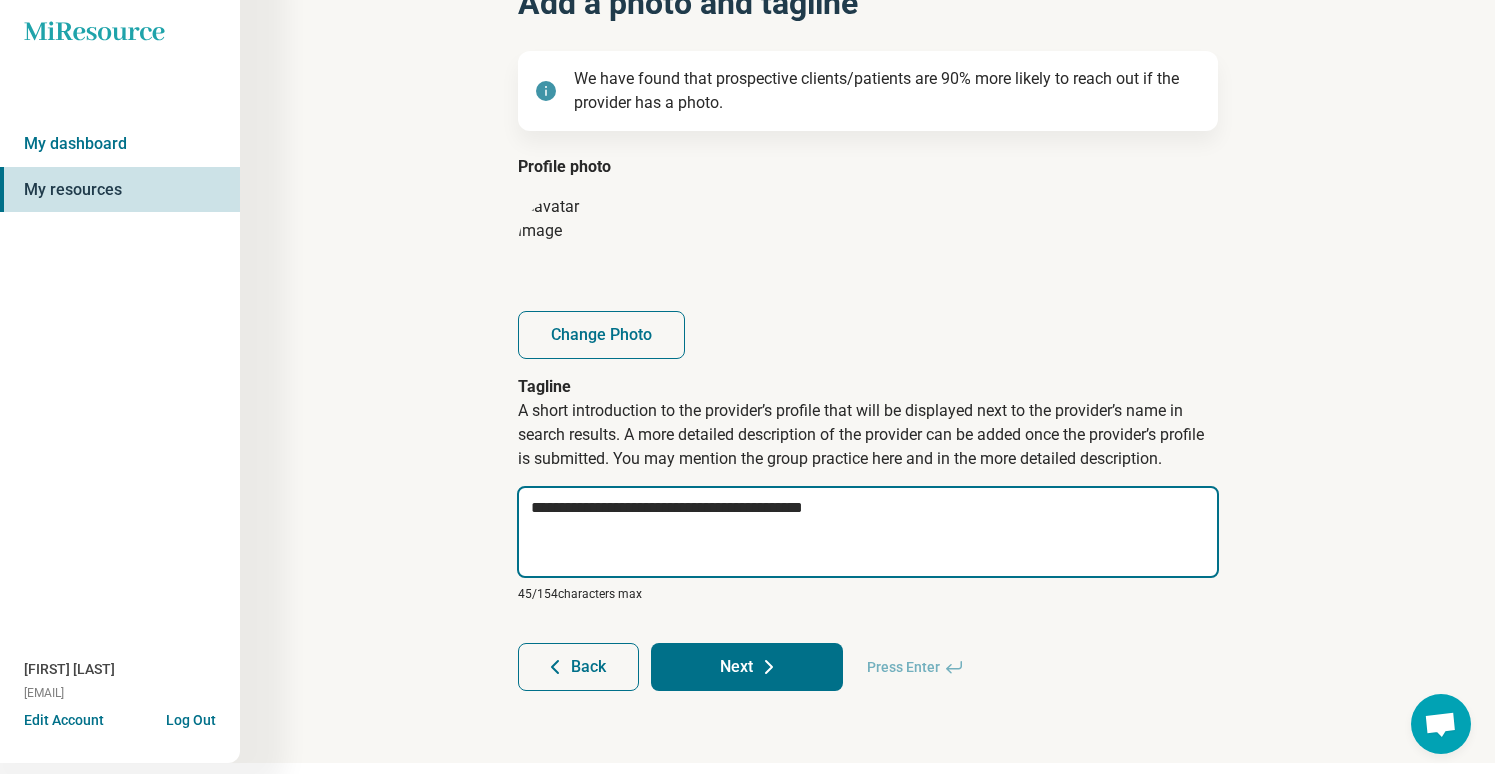 type on "*" 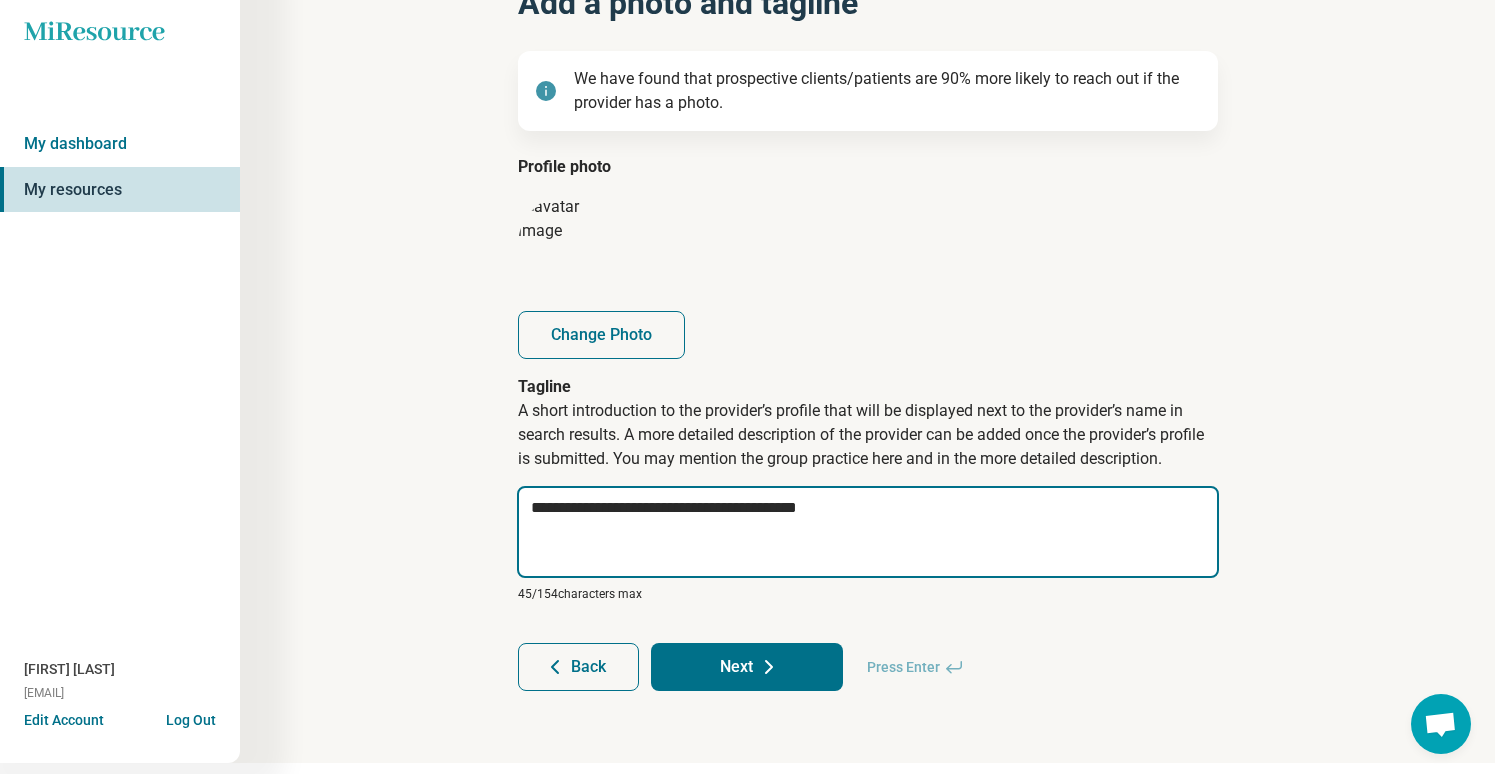type on "*" 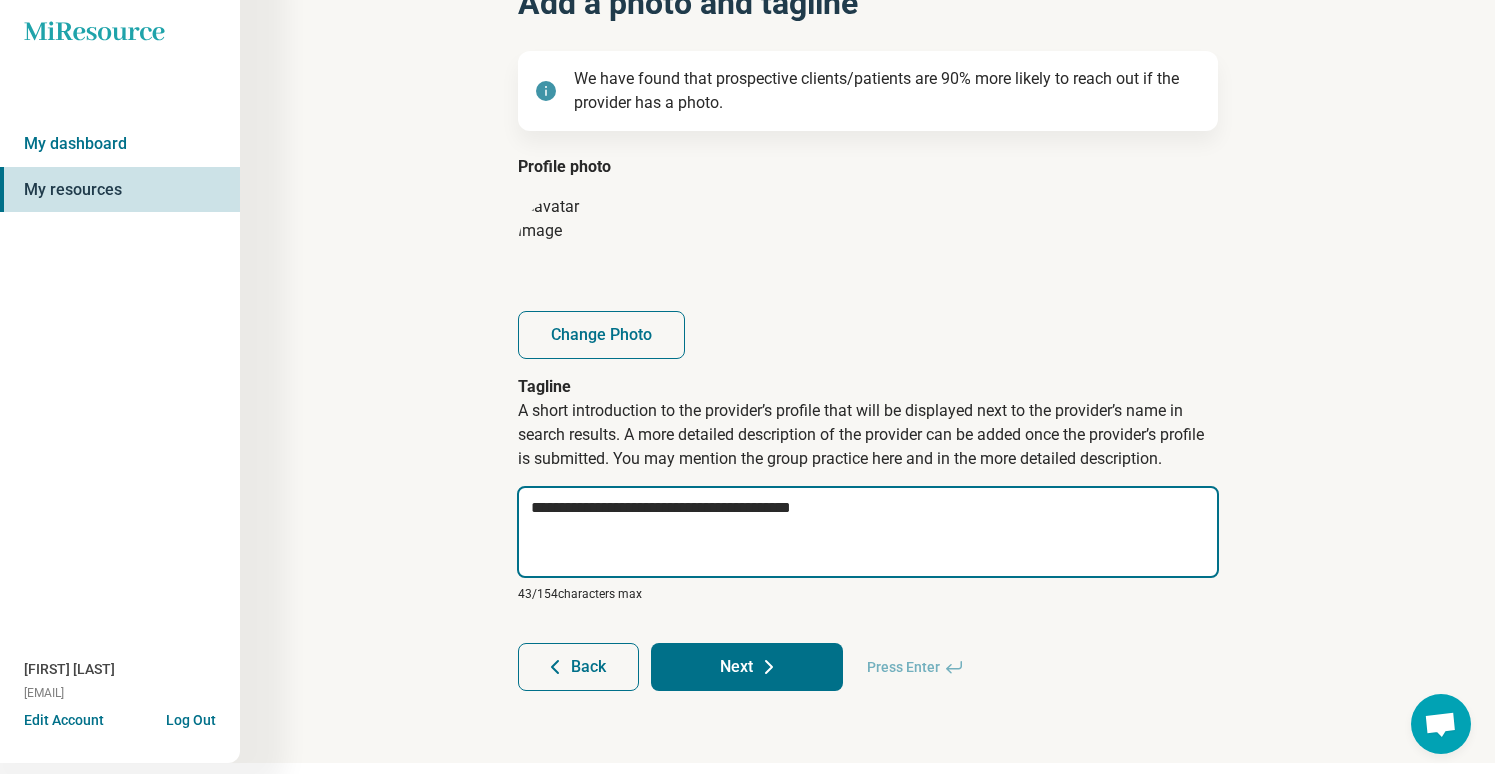 type on "*" 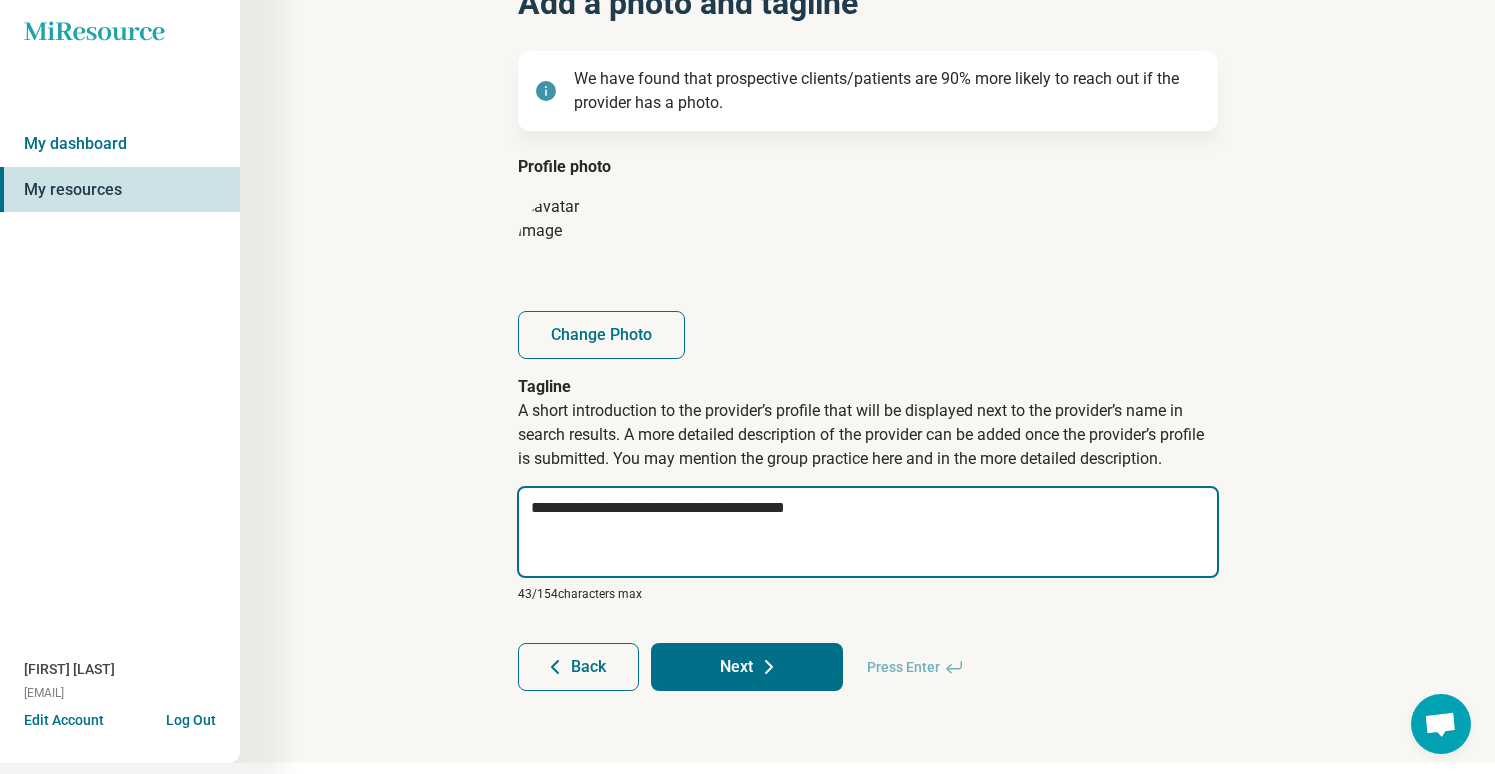 type on "*" 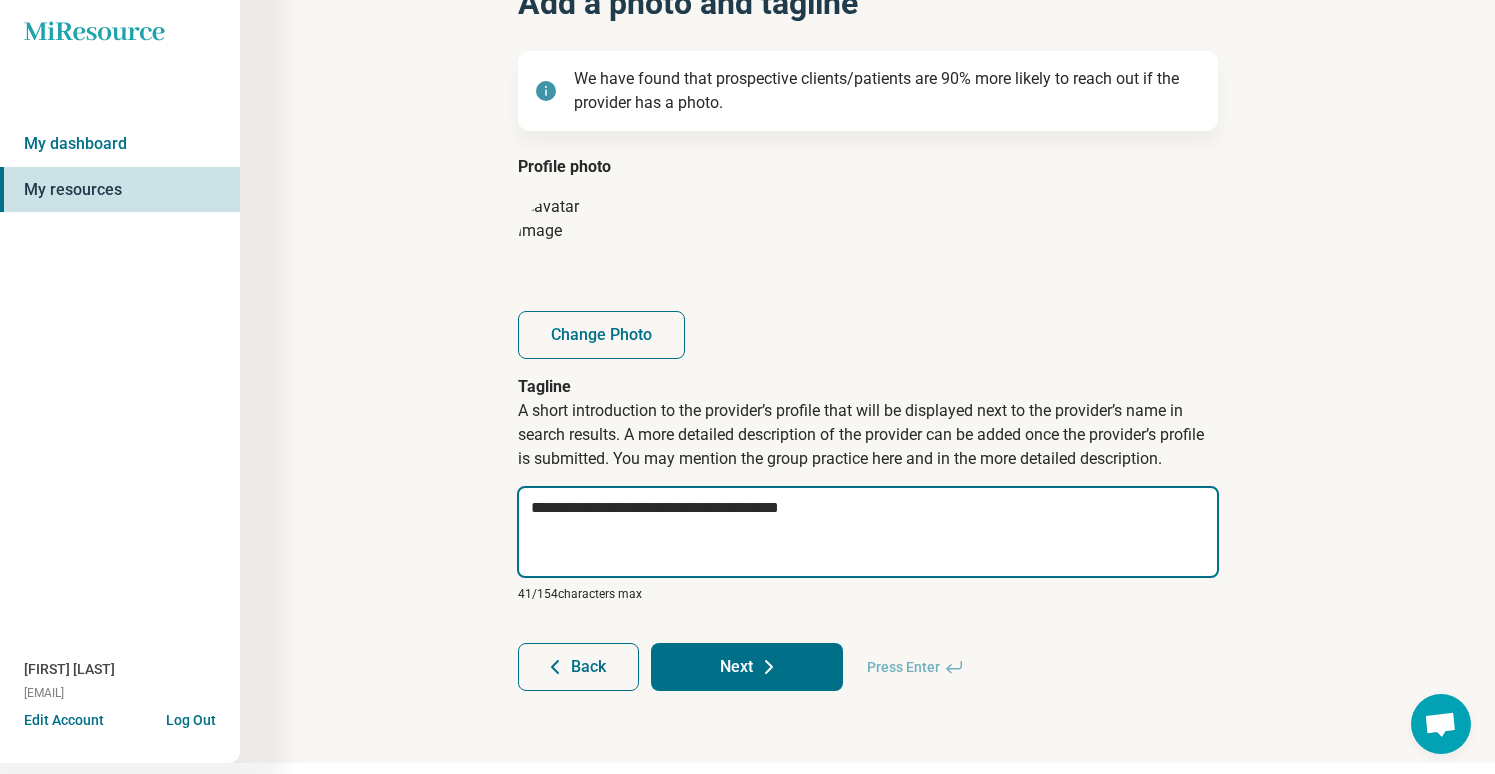 type on "*" 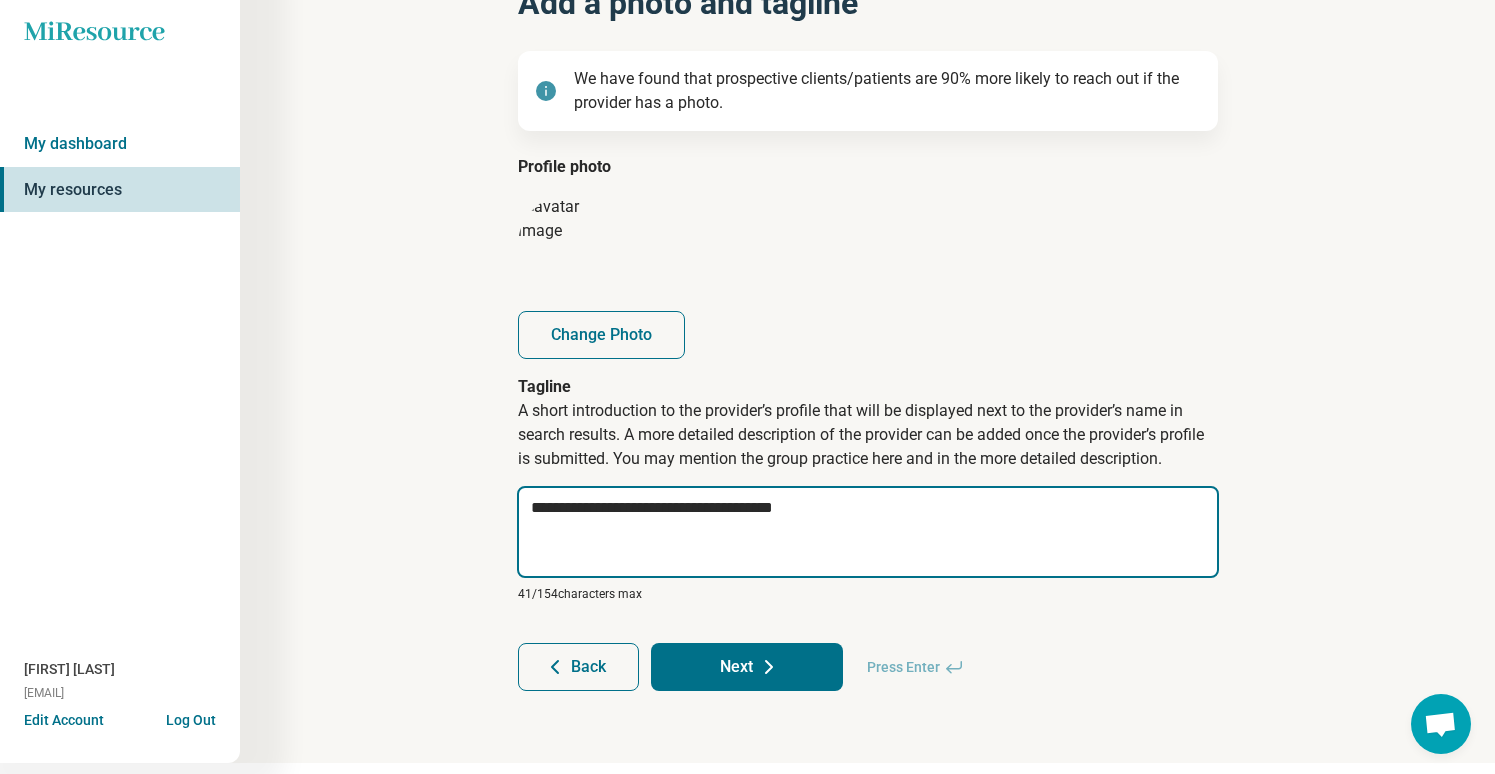 type on "*" 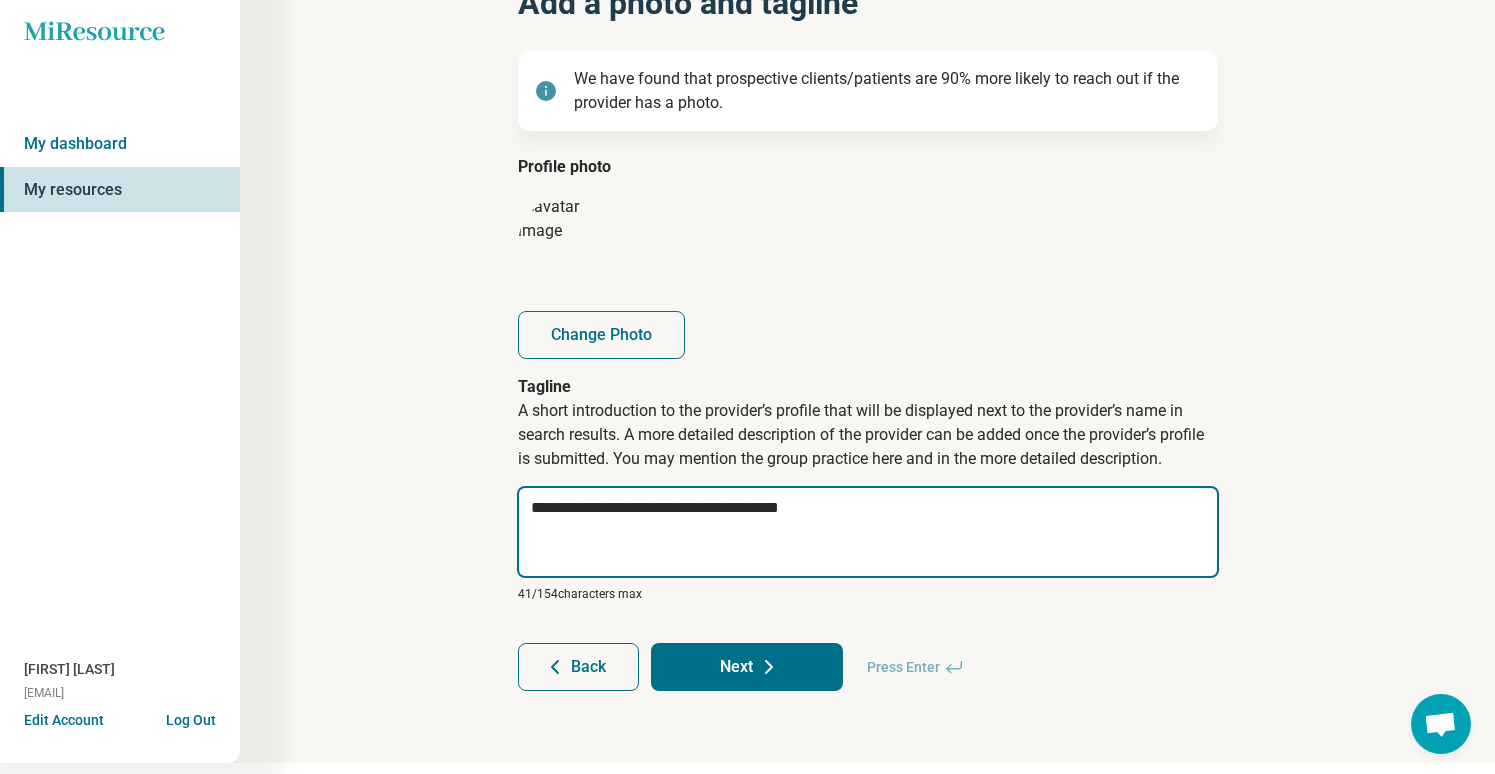 type on "*" 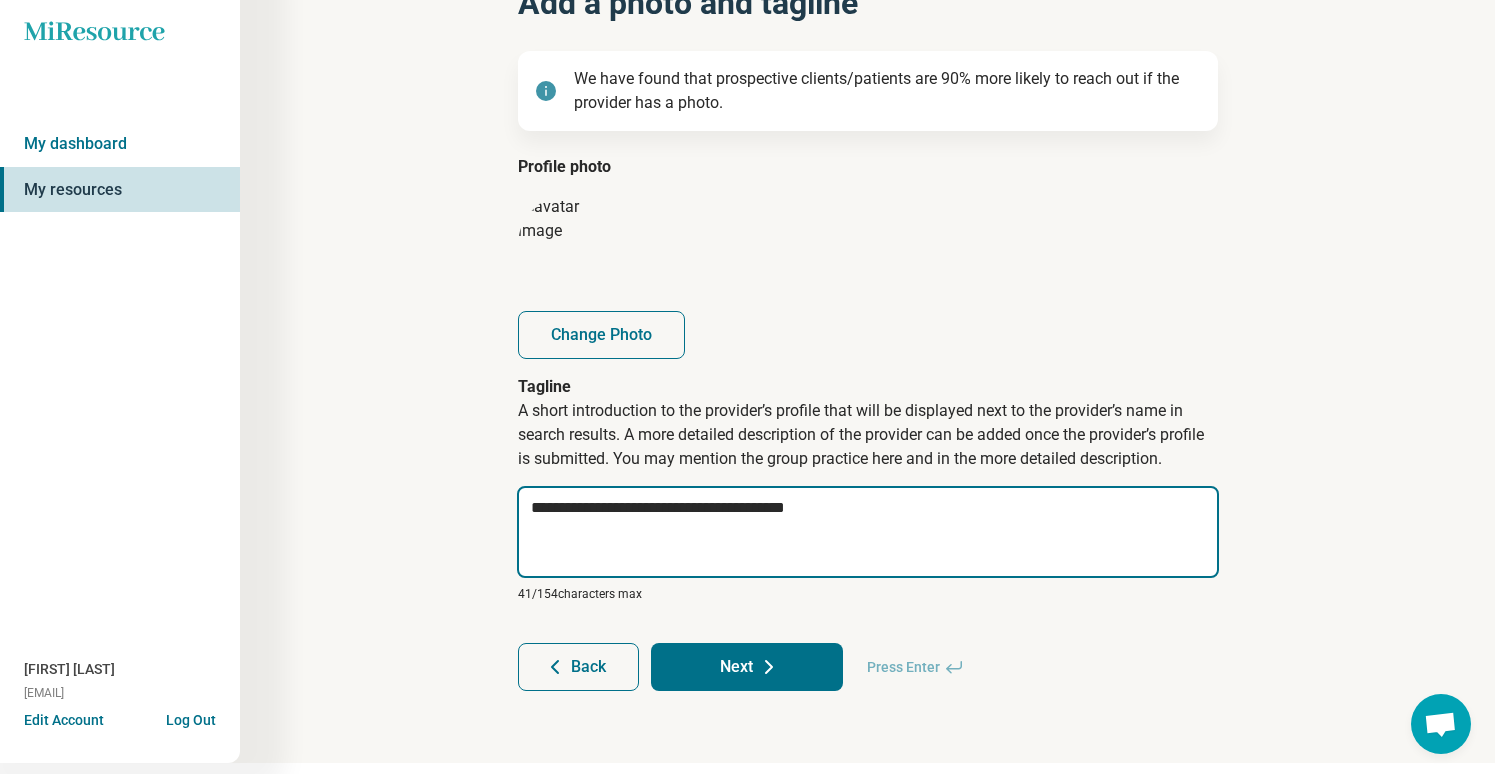 type on "*" 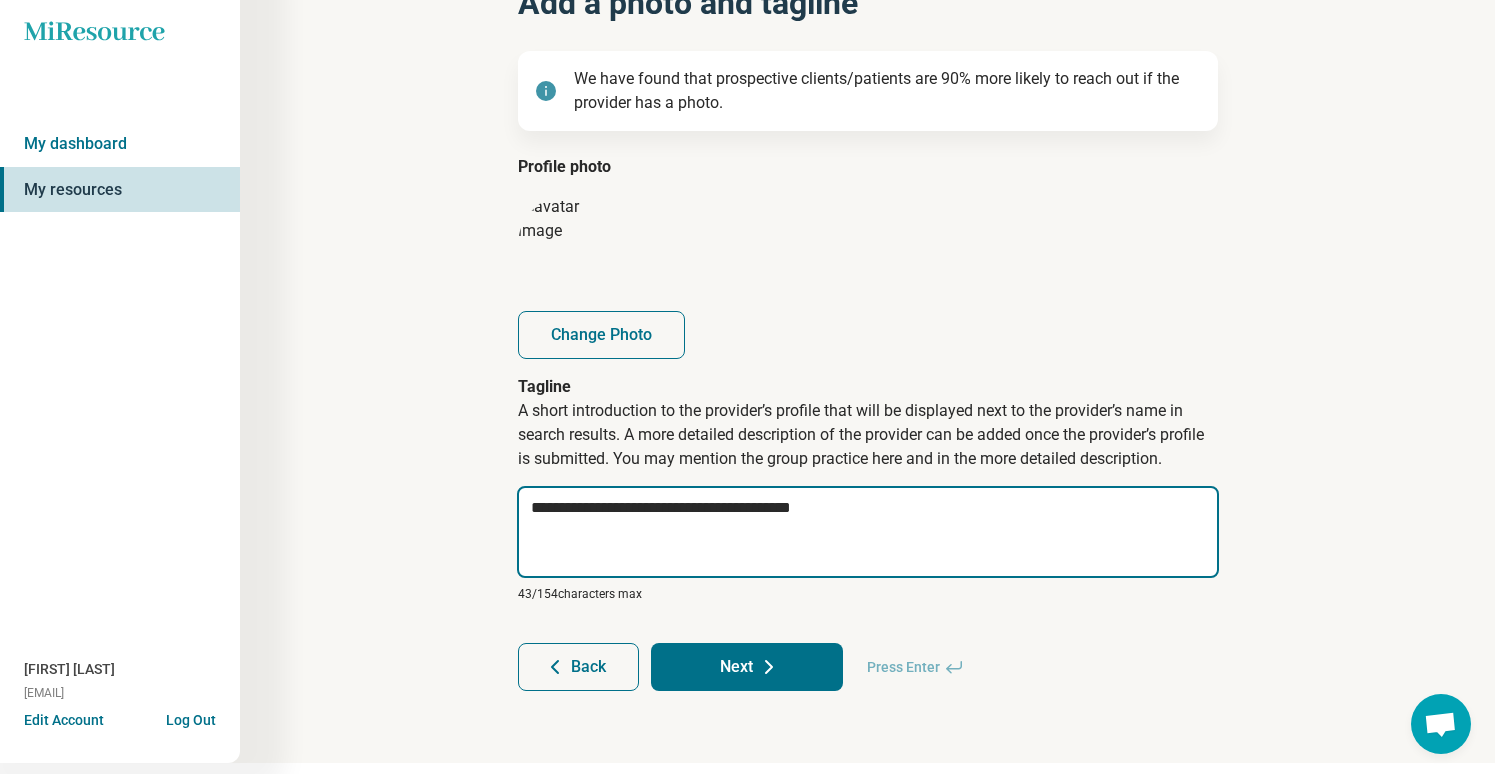 type on "*" 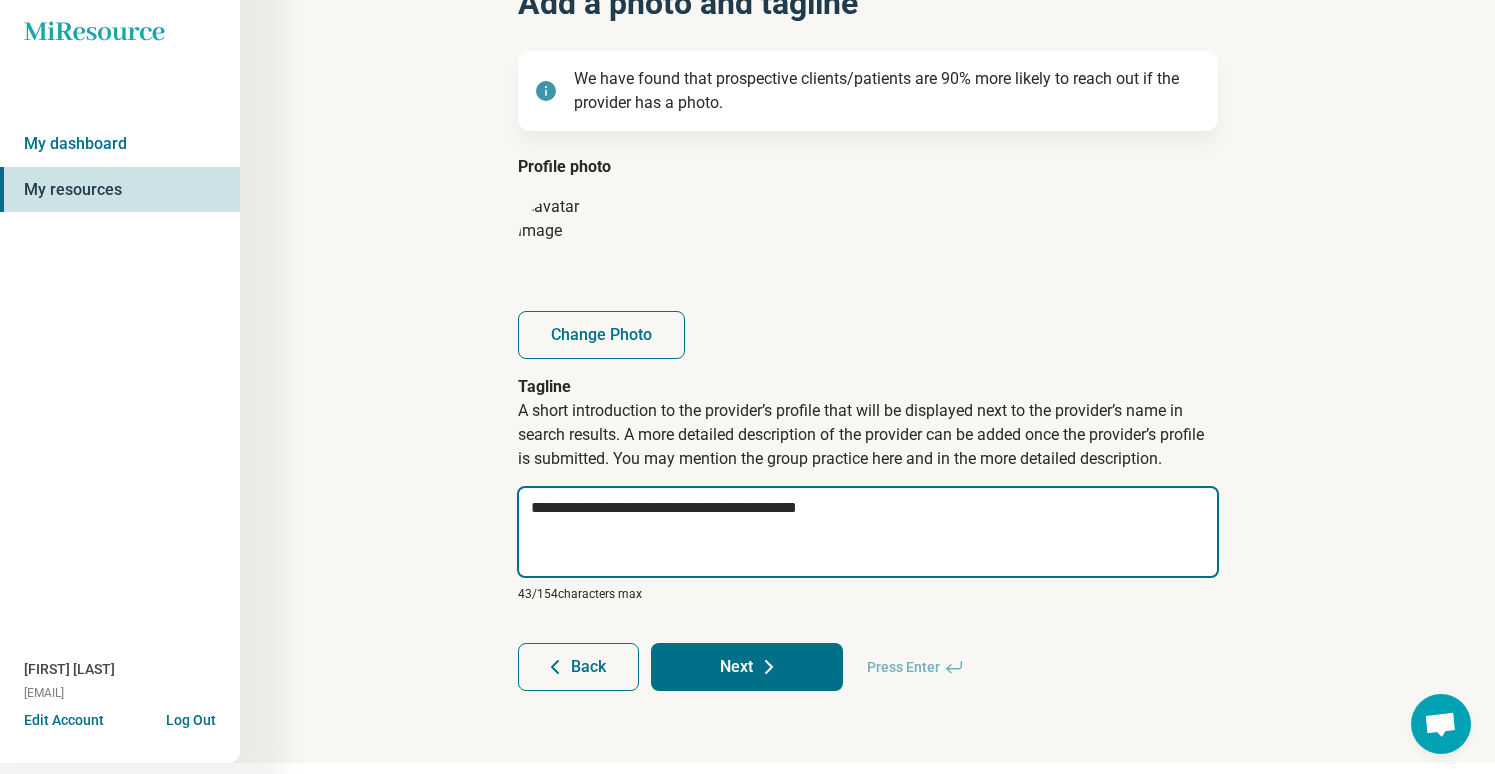 type on "*" 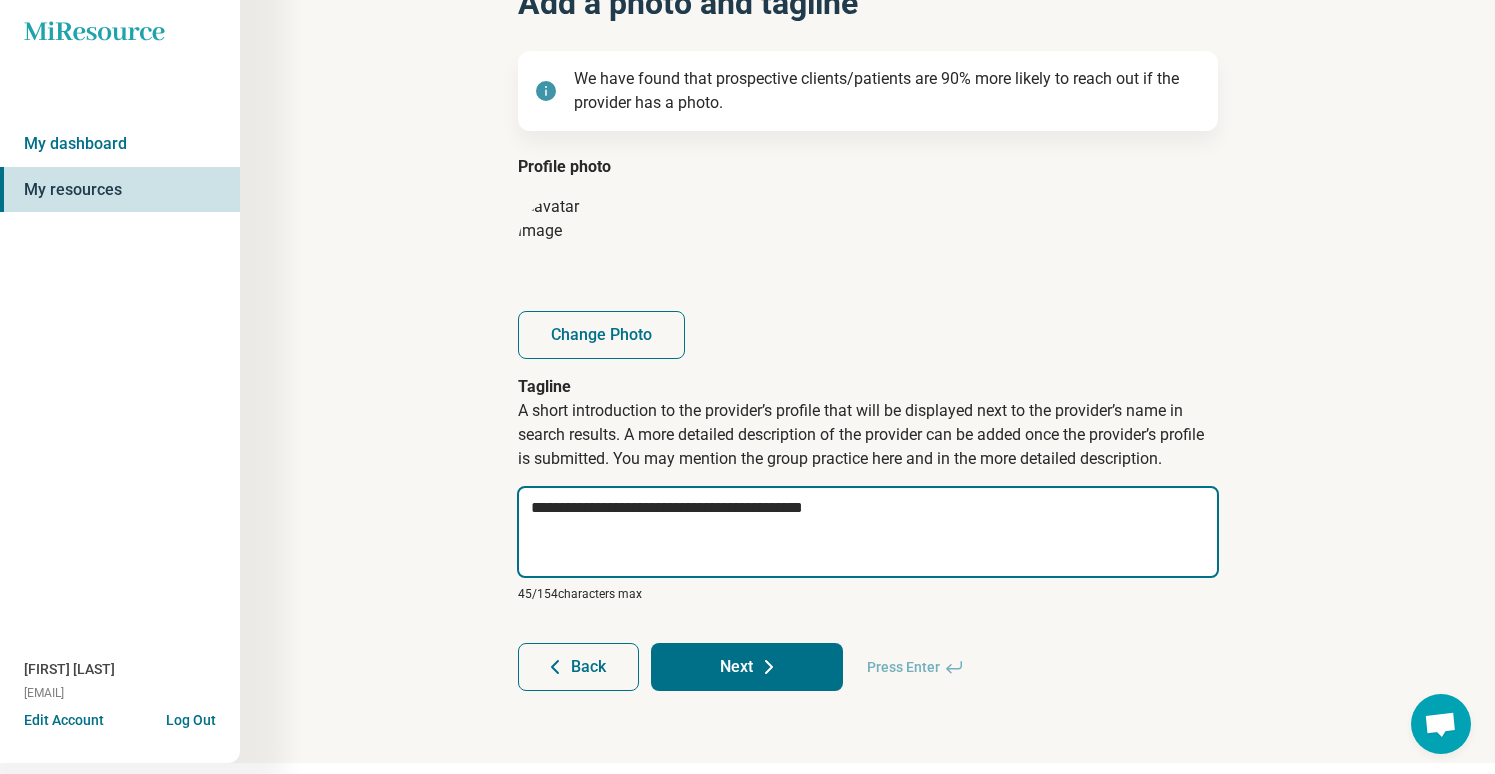 type on "*" 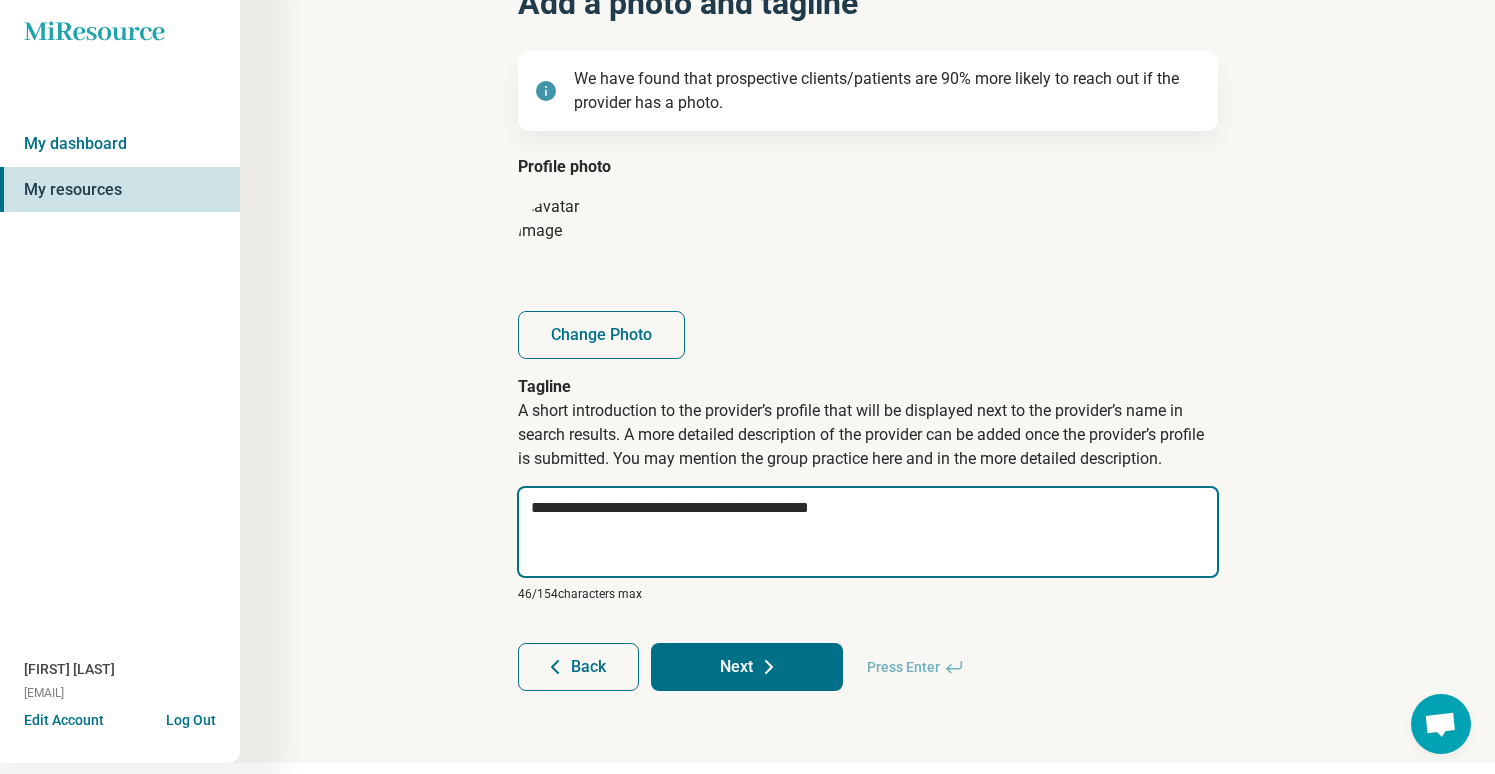 type on "*" 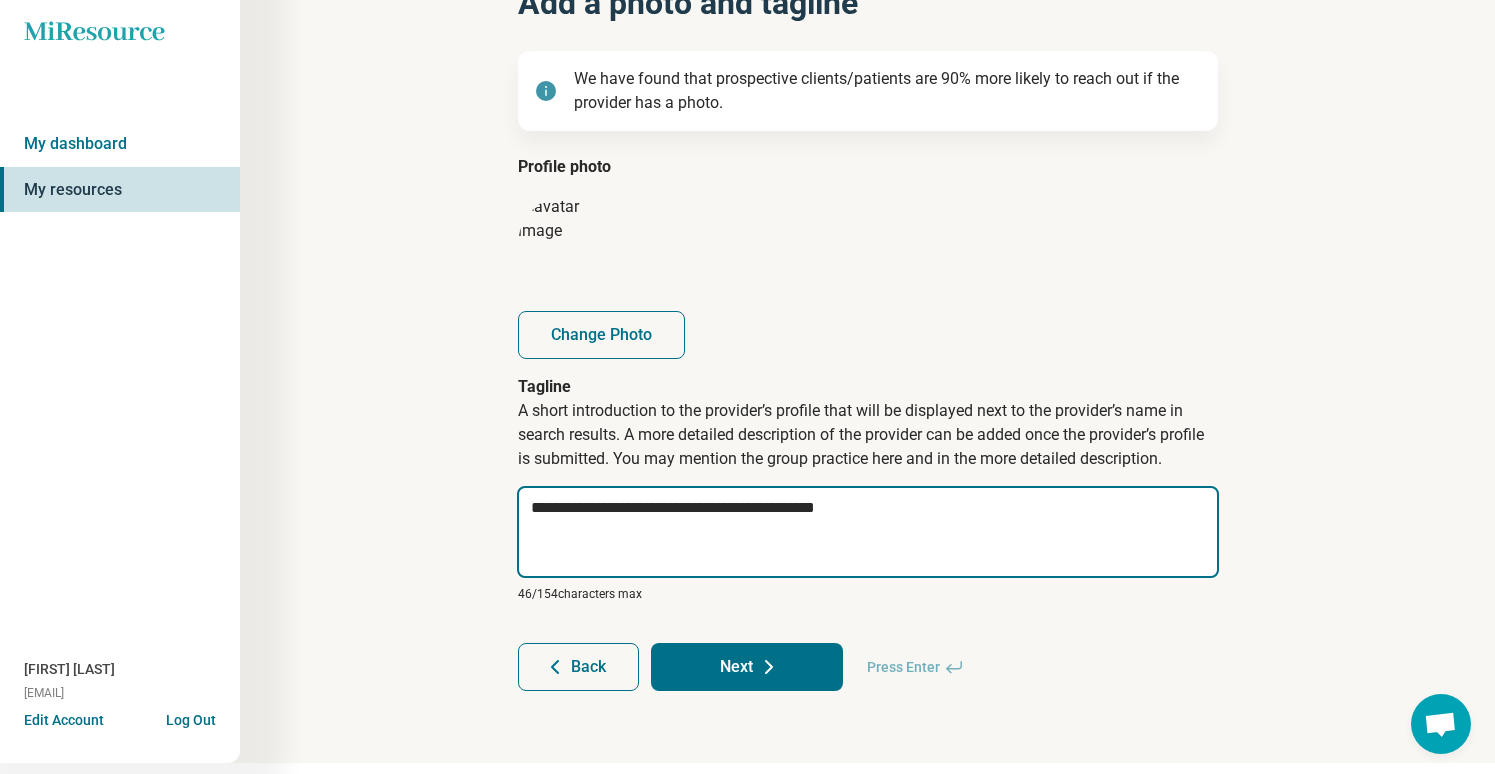 type on "*" 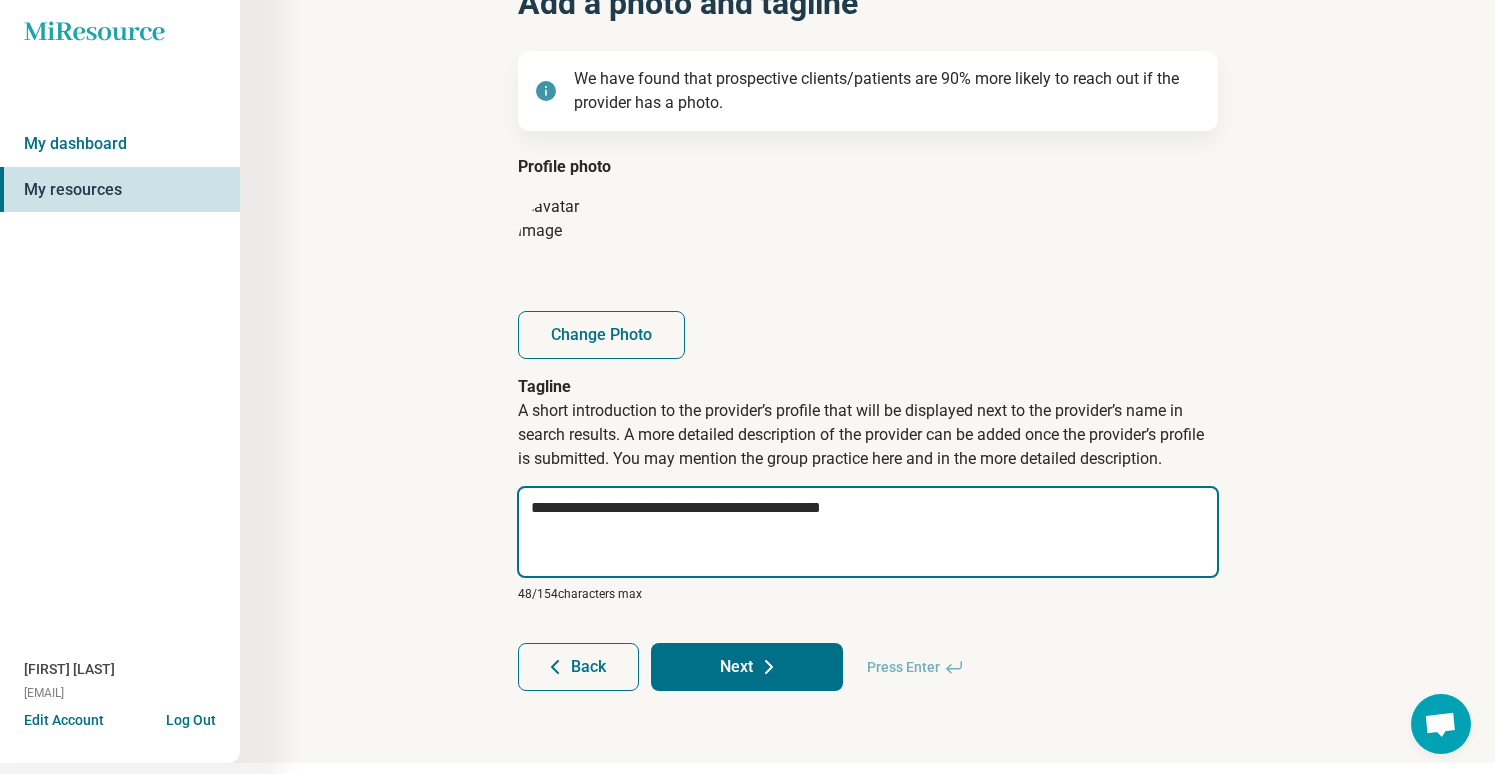 type on "*" 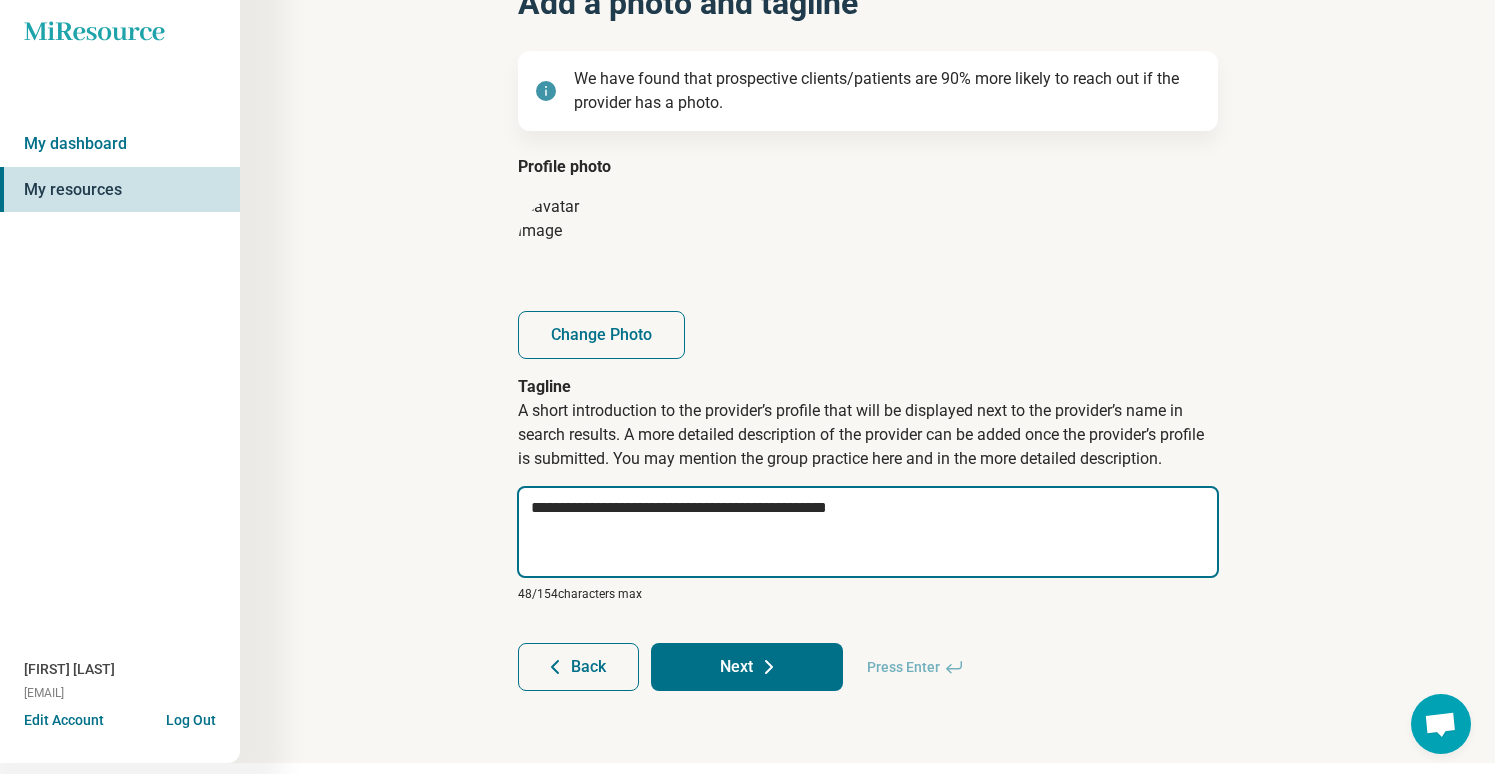 type on "*" 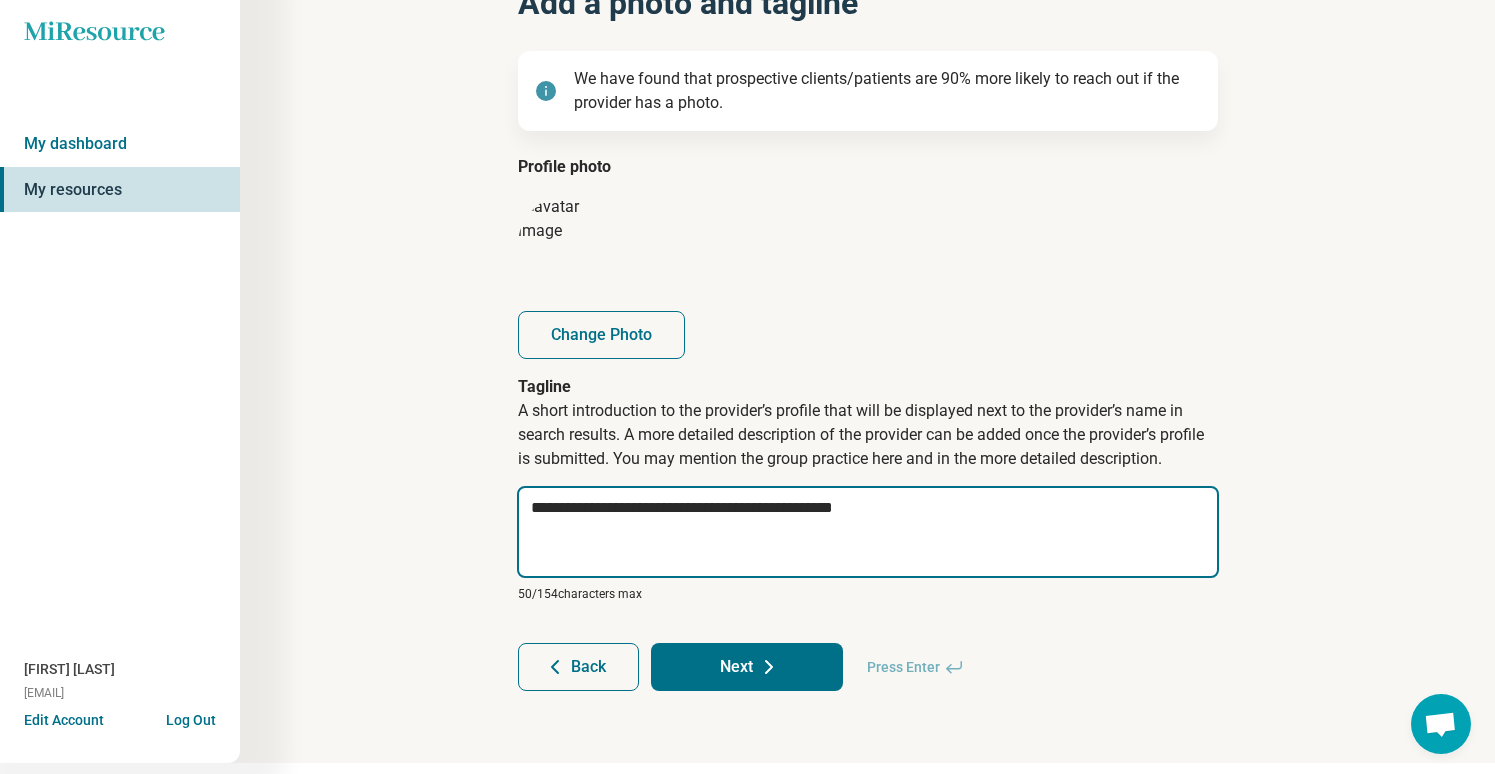 type 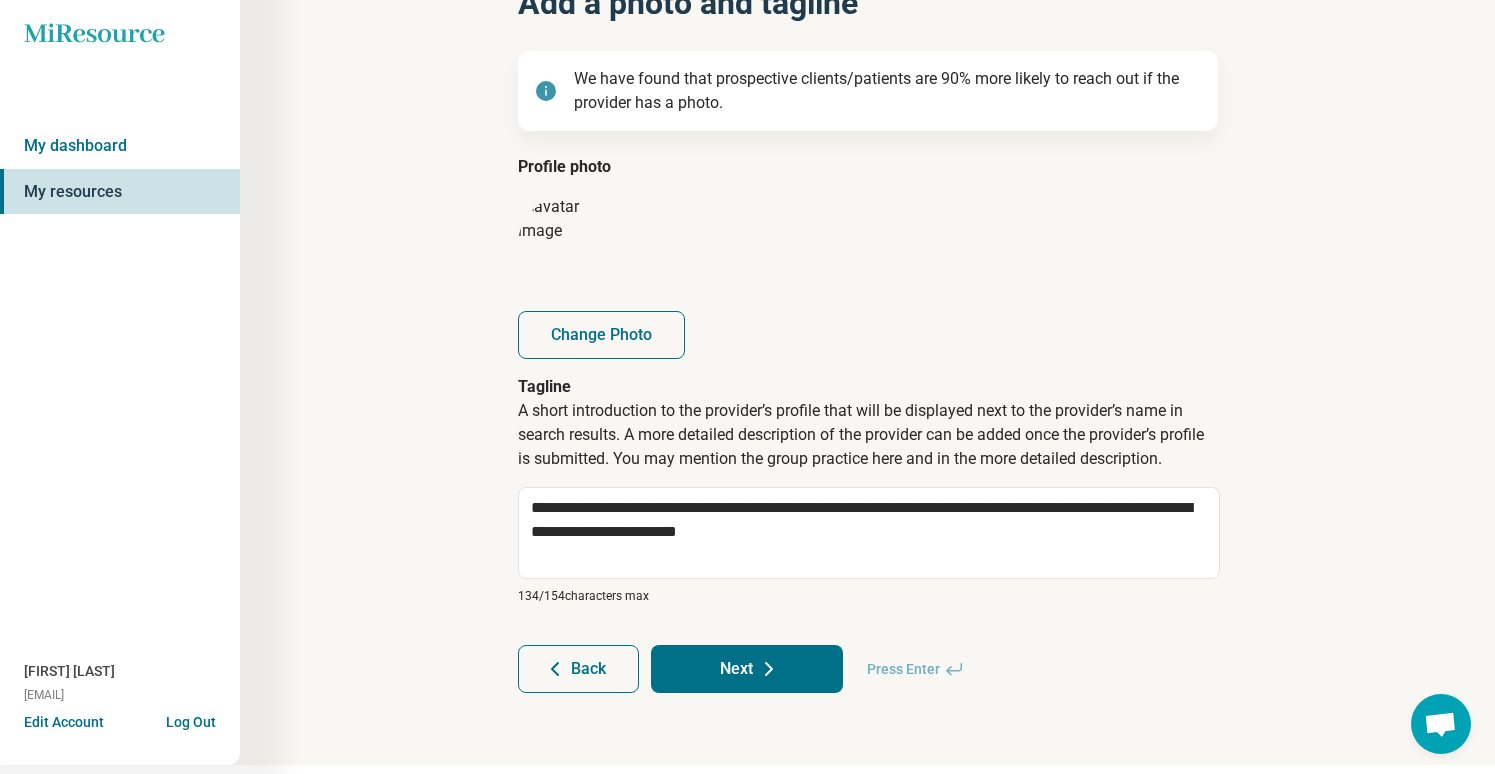 click on "Next" at bounding box center (747, 669) 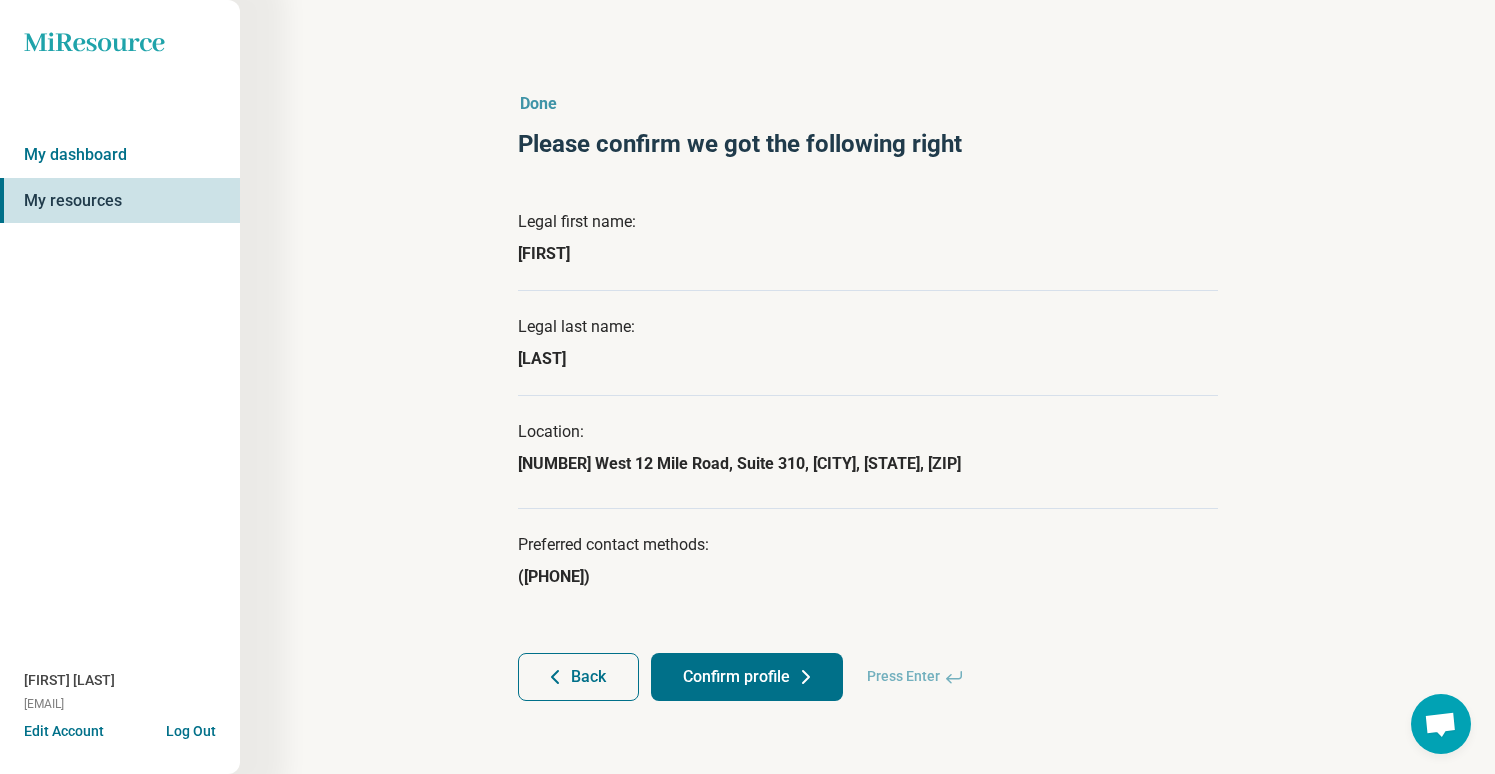 click on "Confirm profile" at bounding box center (747, 677) 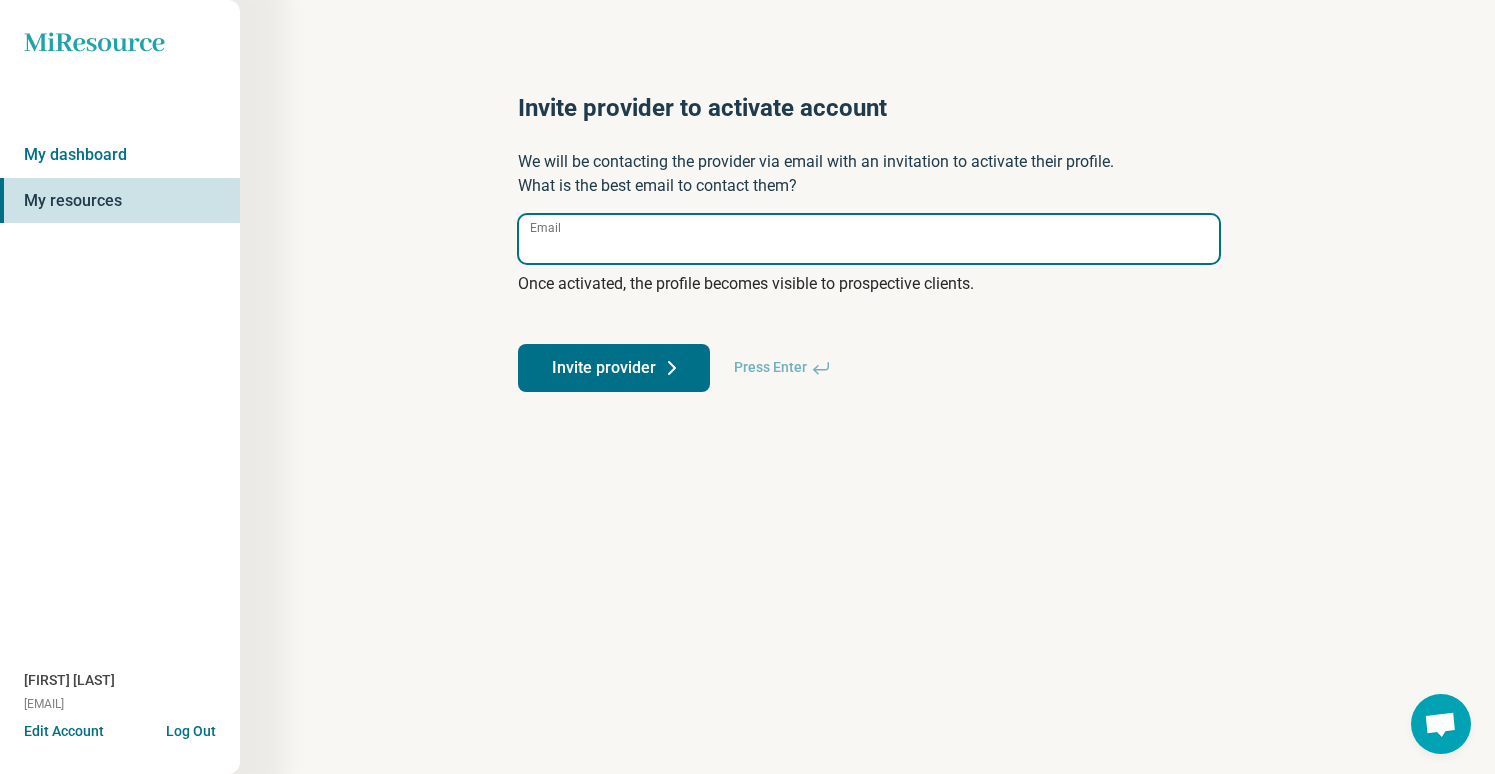 click on "Email" at bounding box center [869, 239] 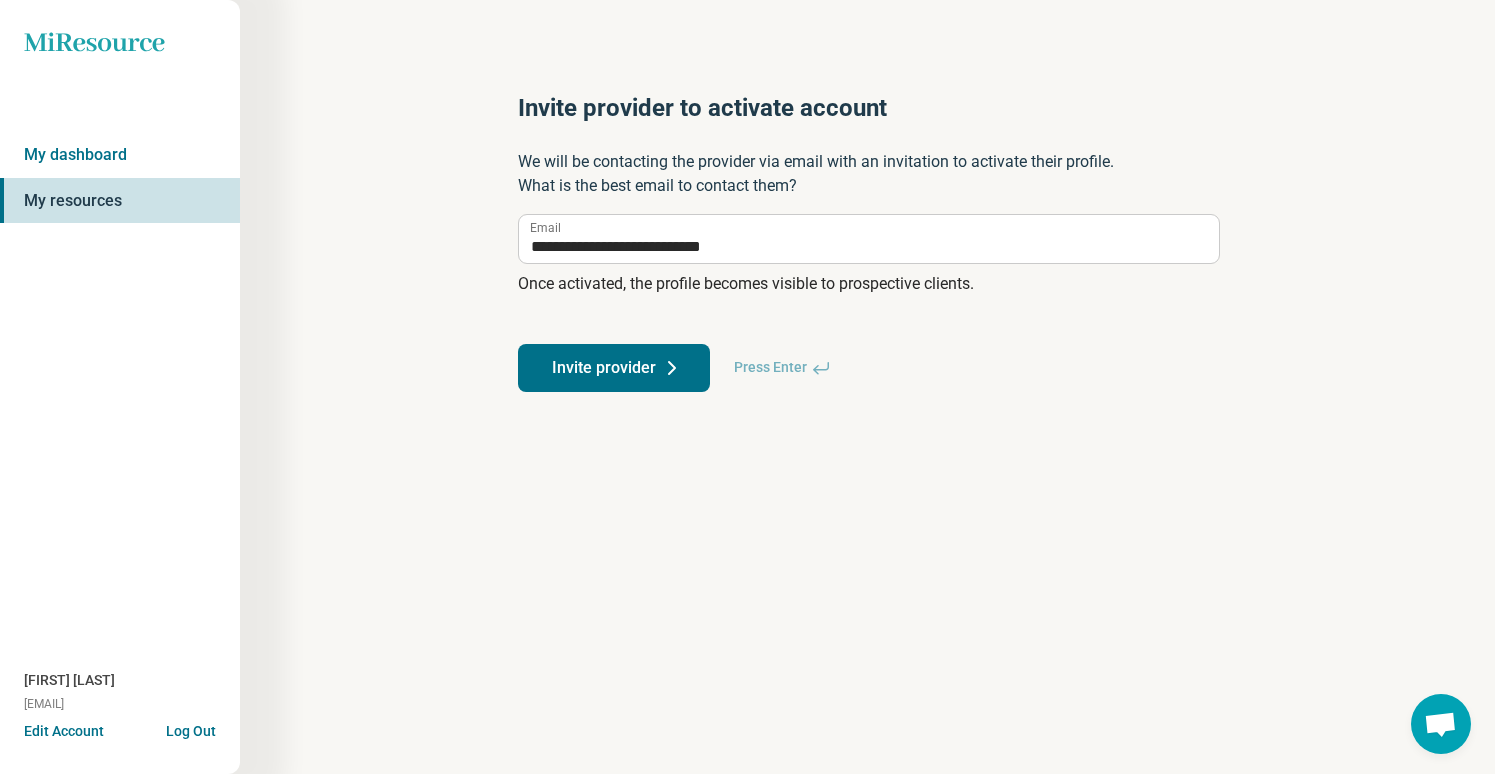 click 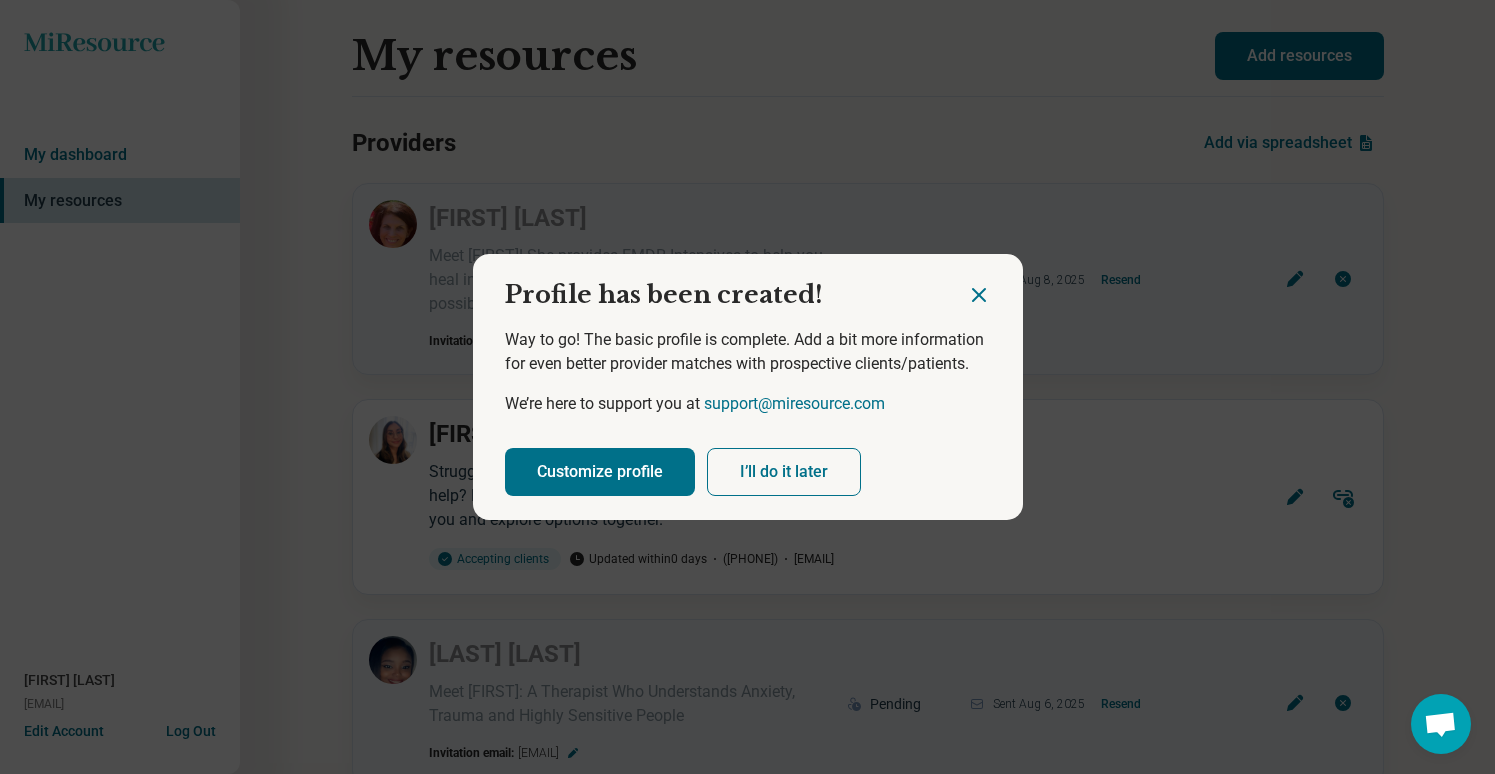 click on "Customize profile" at bounding box center [600, 472] 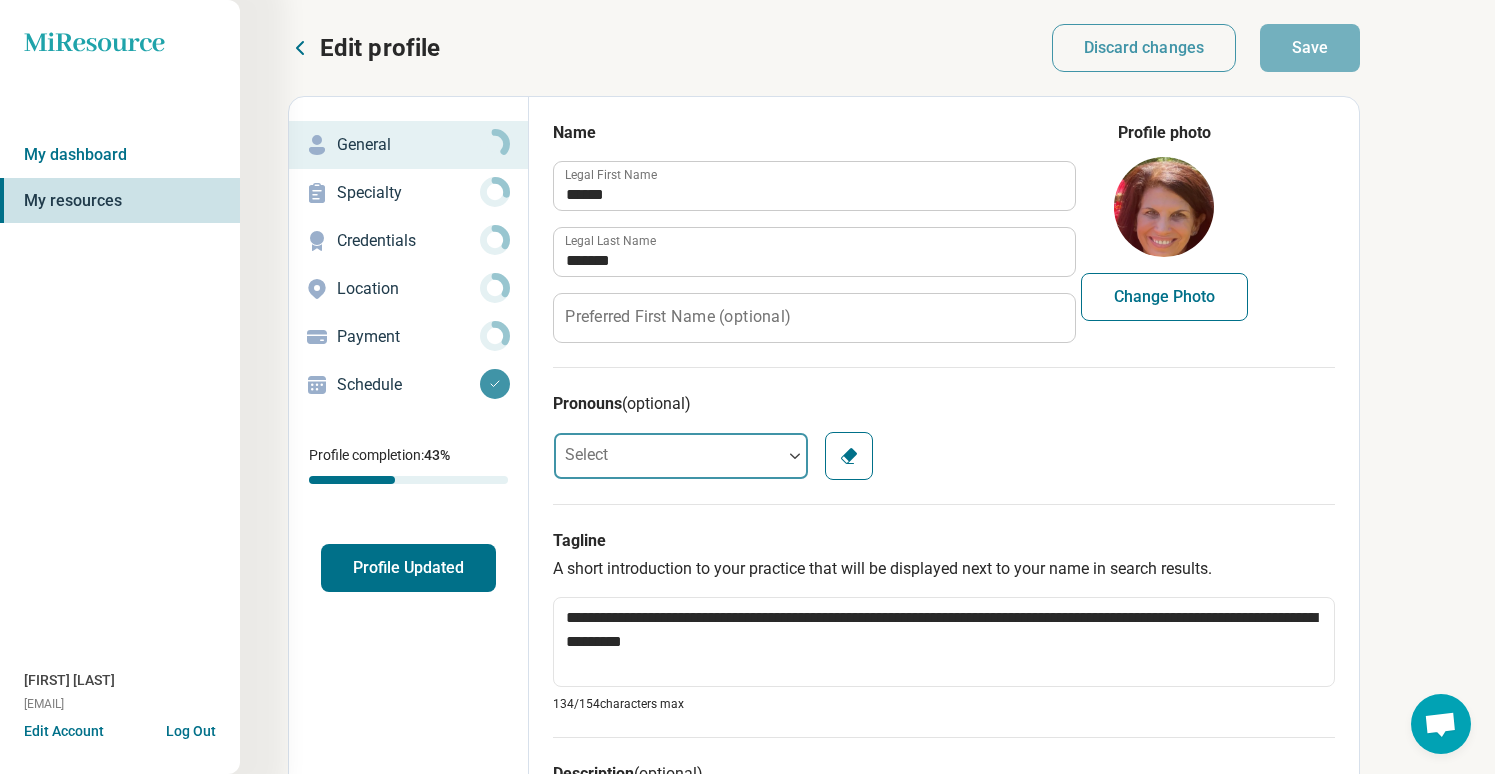 click on "Pronouns  (optional) Select Clear" at bounding box center [944, 435] 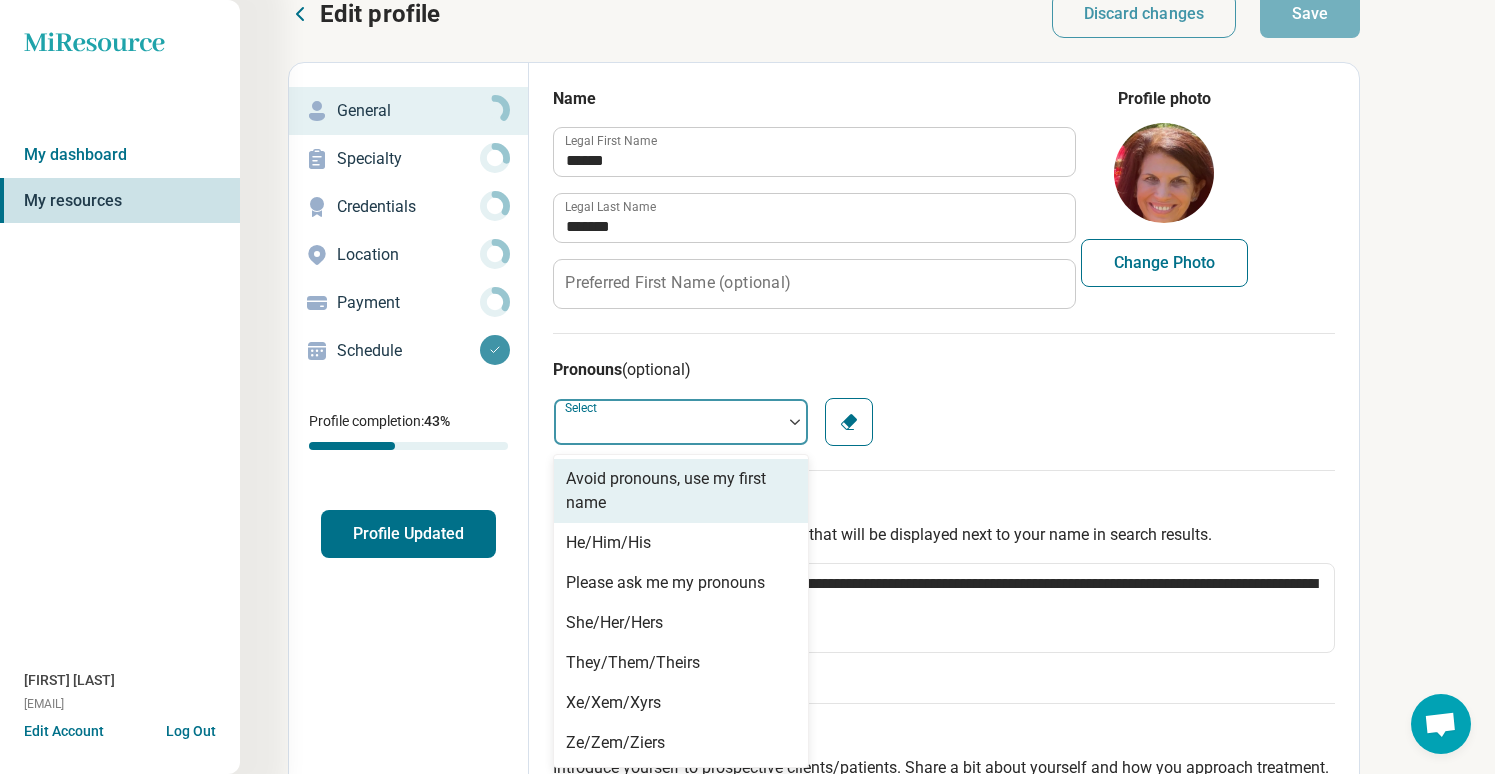 scroll, scrollTop: 36, scrollLeft: 0, axis: vertical 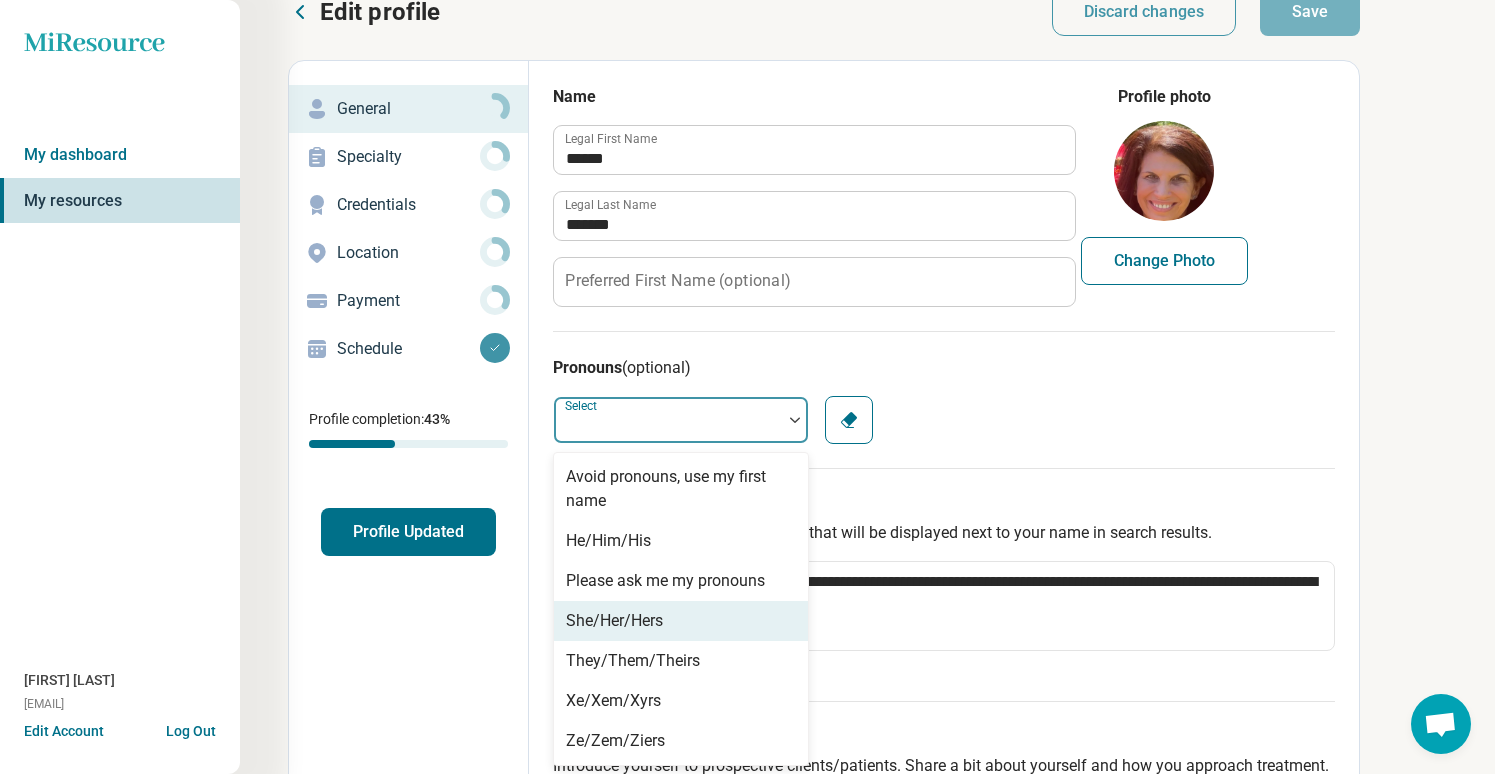 click on "She/Her/Hers" at bounding box center [681, 621] 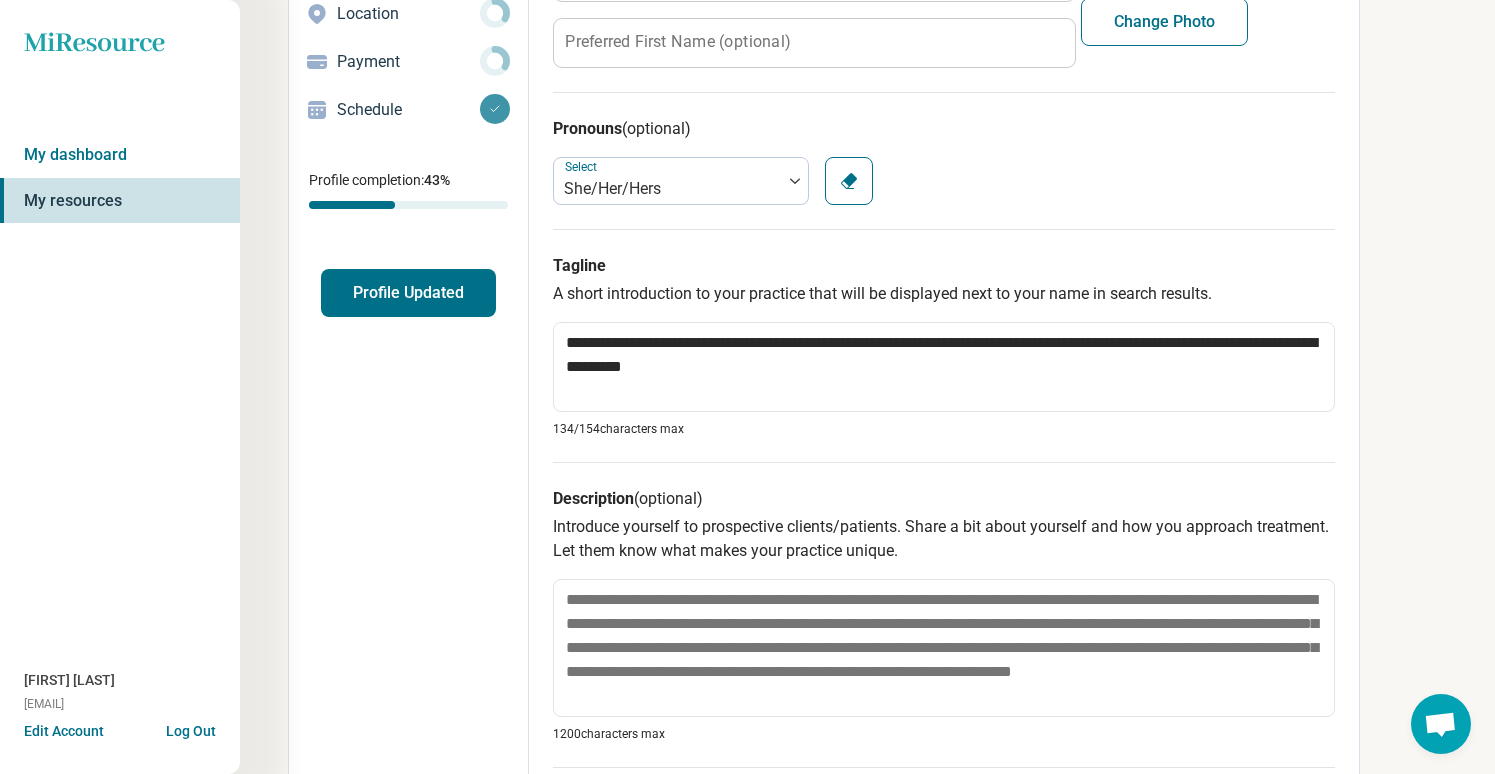 scroll, scrollTop: 282, scrollLeft: 0, axis: vertical 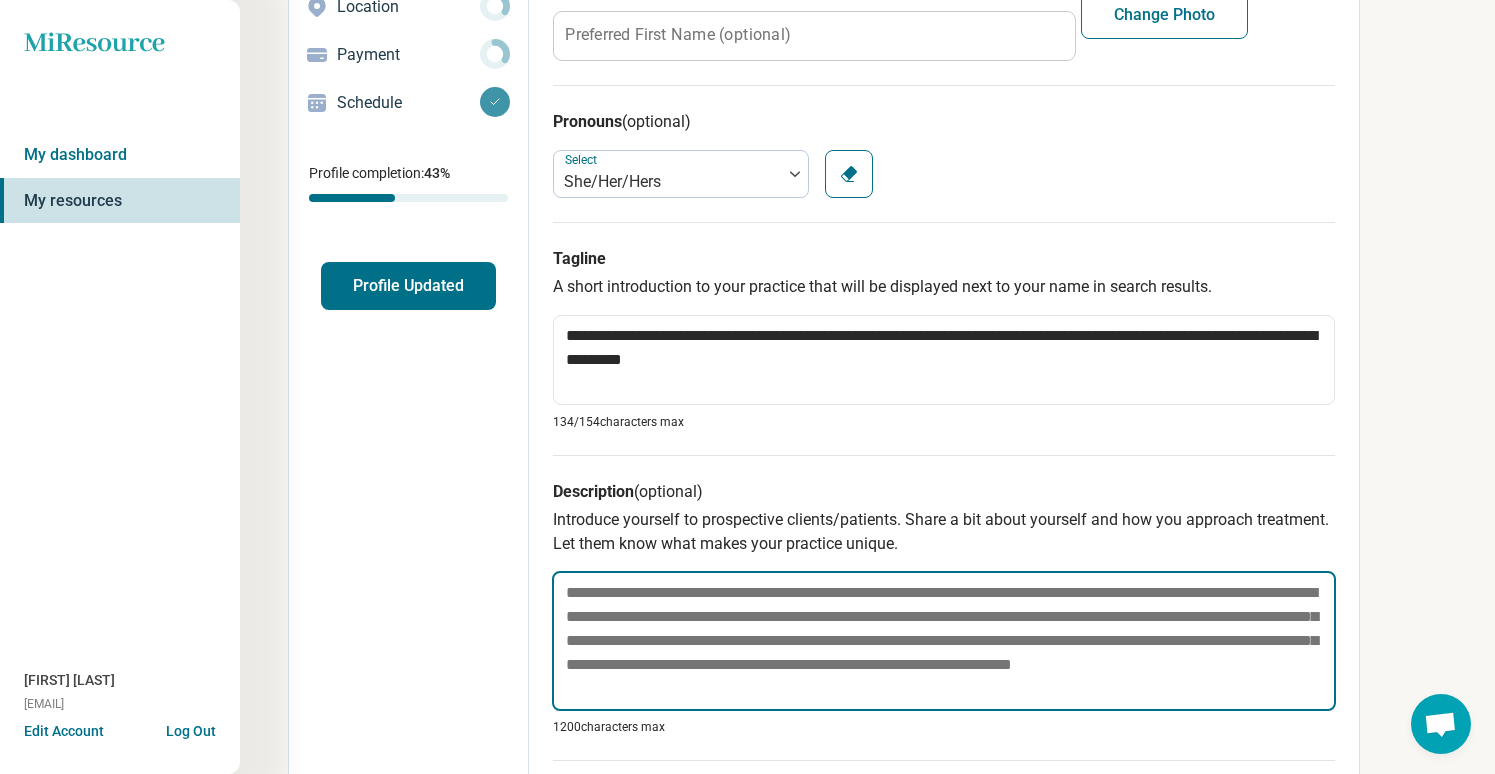drag, startPoint x: 564, startPoint y: 591, endPoint x: 985, endPoint y: 729, distance: 443.04062 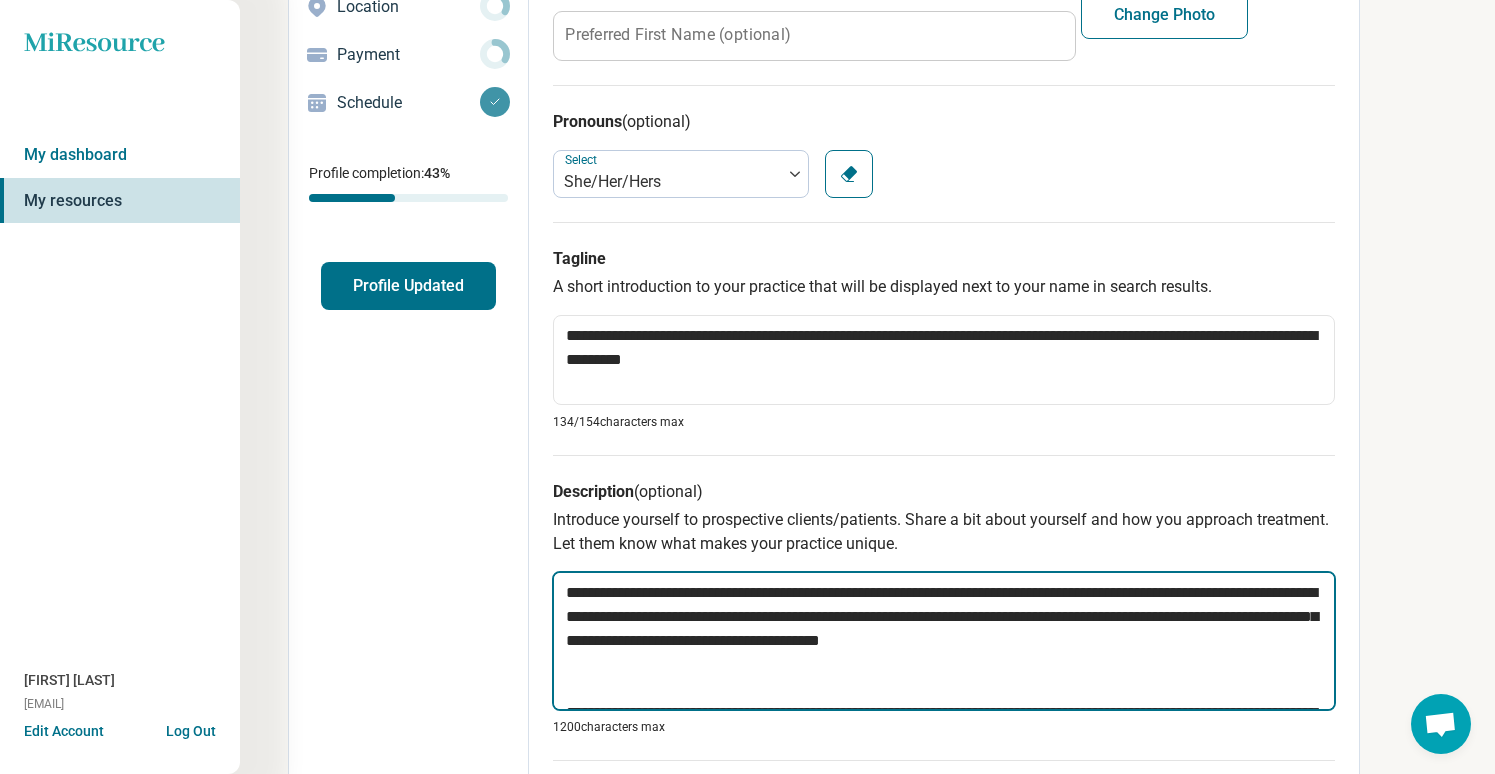 scroll, scrollTop: 893, scrollLeft: 0, axis: vertical 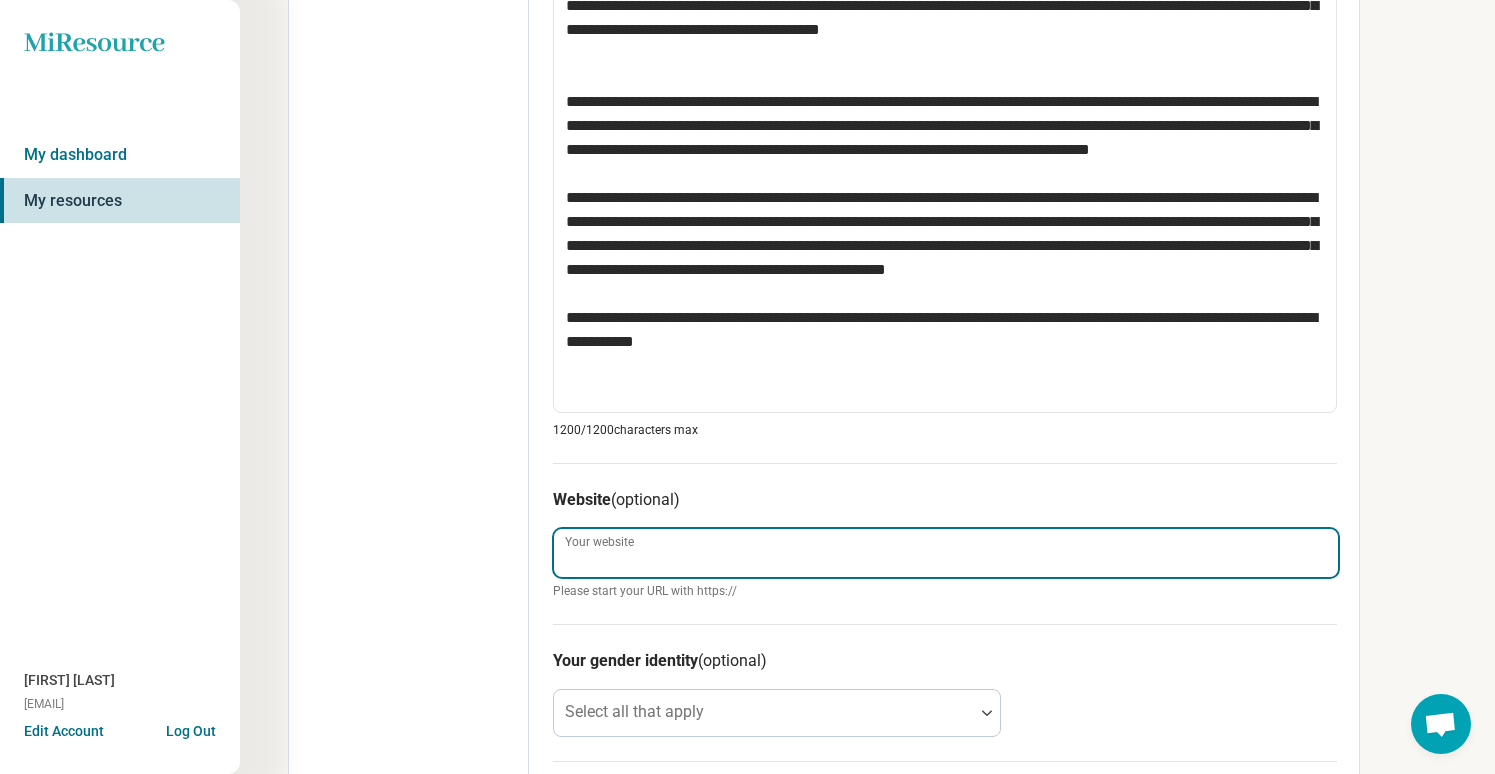 click on "Your website" at bounding box center (946, 553) 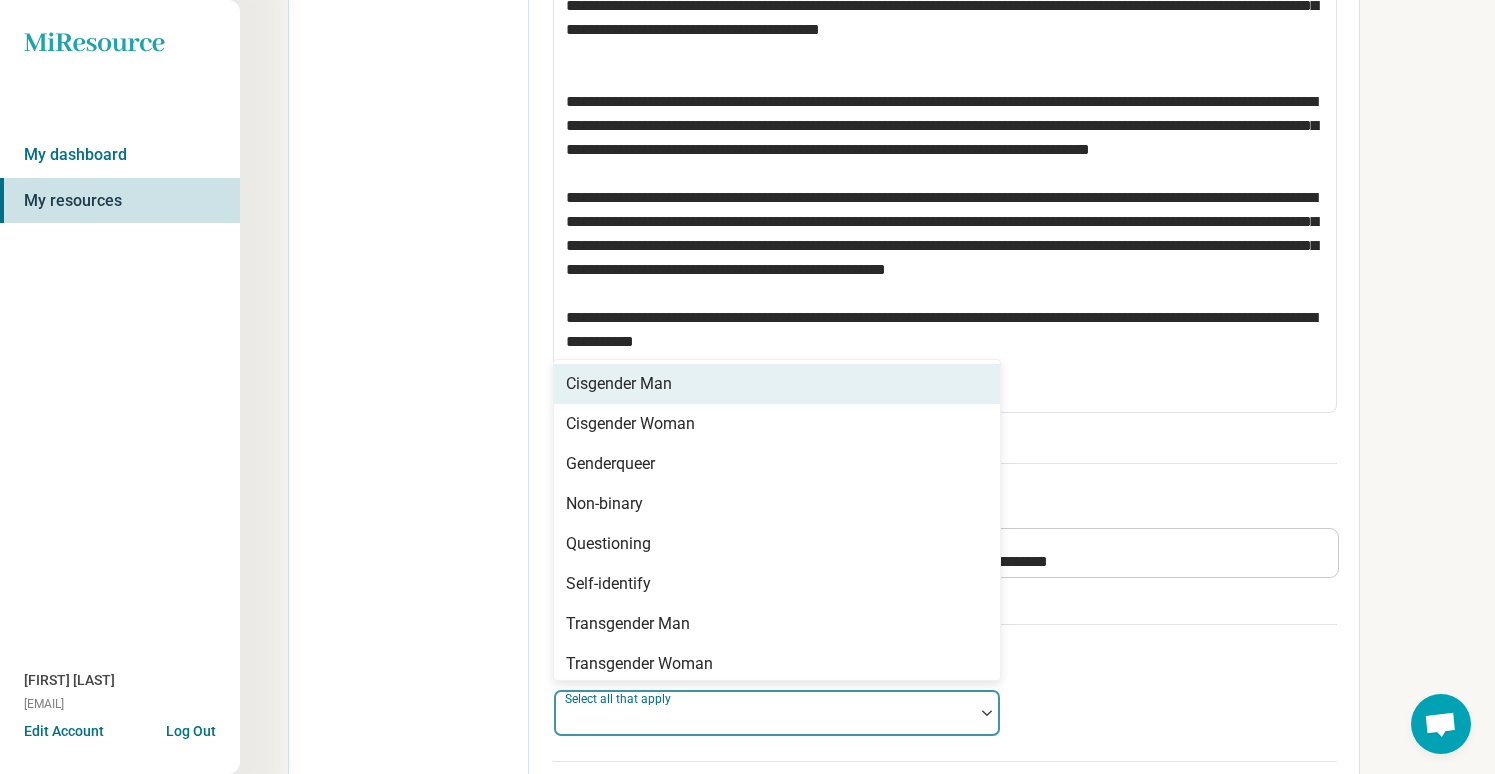 click on "Select all that apply" at bounding box center [777, 713] 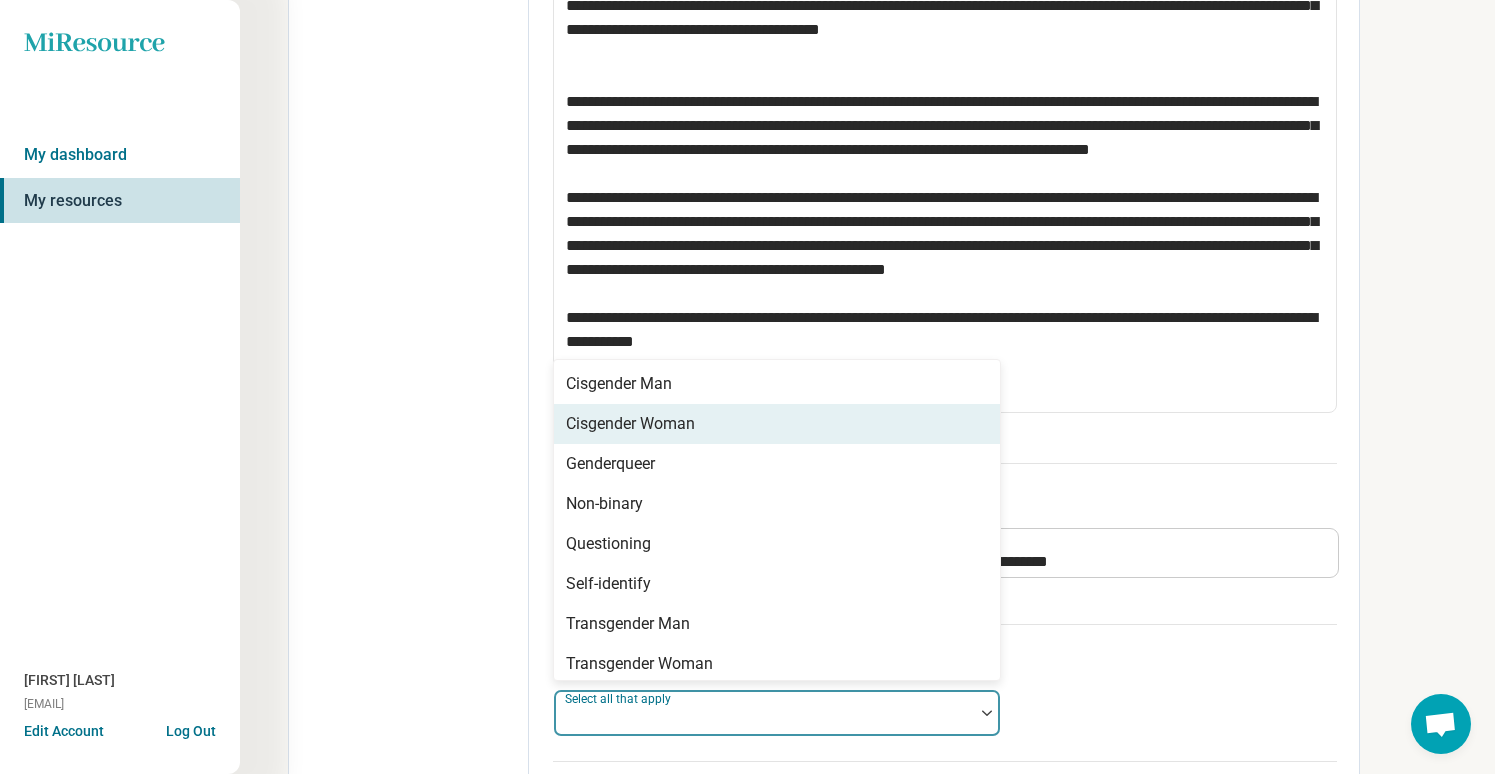 click on "Cisgender Woman" at bounding box center (630, 424) 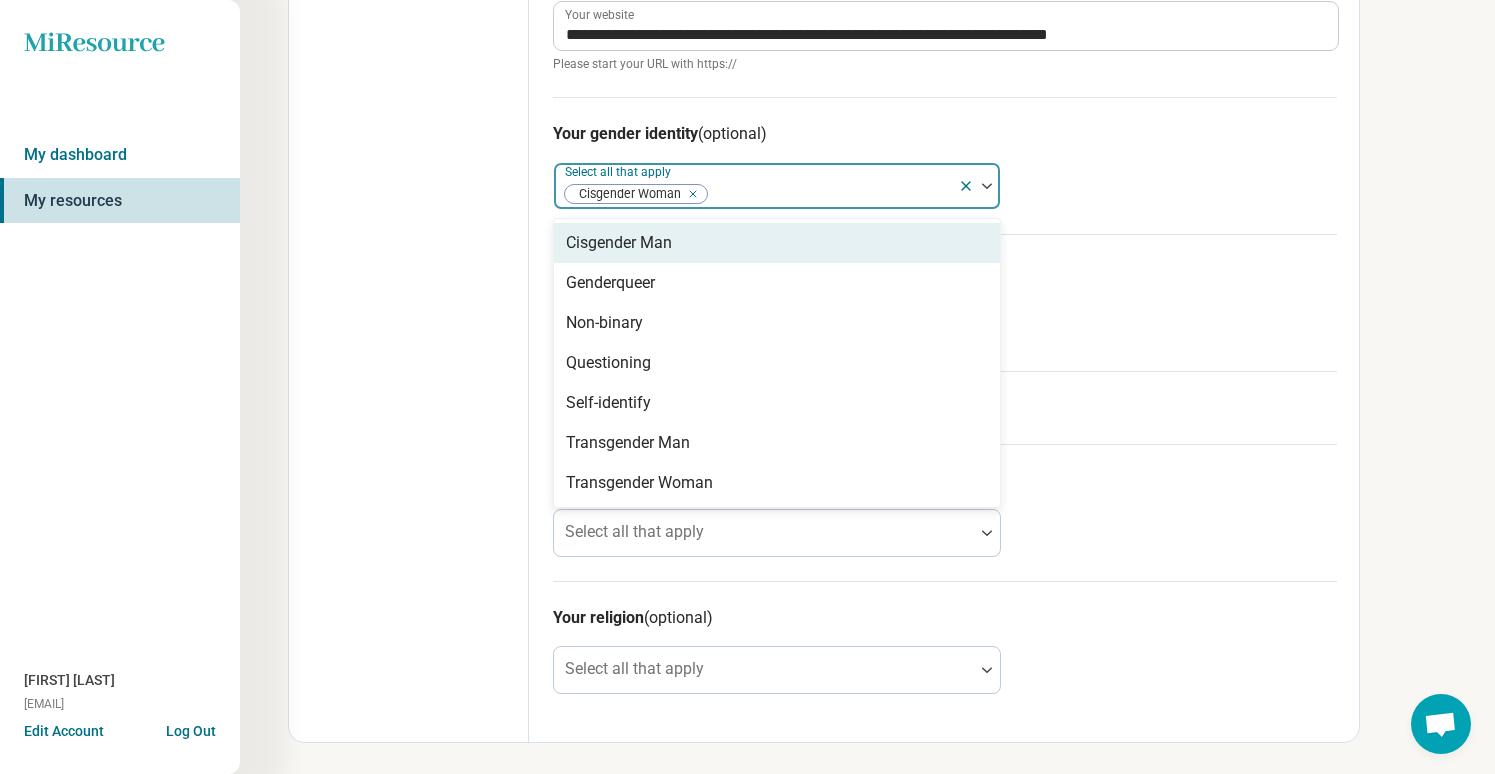 scroll, scrollTop: 1419, scrollLeft: 0, axis: vertical 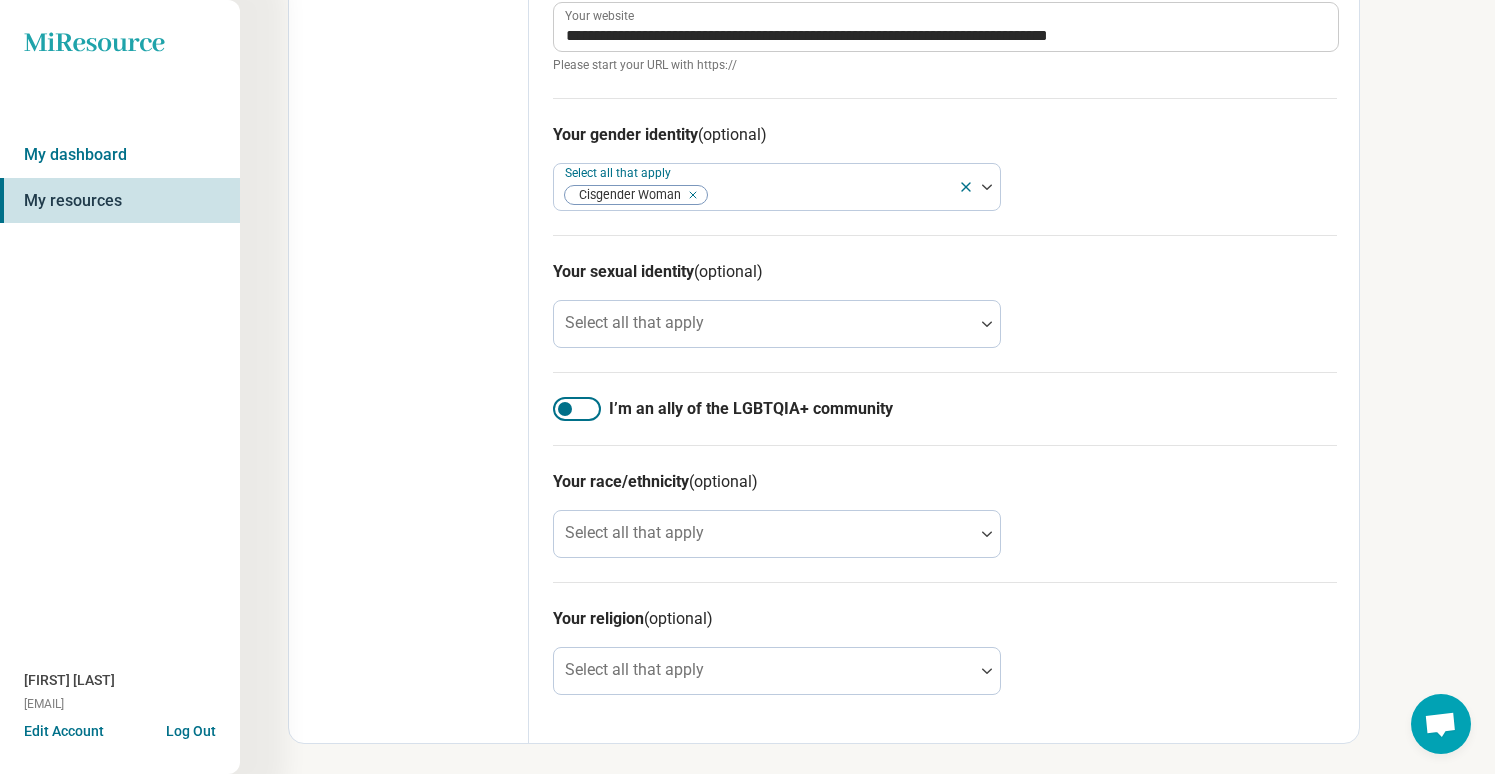 click on "Your race/ethnicity  (optional)" at bounding box center [945, 482] 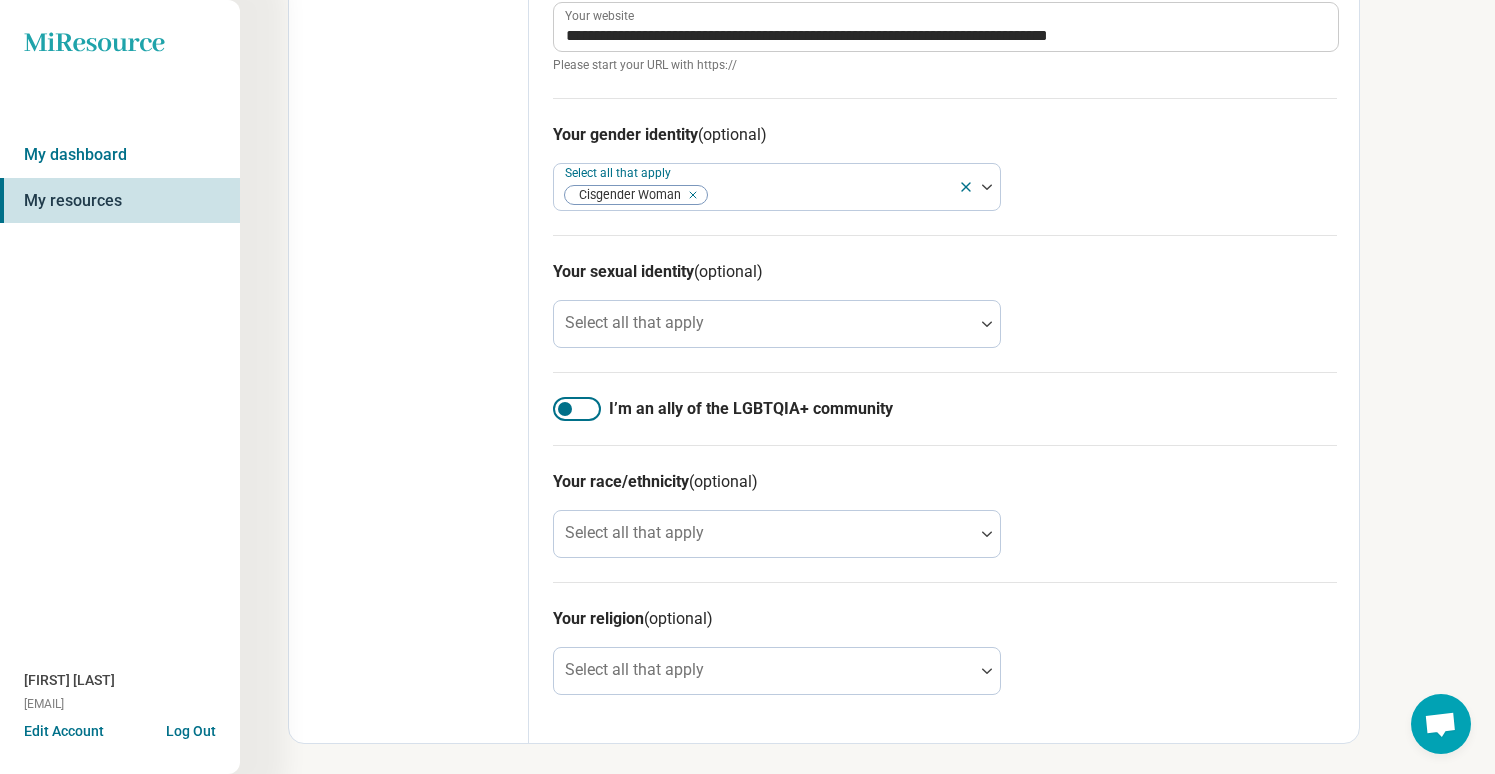 click at bounding box center (577, 409) 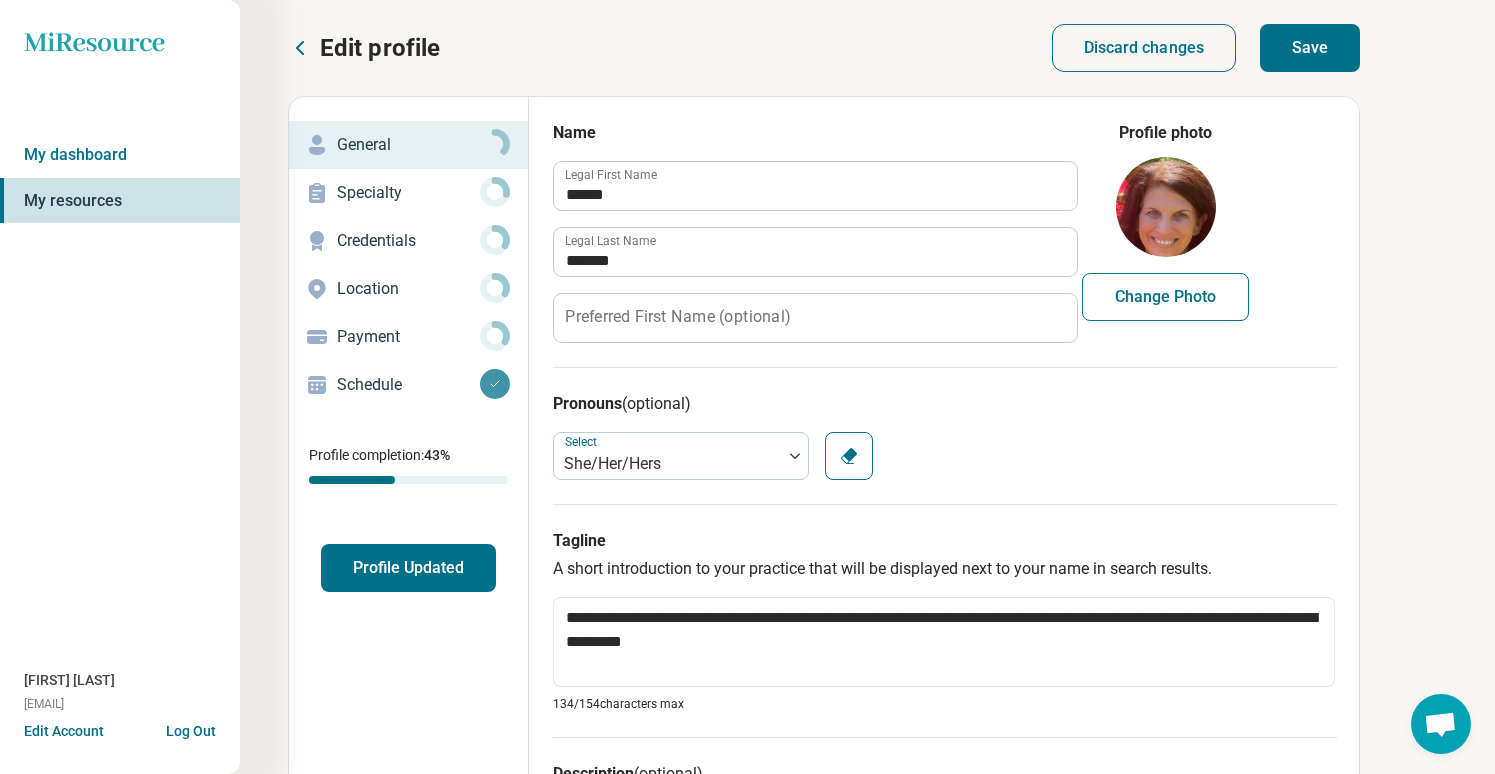 scroll, scrollTop: 0, scrollLeft: 0, axis: both 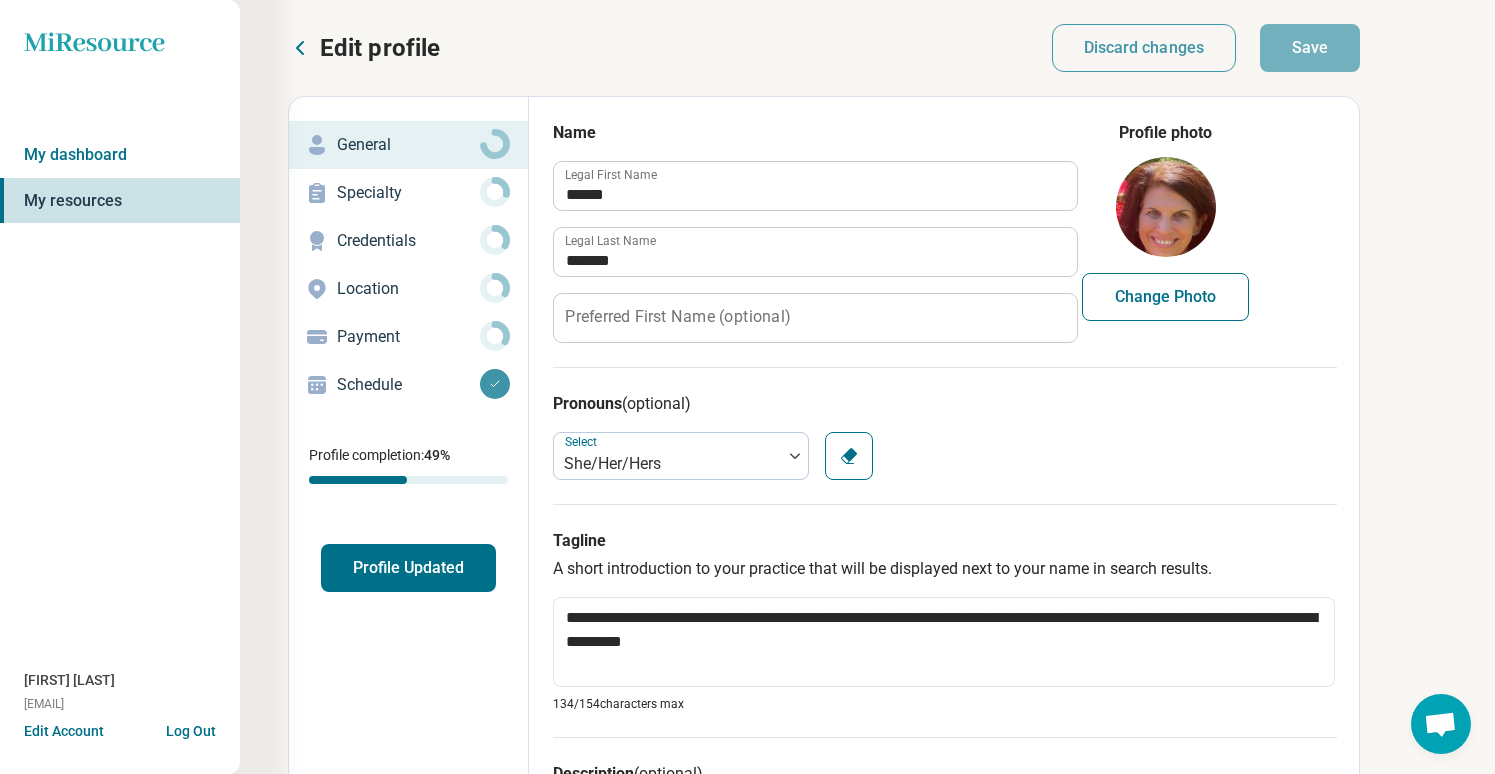click on "Specialty" at bounding box center (408, 193) 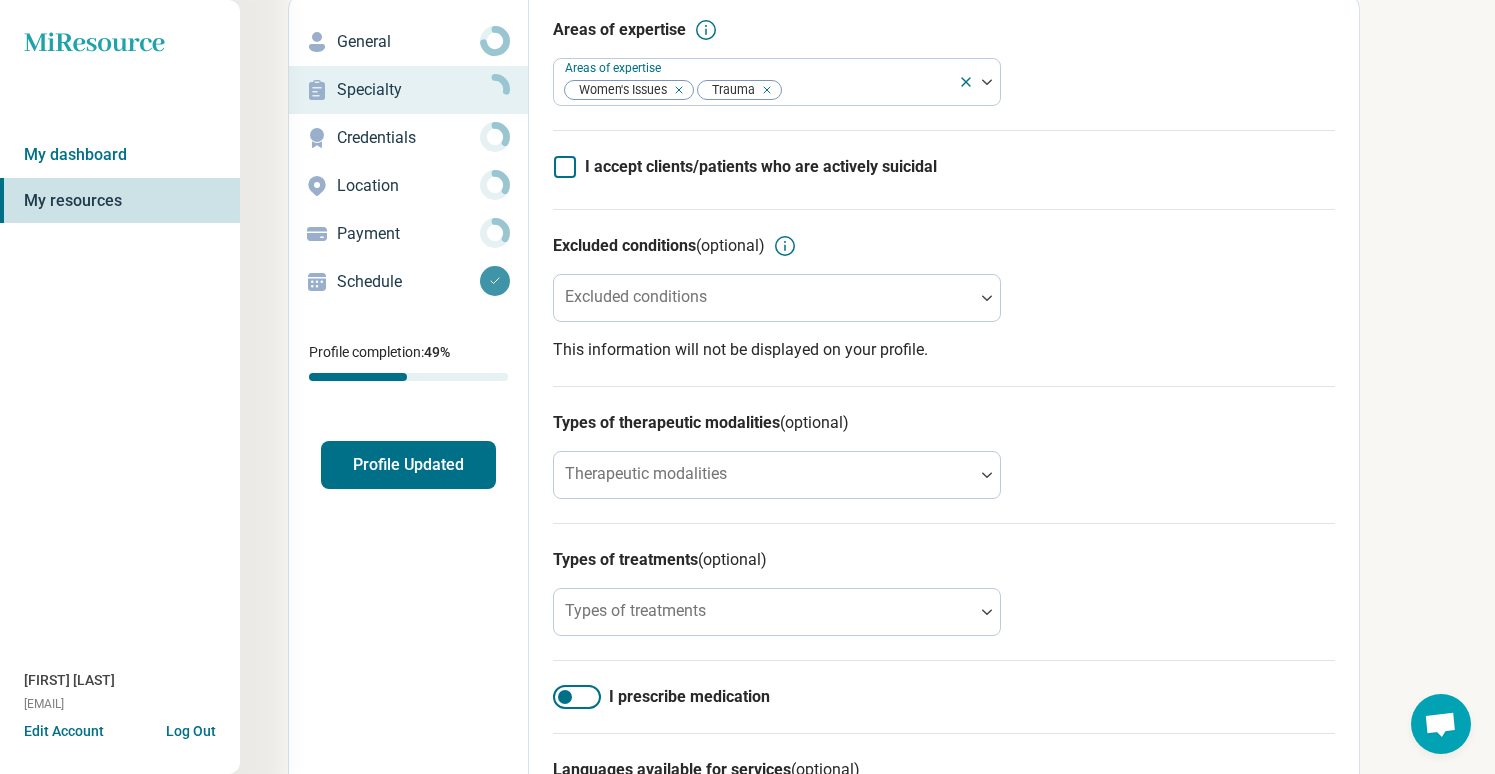 scroll, scrollTop: 104, scrollLeft: 0, axis: vertical 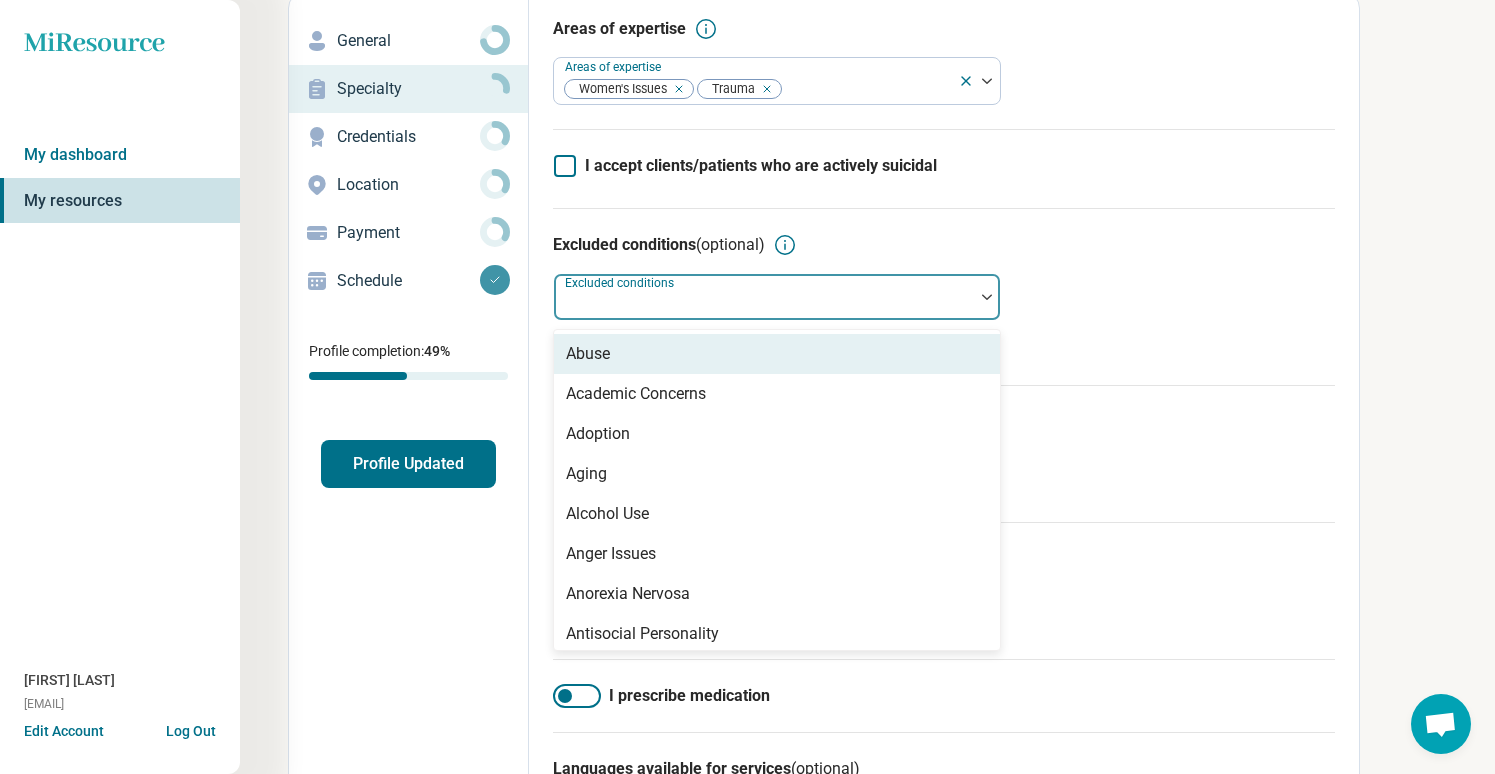 click at bounding box center (764, 305) 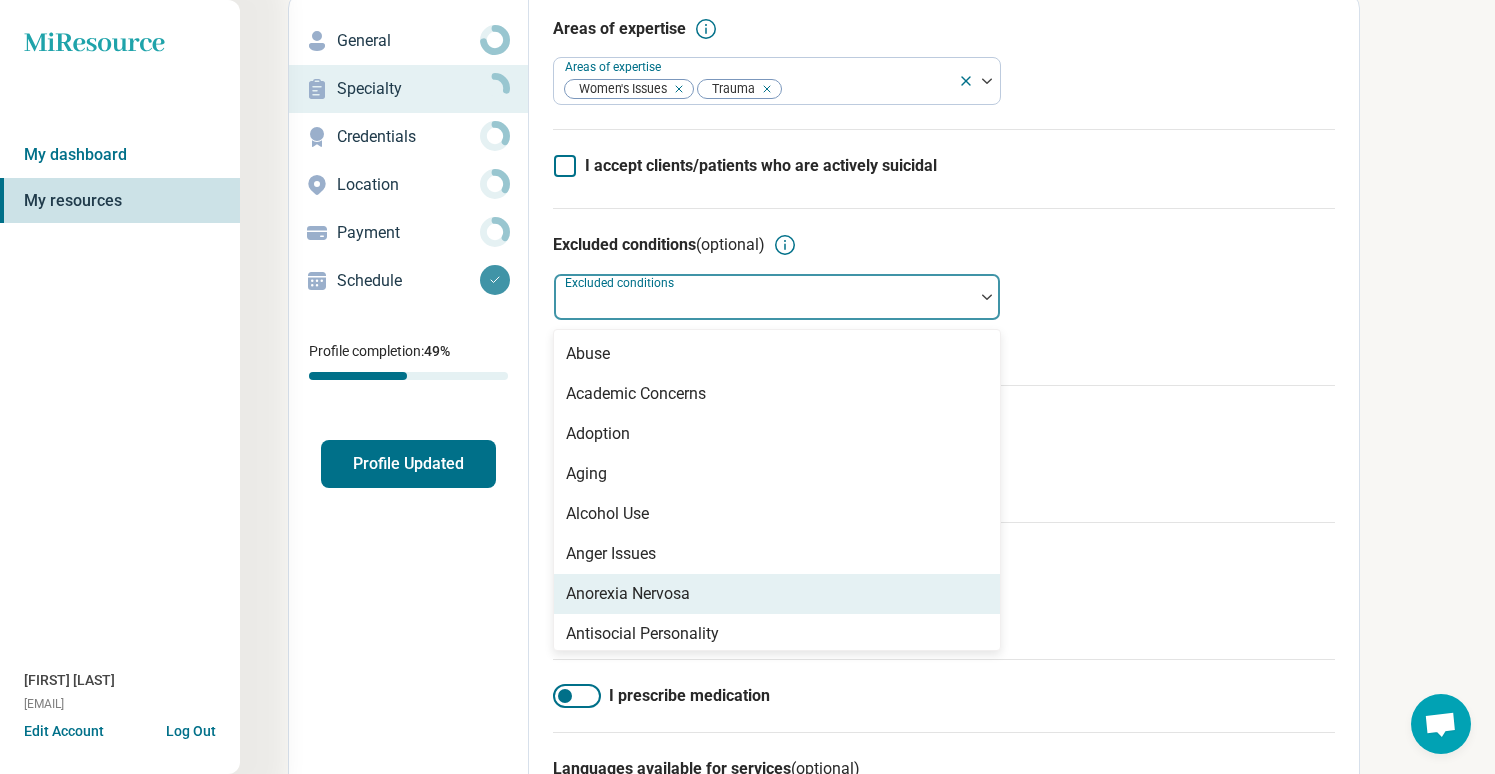 click on "Anorexia Nervosa" at bounding box center [777, 594] 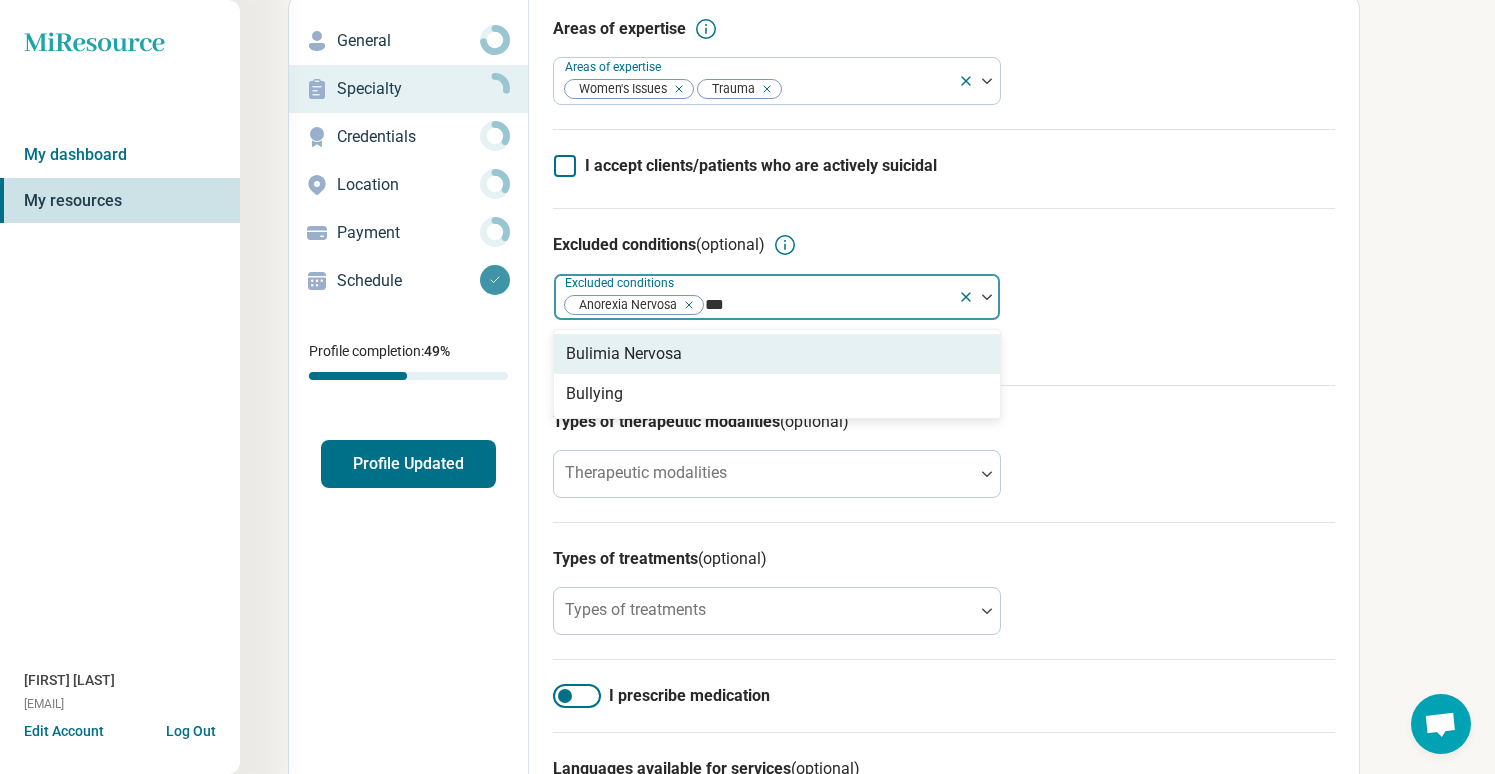 click on "Bulimia Nervosa" at bounding box center (777, 354) 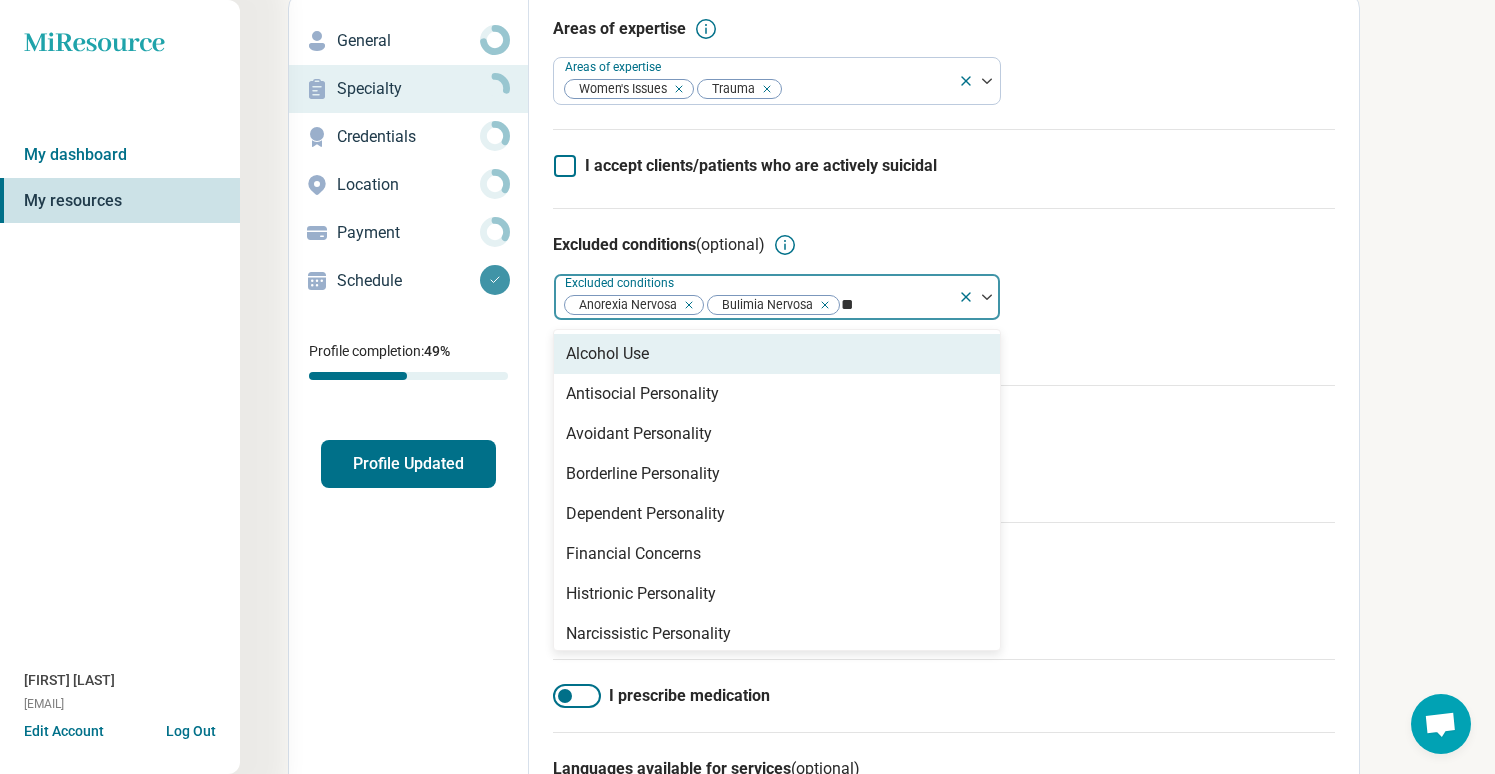 click on "Alcohol Use" at bounding box center (777, 354) 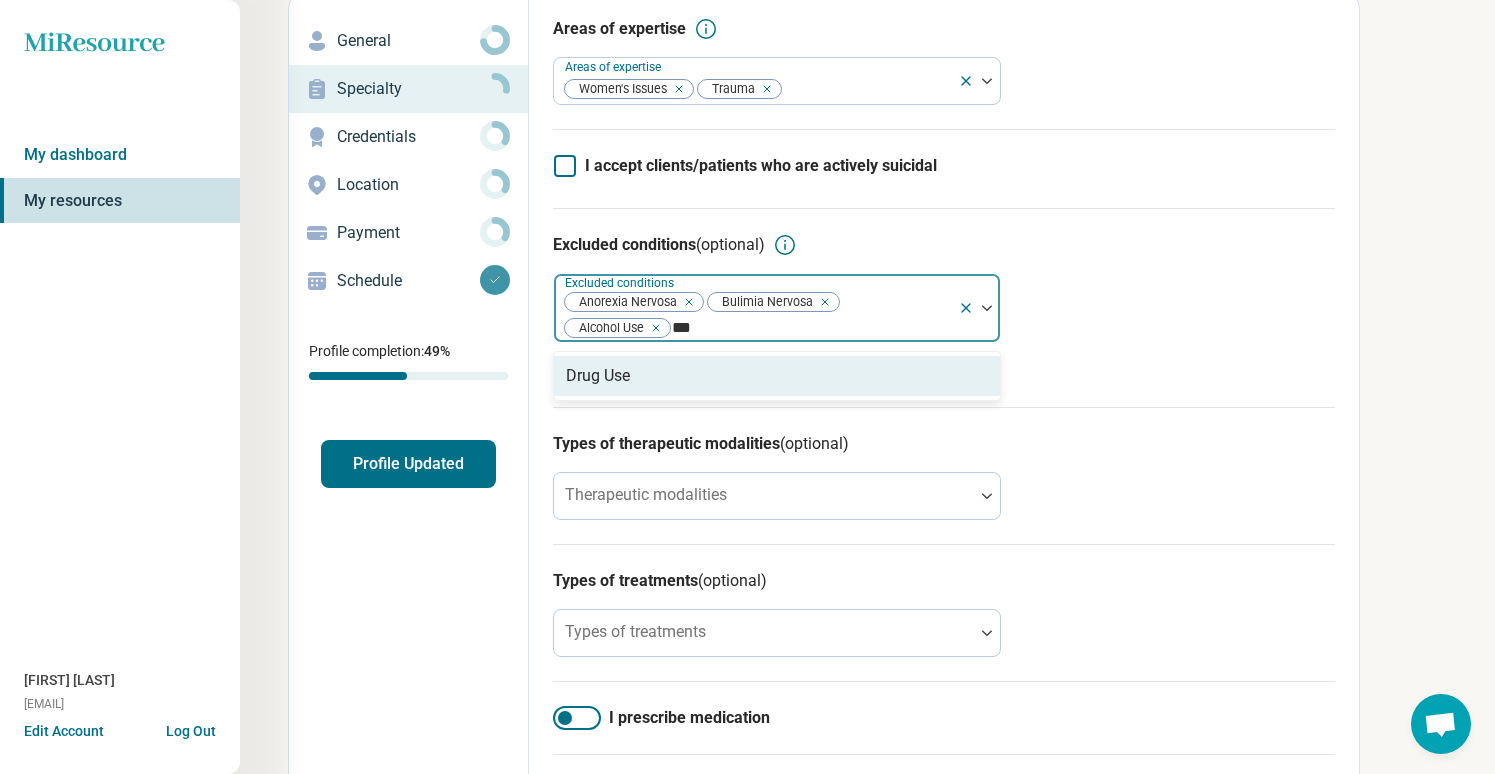 click on "Drug Use" at bounding box center [598, 376] 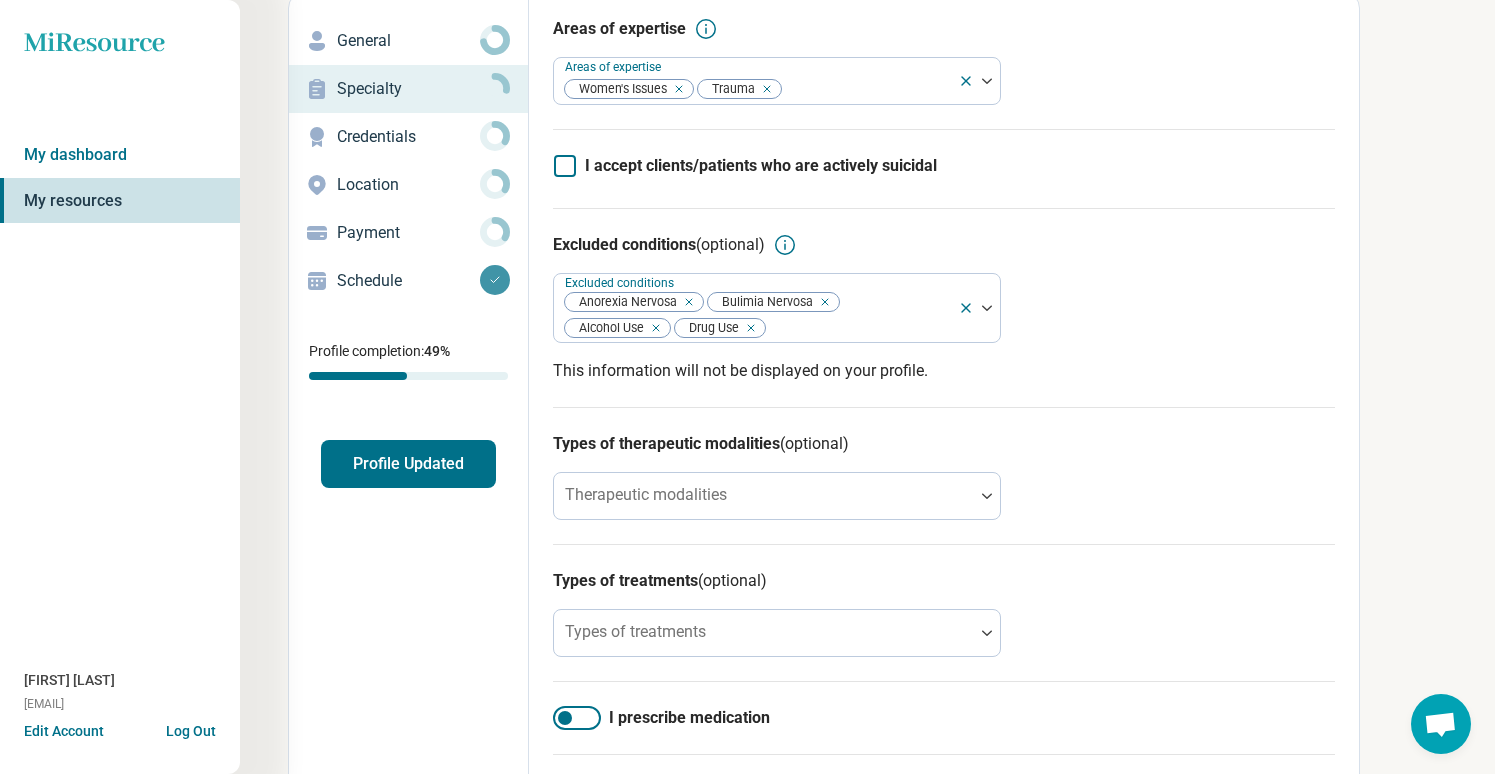 click on "Excluded conditions  (optional) Excluded conditions Anorexia Nervosa Bulimia Nervosa Alcohol Use Drug Use This information will not be displayed on your profile." at bounding box center (944, 307) 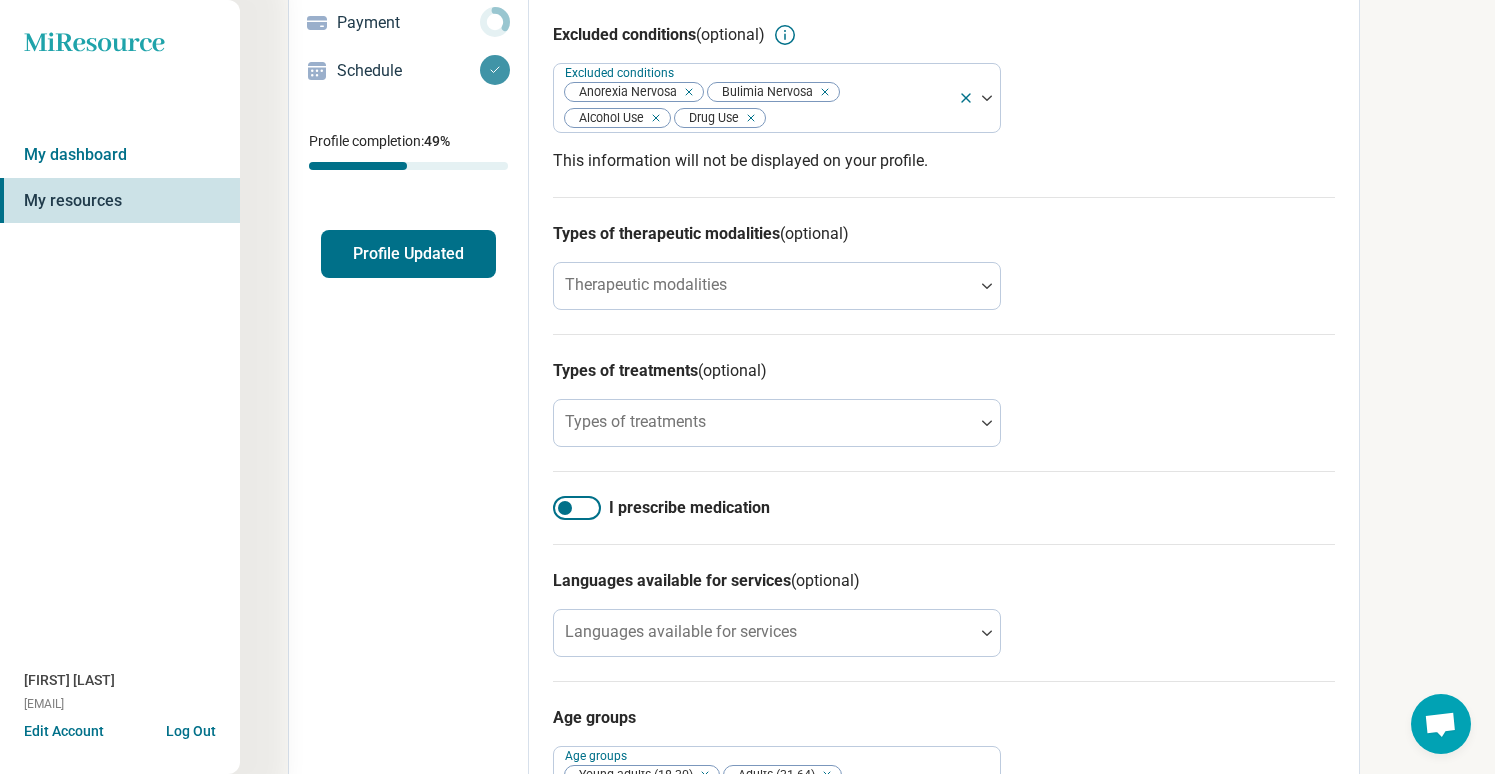 scroll, scrollTop: 350, scrollLeft: 0, axis: vertical 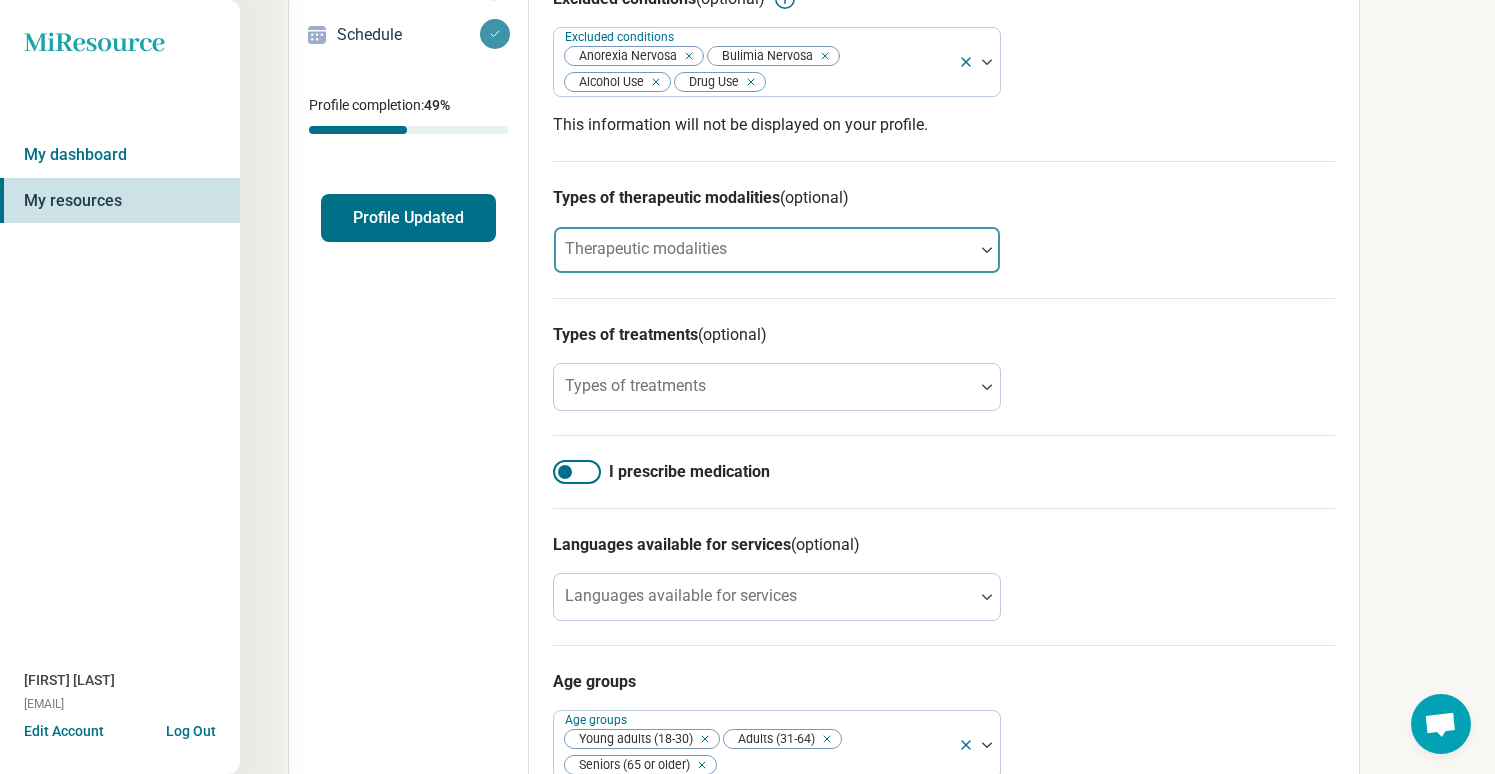 click at bounding box center [764, 258] 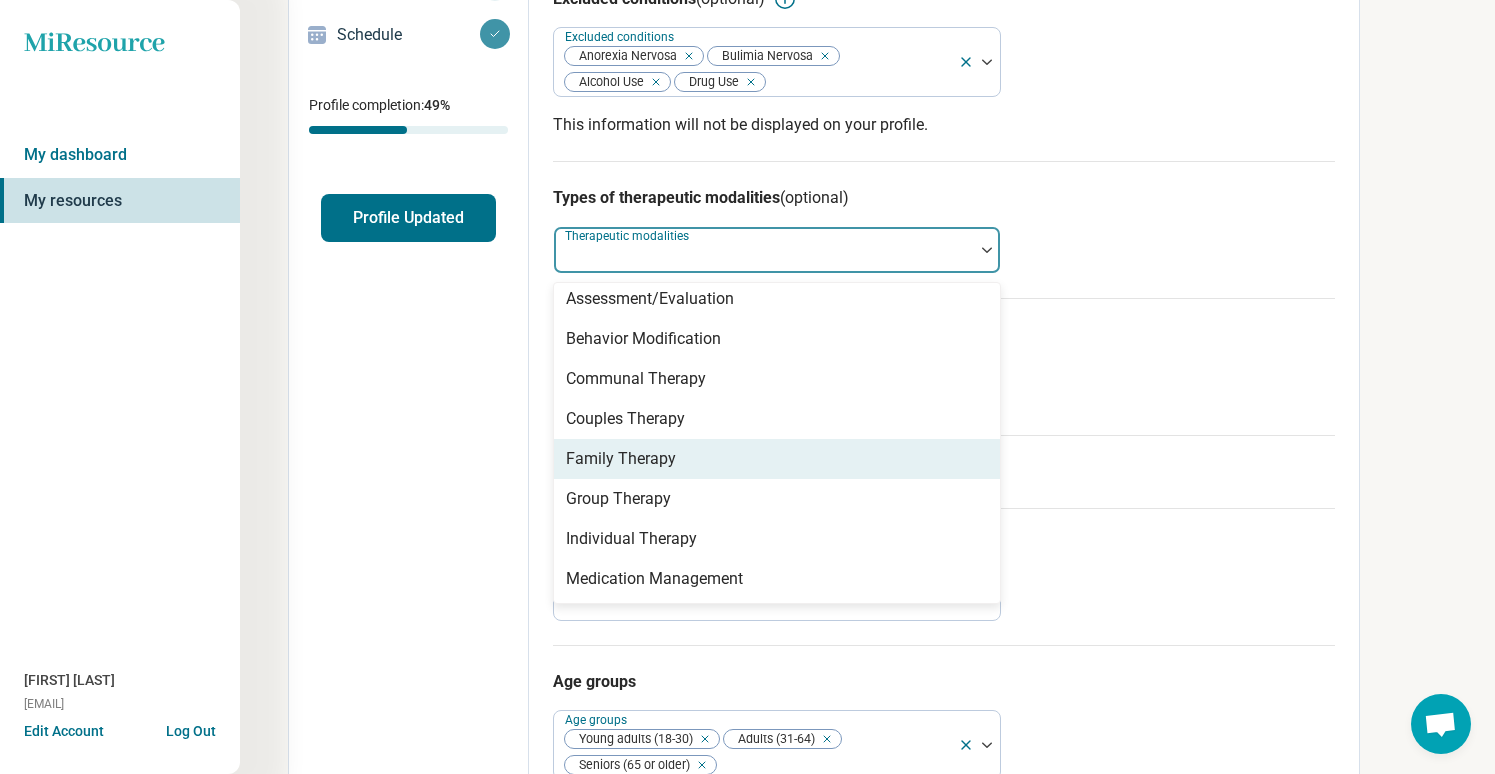 scroll, scrollTop: 8, scrollLeft: 0, axis: vertical 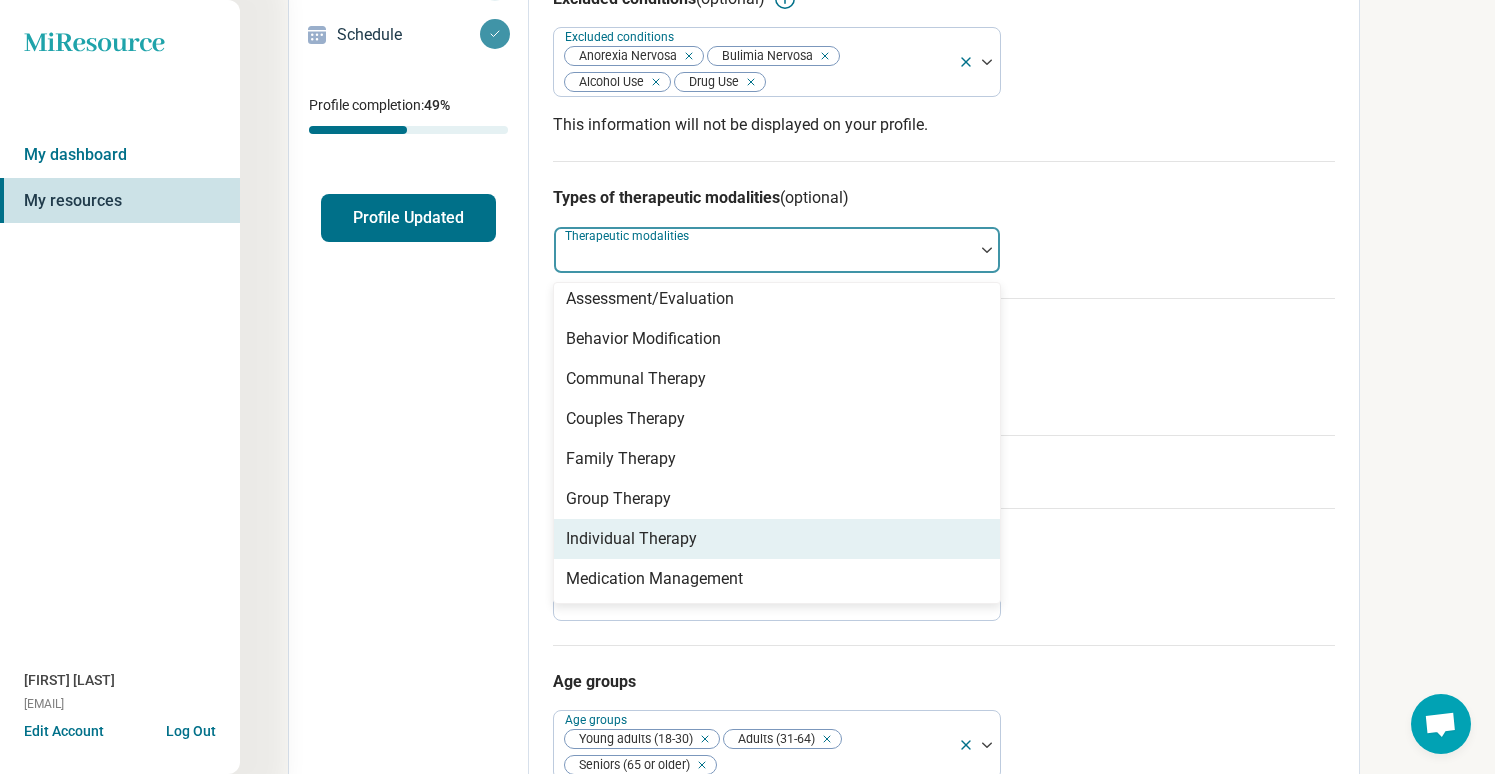 click on "Individual Therapy" at bounding box center (777, 539) 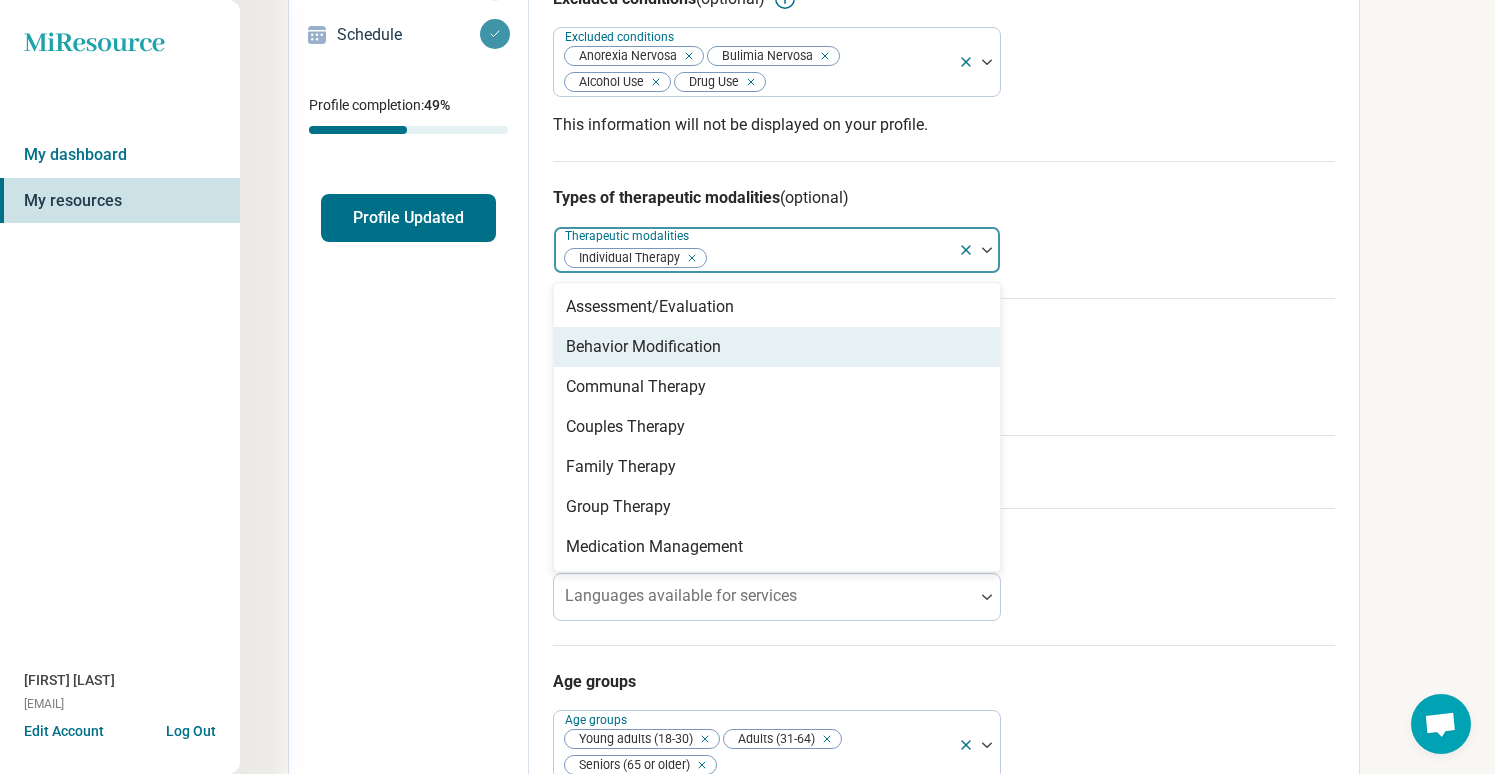 click on "Types of treatments  (optional) Types of treatments" at bounding box center [944, 366] 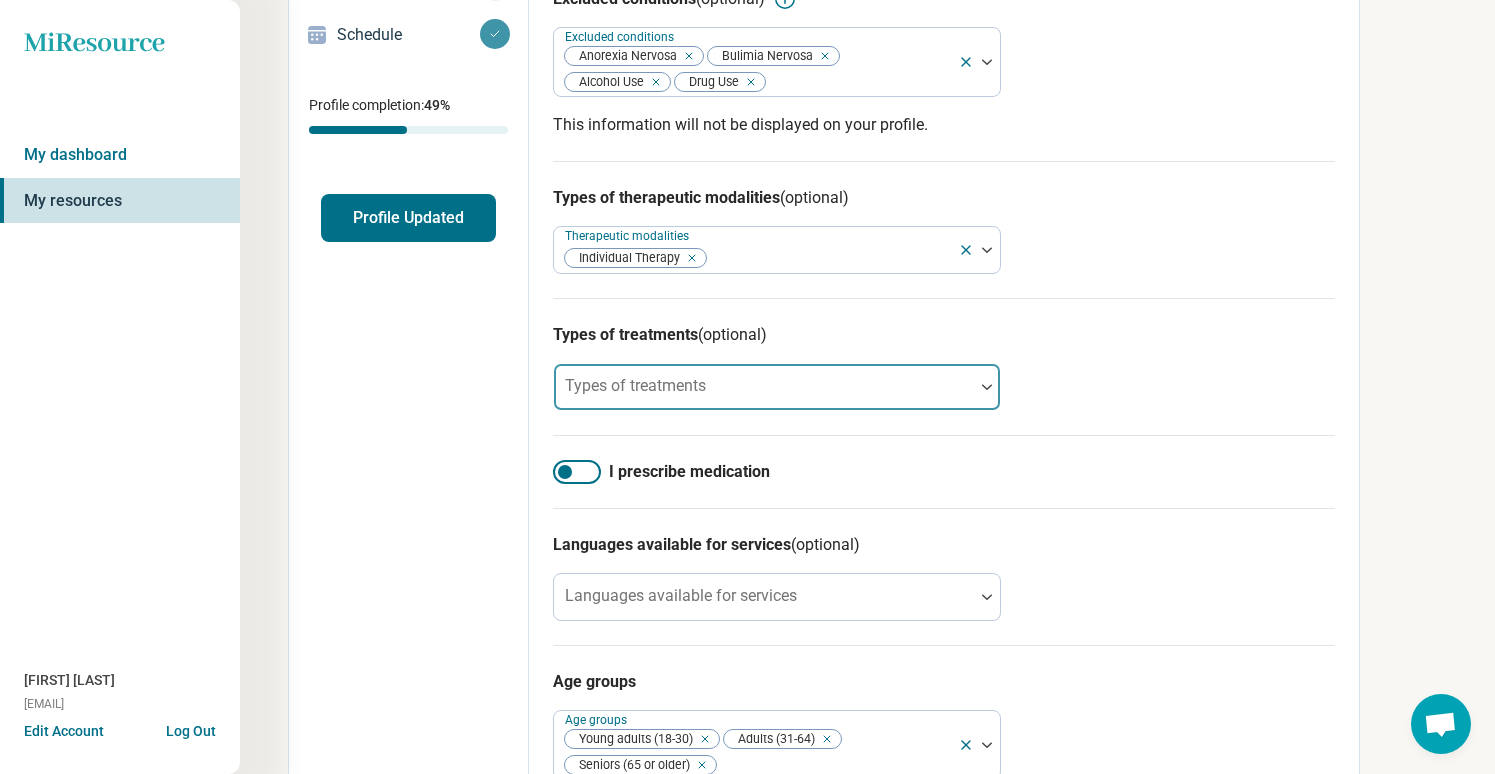 click at bounding box center (764, 395) 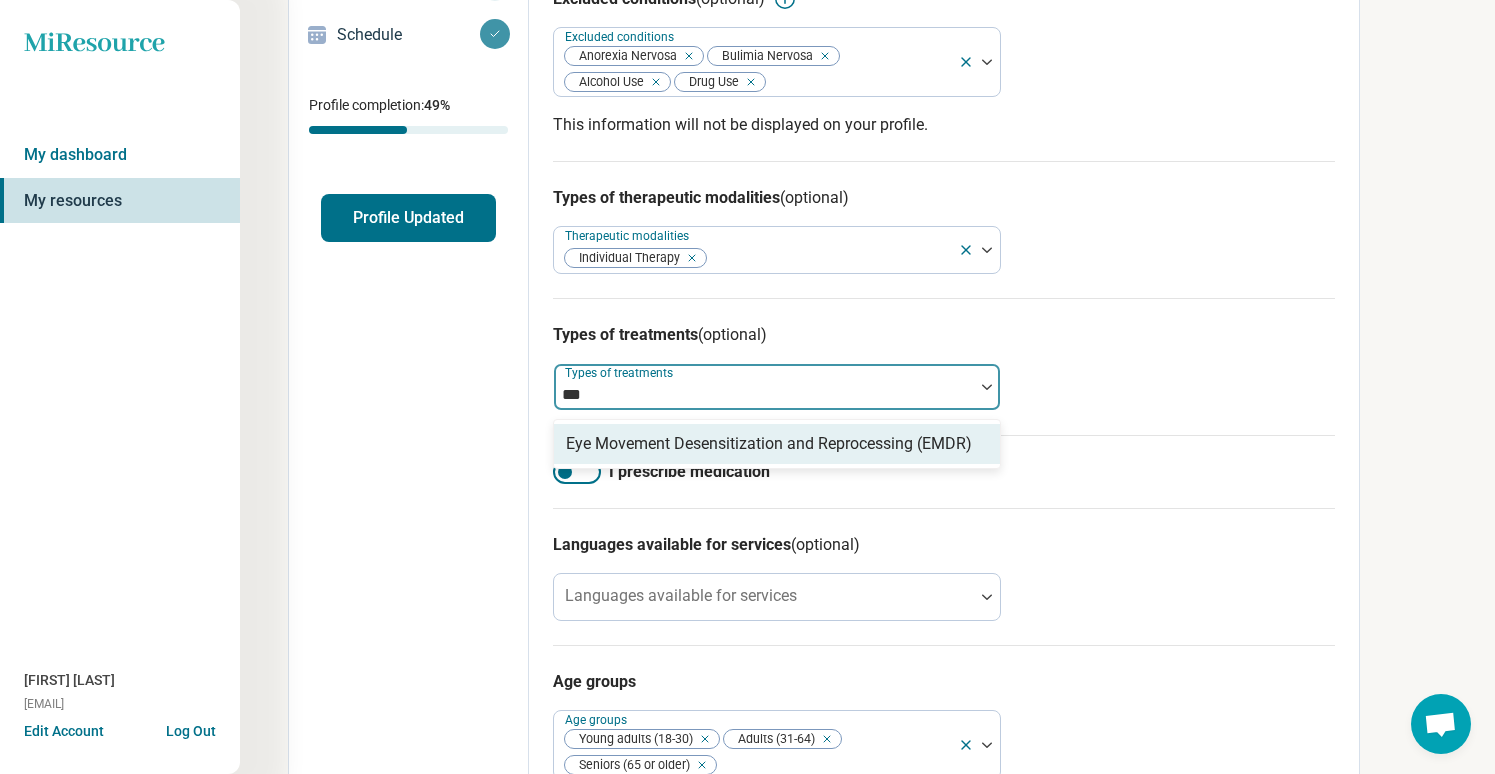 click on "Eye Movement Desensitization and Reprocessing (EMDR)" at bounding box center [769, 444] 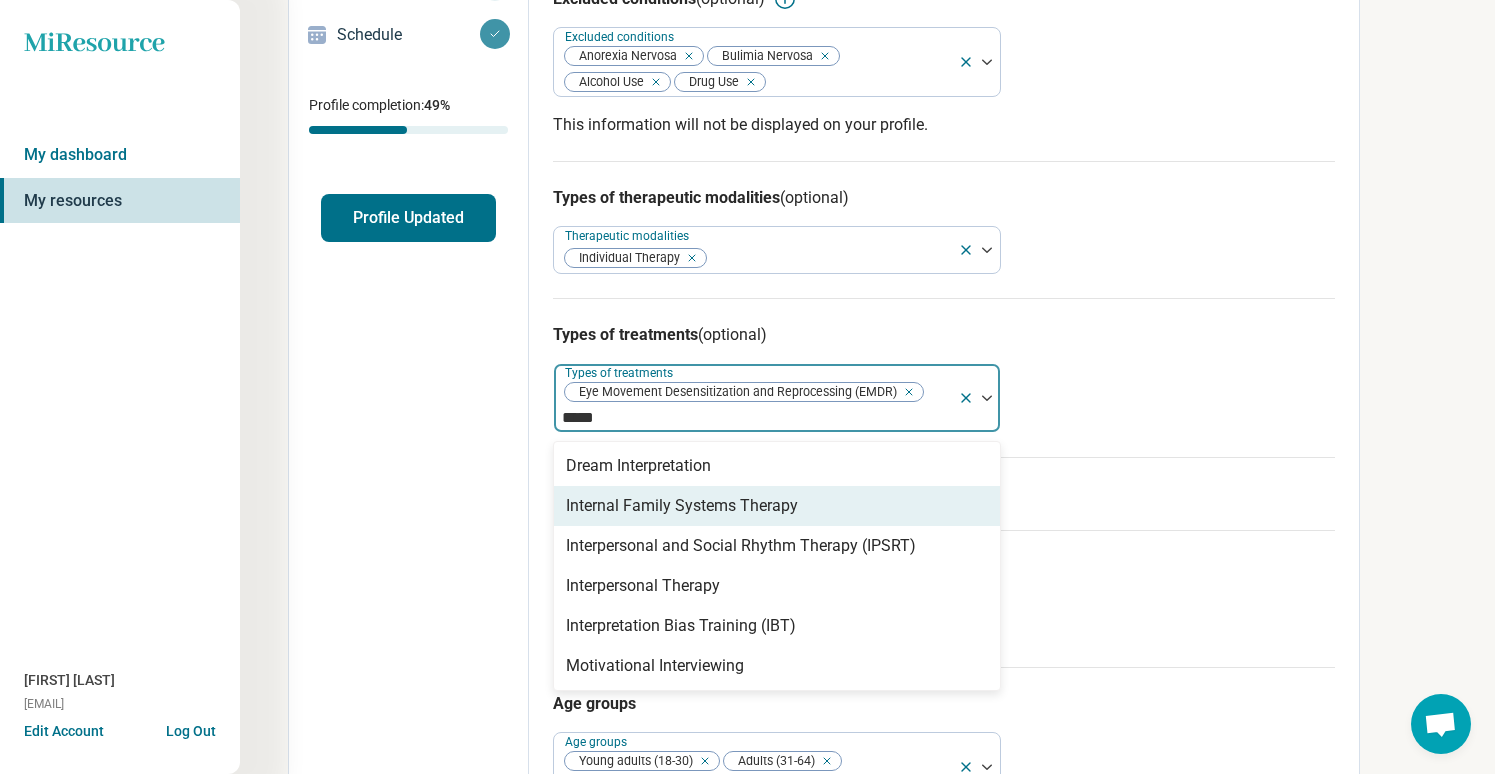 click on "Internal Family Systems Therapy" at bounding box center [777, 506] 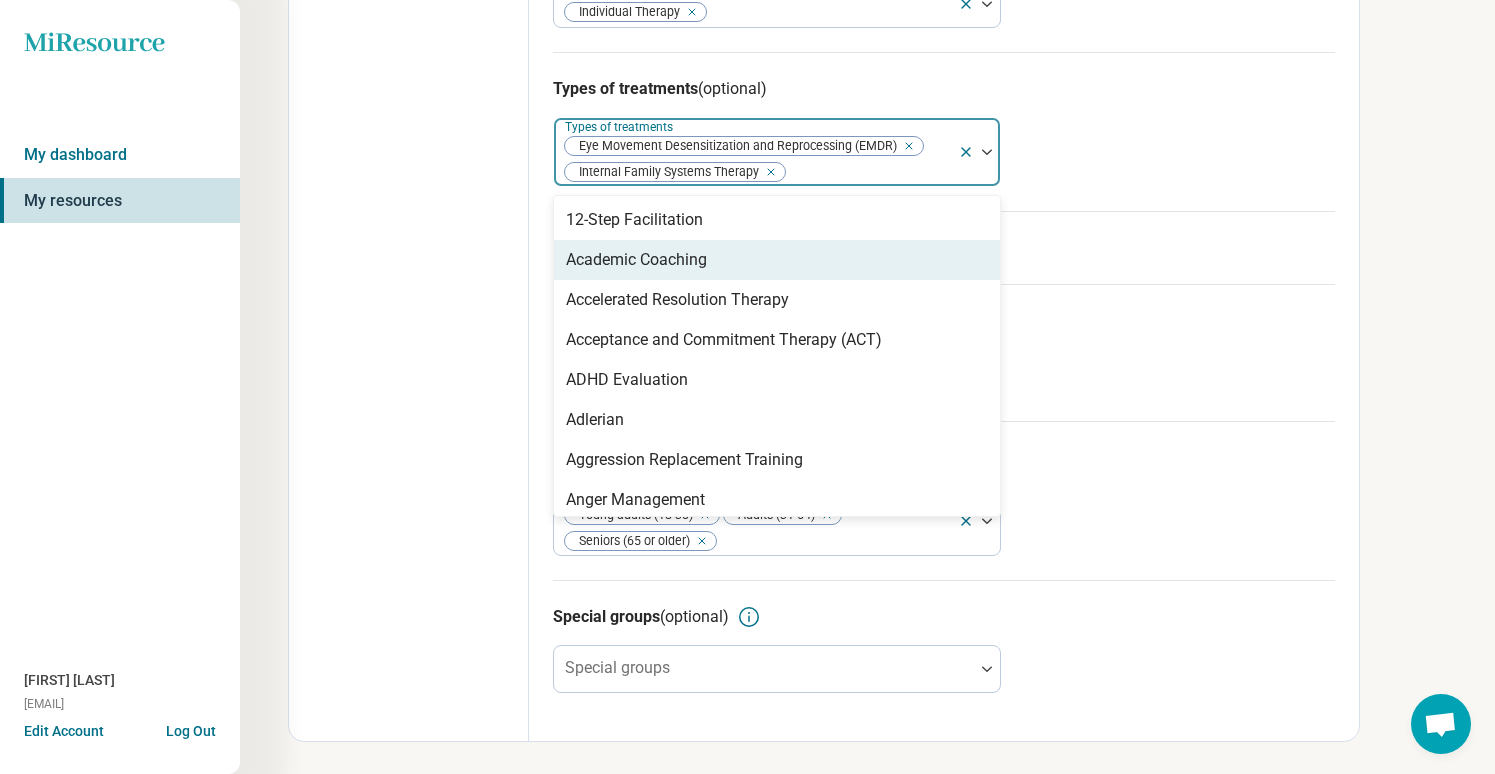 scroll, scrollTop: 596, scrollLeft: 0, axis: vertical 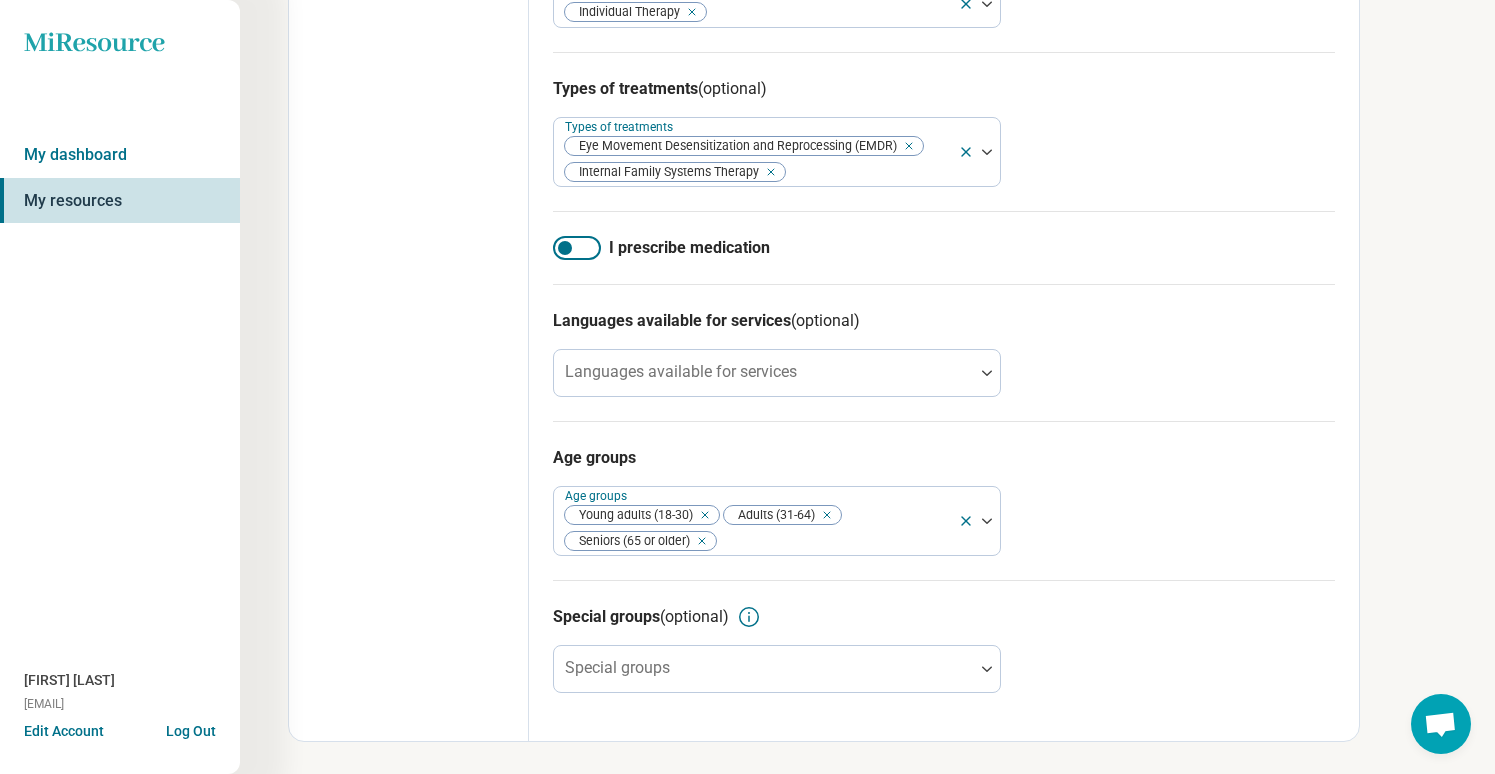 click on "Age groups Age groups Young adults (18-30) Adults (31-64) Seniors (65 or older)" at bounding box center (944, 500) 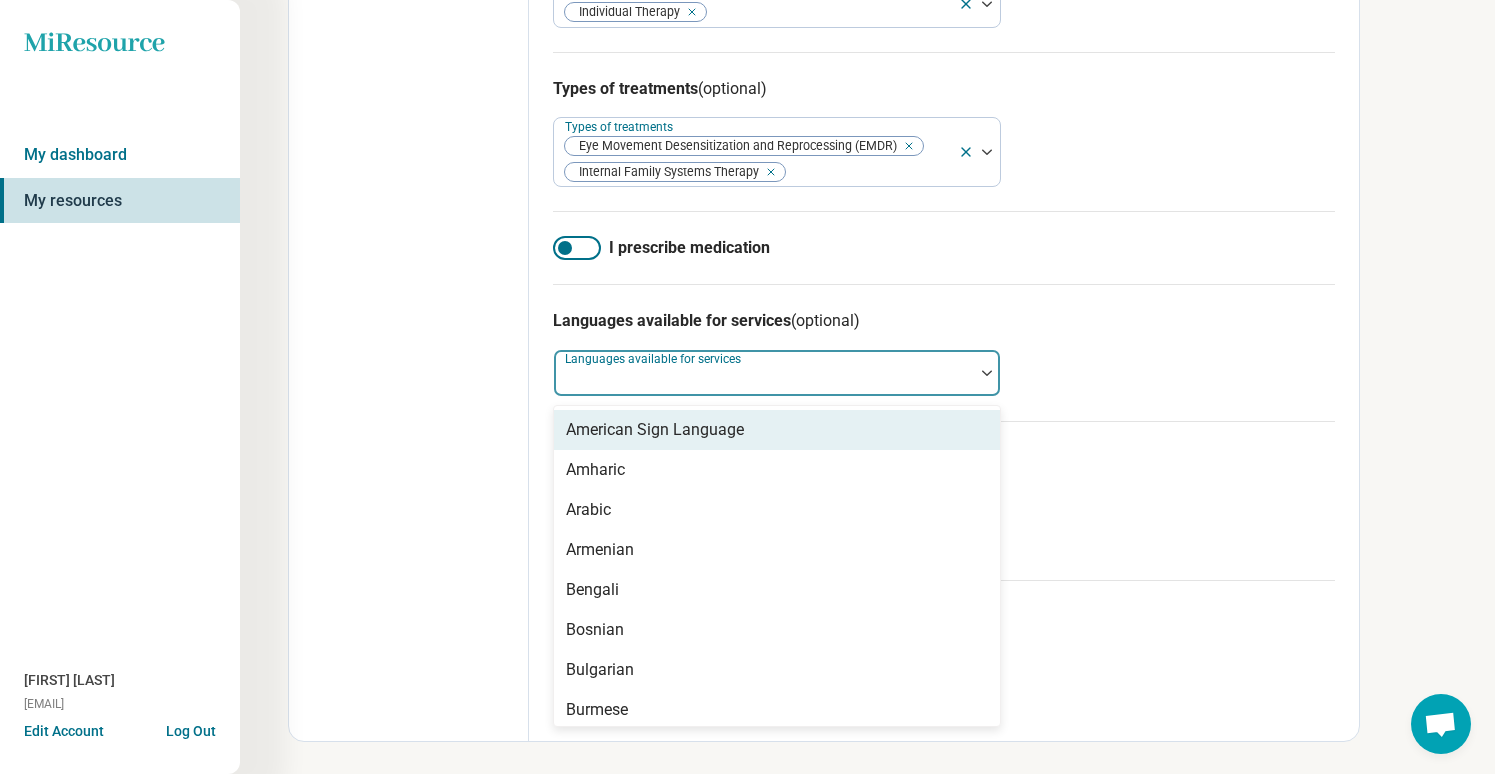 click at bounding box center (764, 381) 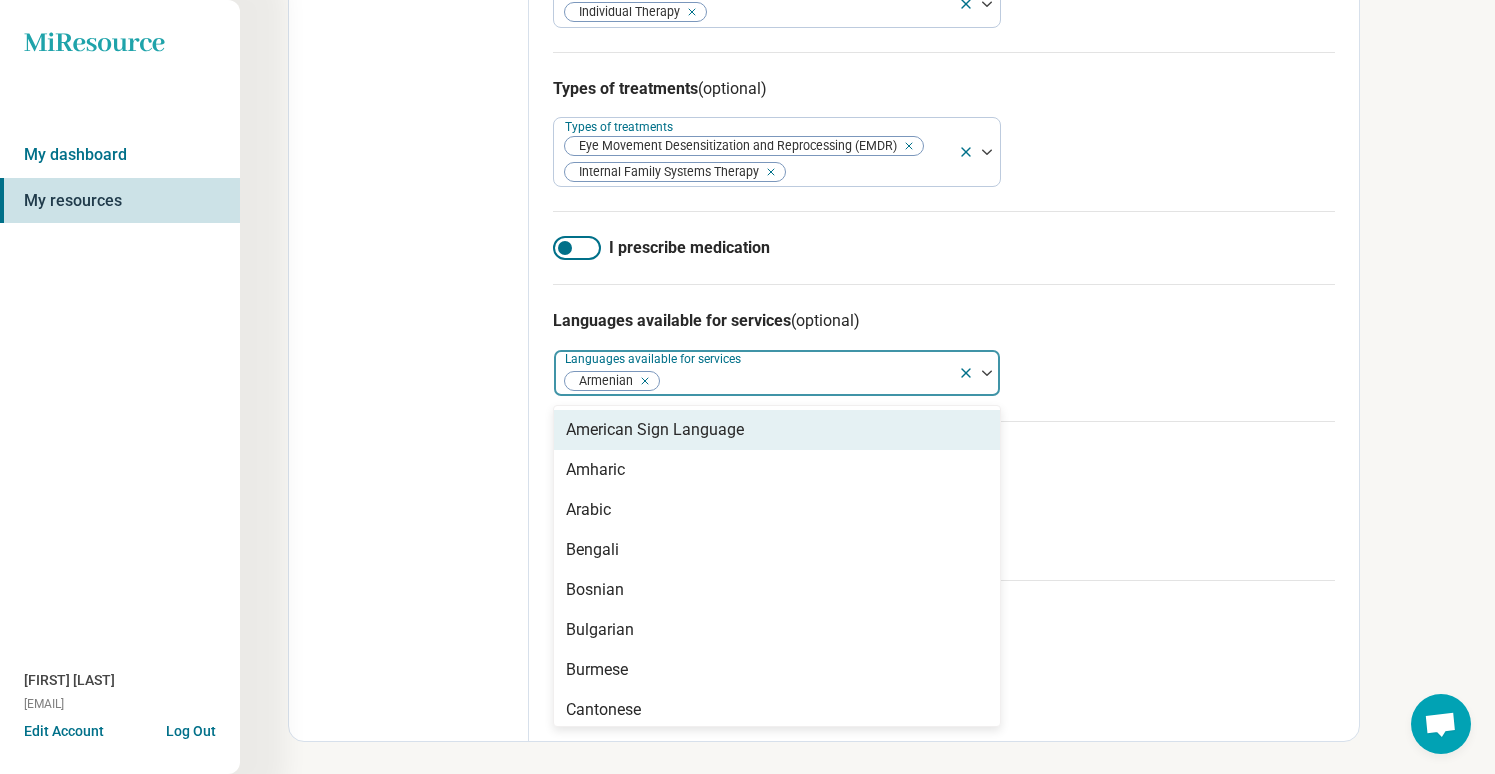 click 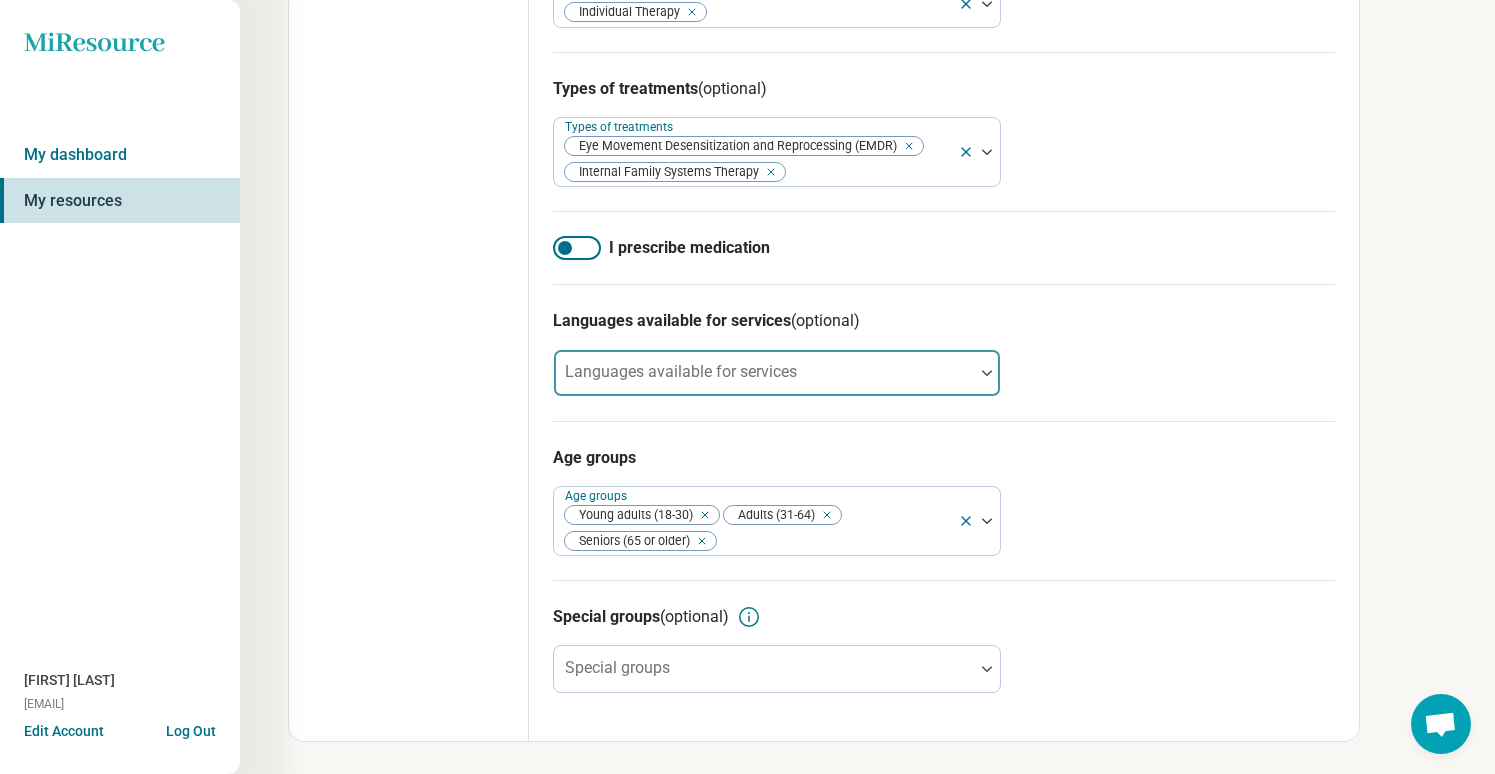 click on "Age groups Age groups Young adults (18-30) Adults (31-64) Seniors (65 or older)" at bounding box center (944, 500) 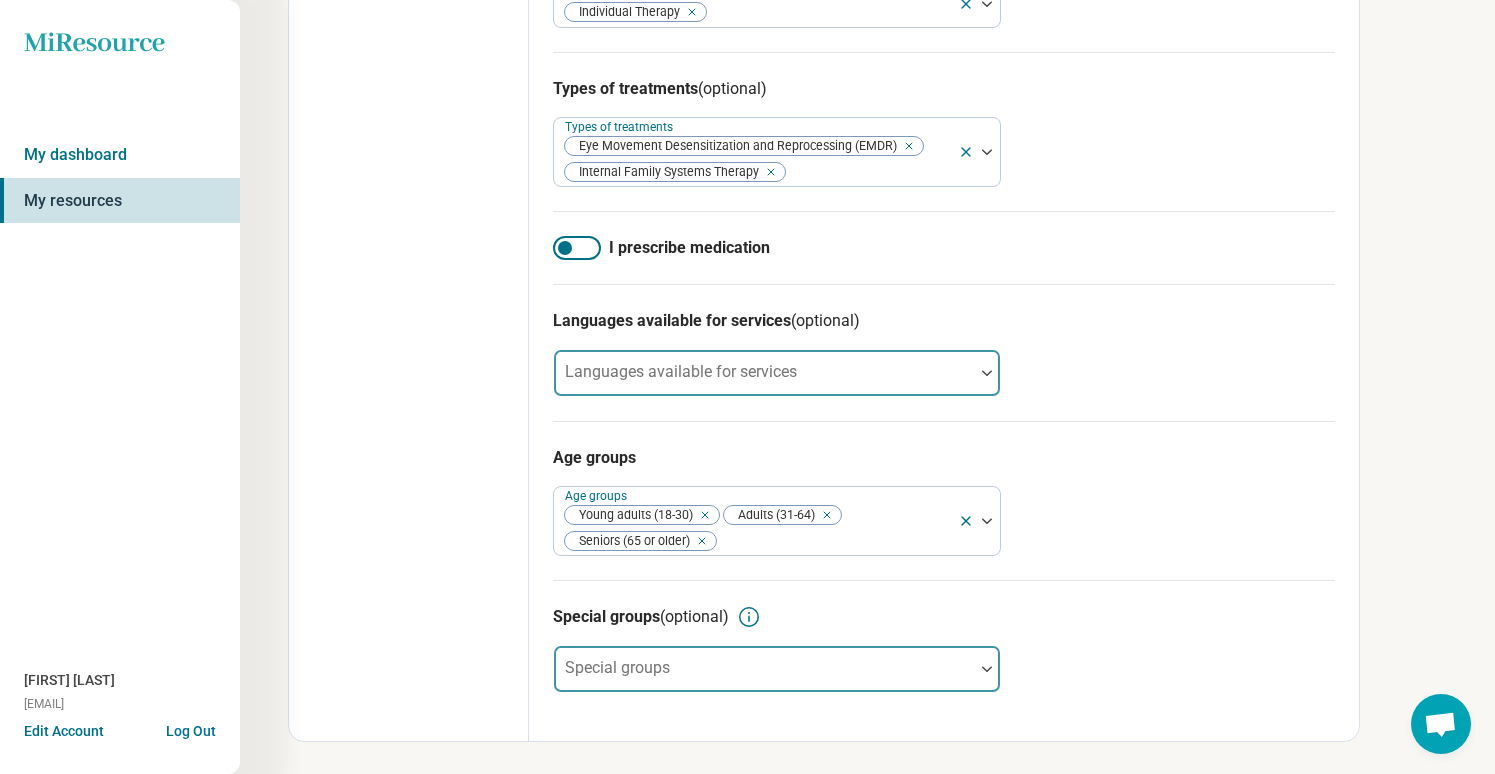 click at bounding box center [764, 677] 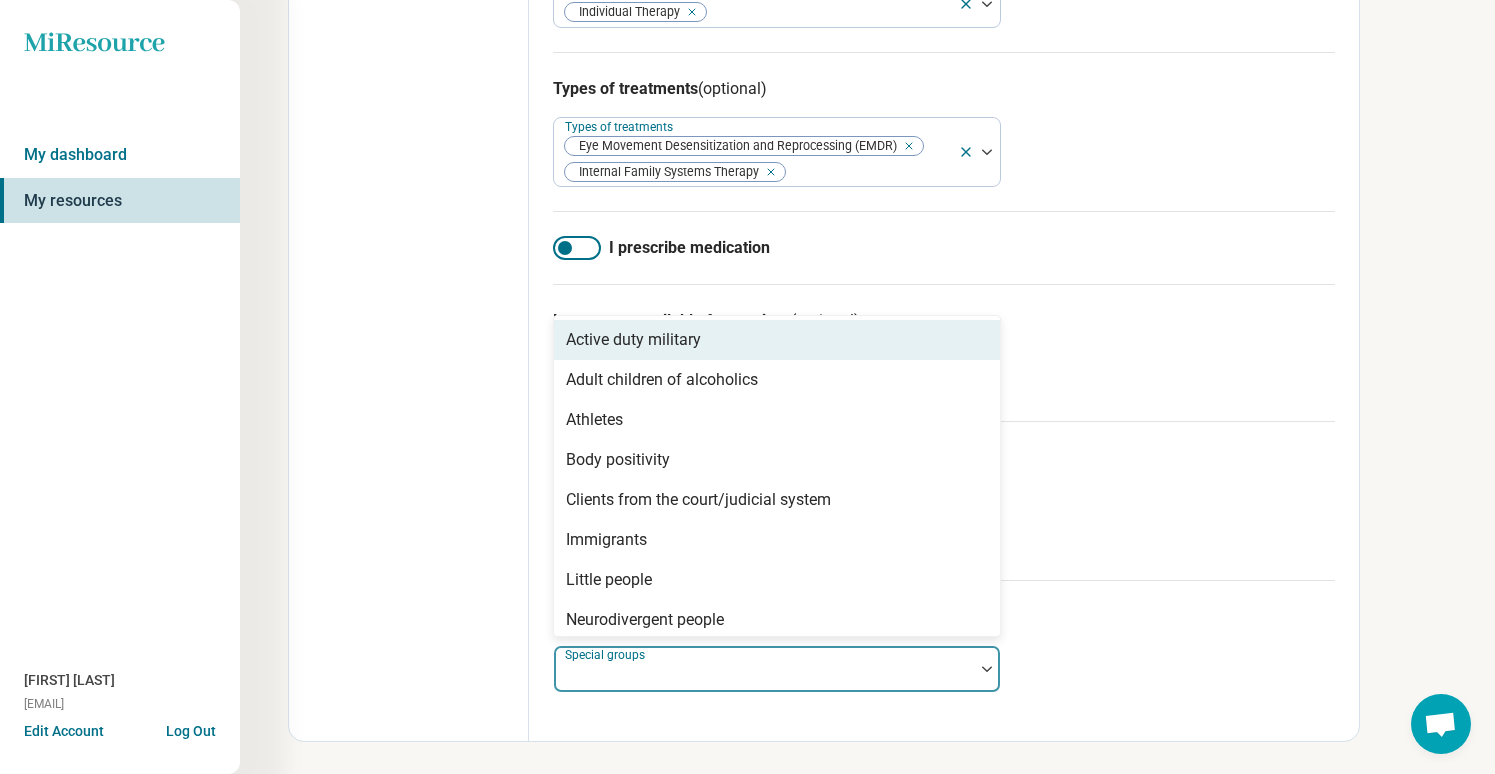 click on "Active duty military" at bounding box center [777, 340] 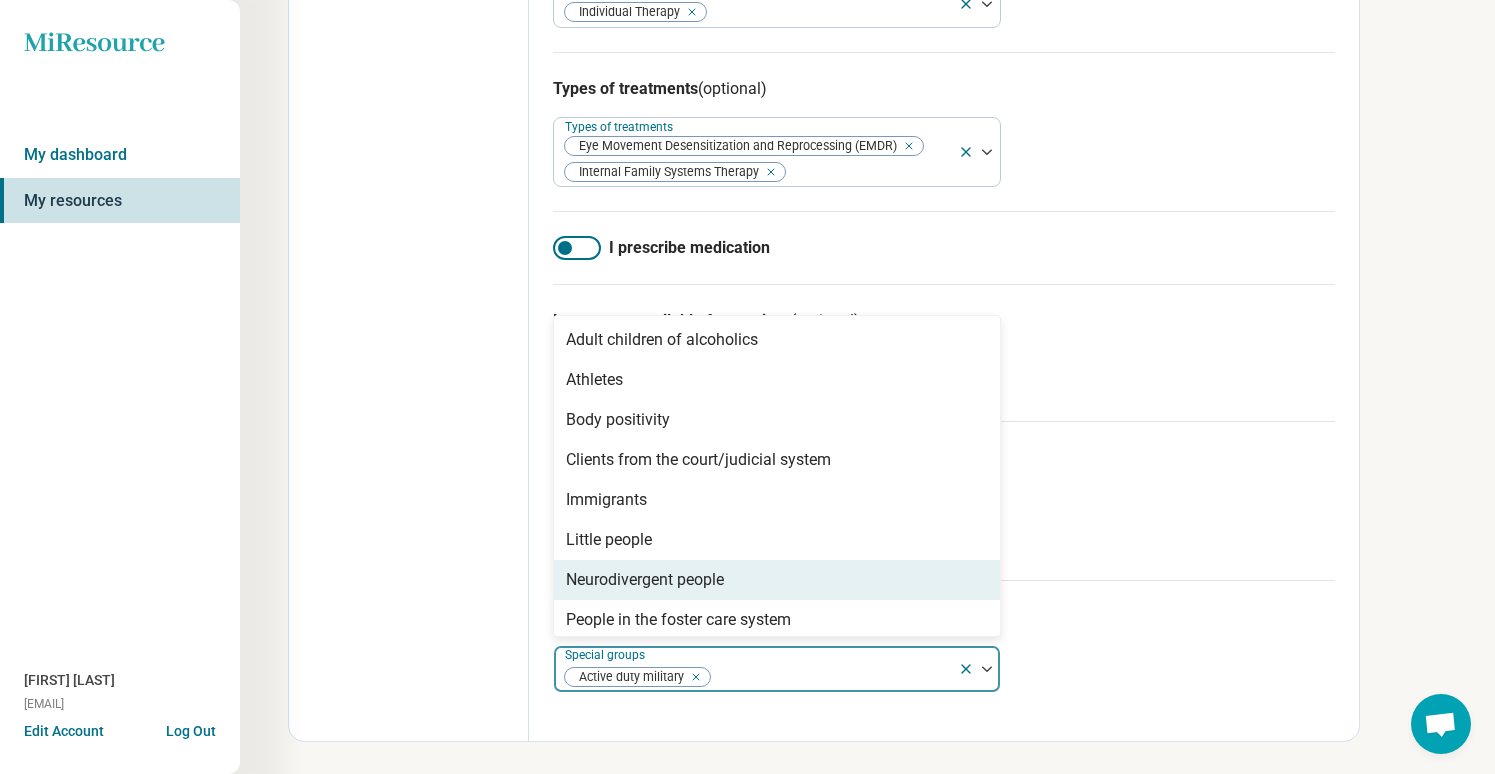 click on "Neurodivergent people" at bounding box center [777, 580] 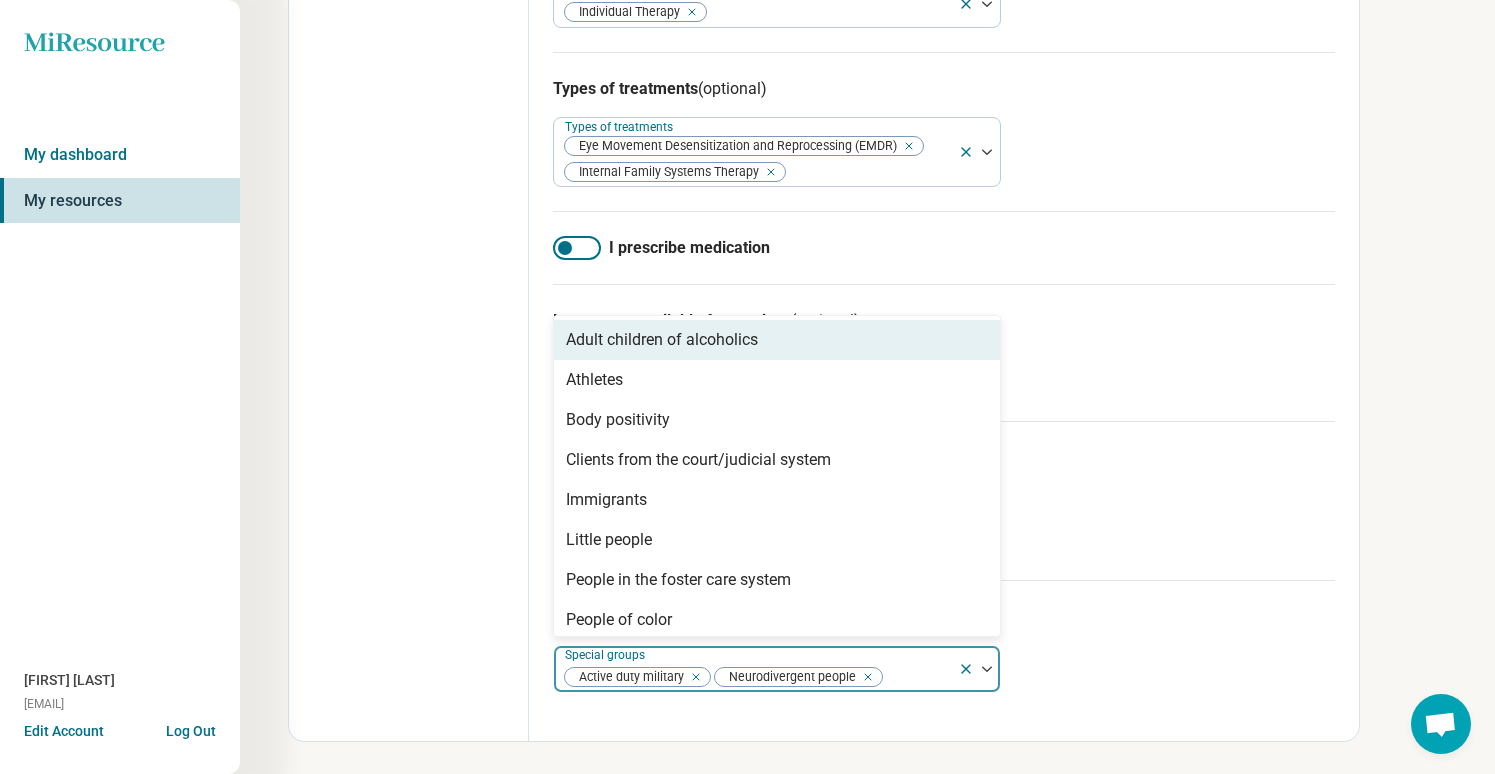 click on "Adult children of alcoholics" at bounding box center [777, 340] 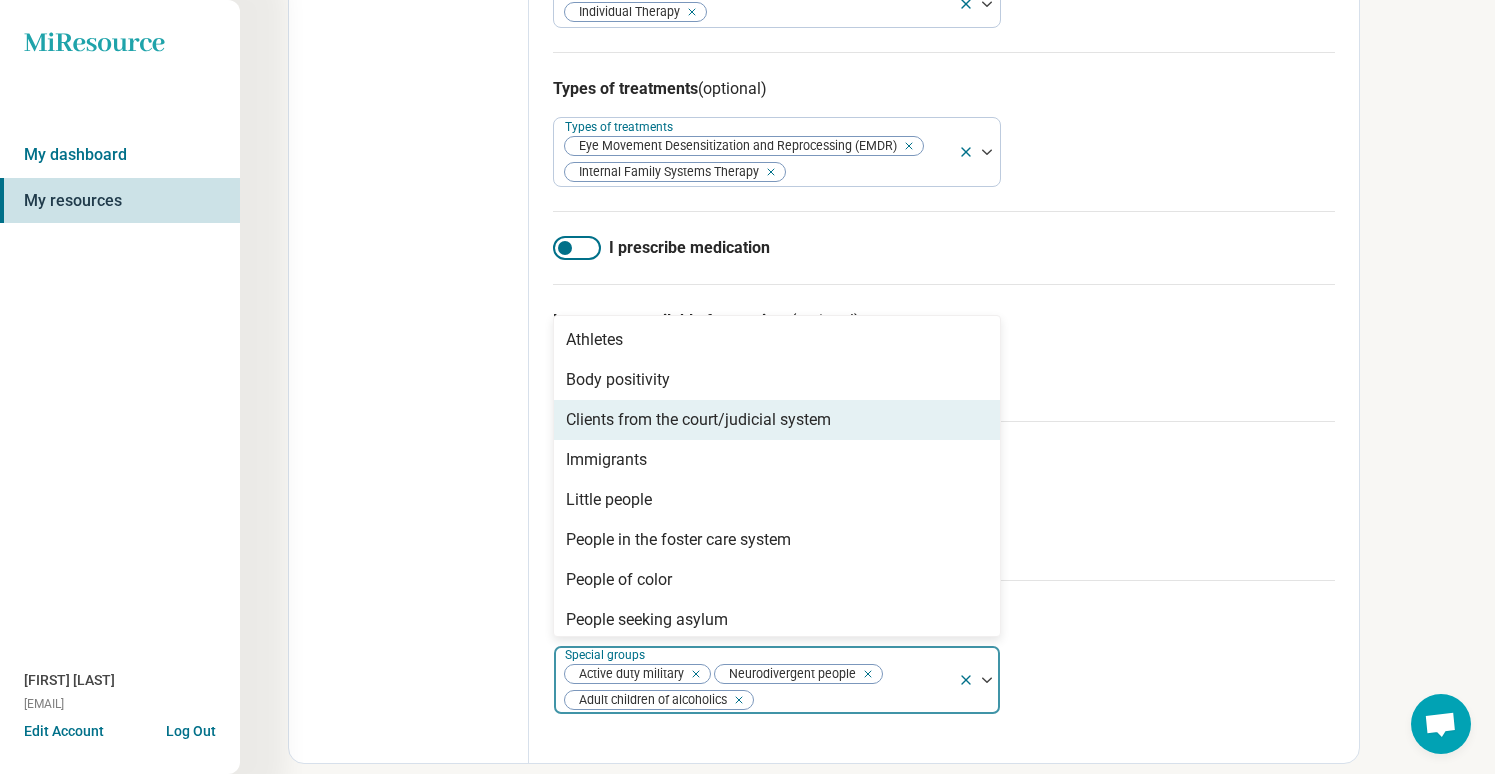click on "Age groups Age groups Young adults (18-30) Adults (31-64) Seniors (65 or older)" at bounding box center [944, 500] 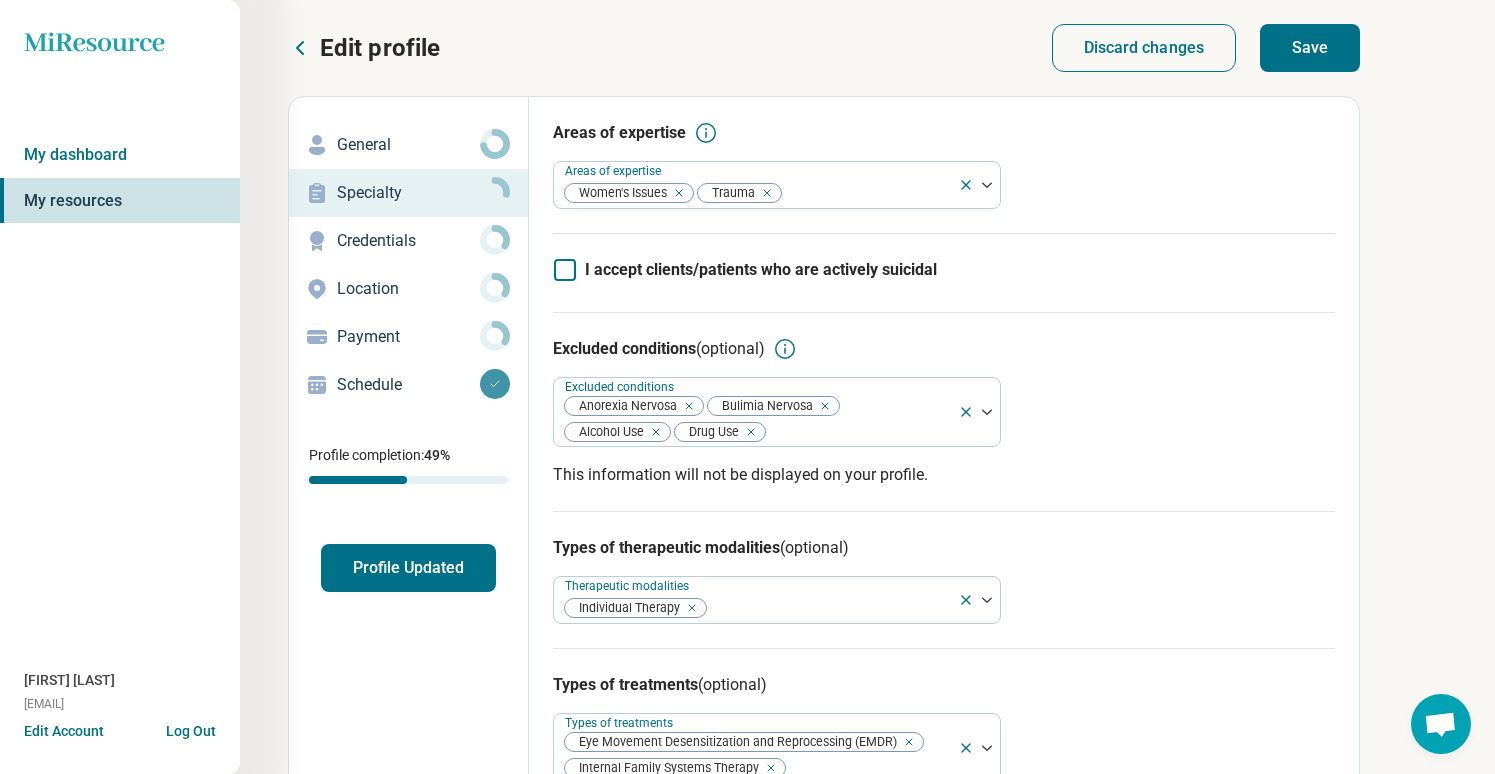 scroll, scrollTop: 0, scrollLeft: 0, axis: both 